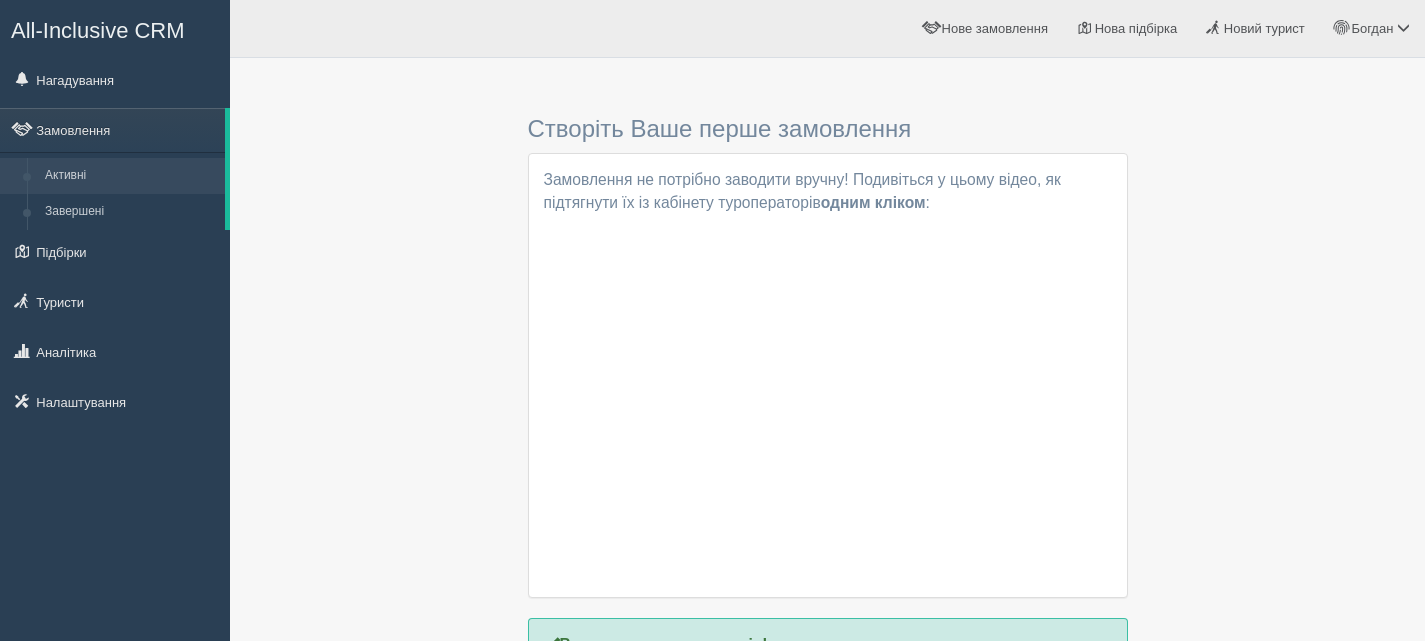 scroll, scrollTop: 0, scrollLeft: 0, axis: both 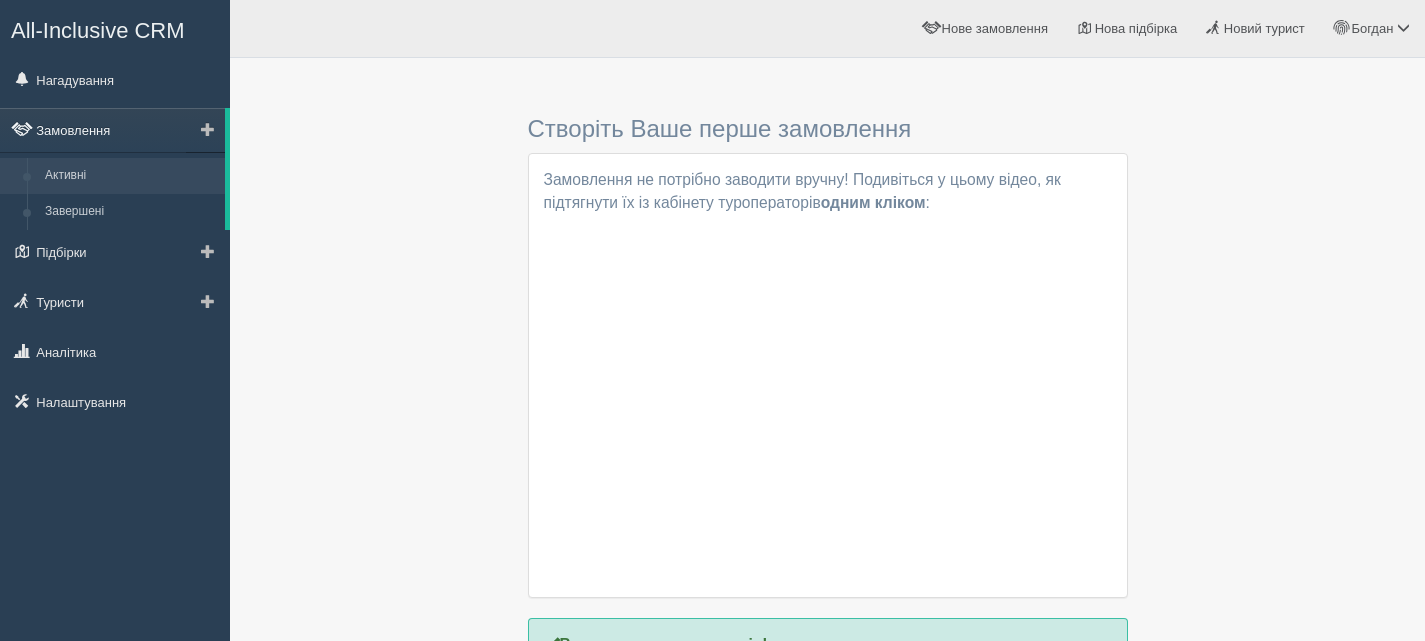 click on "Замовлення" at bounding box center [112, 130] 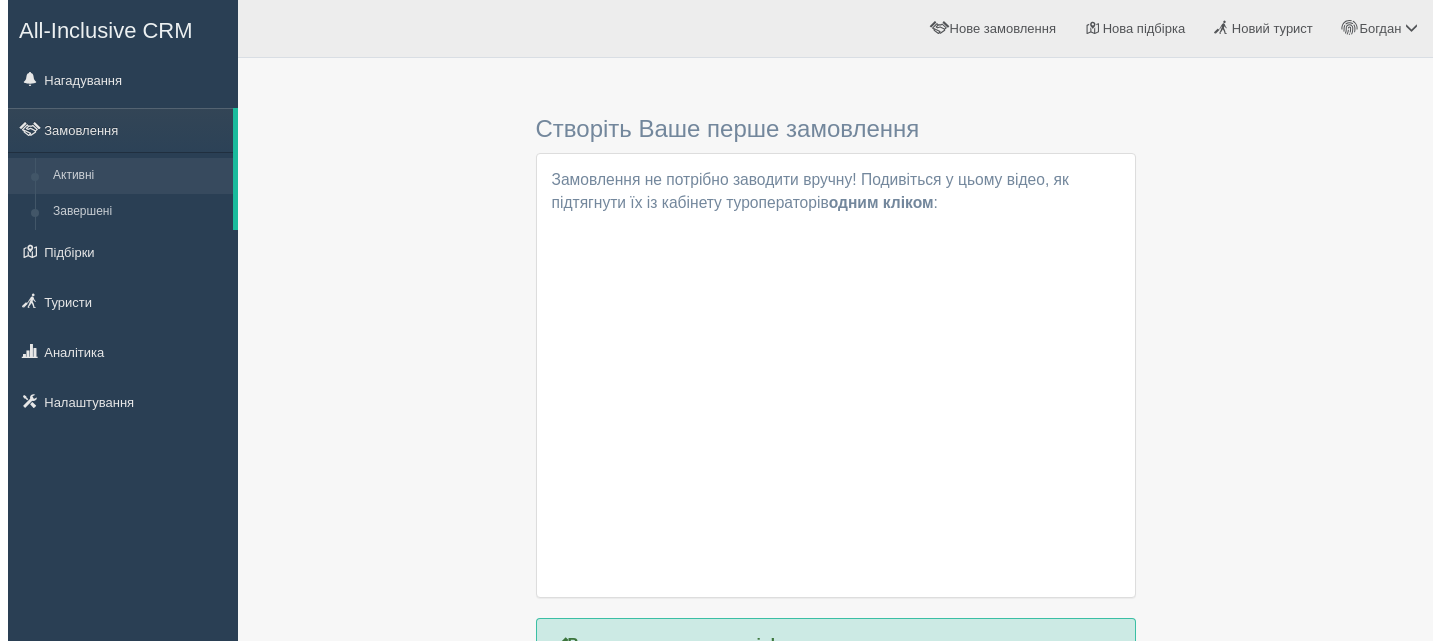 scroll, scrollTop: 0, scrollLeft: 0, axis: both 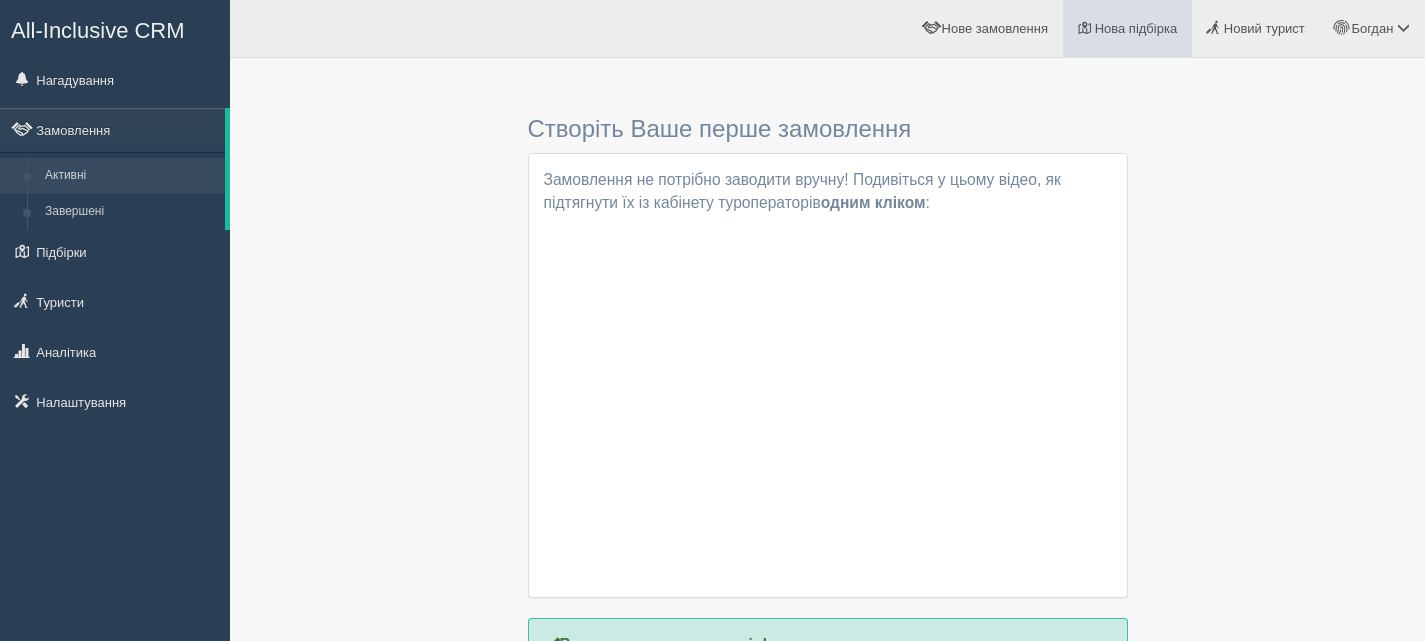 click on "Нова підбірка" at bounding box center [1136, 28] 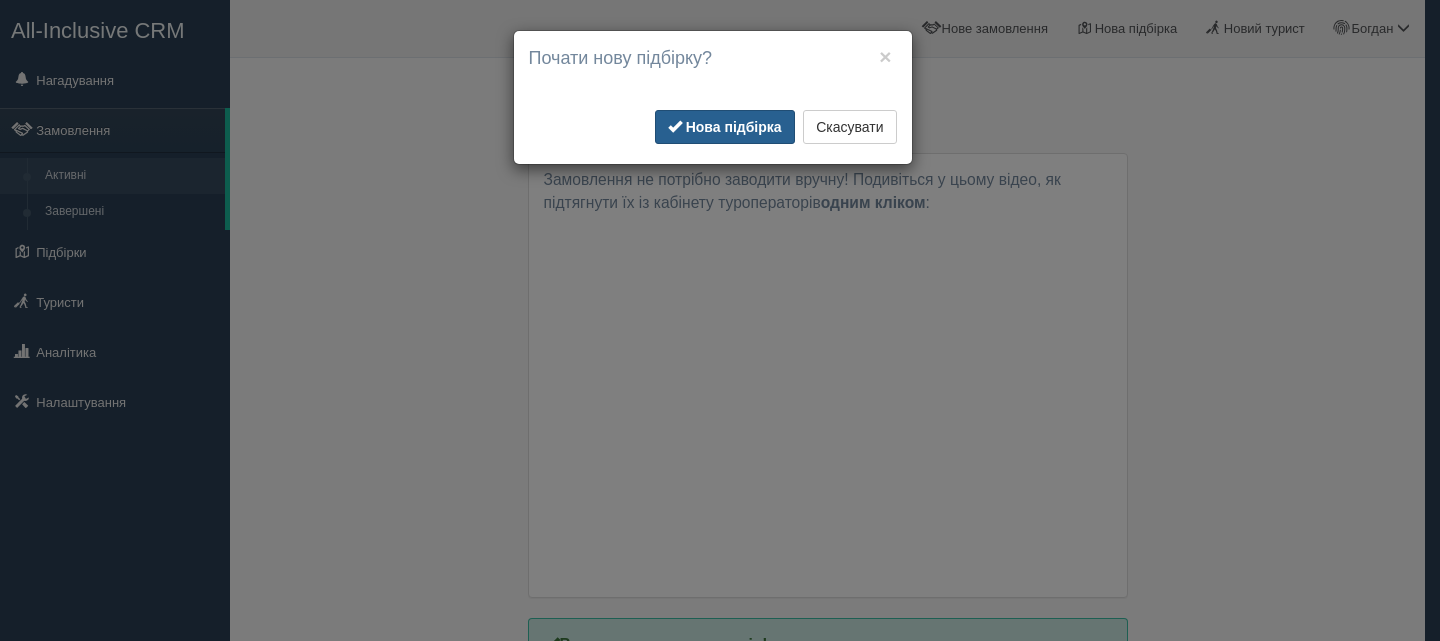 click on "Нова підбірка" at bounding box center (734, 127) 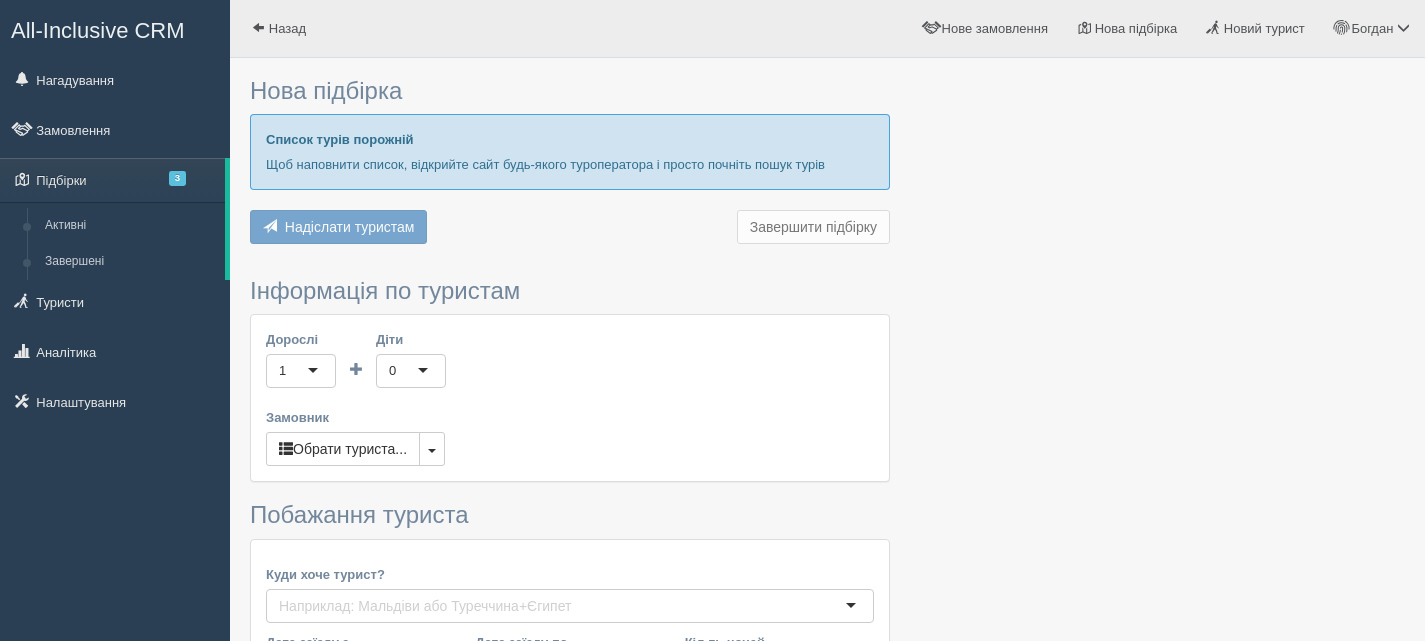 scroll, scrollTop: 0, scrollLeft: 0, axis: both 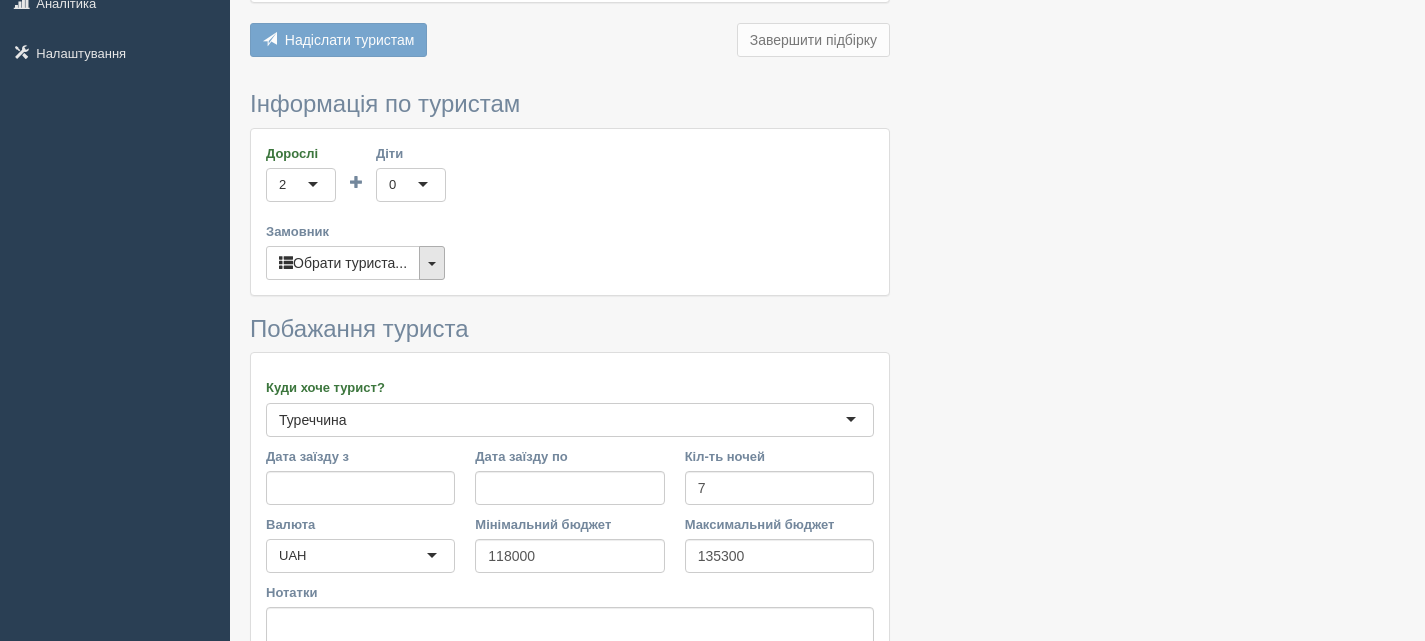 click at bounding box center [432, 264] 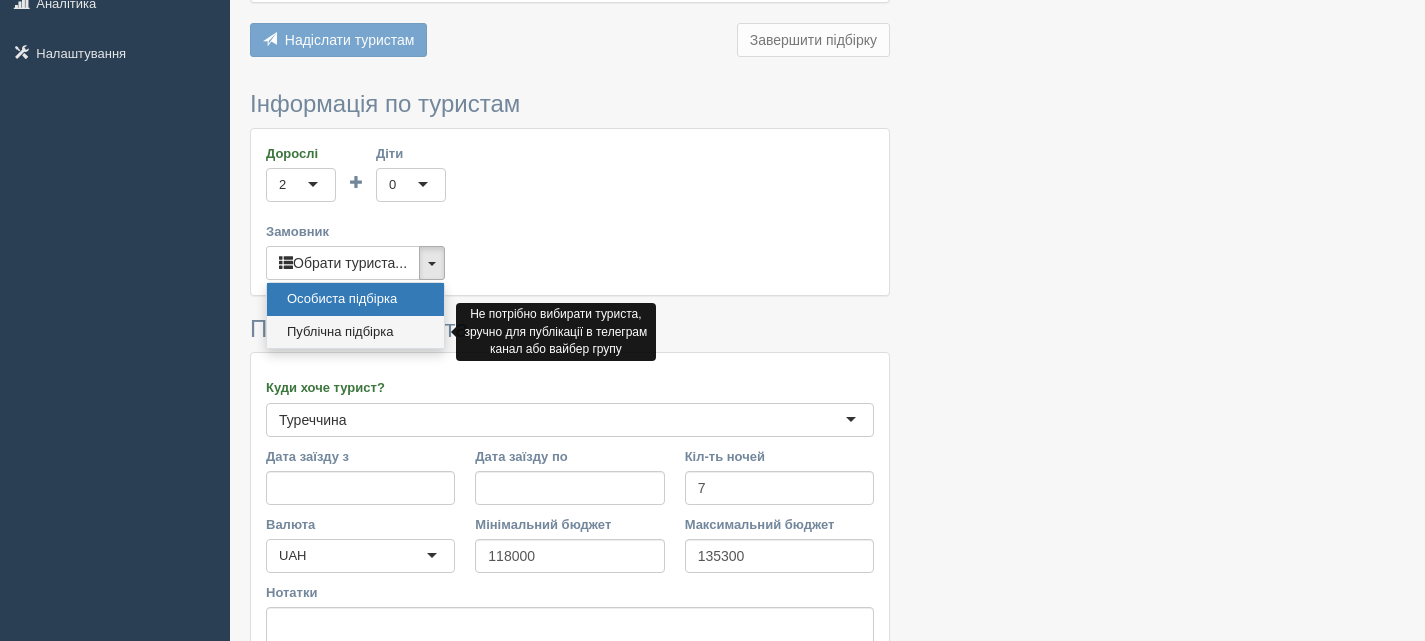 click on "Публічна підбірка" at bounding box center (355, 332) 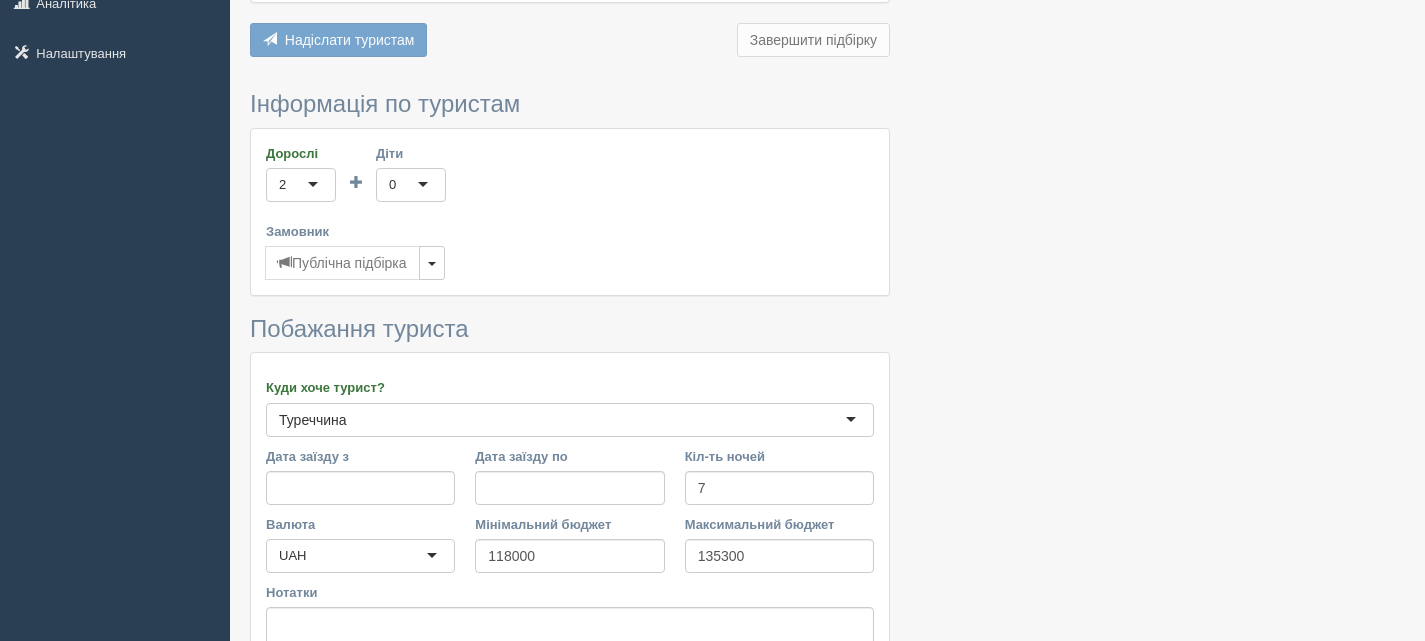 click at bounding box center (827, 235) 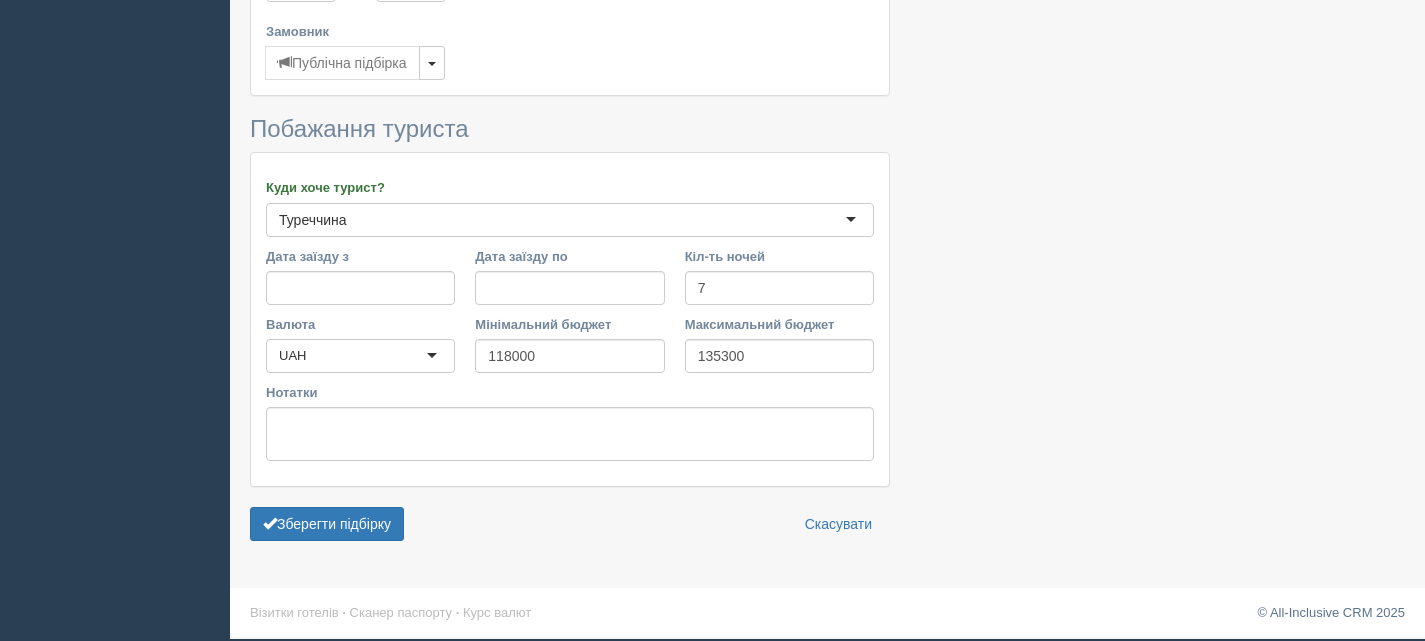 scroll, scrollTop: 549, scrollLeft: 0, axis: vertical 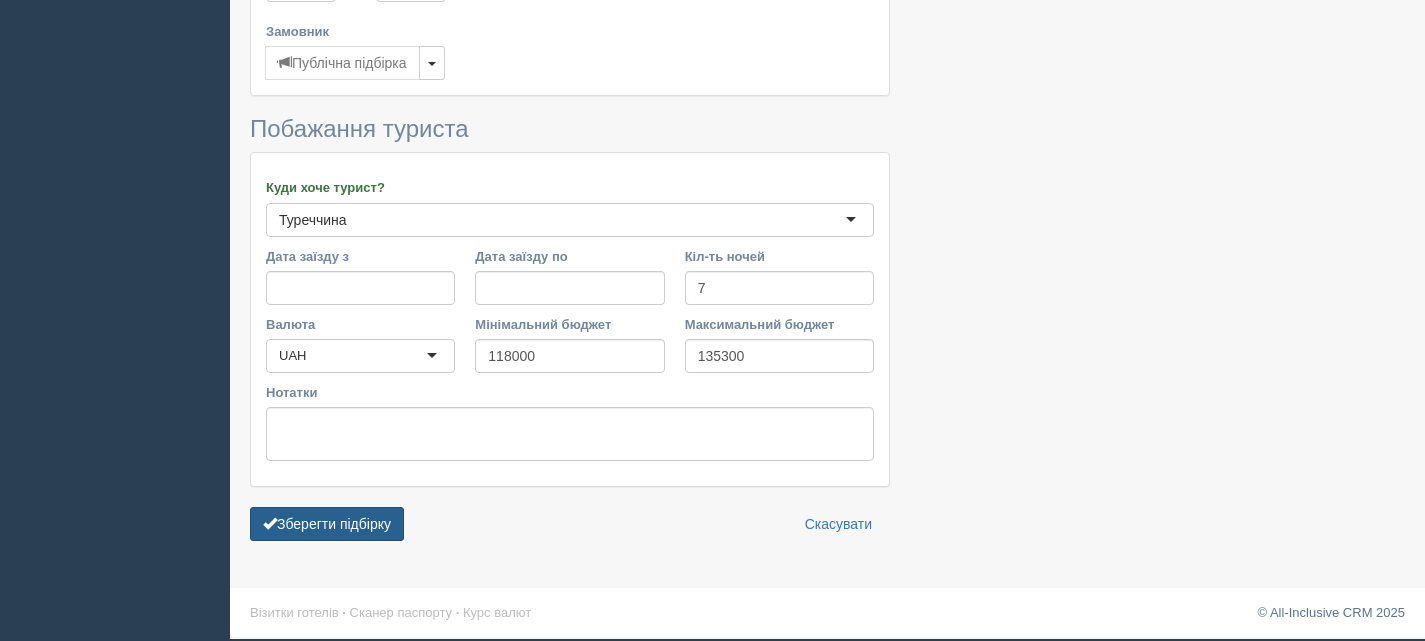 click on "Зберегти підбірку" at bounding box center [327, 524] 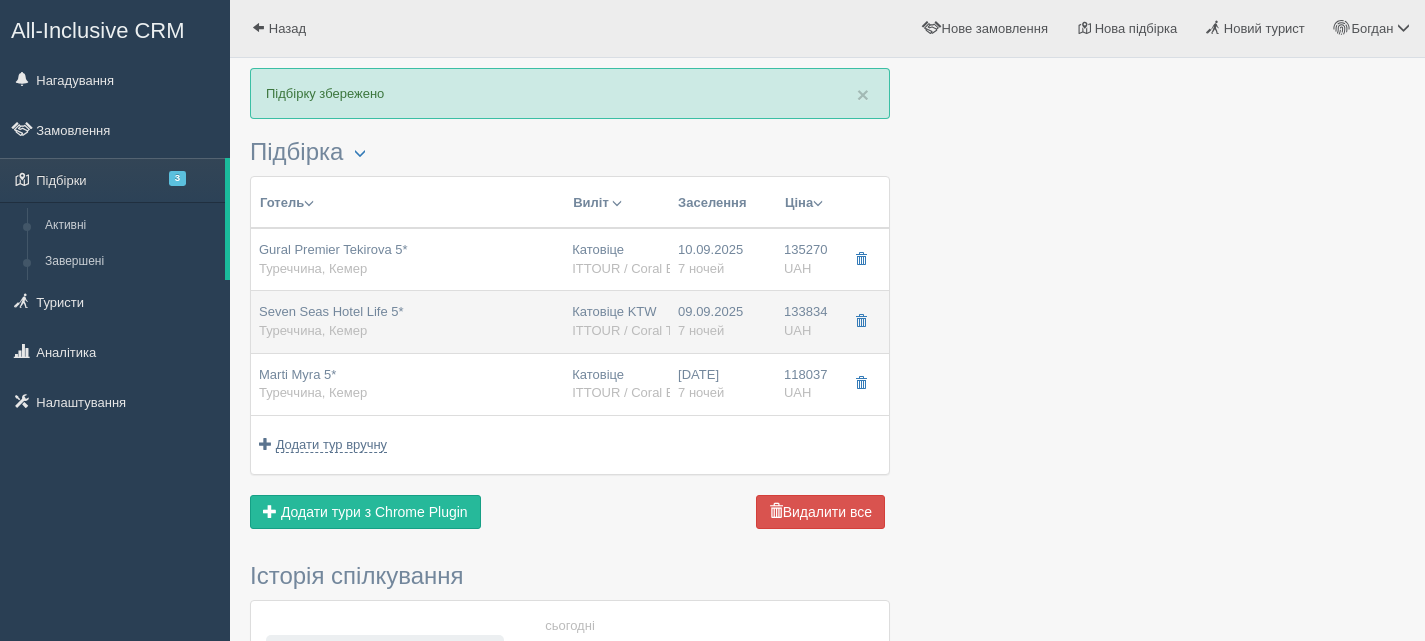 scroll, scrollTop: 0, scrollLeft: 0, axis: both 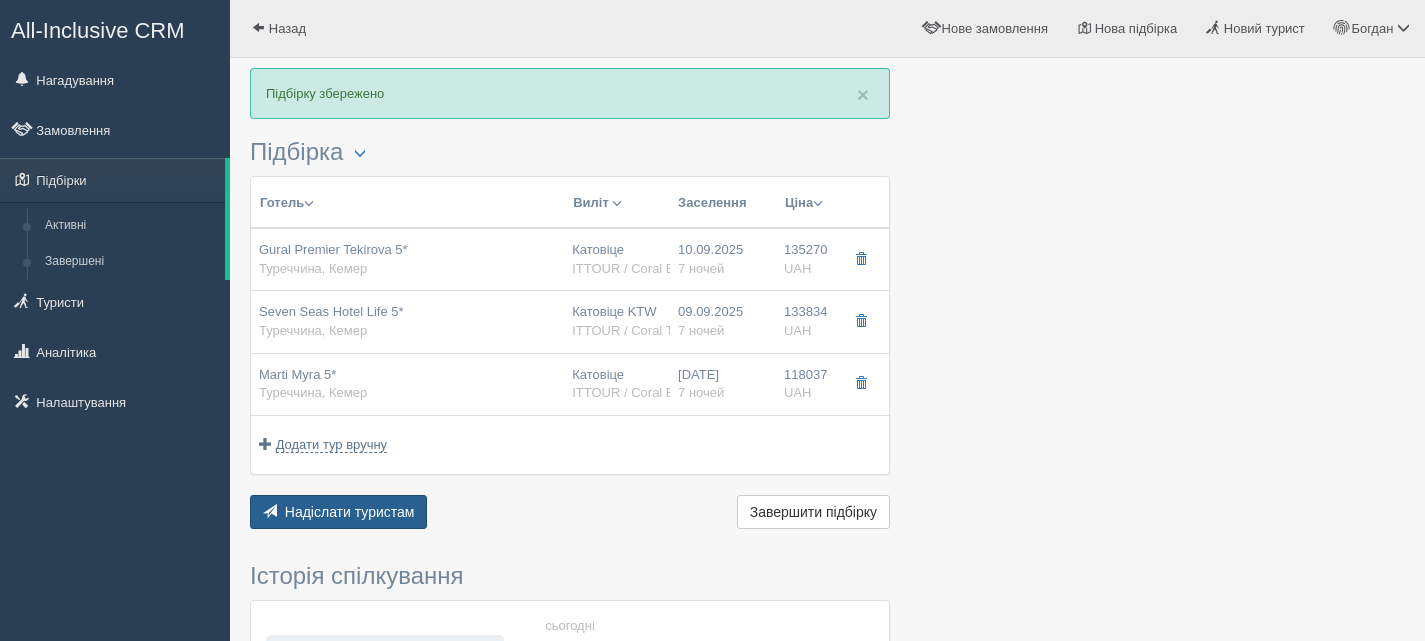 click on "Надіслати туристам" at bounding box center (350, 512) 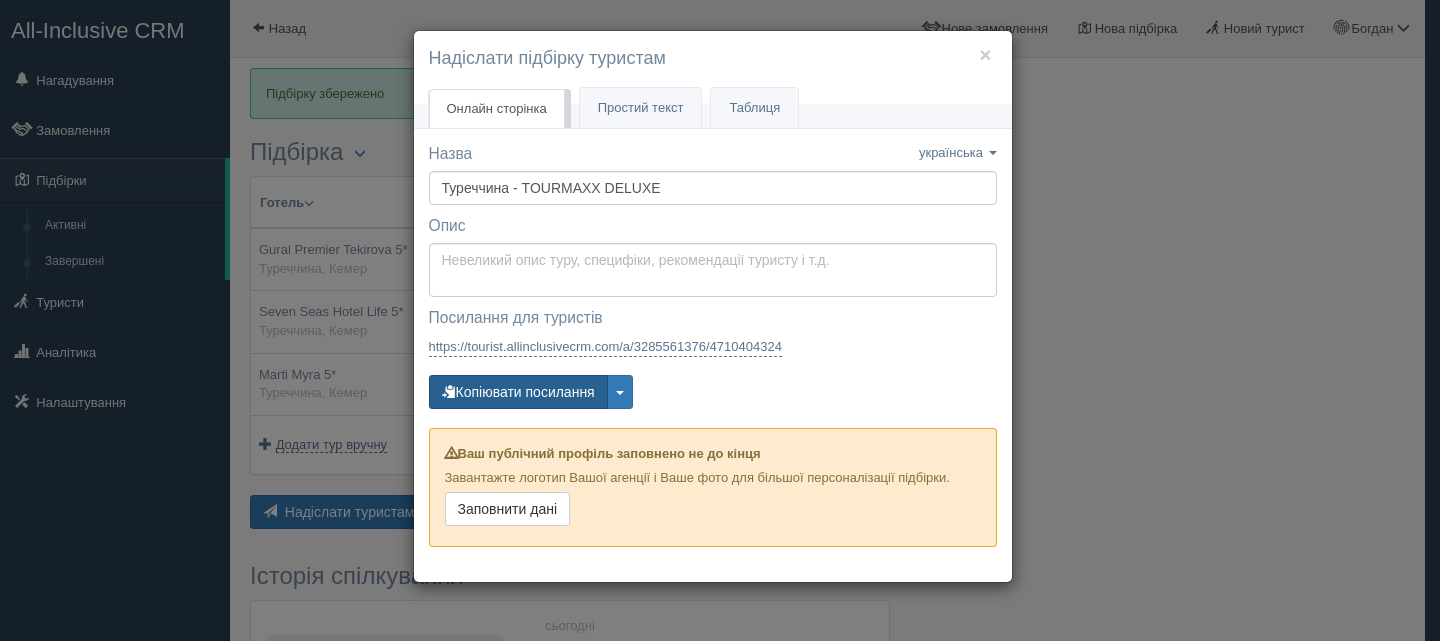 click on "Копіювати посилання" at bounding box center (518, 392) 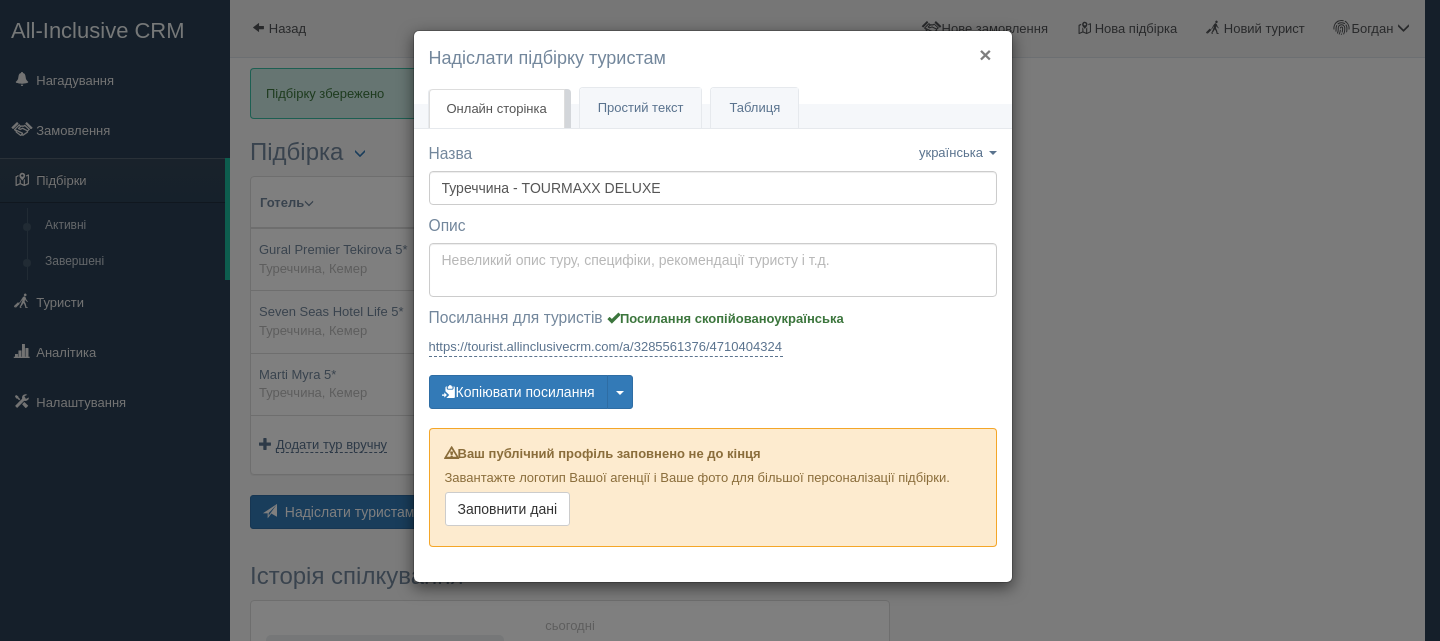 click on "×" at bounding box center [985, 54] 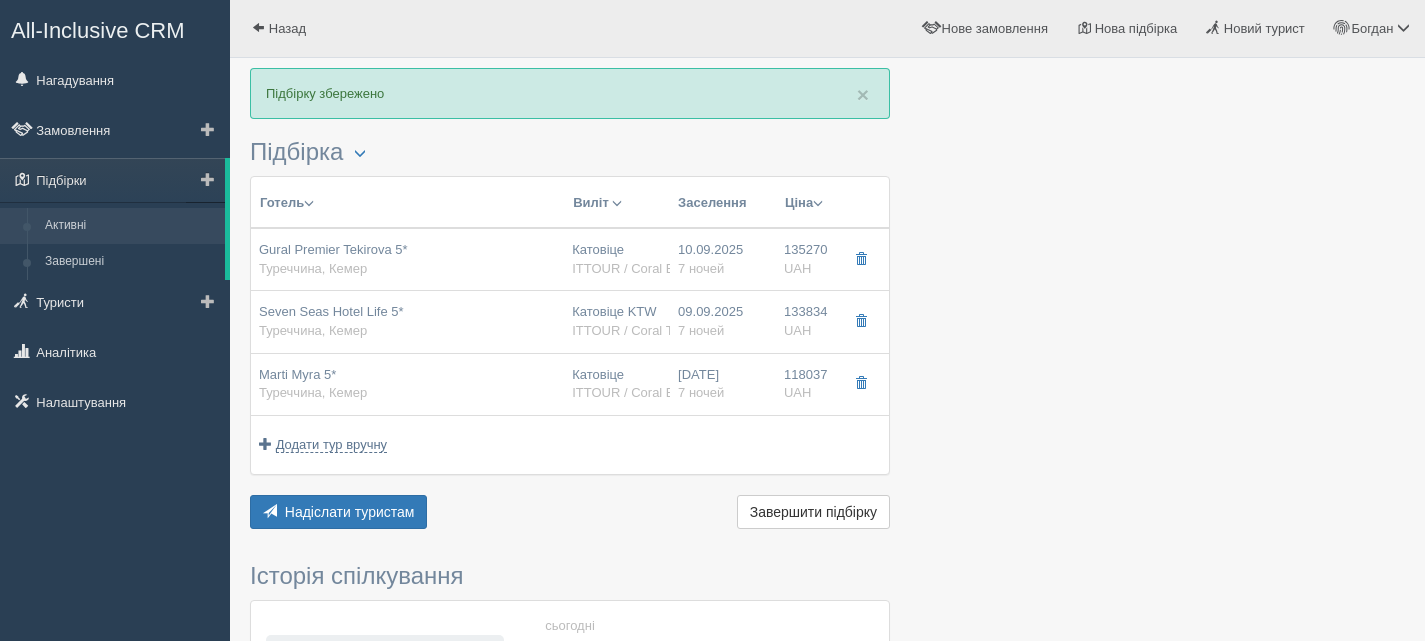 click on "Активні" at bounding box center [130, 226] 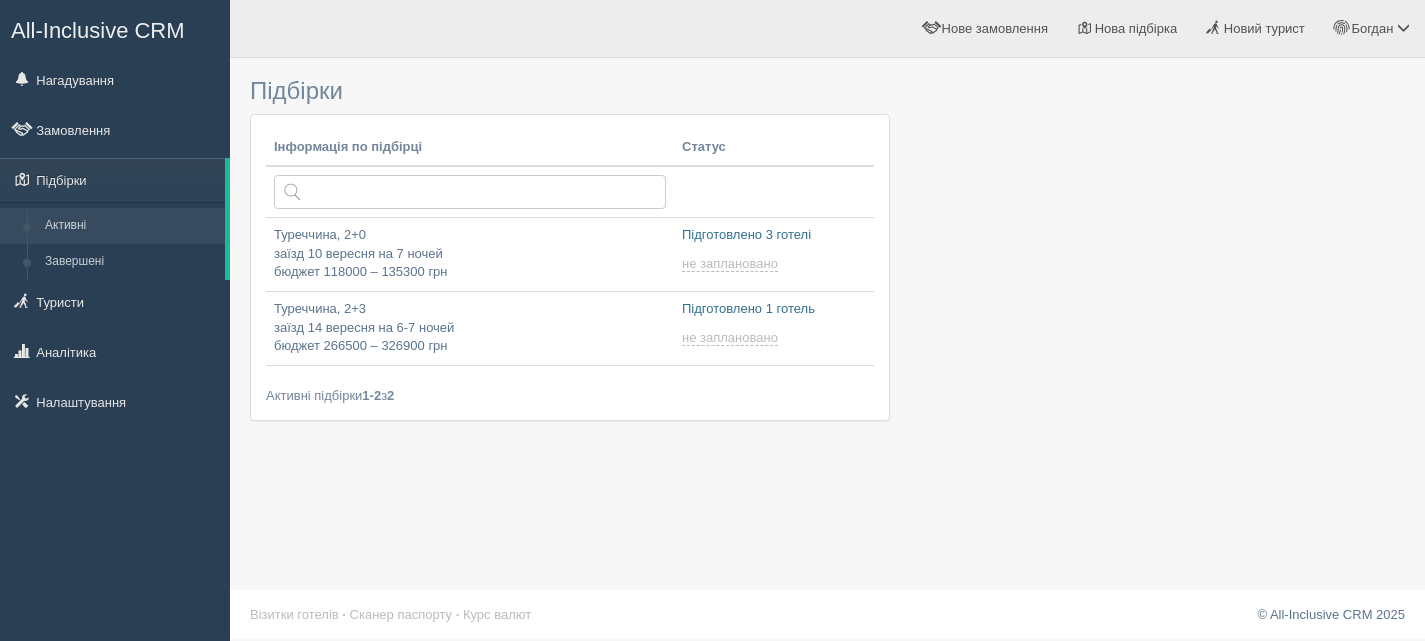 scroll, scrollTop: 0, scrollLeft: 0, axis: both 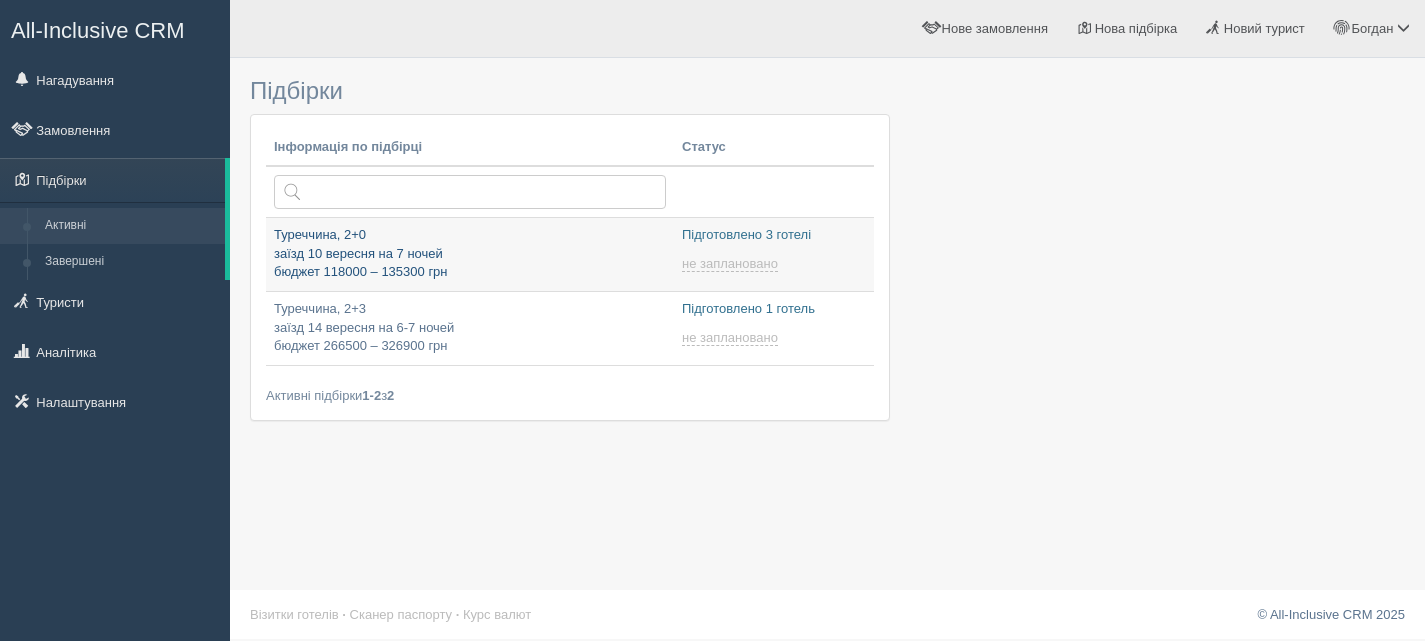 type on "2025-08-05 10:15" 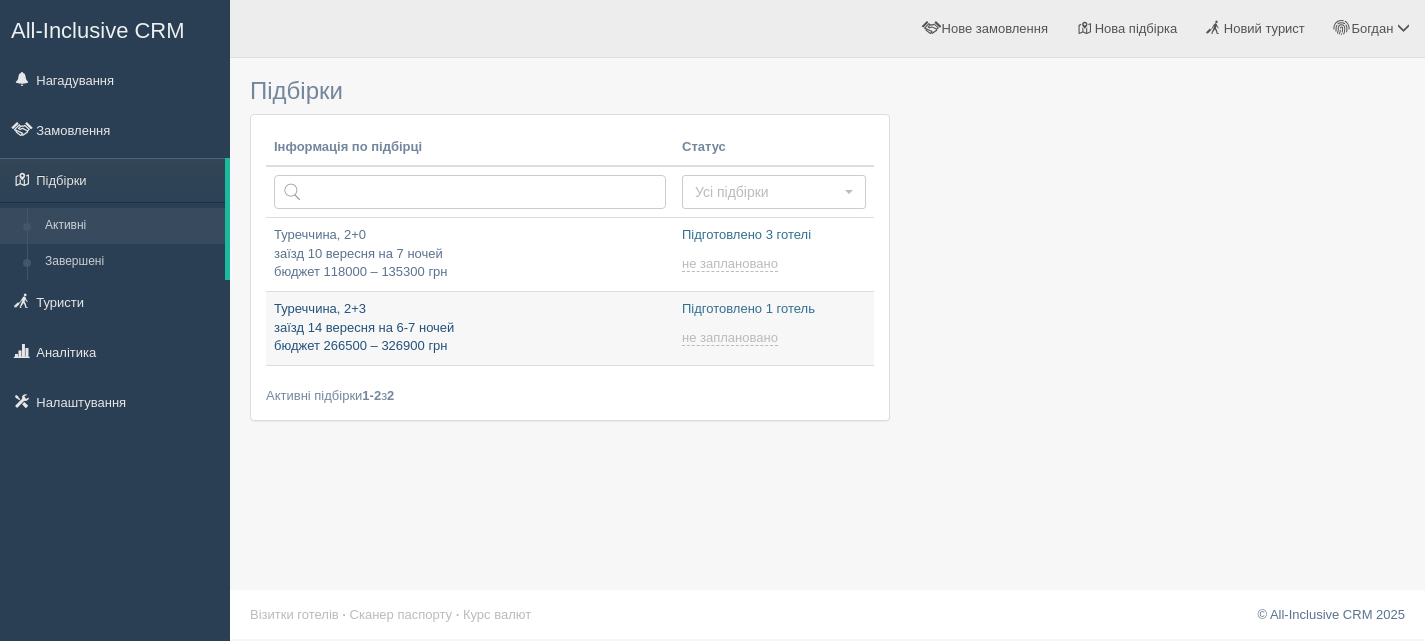 type on "[DATE] [TIME]" 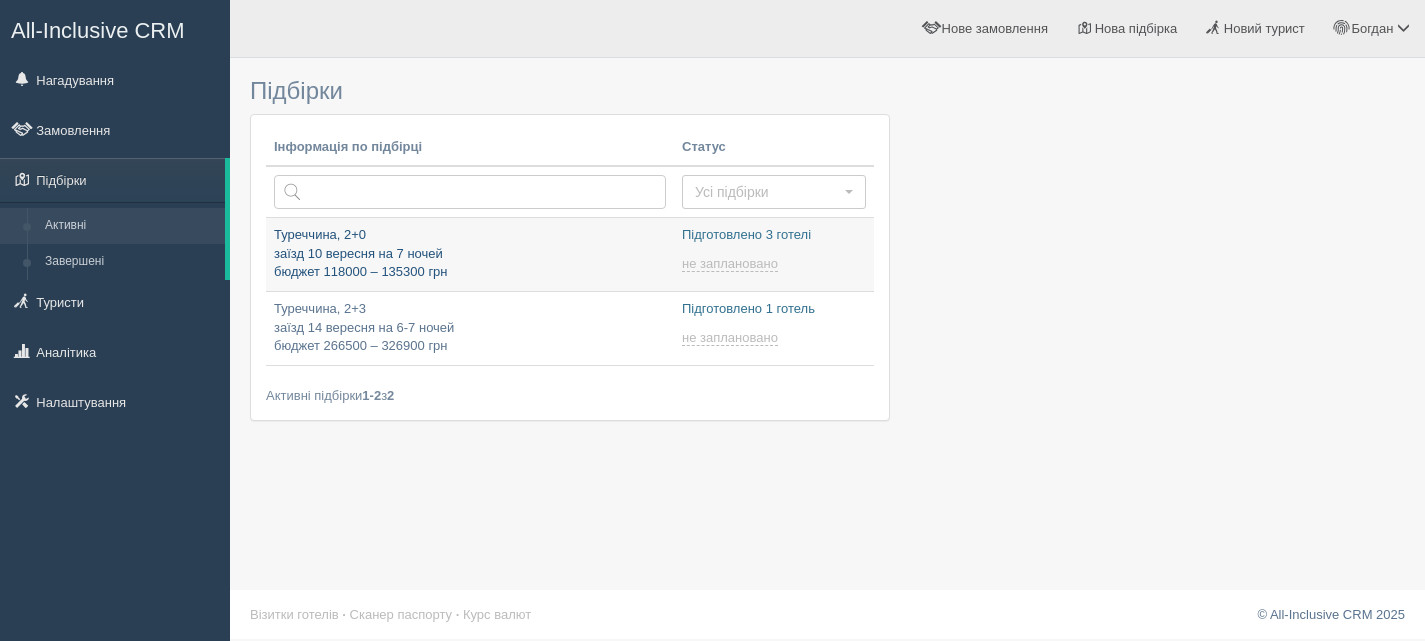 click on "Туреччина, 2+0 заїзд 10 вересня на 7 ночей бюджет 118000 – 135300 грн" at bounding box center [470, 254] 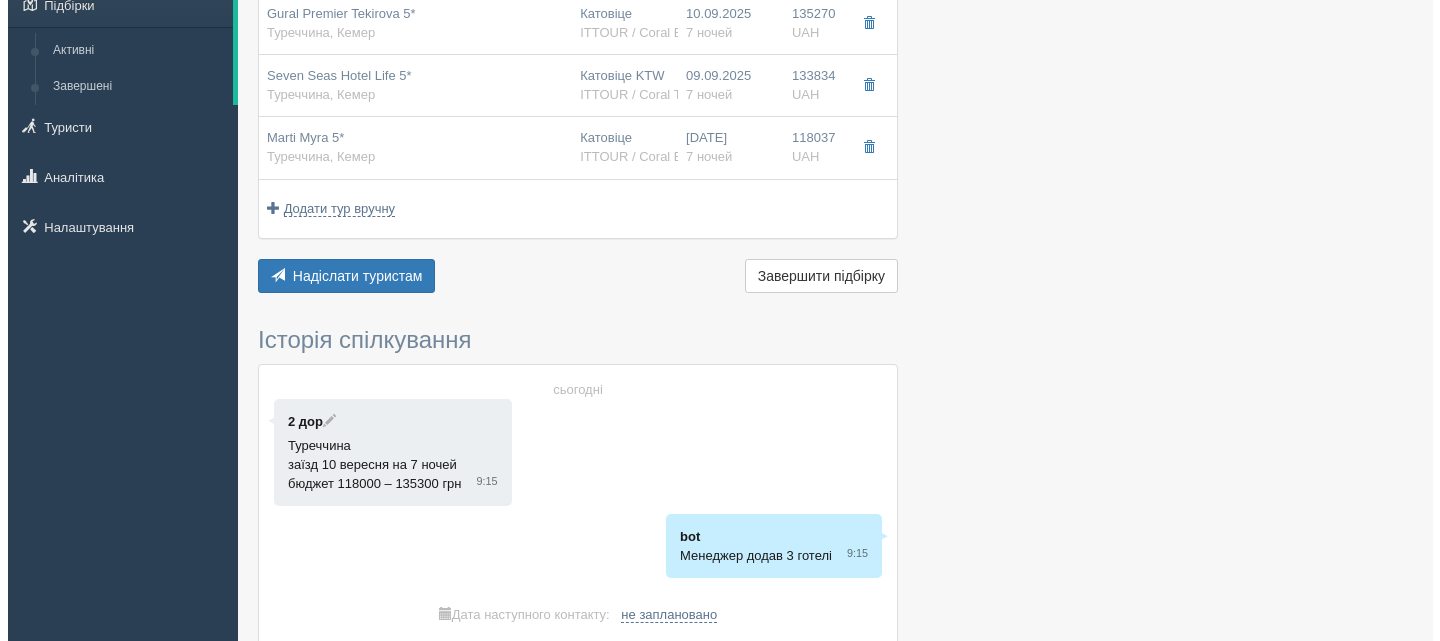 scroll, scrollTop: 0, scrollLeft: 0, axis: both 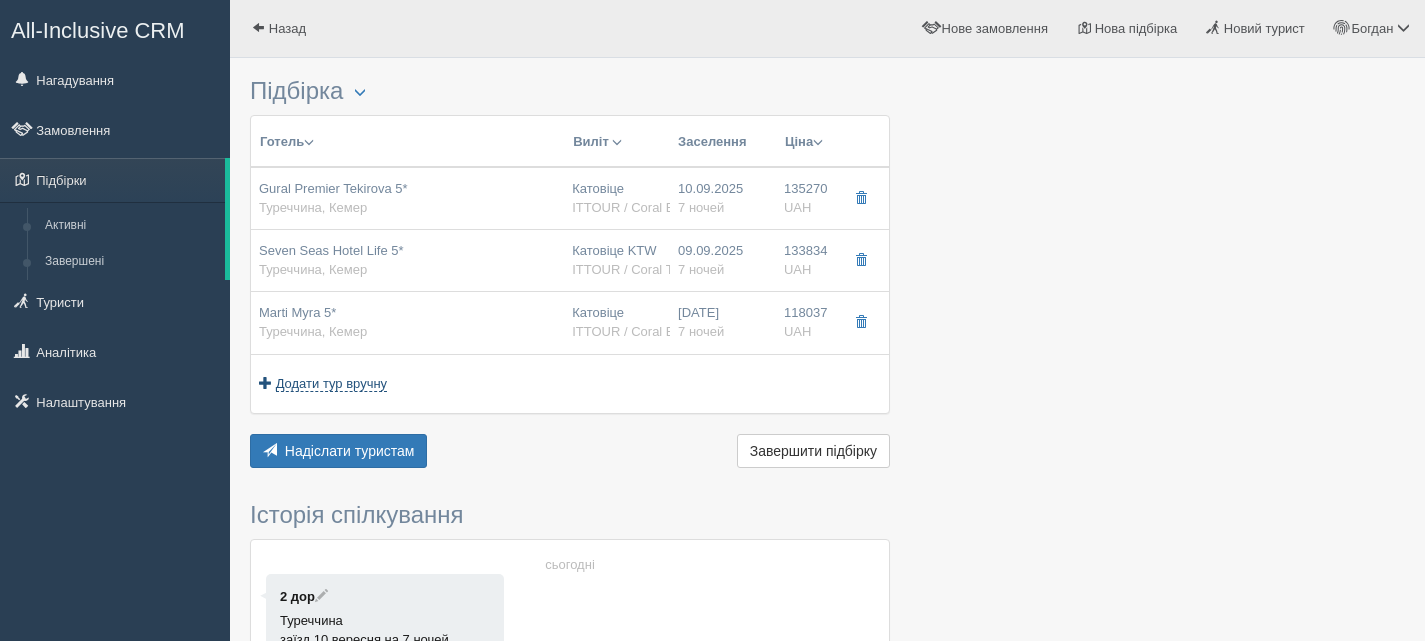click on "Додати тур вручну" at bounding box center (332, 384) 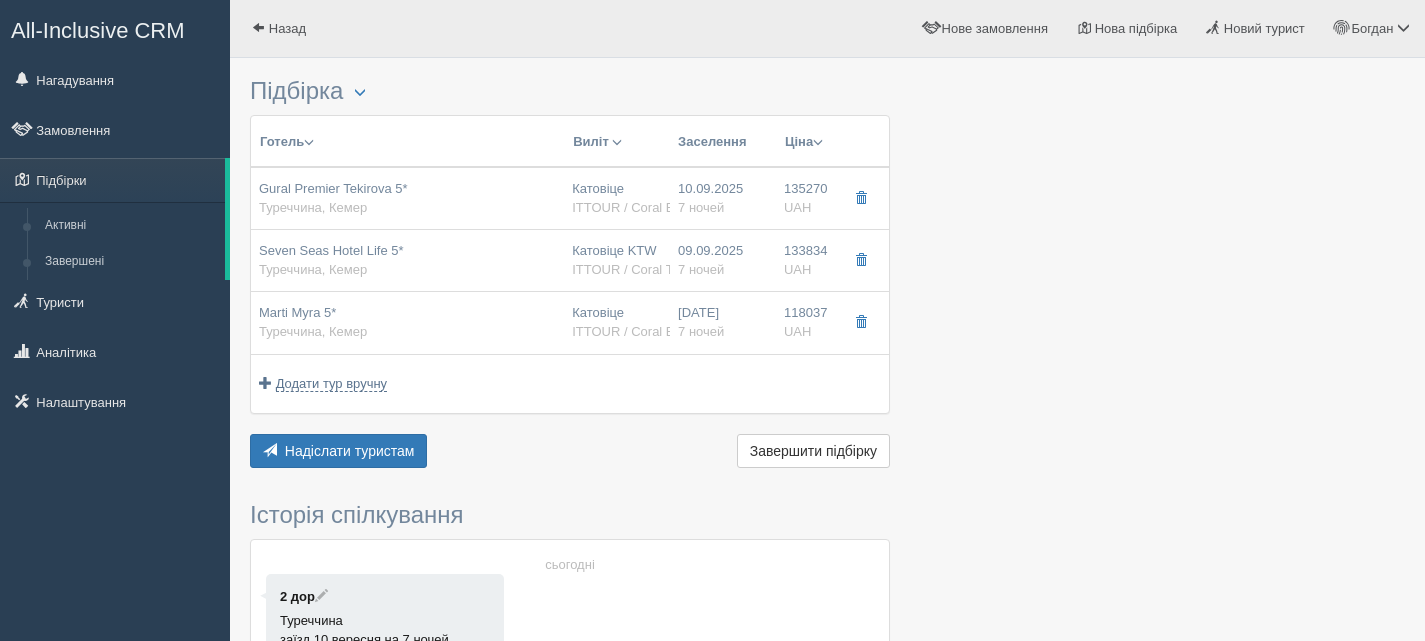 type 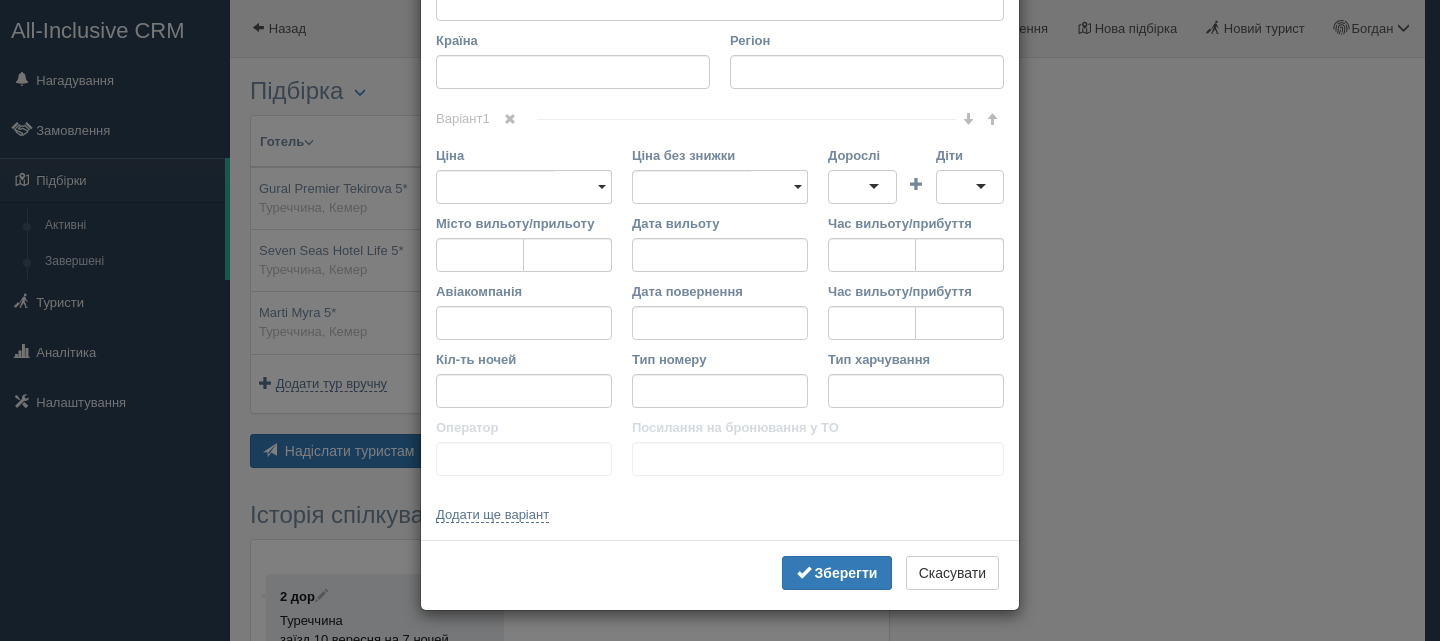 scroll, scrollTop: 0, scrollLeft: 0, axis: both 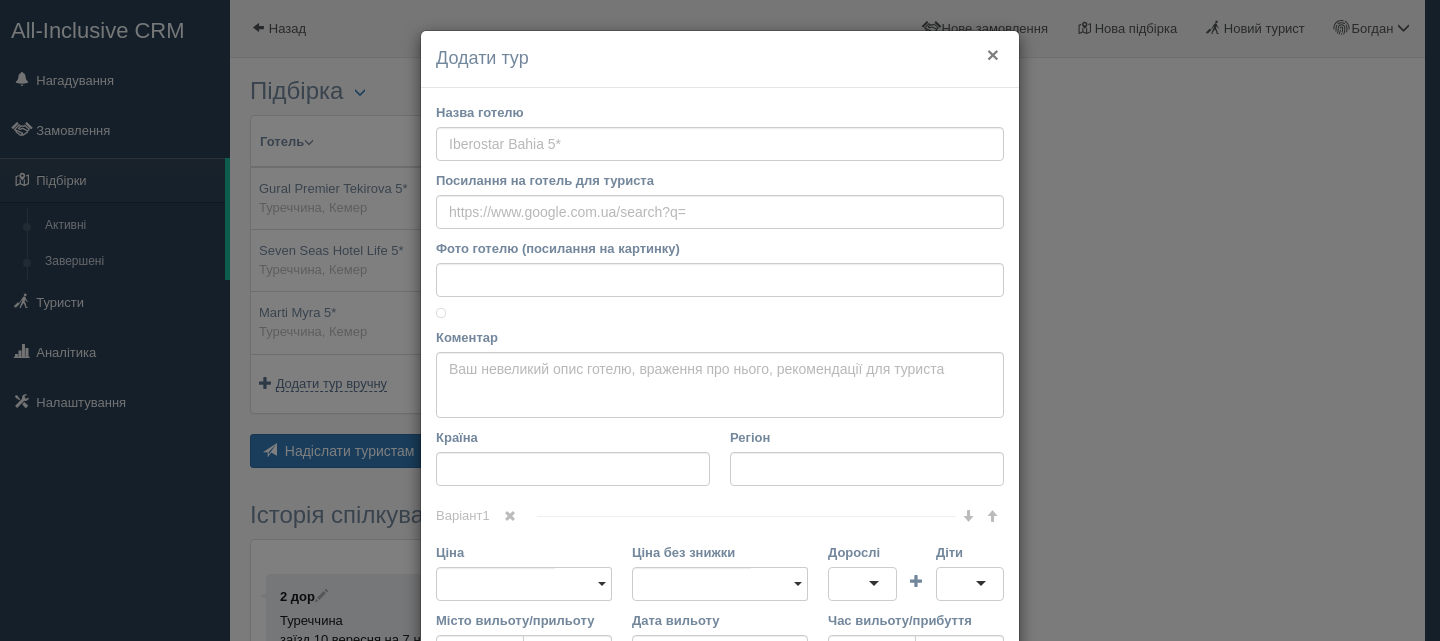 click on "×" at bounding box center [993, 54] 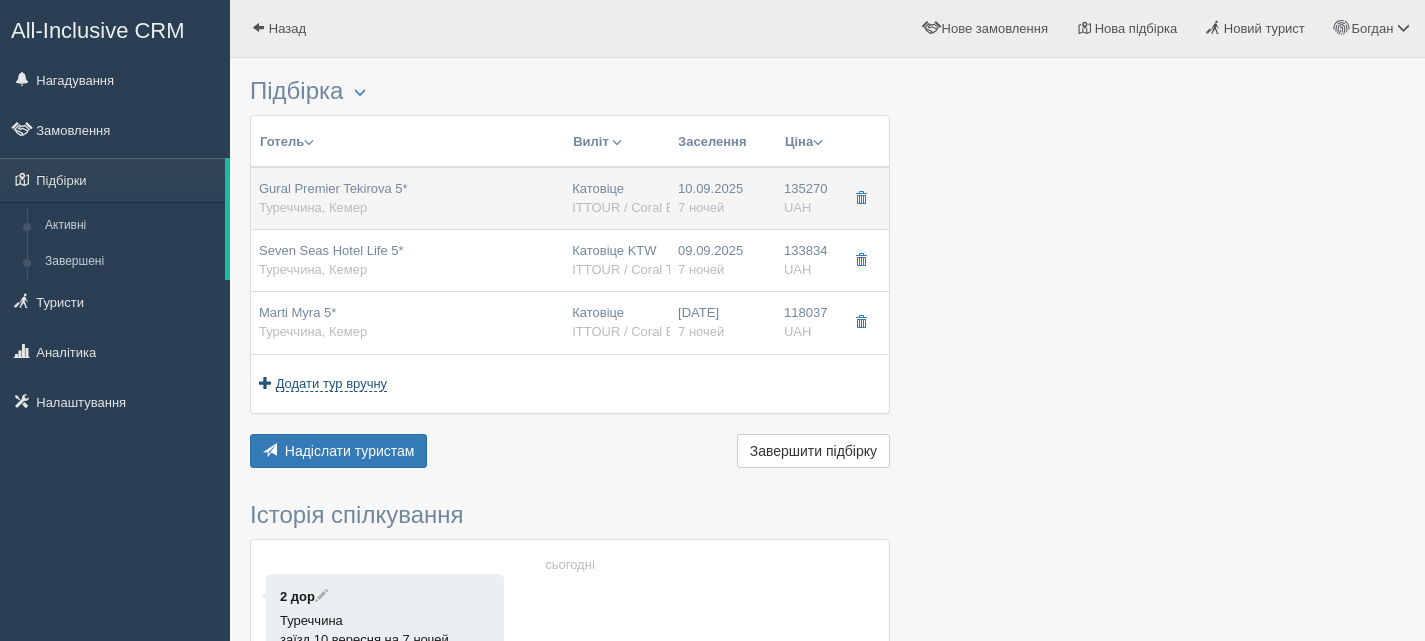 click on "Gural Premier Tekirova 5*" at bounding box center [333, 188] 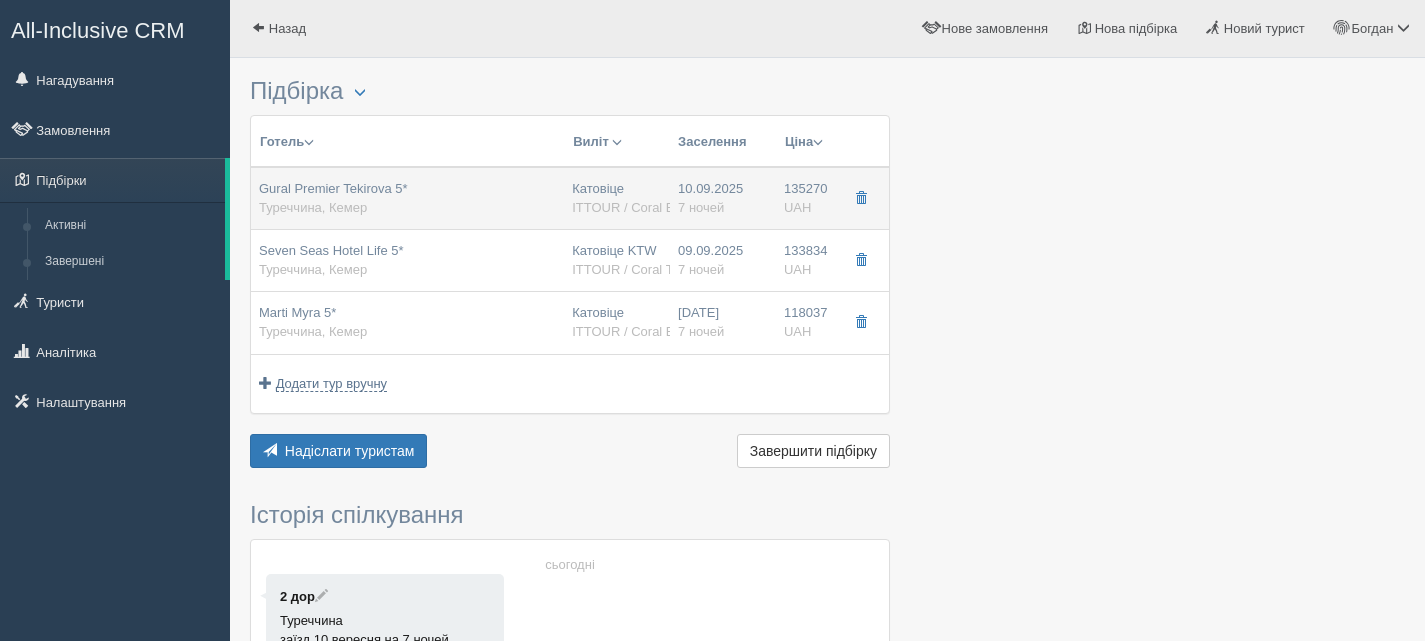 type on "Gural Premier Tekirova 5*" 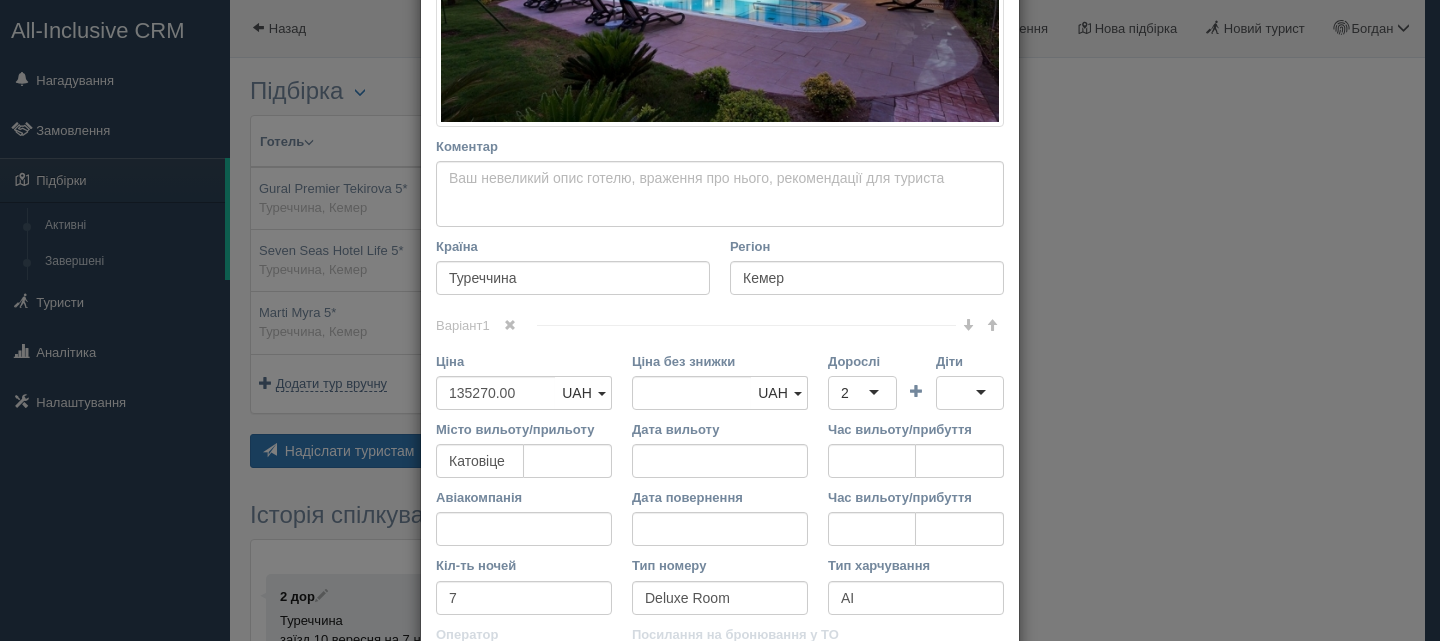 scroll, scrollTop: 700, scrollLeft: 0, axis: vertical 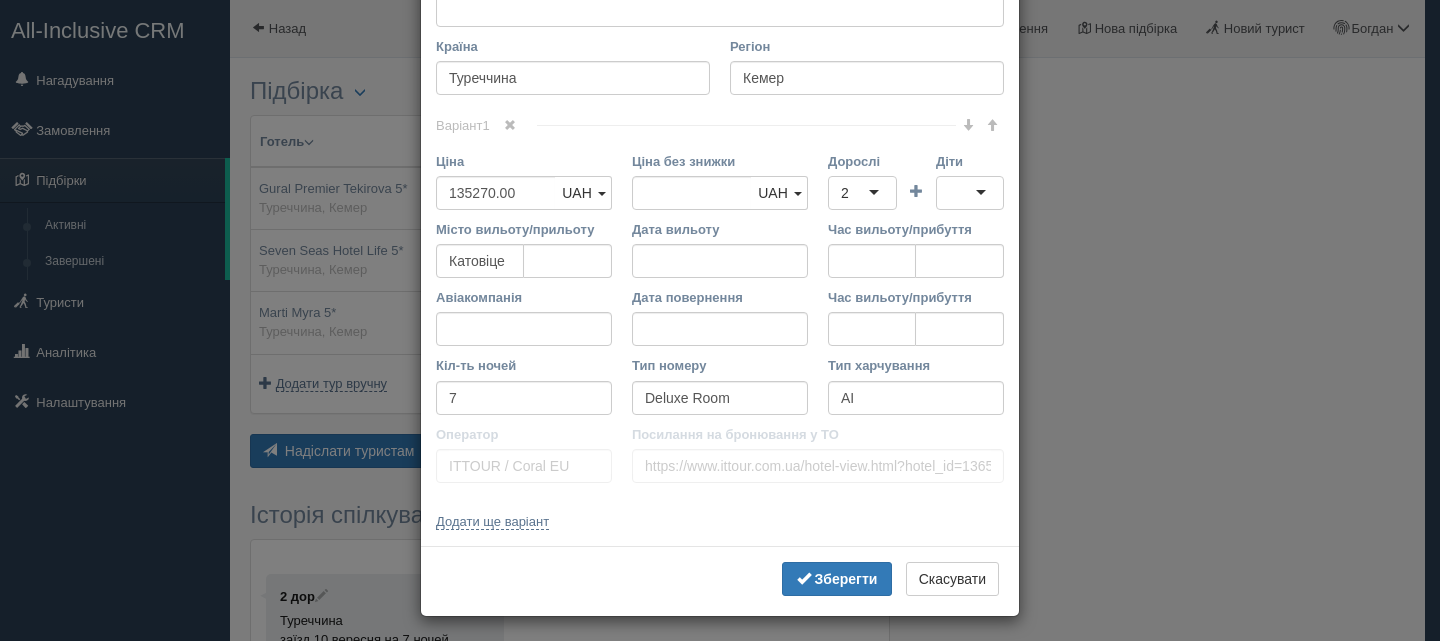 type 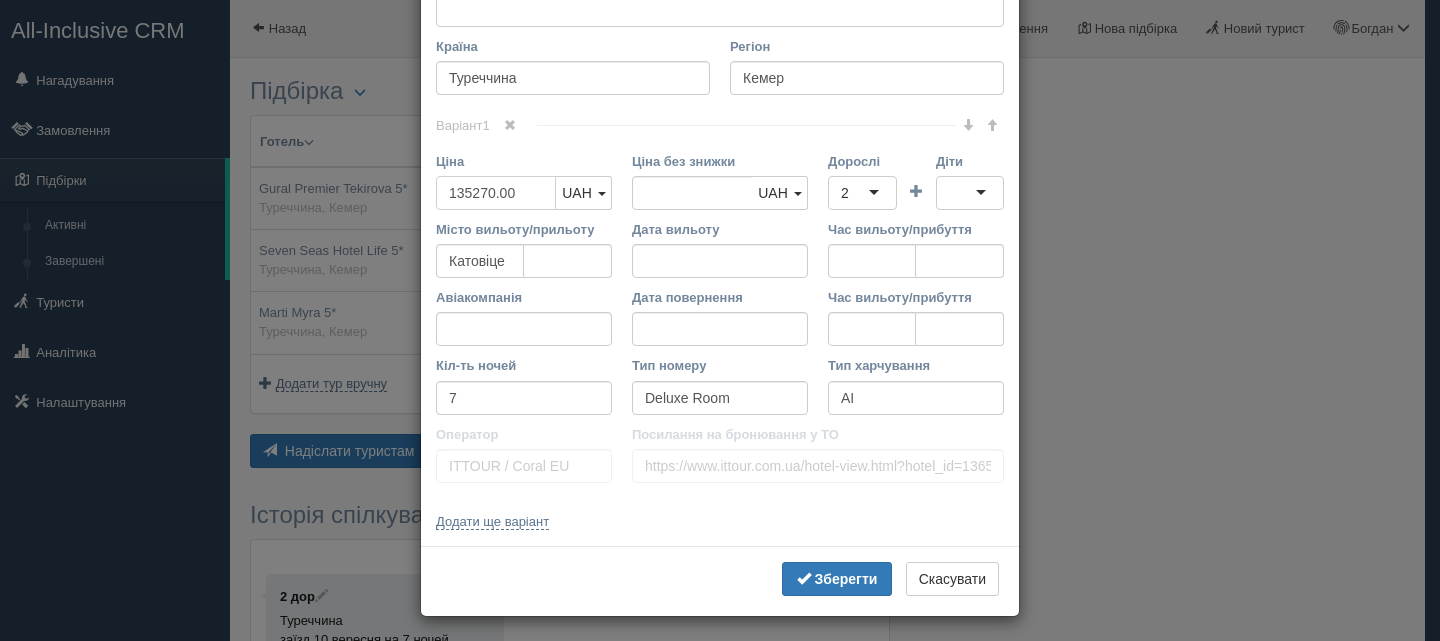 click on "135270.00" at bounding box center (496, 193) 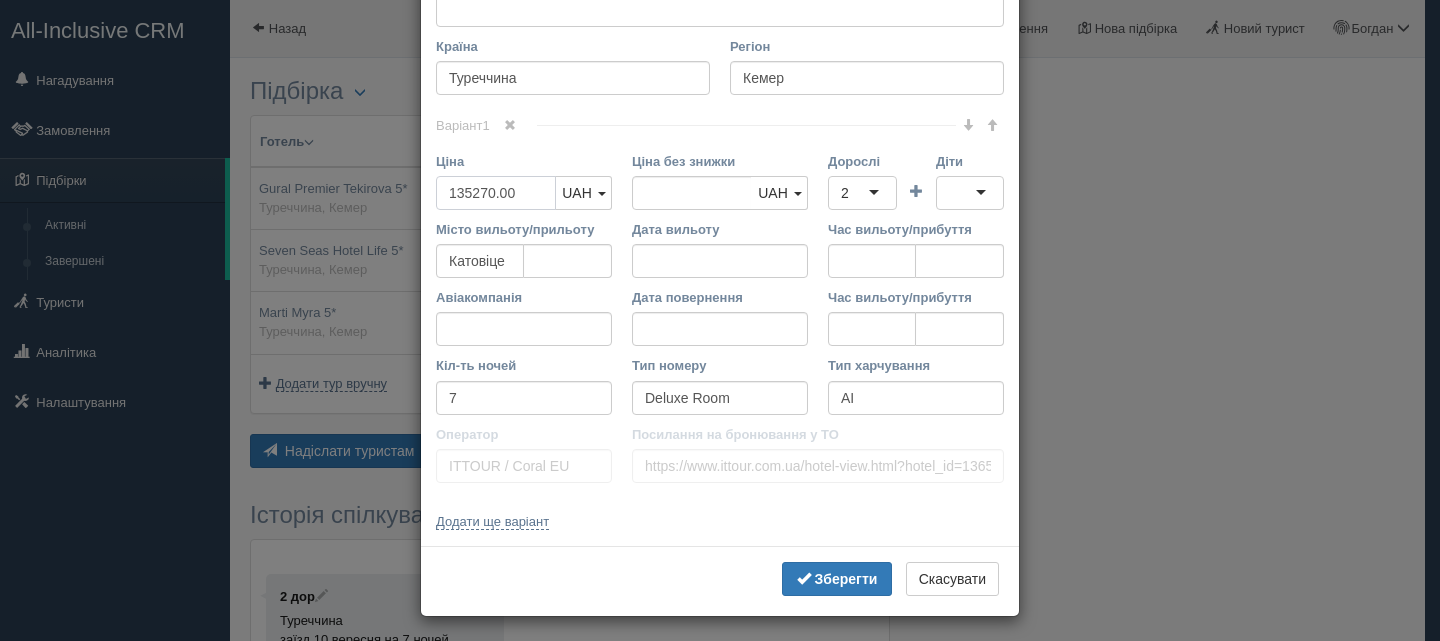 type on "13527.00" 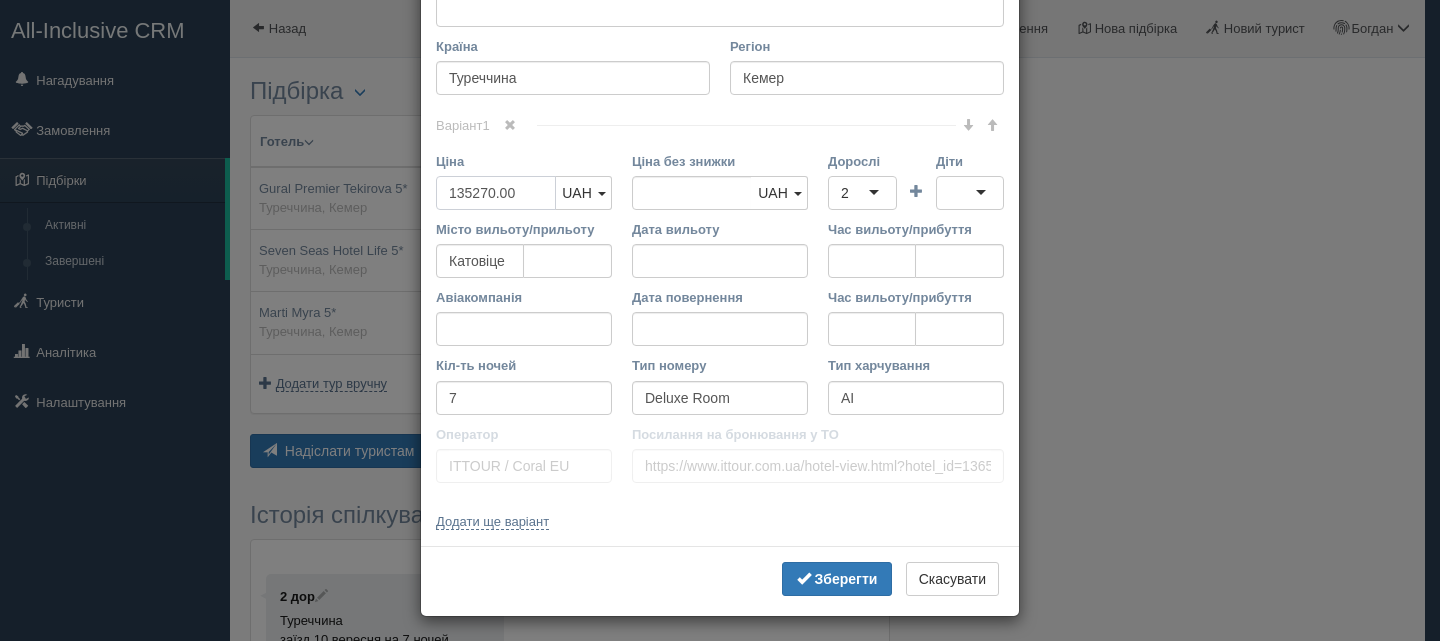 type on "135270.00" 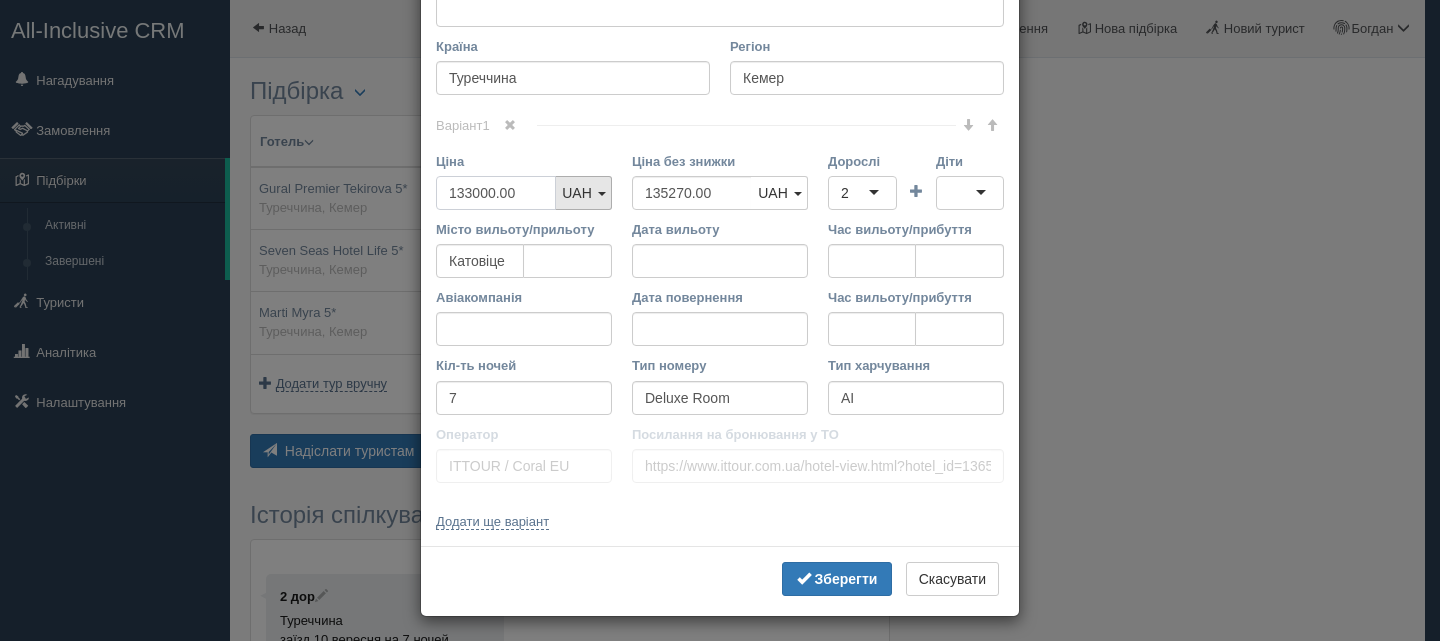 type on "133000.00" 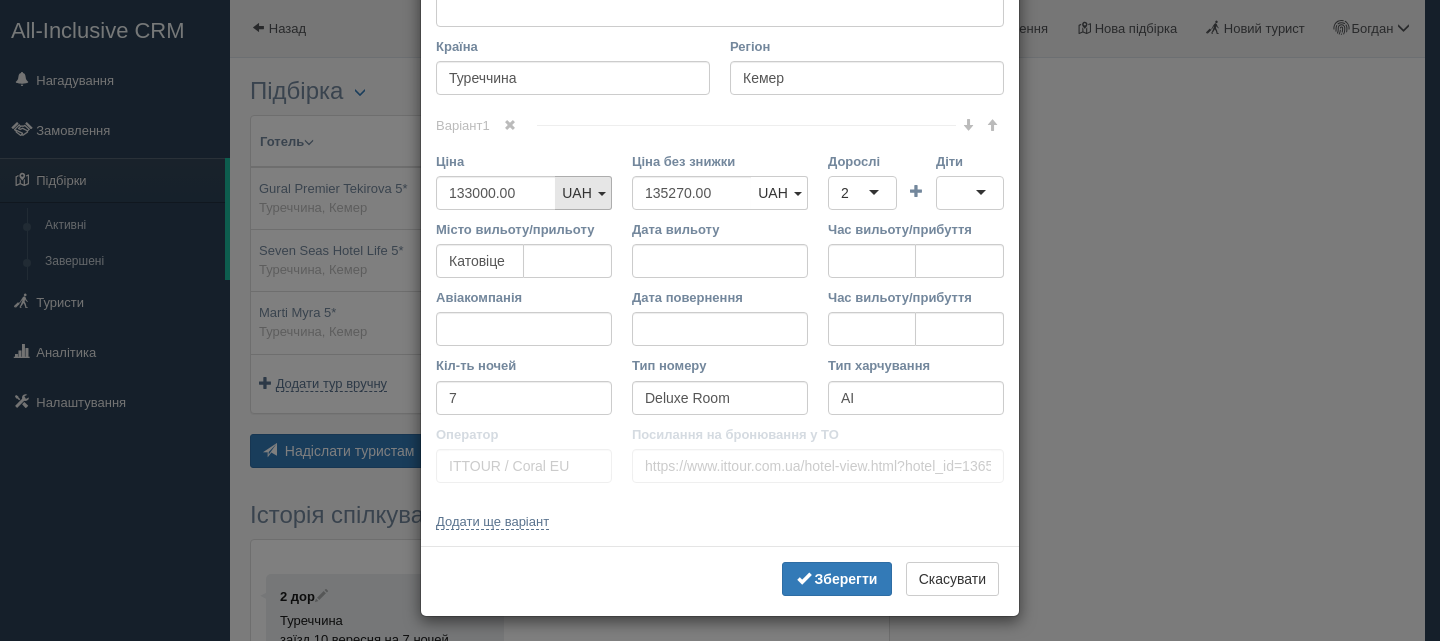 click on "UAH" at bounding box center [583, 193] 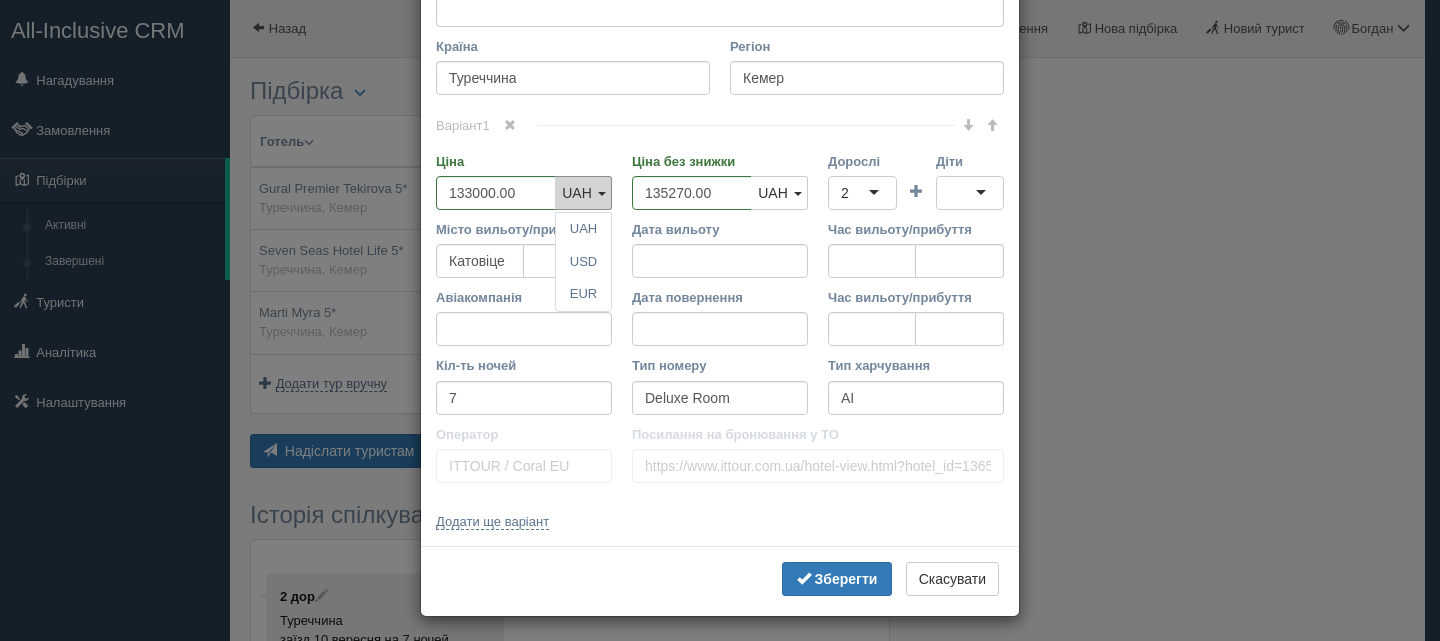 click on "UAH" at bounding box center (583, 193) 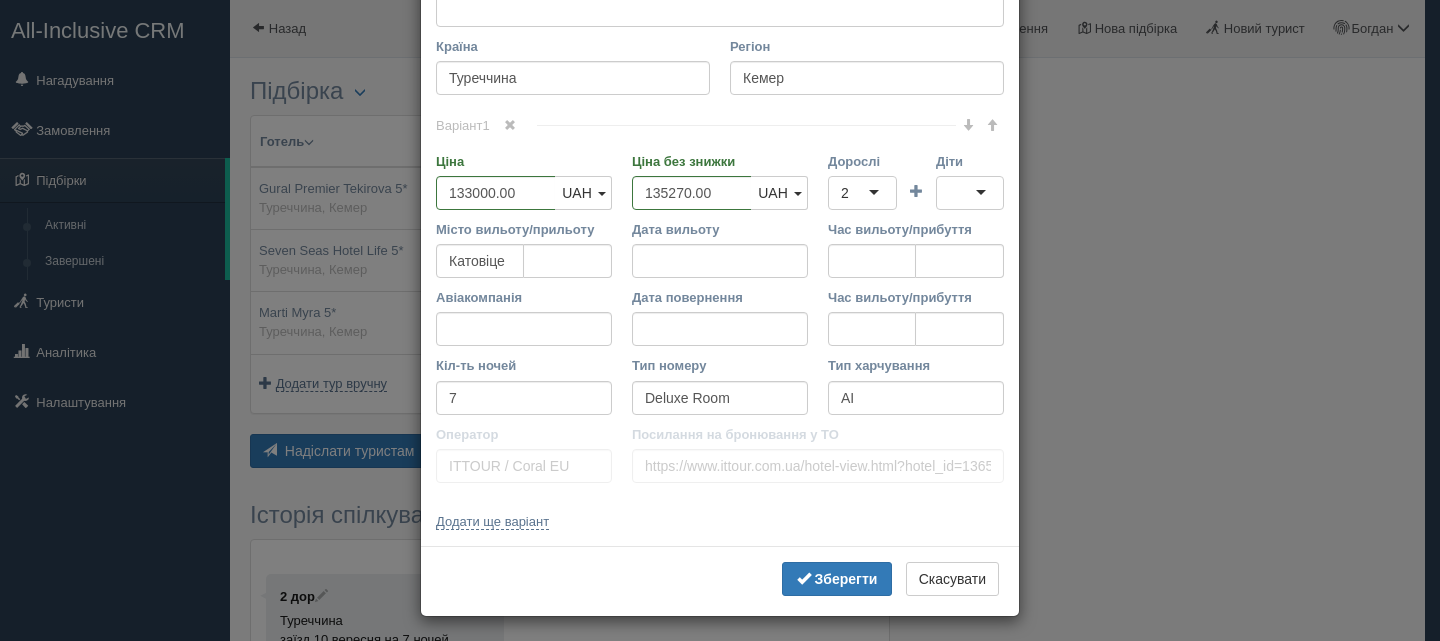 type 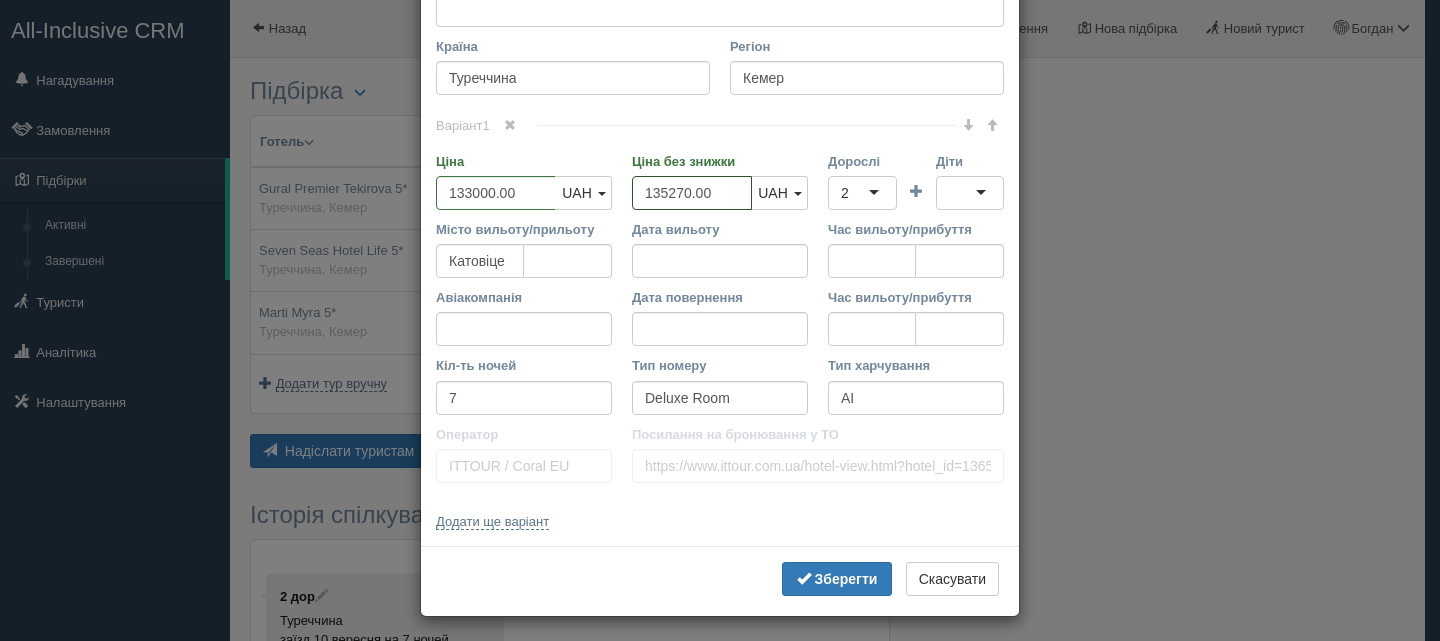 click on "135270.00" at bounding box center (692, 193) 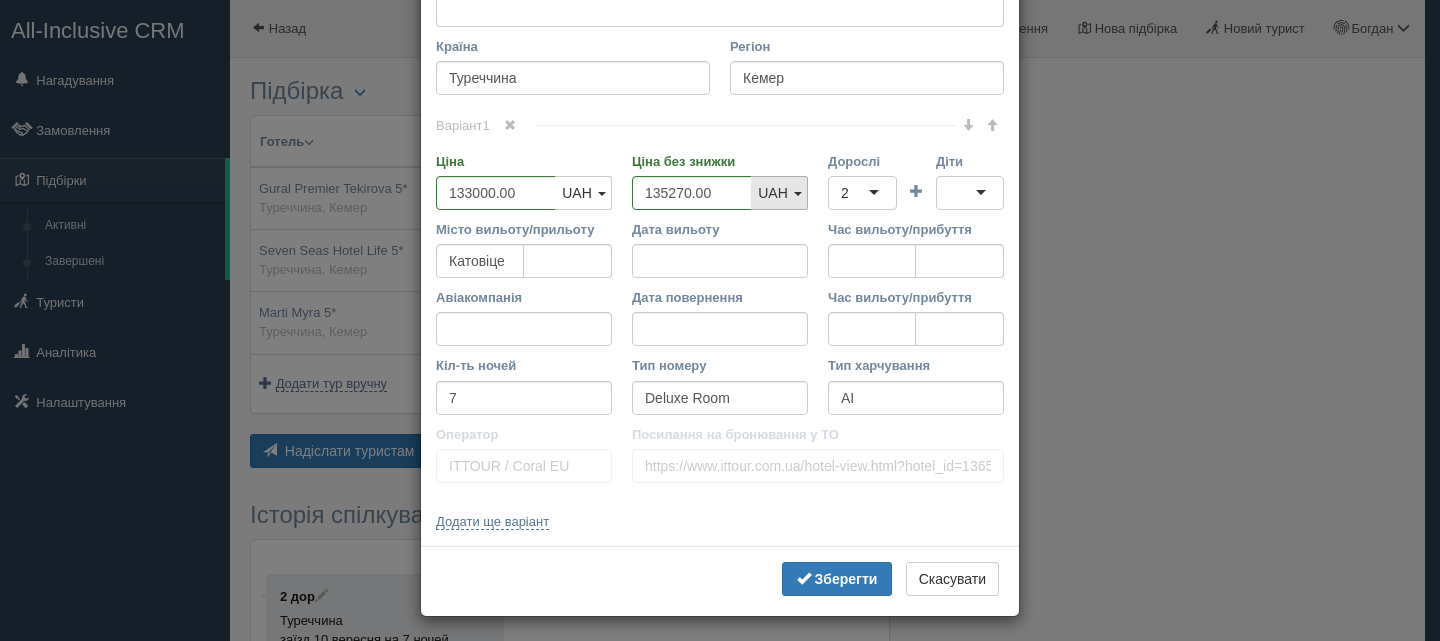 click at bounding box center [798, 194] 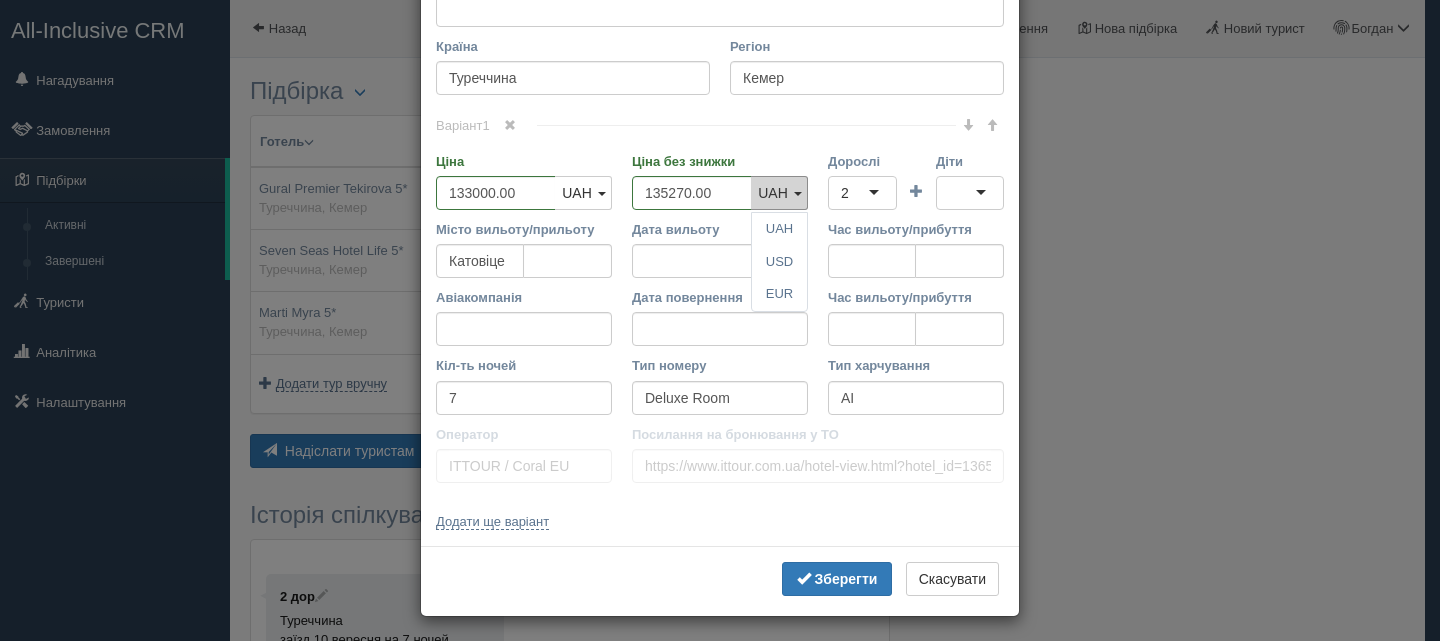 click at bounding box center (798, 194) 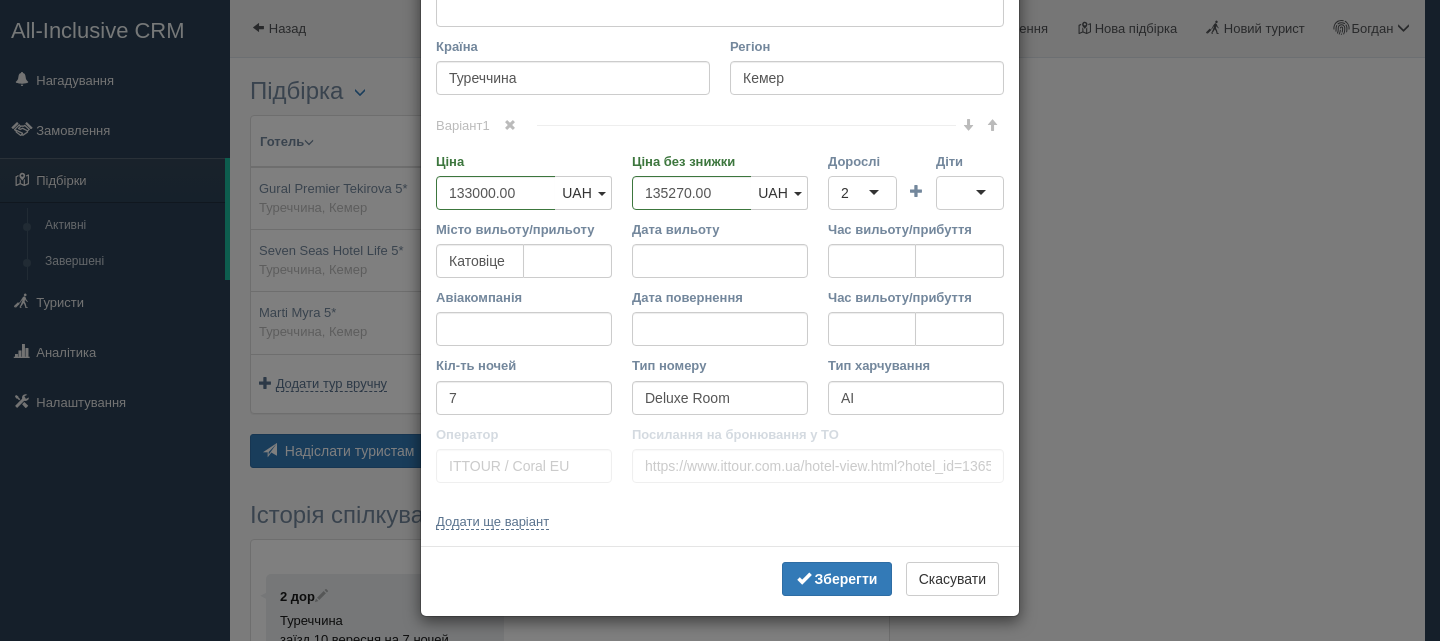 scroll, scrollTop: 706, scrollLeft: 0, axis: vertical 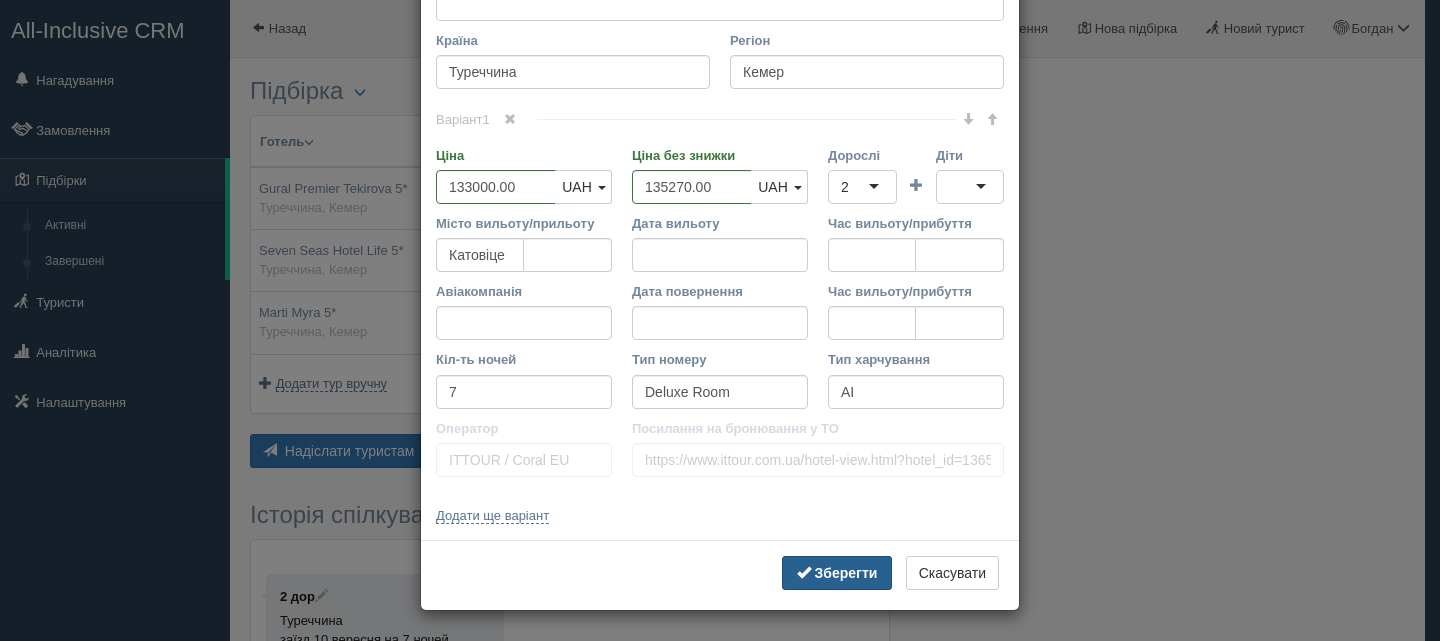 click on "Зберегти" at bounding box center (846, 573) 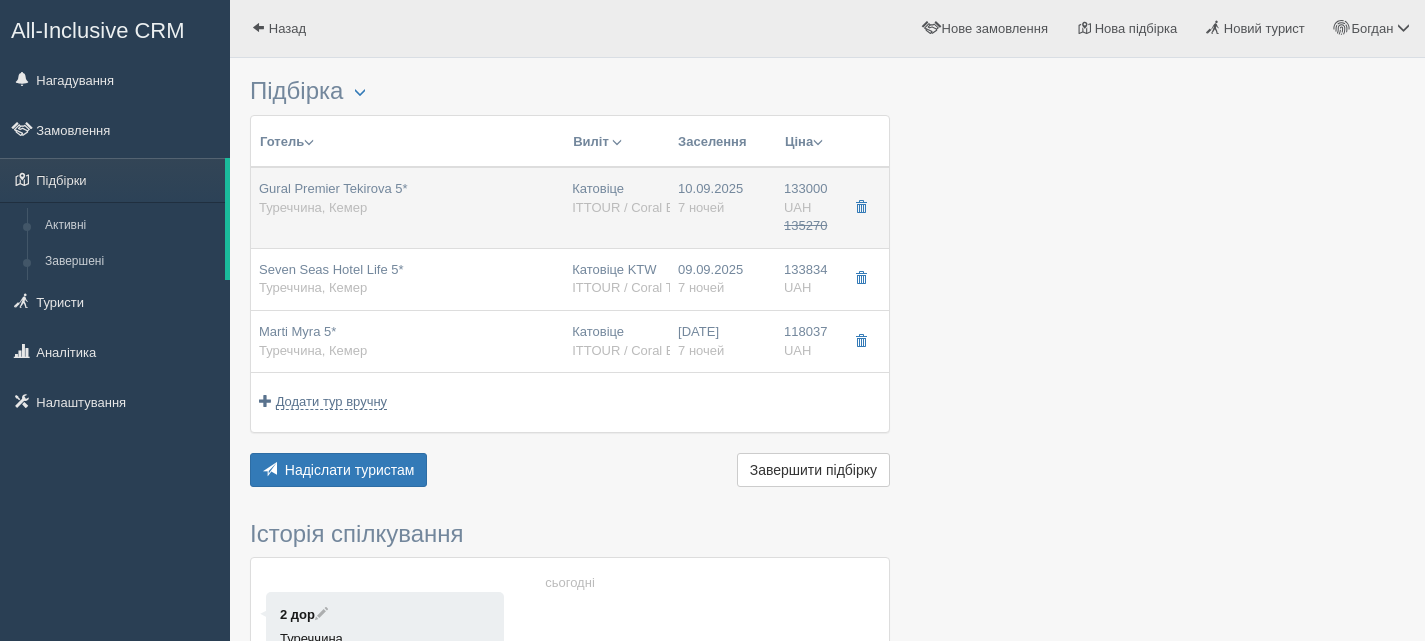 click on "Gural Premier Tekirova 5*" at bounding box center (333, 188) 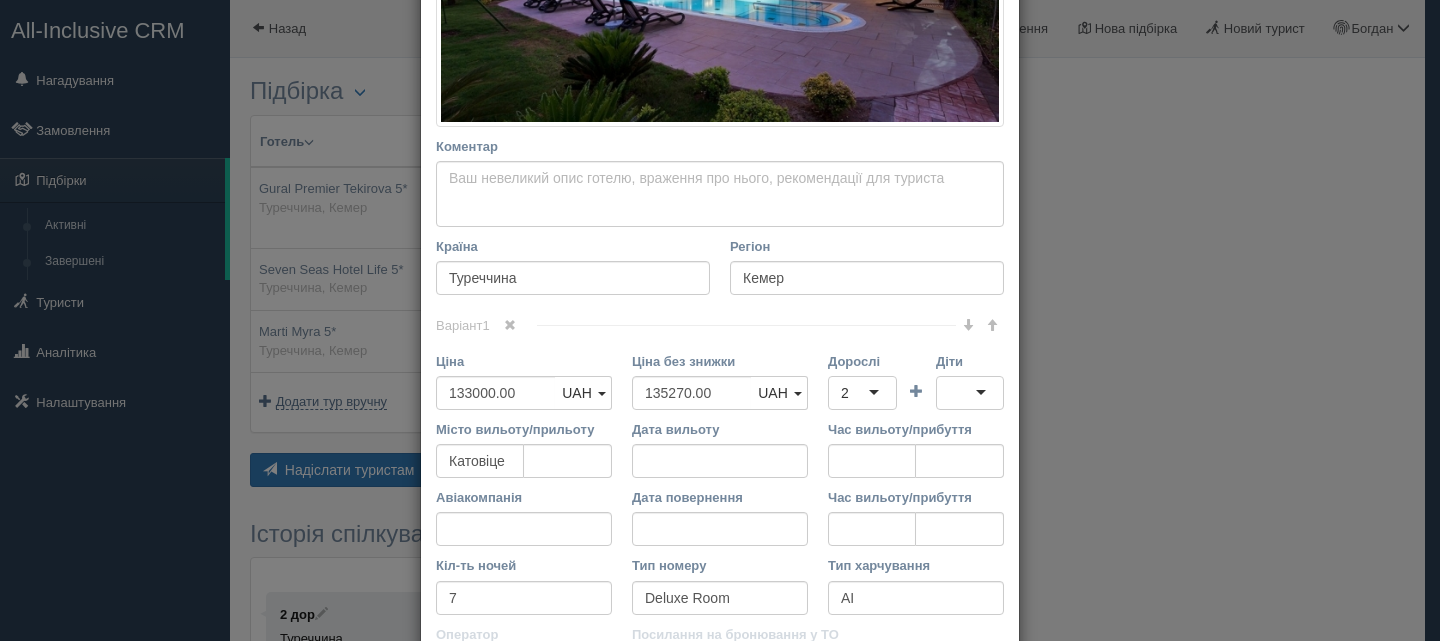 scroll, scrollTop: 700, scrollLeft: 0, axis: vertical 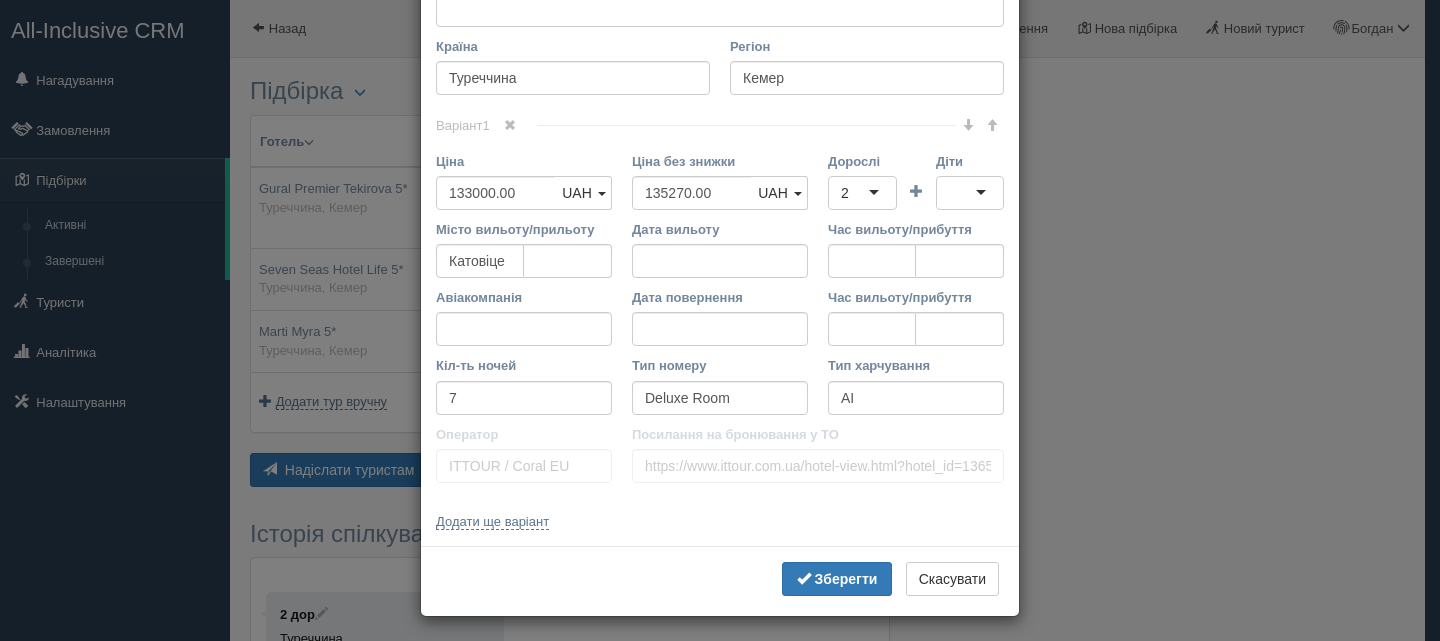 type 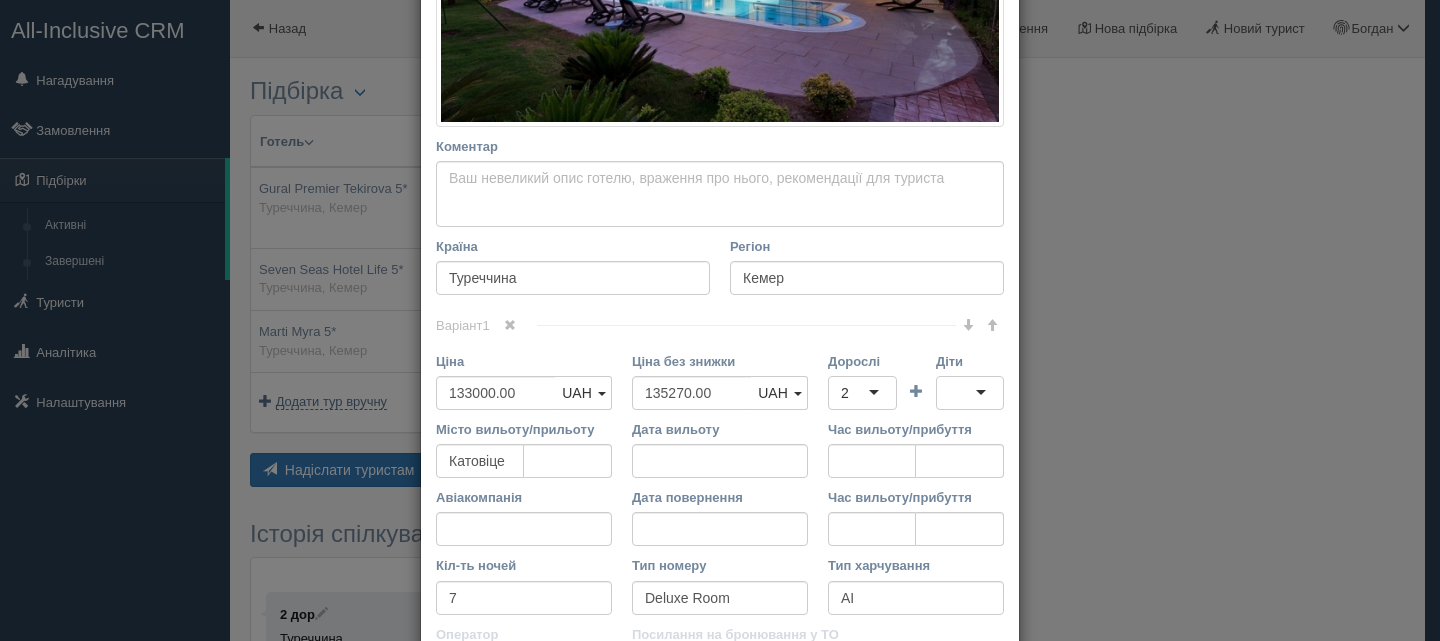 type 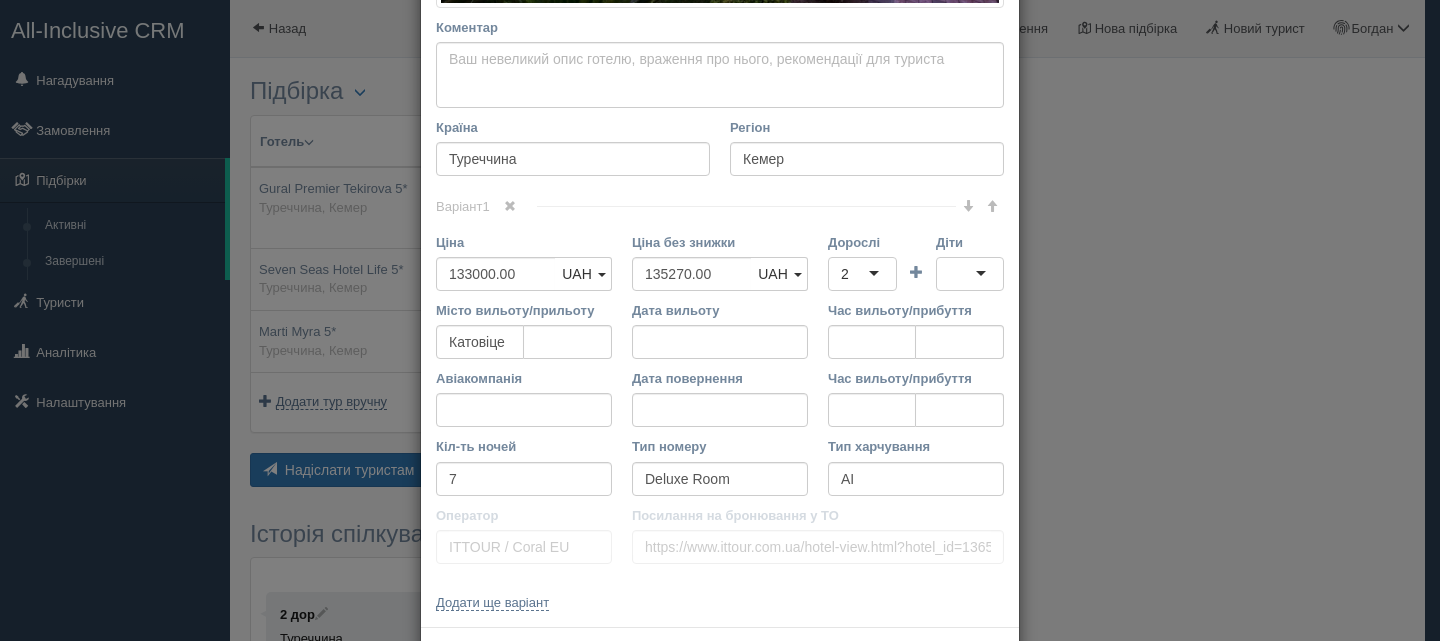 scroll, scrollTop: 700, scrollLeft: 0, axis: vertical 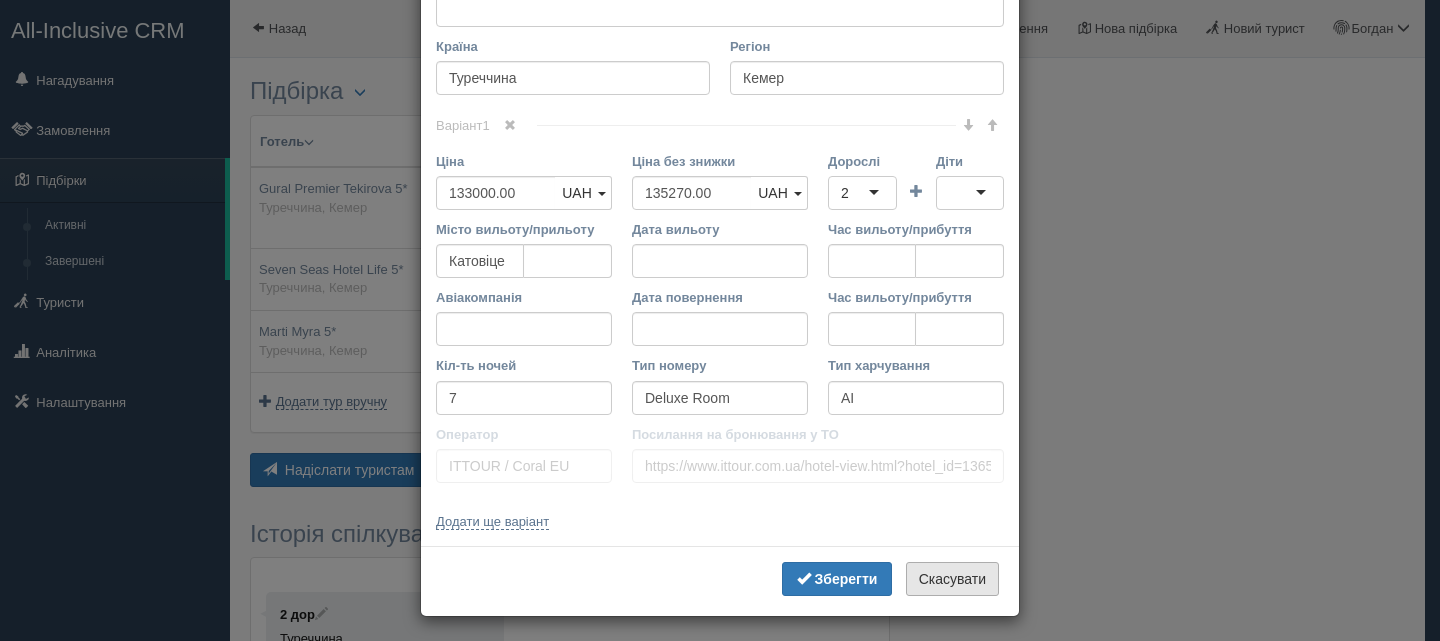 click on "Скасувати" at bounding box center (952, 579) 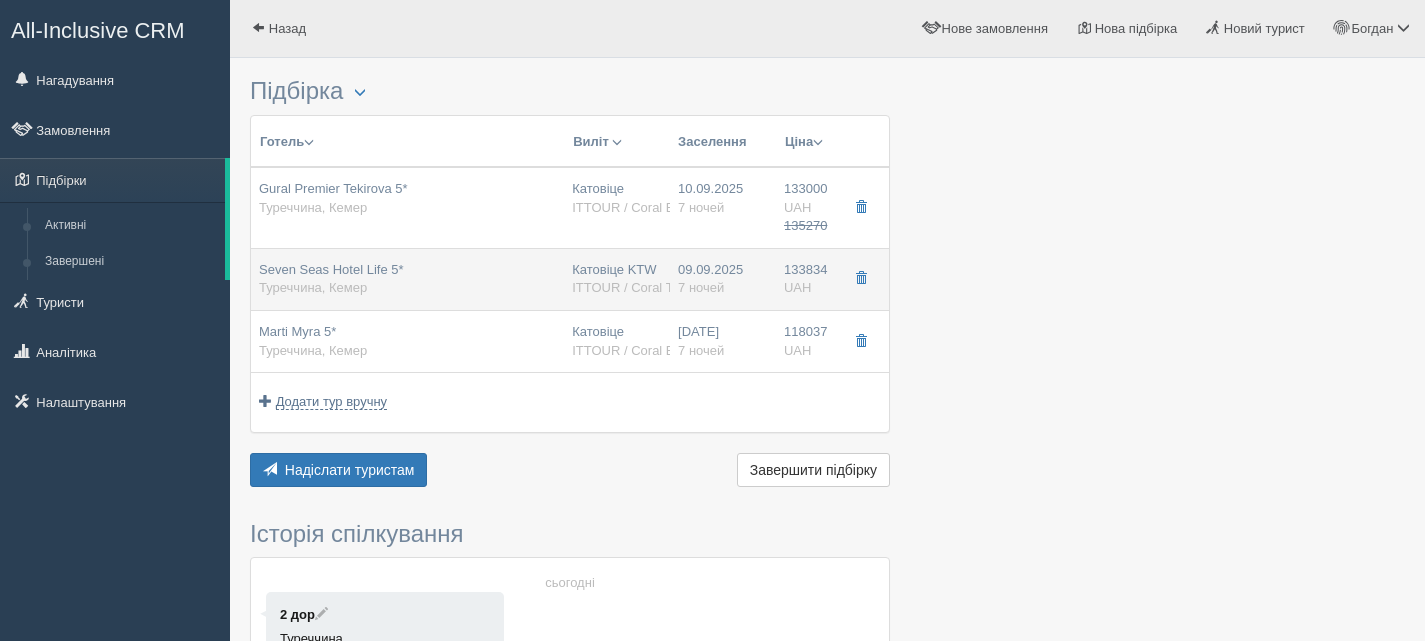click on "09.09.2025
7 ночей" at bounding box center (723, 279) 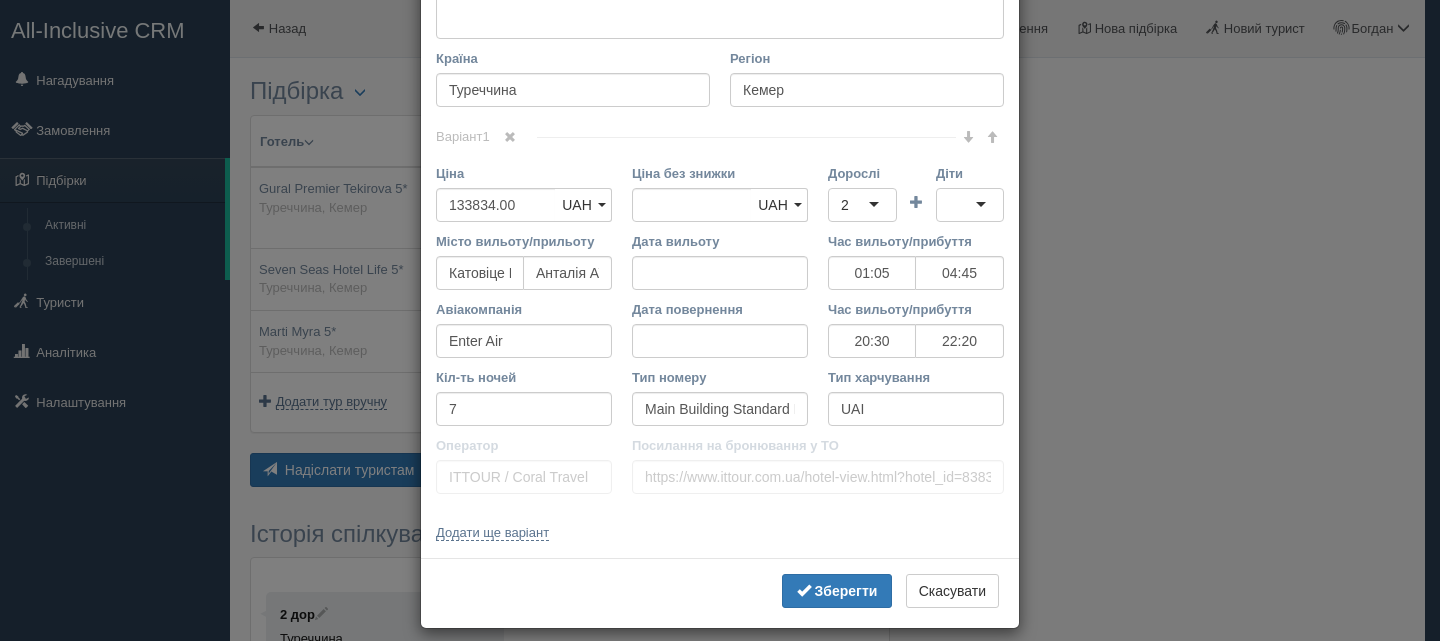 scroll, scrollTop: 768, scrollLeft: 0, axis: vertical 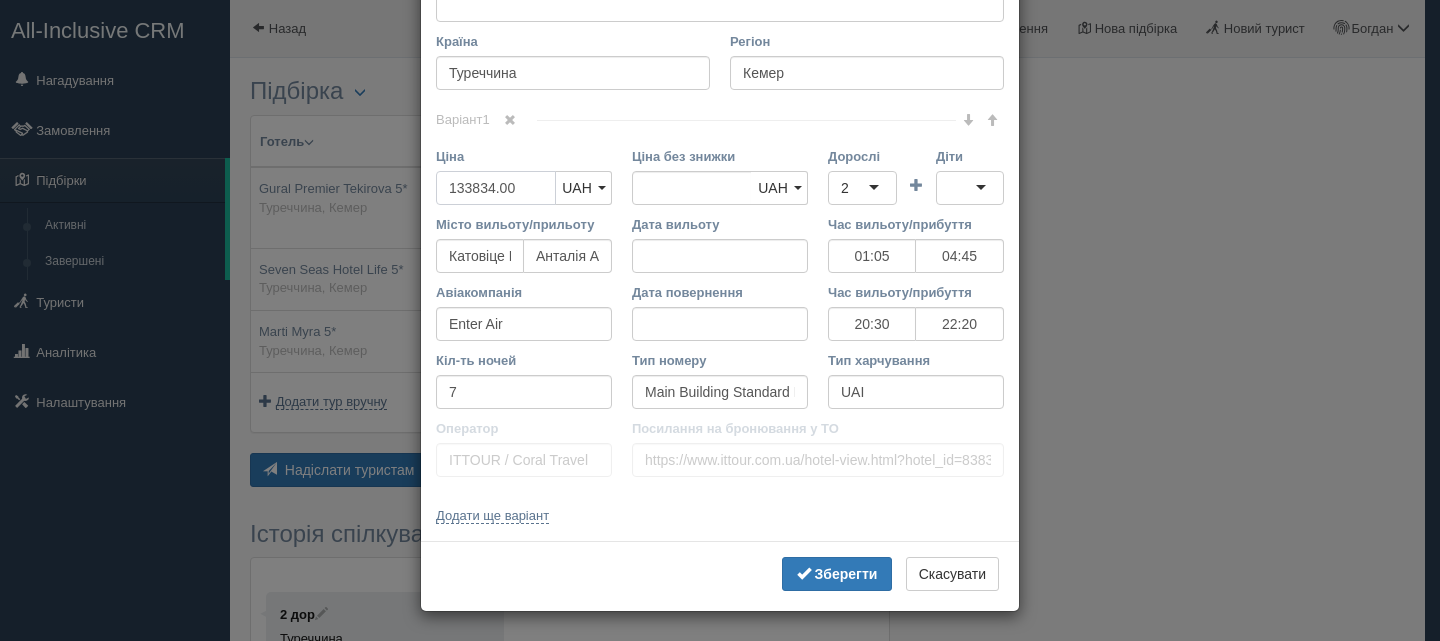 click on "133834.00" at bounding box center (496, 188) 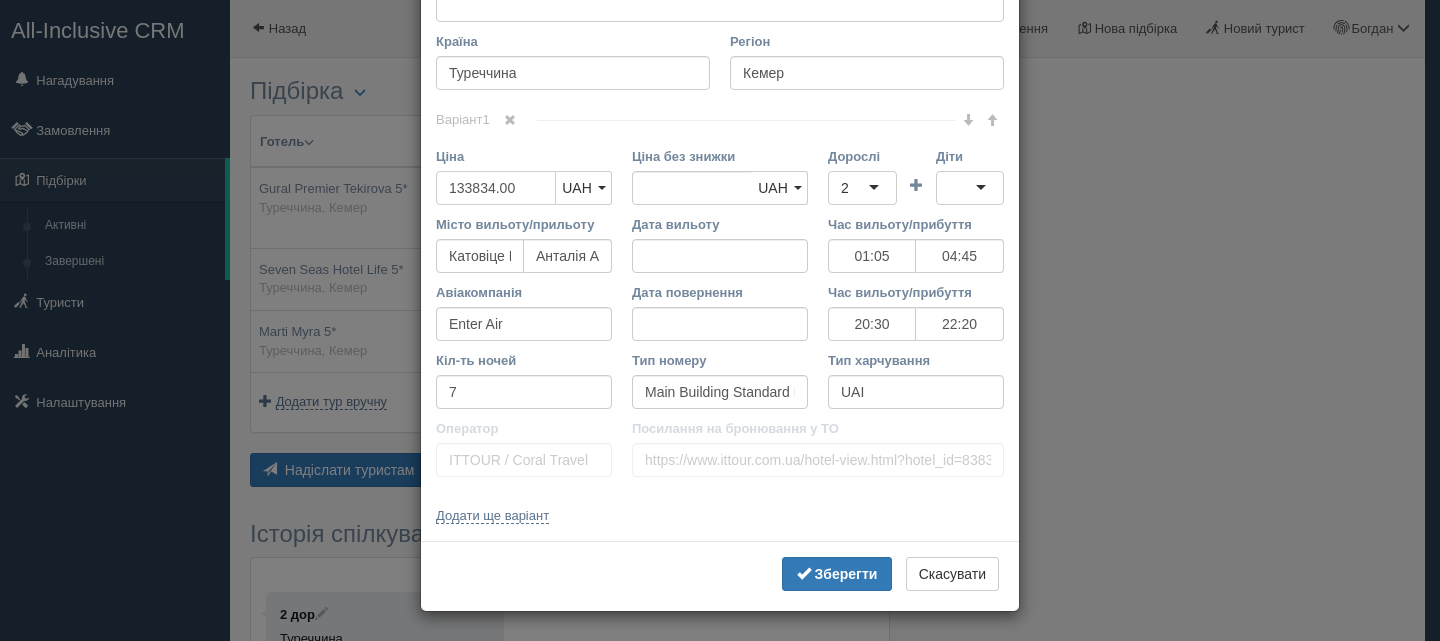 type on "13383.00" 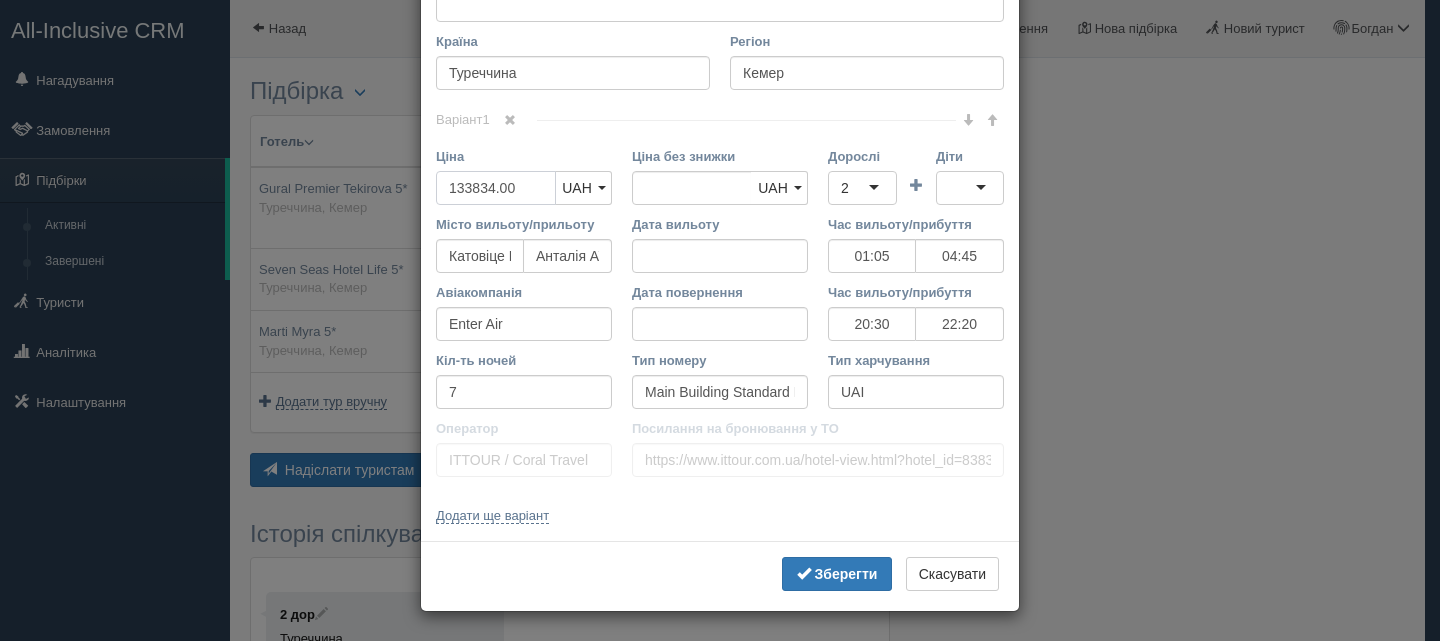 type on "133834.00" 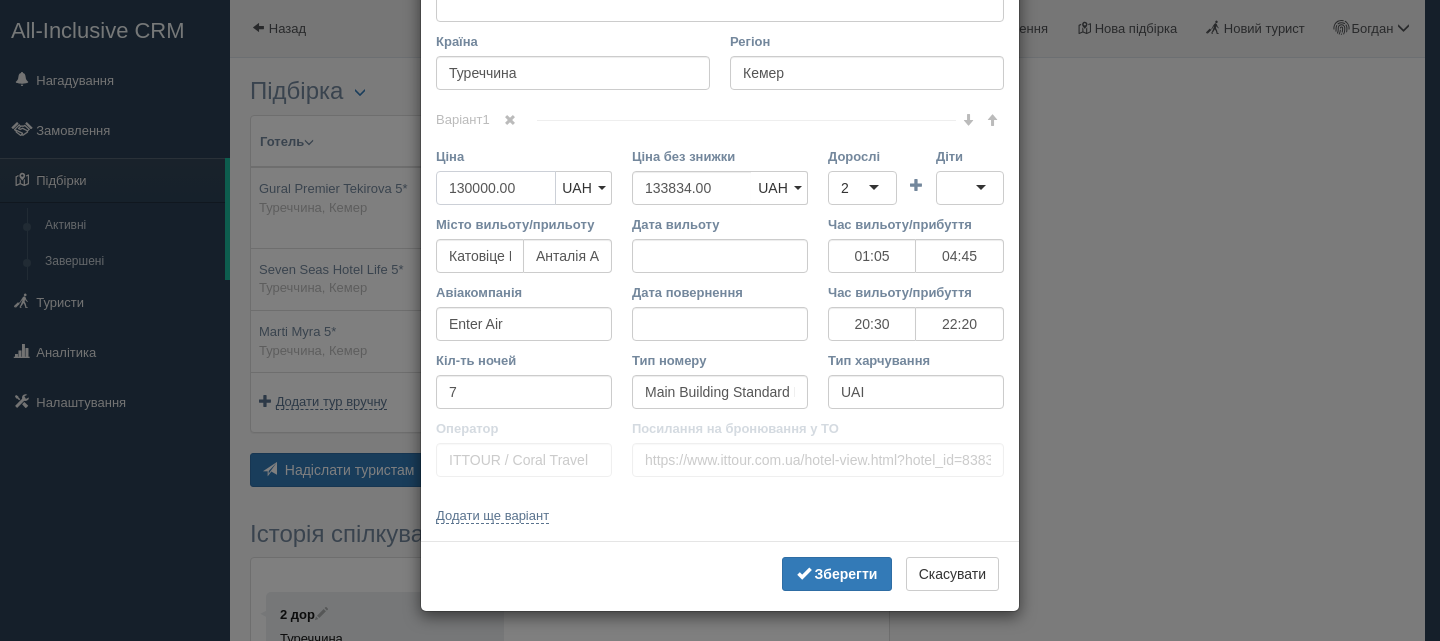 type on "130000.00" 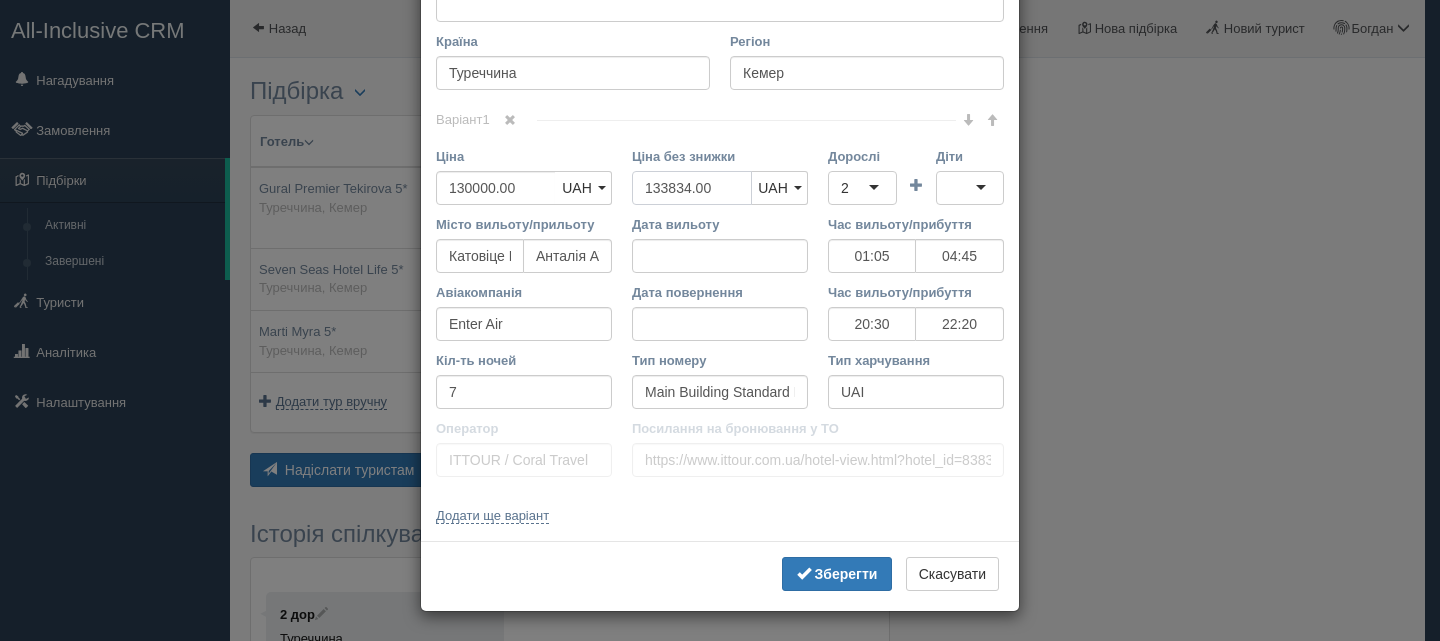 click on "133834.00" at bounding box center [692, 188] 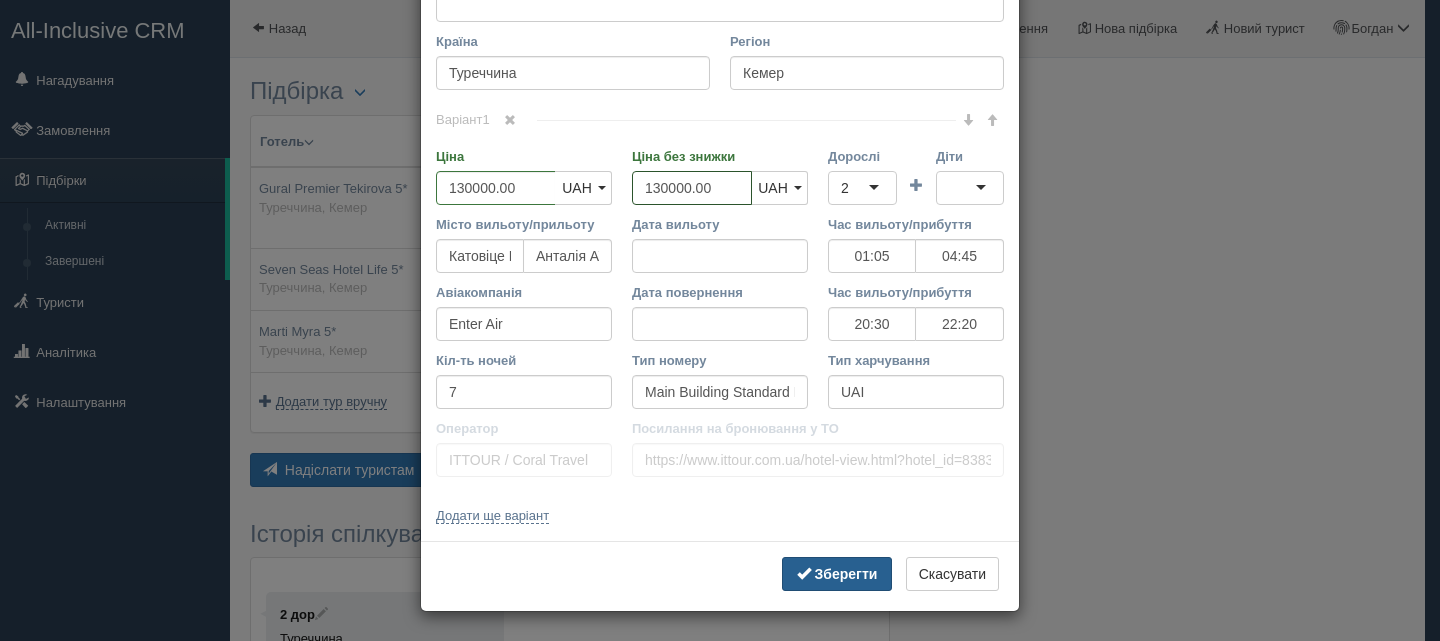 type on "130000.00" 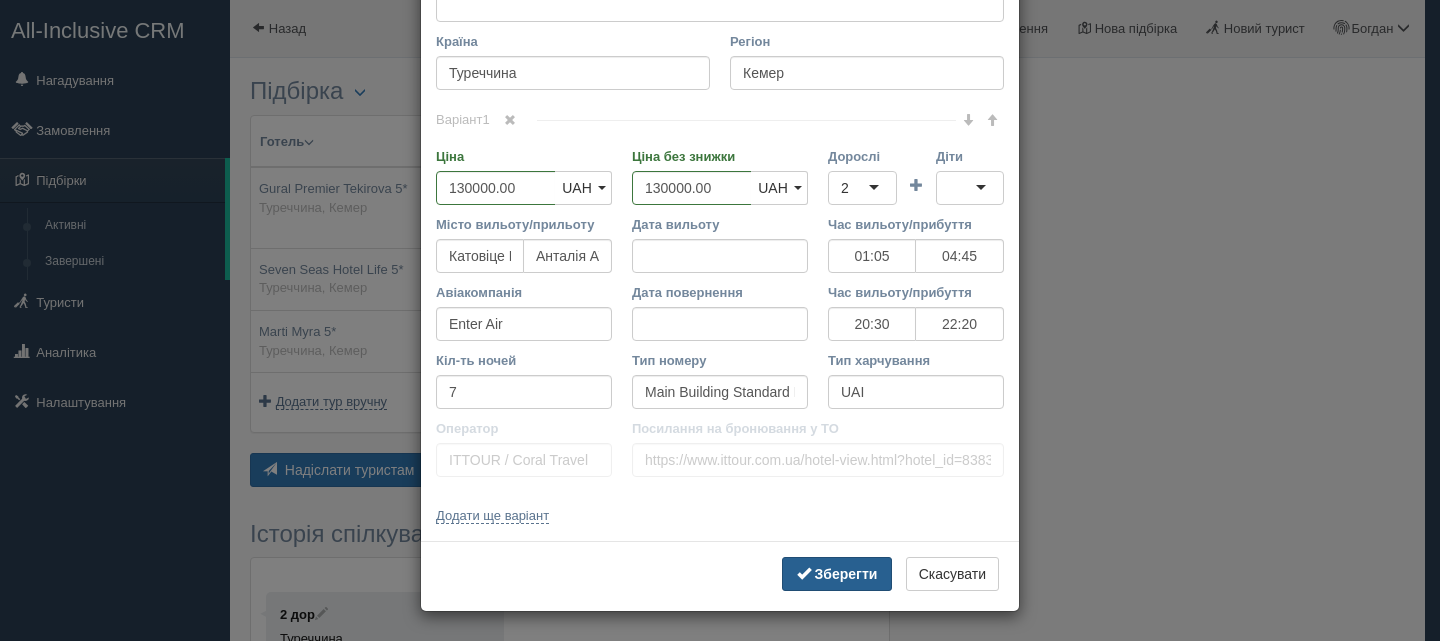 click on "Зберегти" at bounding box center (837, 574) 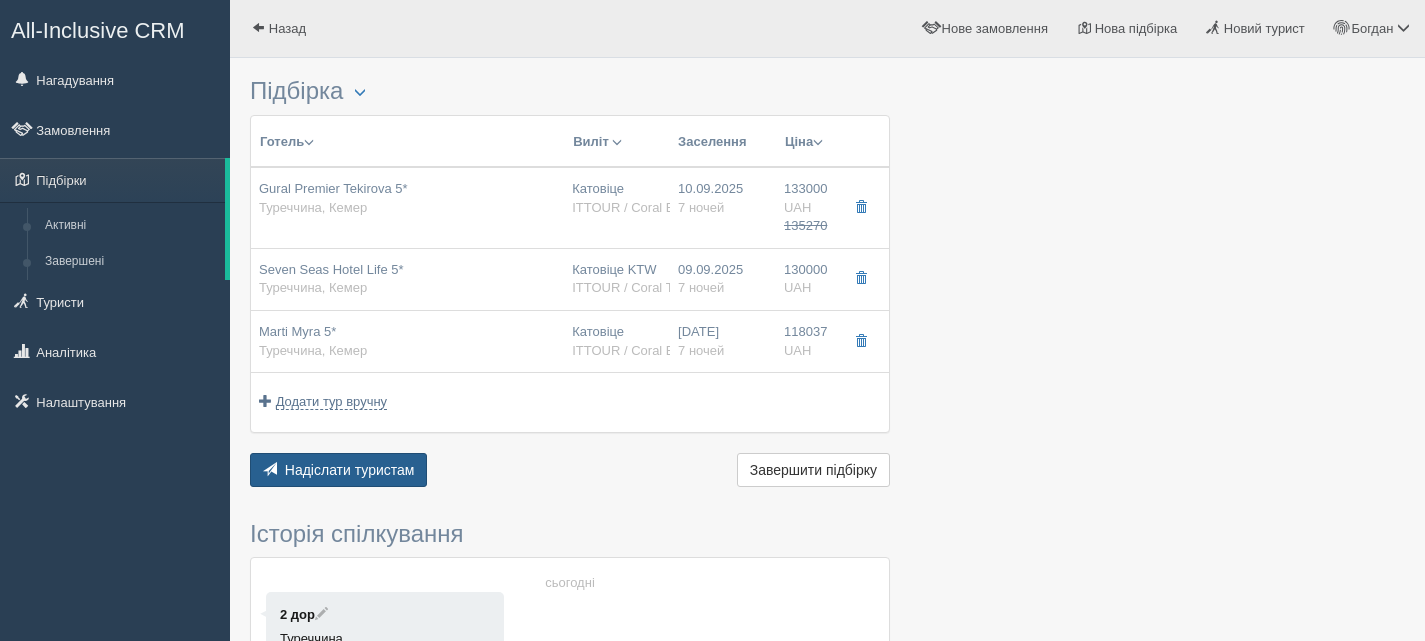 click on "Надіслати туристам" at bounding box center (350, 470) 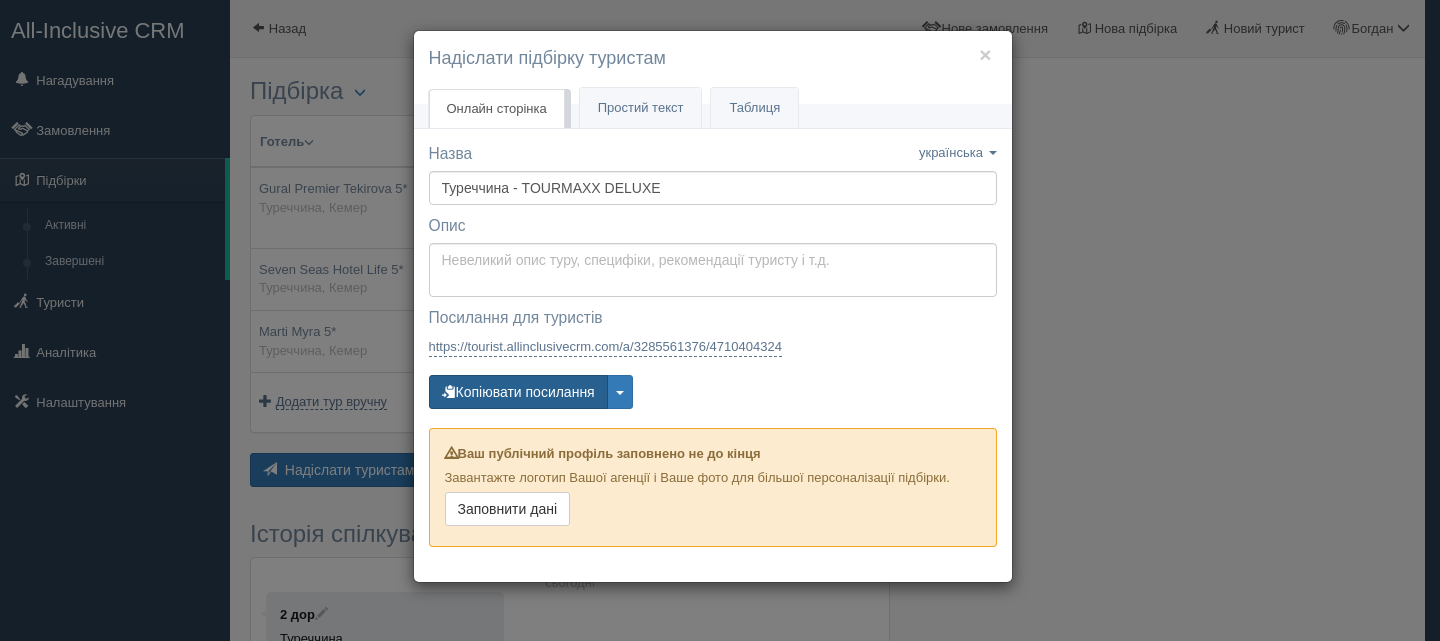 click on "Копіювати посилання" at bounding box center (518, 392) 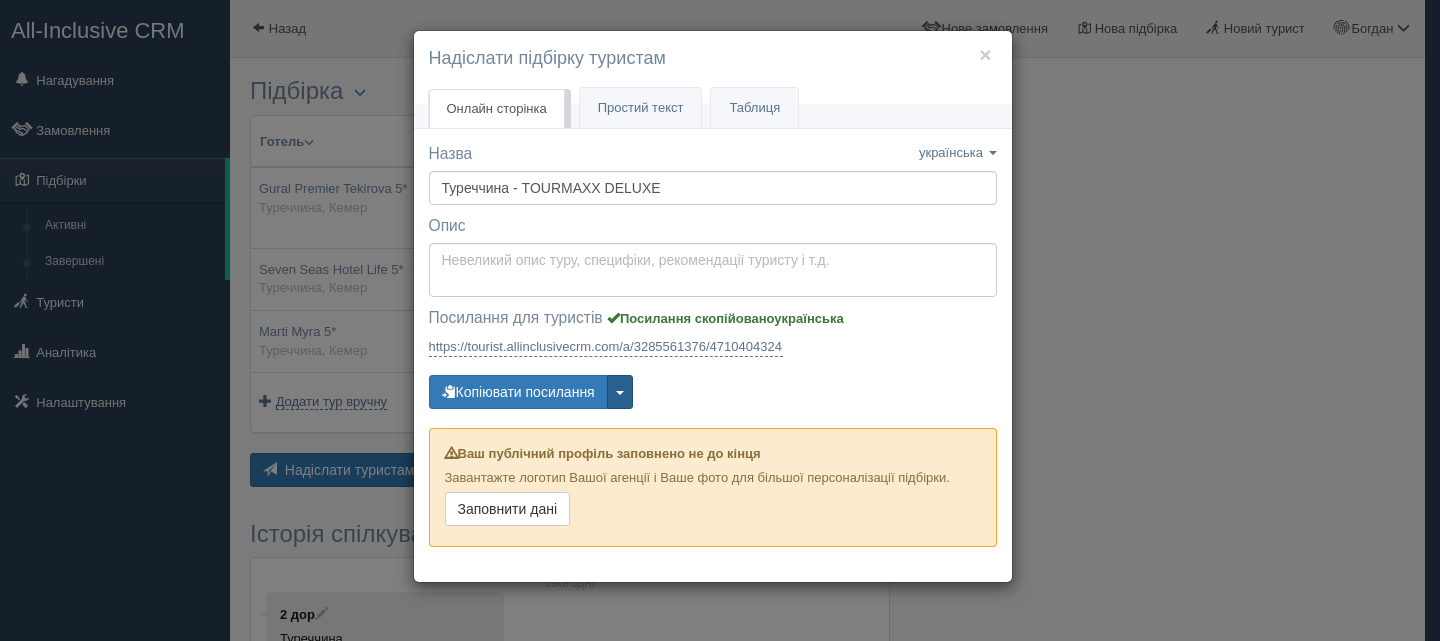 click at bounding box center [620, 392] 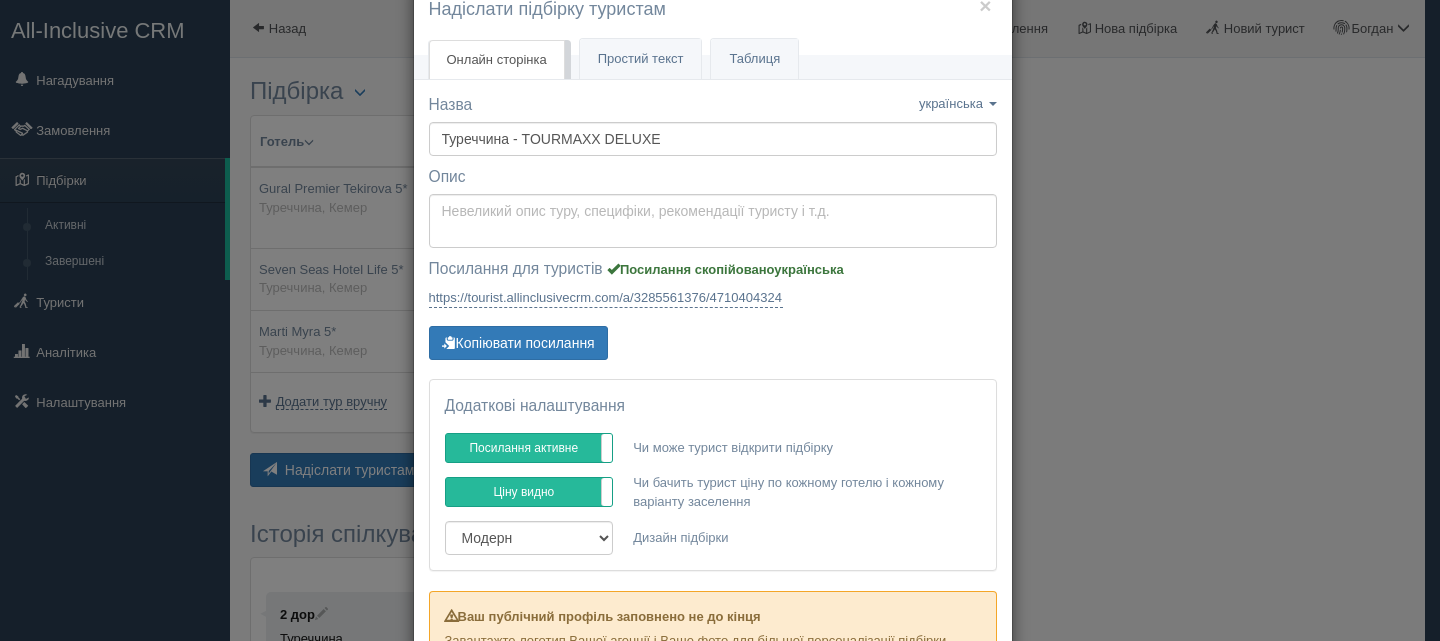 scroll, scrollTop: 184, scrollLeft: 0, axis: vertical 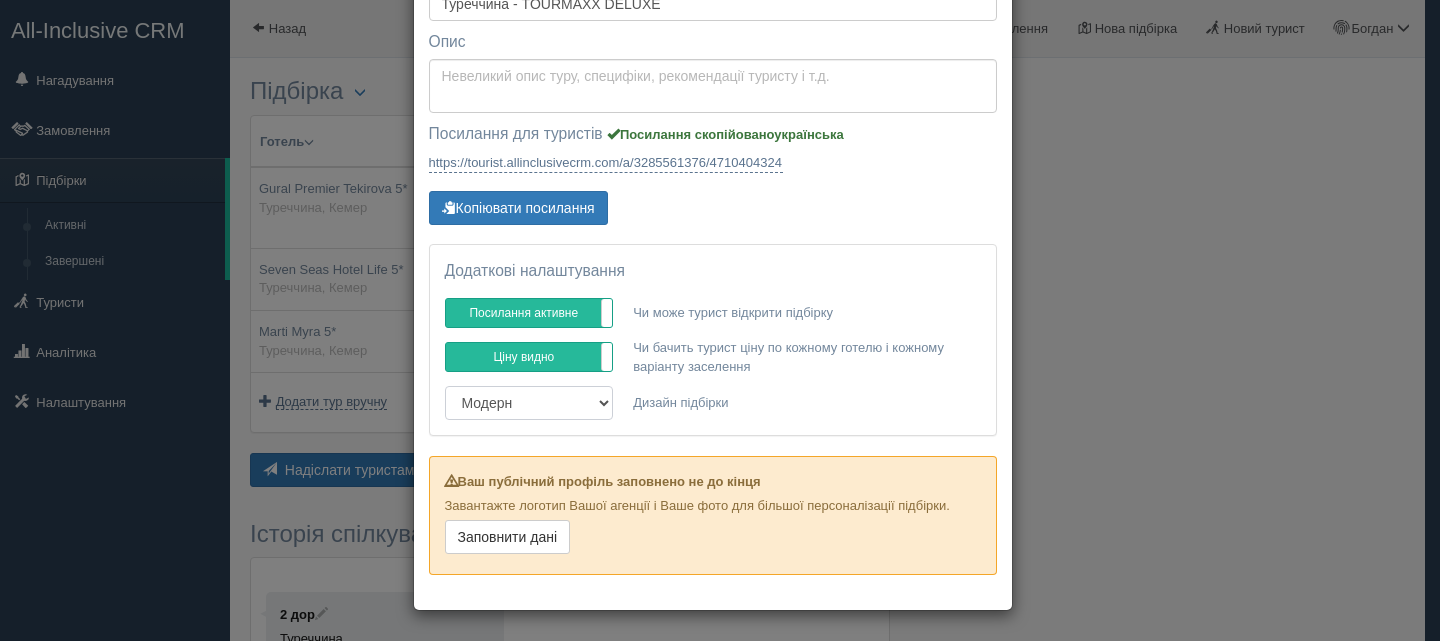 click on "Модерн
Новий рік
Літо" at bounding box center (529, 403) 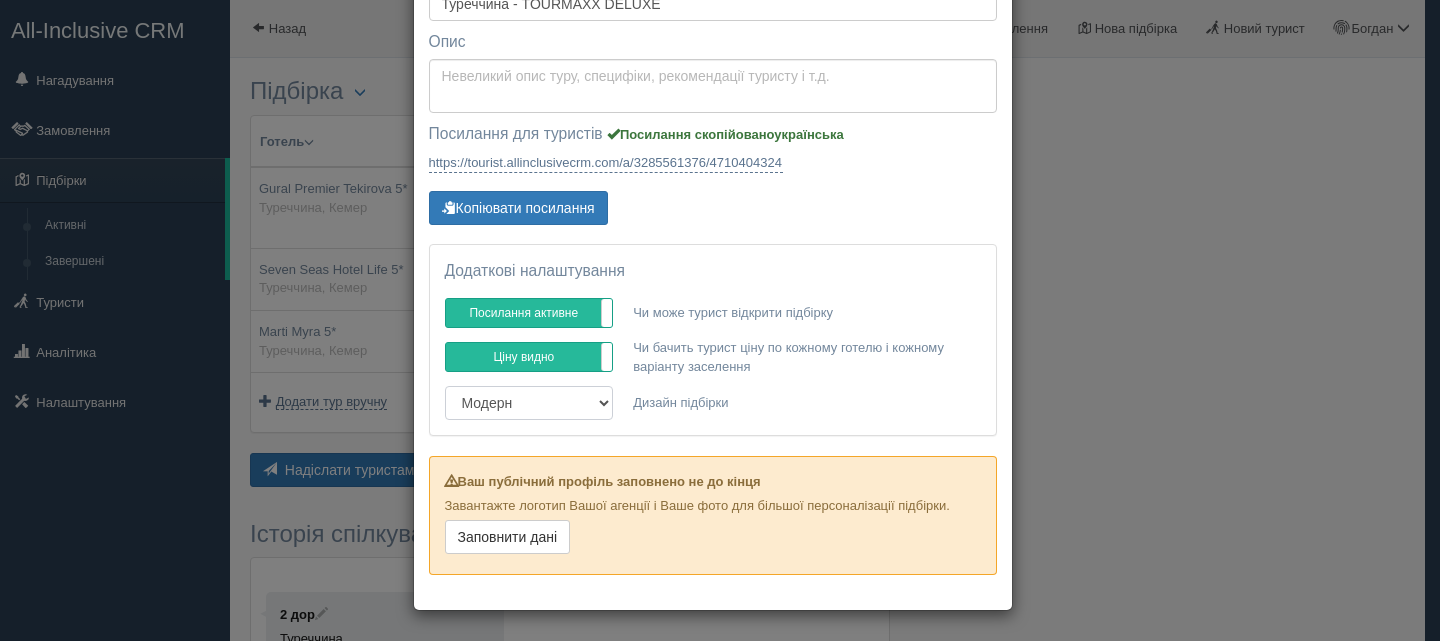 click on "Модерн
Новий рік
Літо" at bounding box center [529, 403] 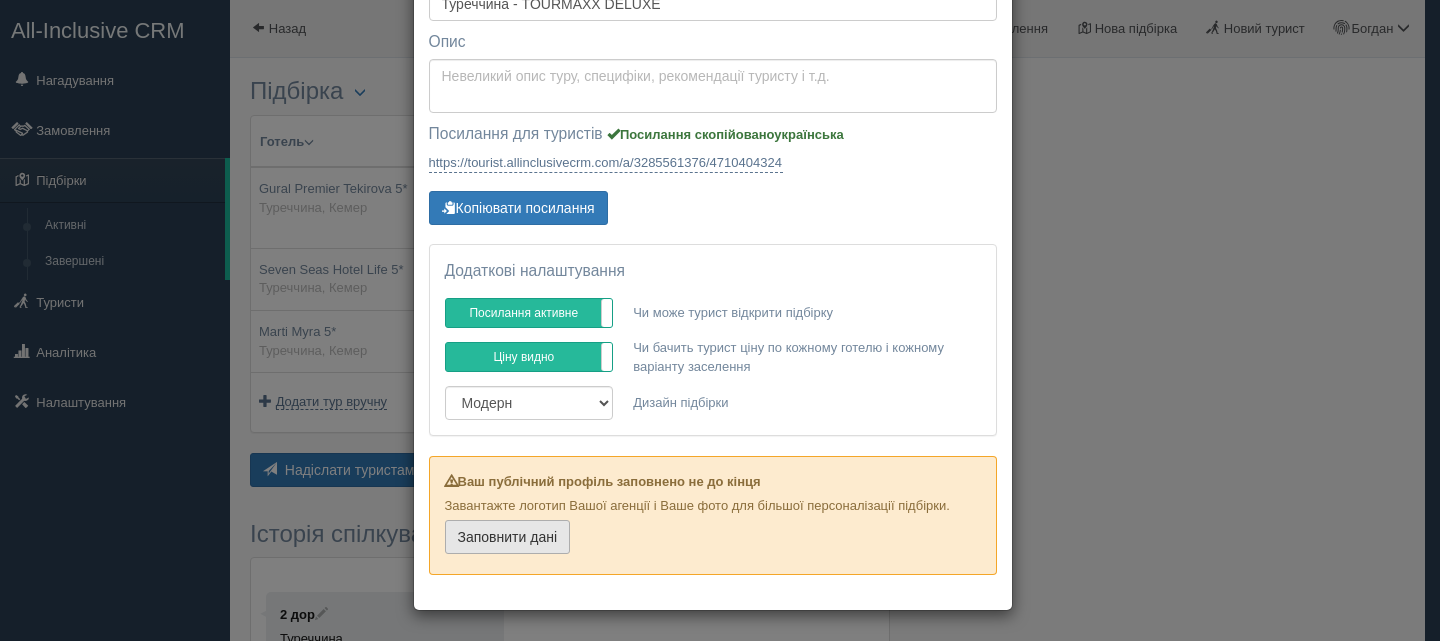 click on "Заповнити дані" at bounding box center [508, 537] 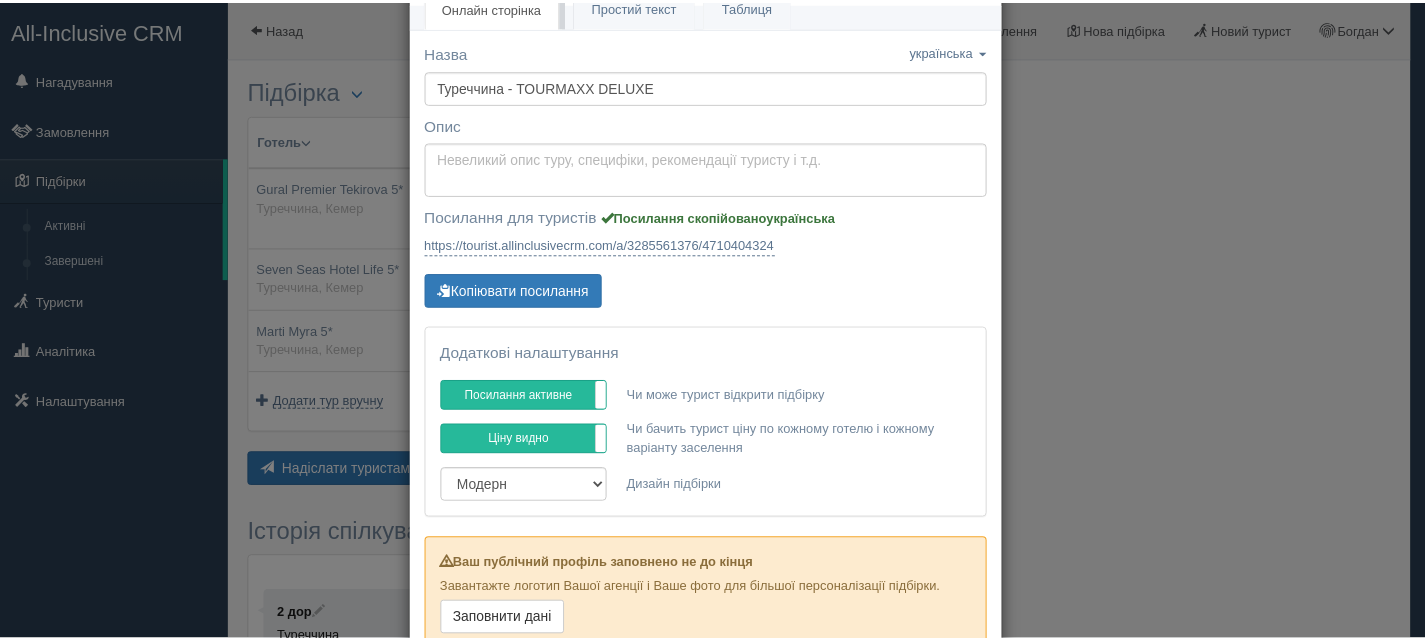 scroll, scrollTop: 0, scrollLeft: 0, axis: both 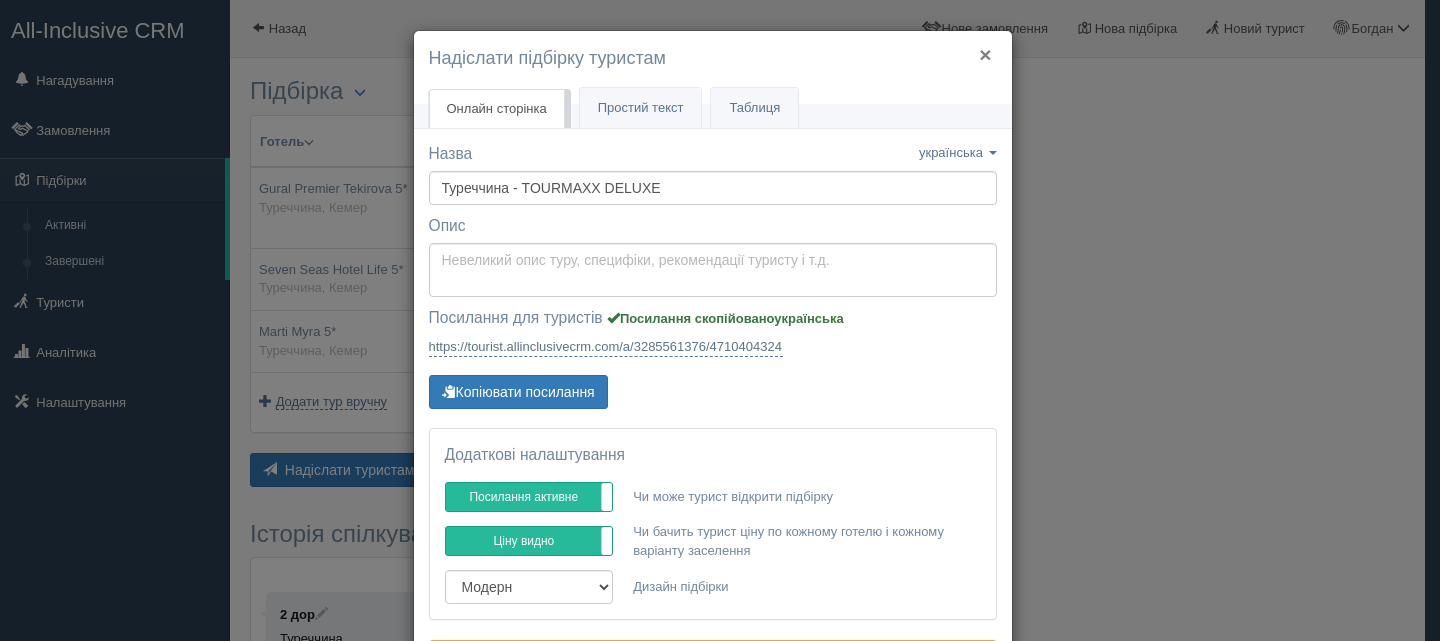 click on "×" at bounding box center [985, 54] 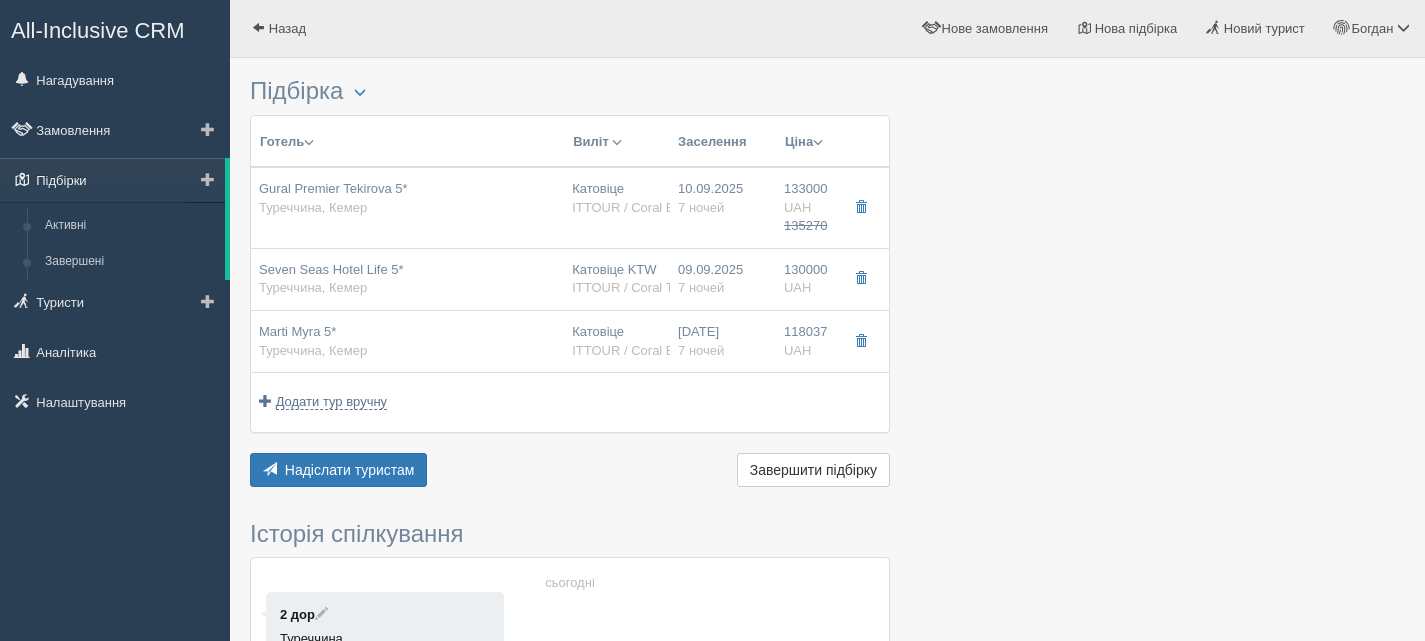 click on "Підбірки" at bounding box center [112, 180] 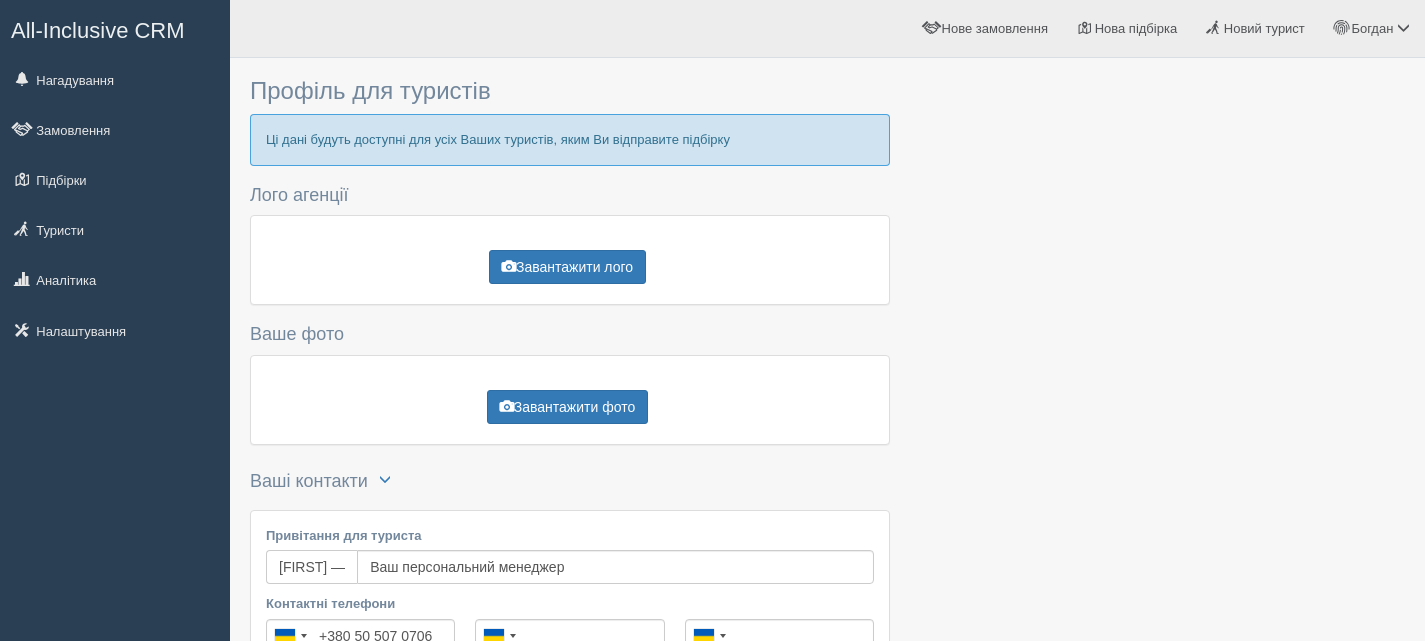 scroll, scrollTop: 0, scrollLeft: 0, axis: both 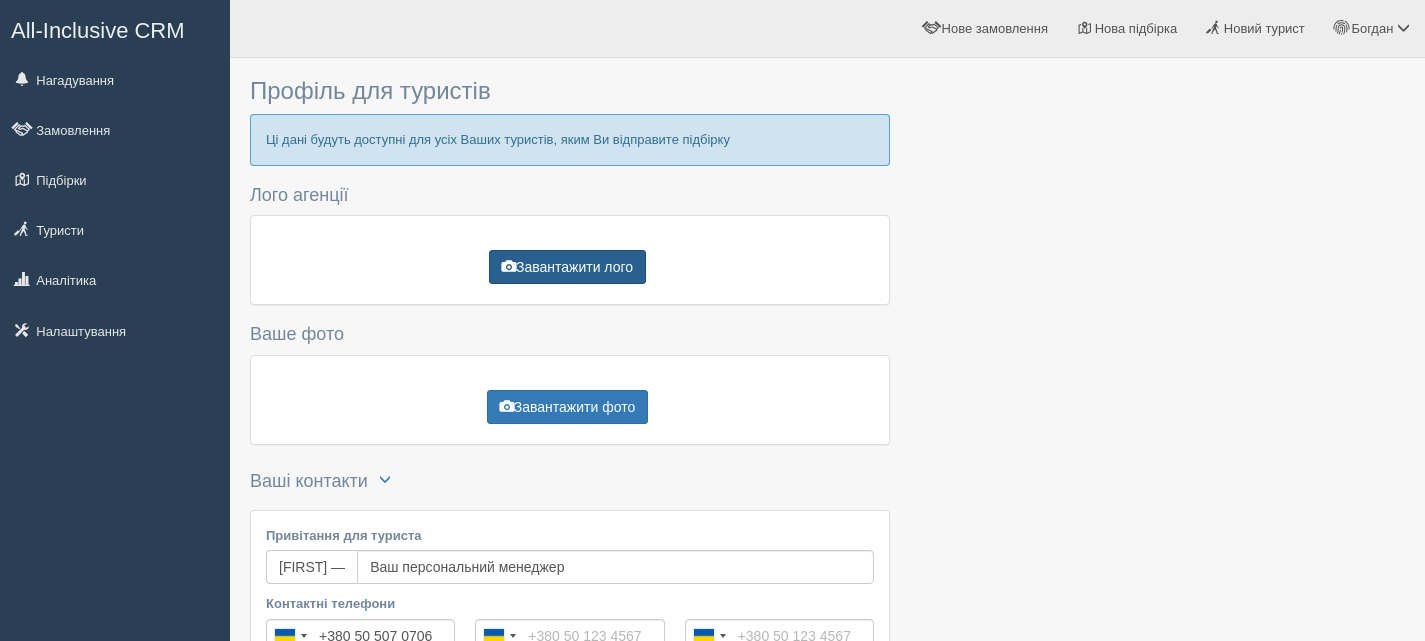 click on "Завантажити лого" at bounding box center (567, 267) 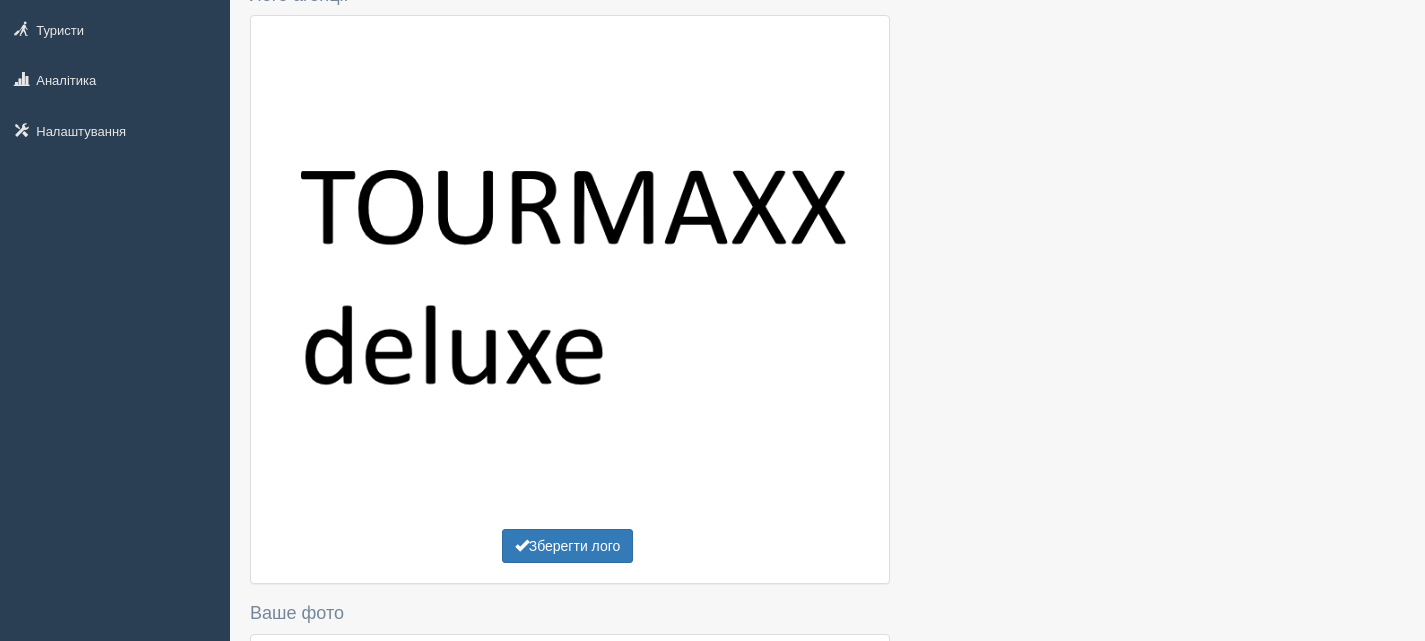 scroll, scrollTop: 215, scrollLeft: 0, axis: vertical 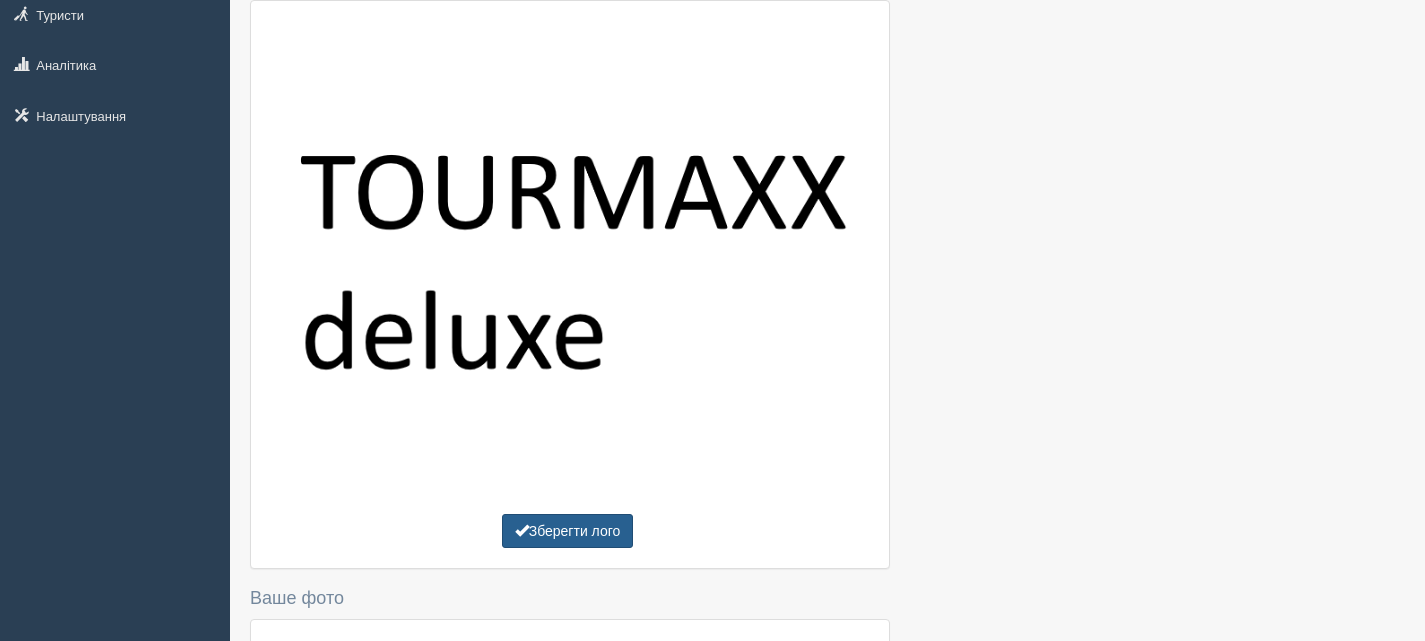 click on "Зберегти лого" at bounding box center [568, 531] 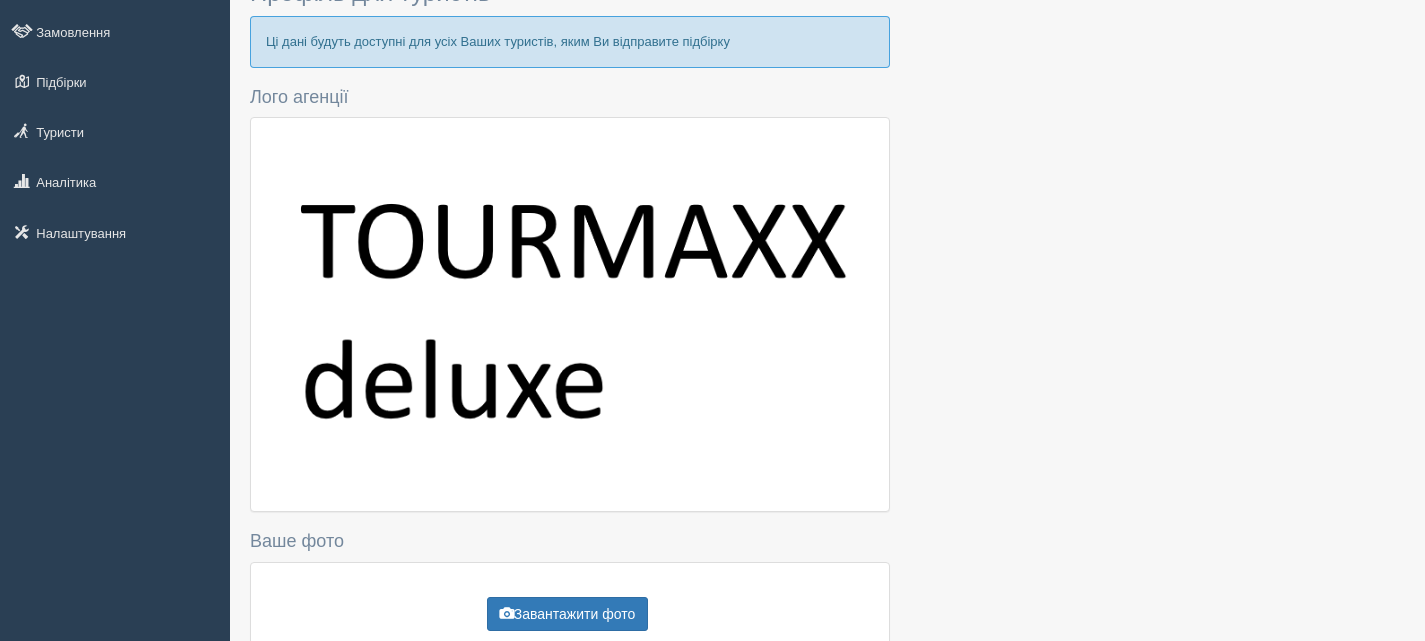 scroll, scrollTop: 315, scrollLeft: 0, axis: vertical 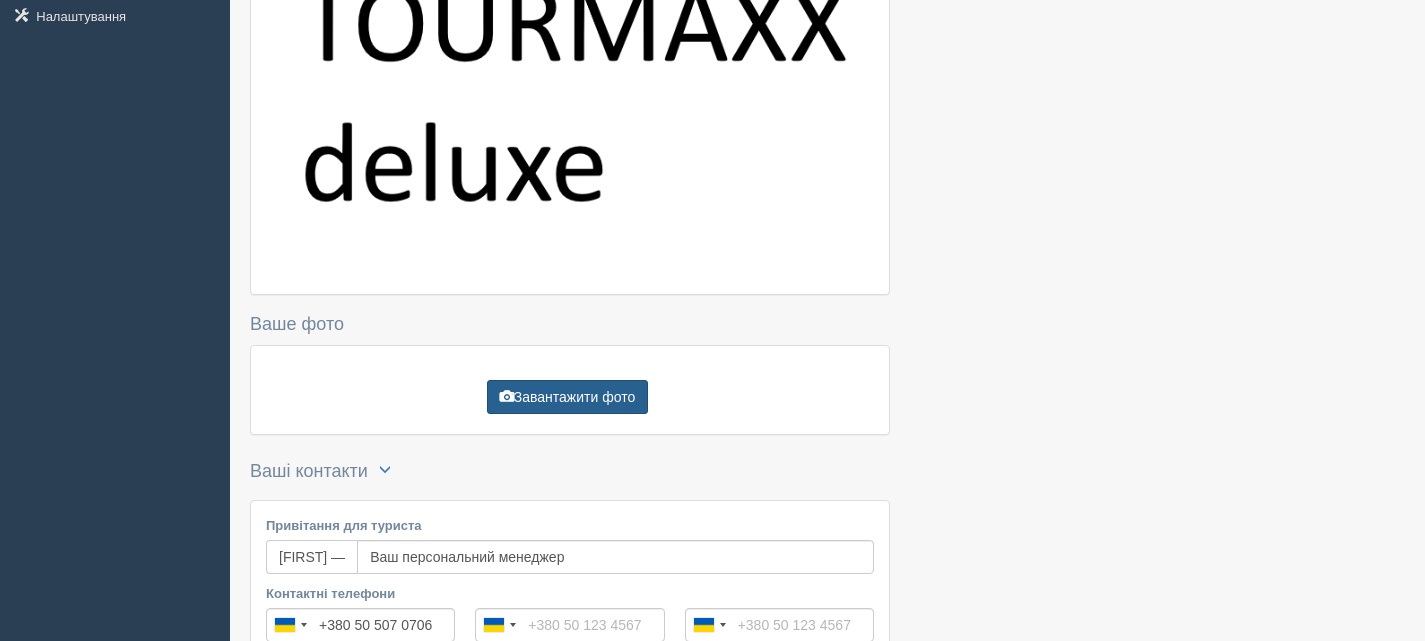 click on "Завантажити фото" at bounding box center (567, 397) 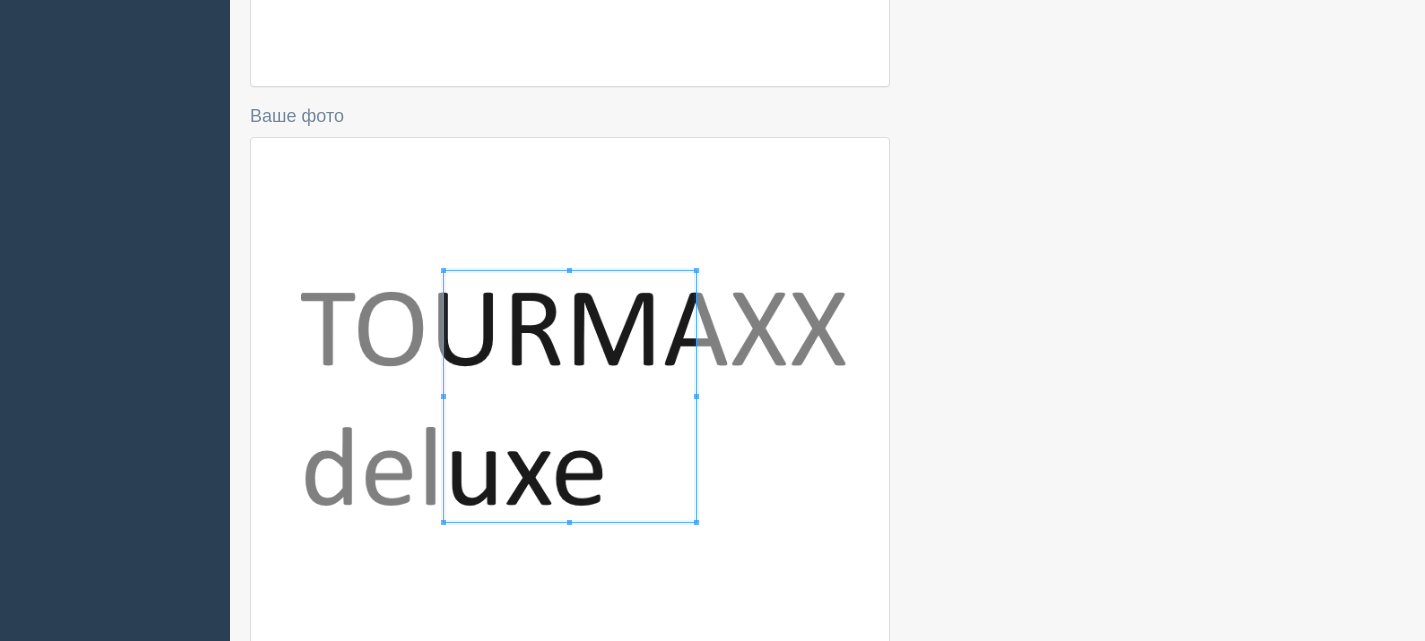 scroll, scrollTop: 660, scrollLeft: 0, axis: vertical 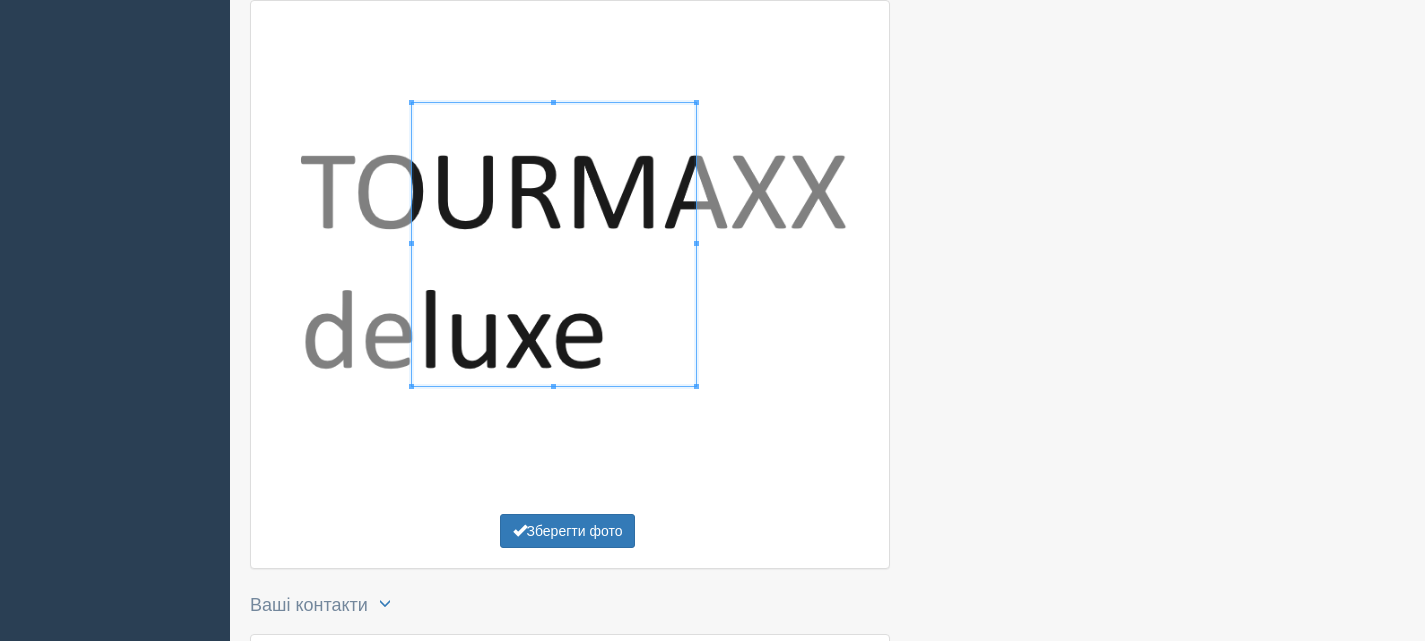 click on "Зберегти фото" at bounding box center (570, 284) 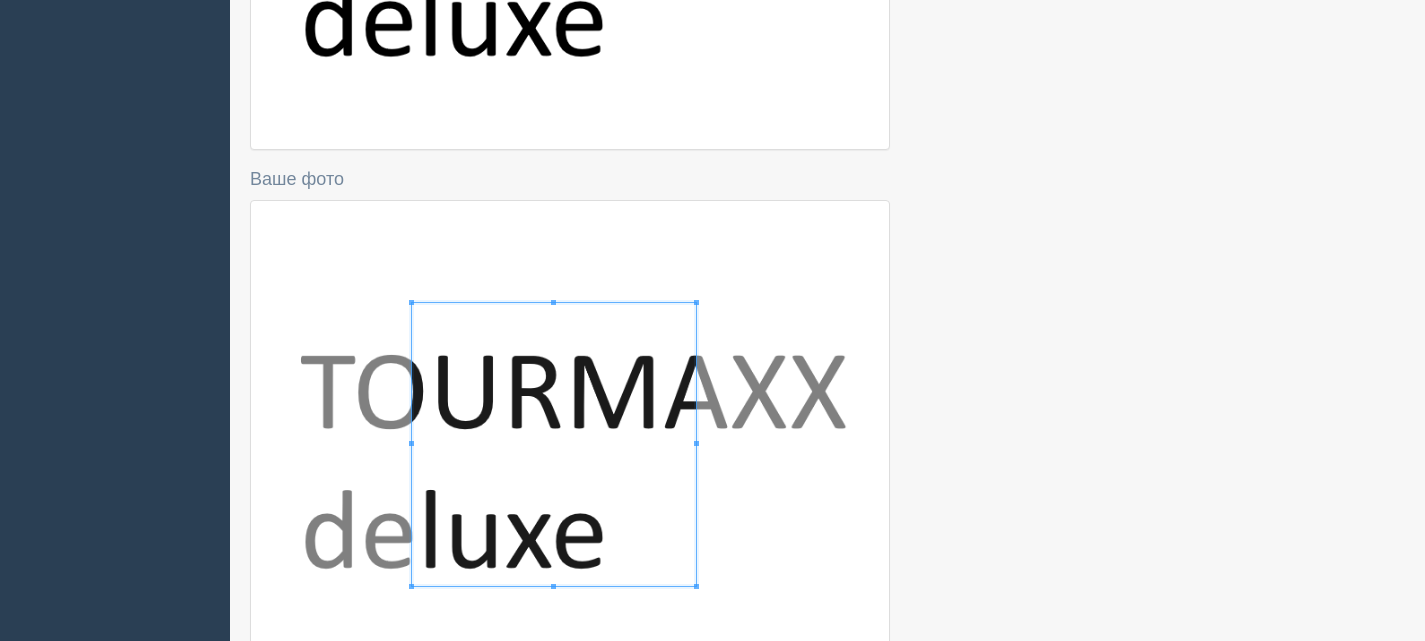 click at bounding box center [827, 445] 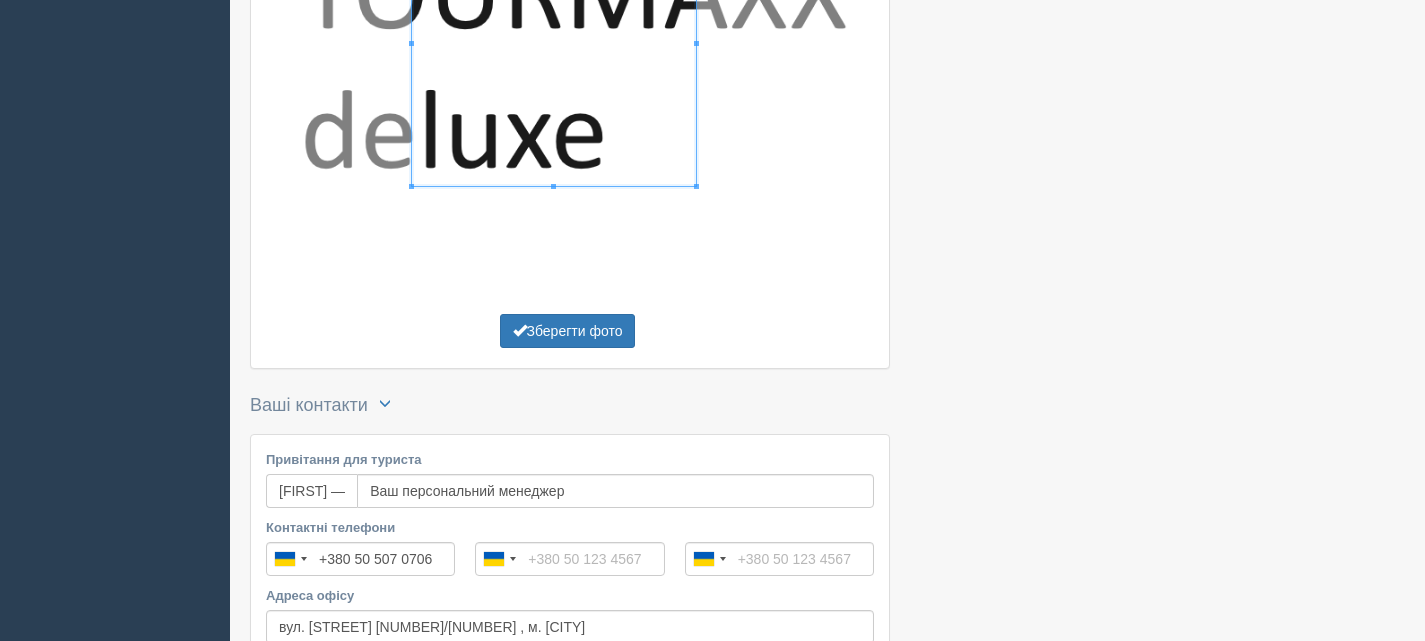 scroll, scrollTop: 1192, scrollLeft: 0, axis: vertical 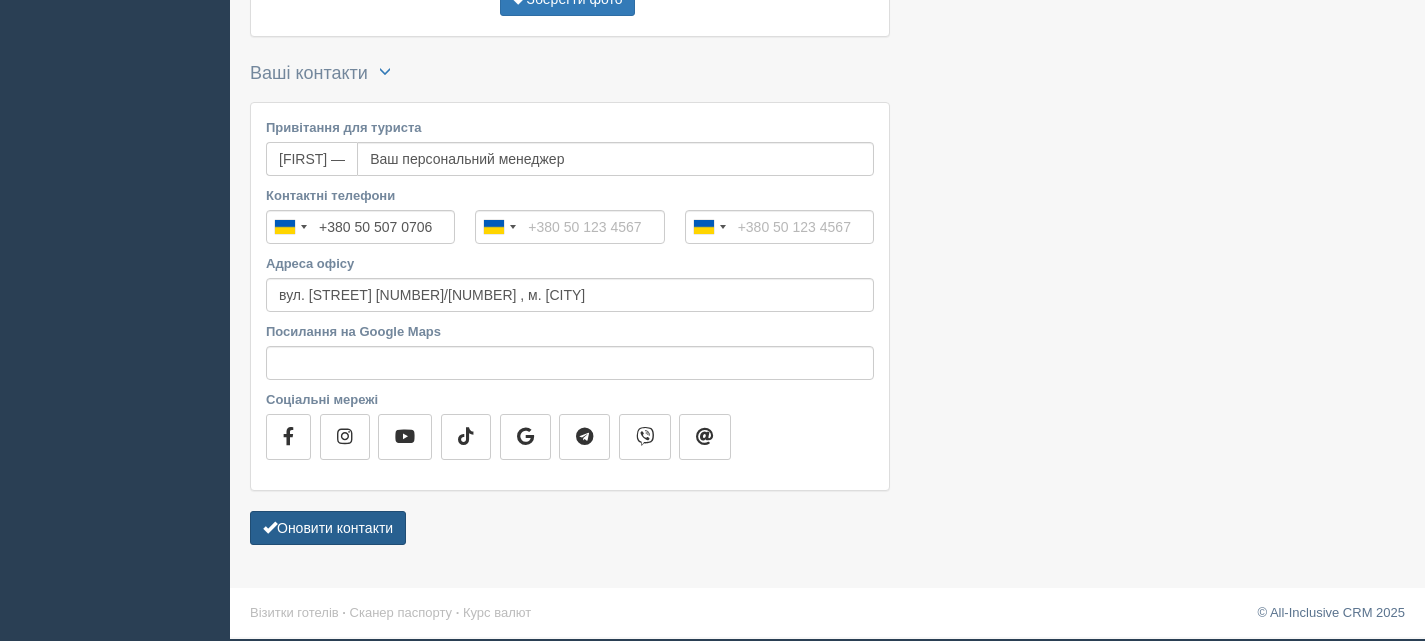 click on "Оновити контакти" at bounding box center (328, 528) 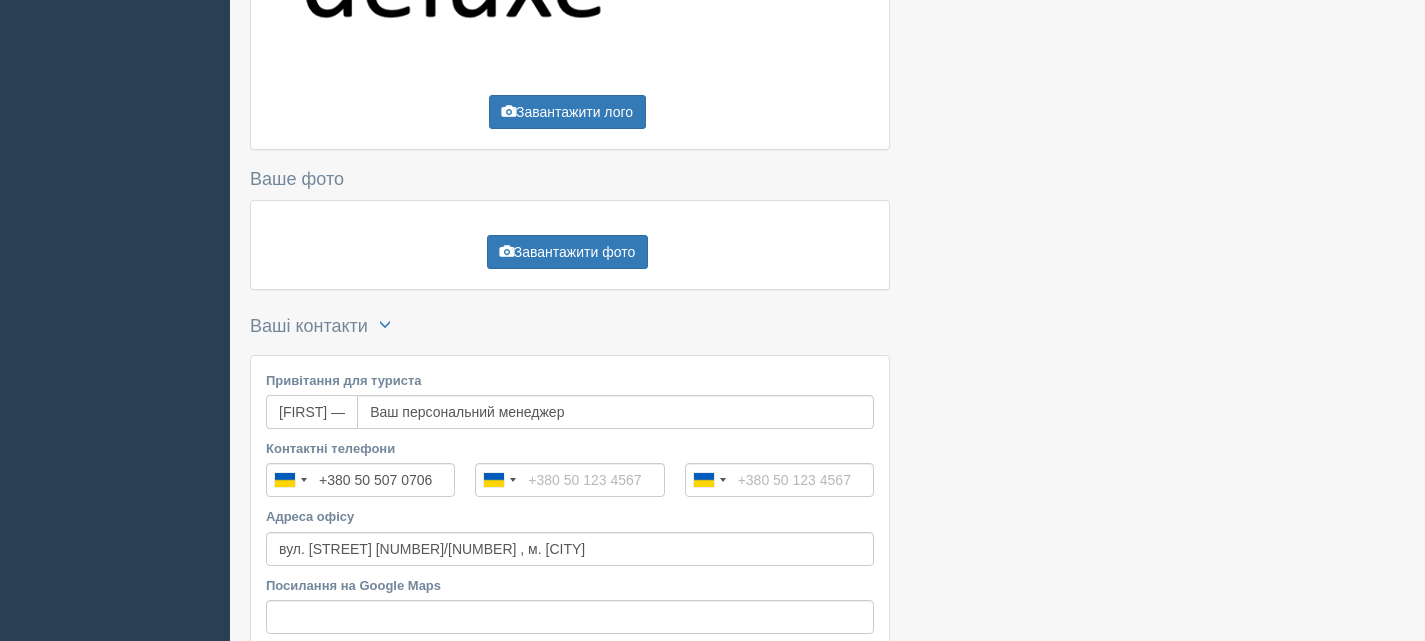 scroll, scrollTop: 500, scrollLeft: 0, axis: vertical 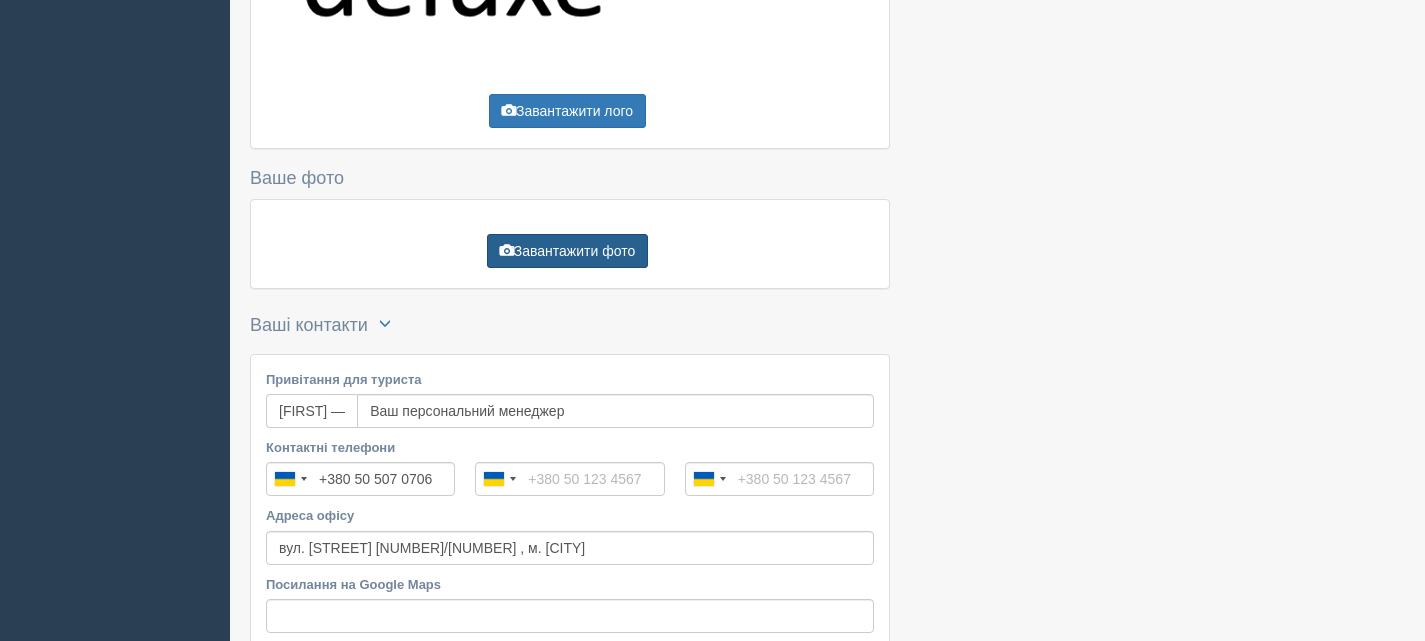 click on "Завантажити фото" at bounding box center [567, 251] 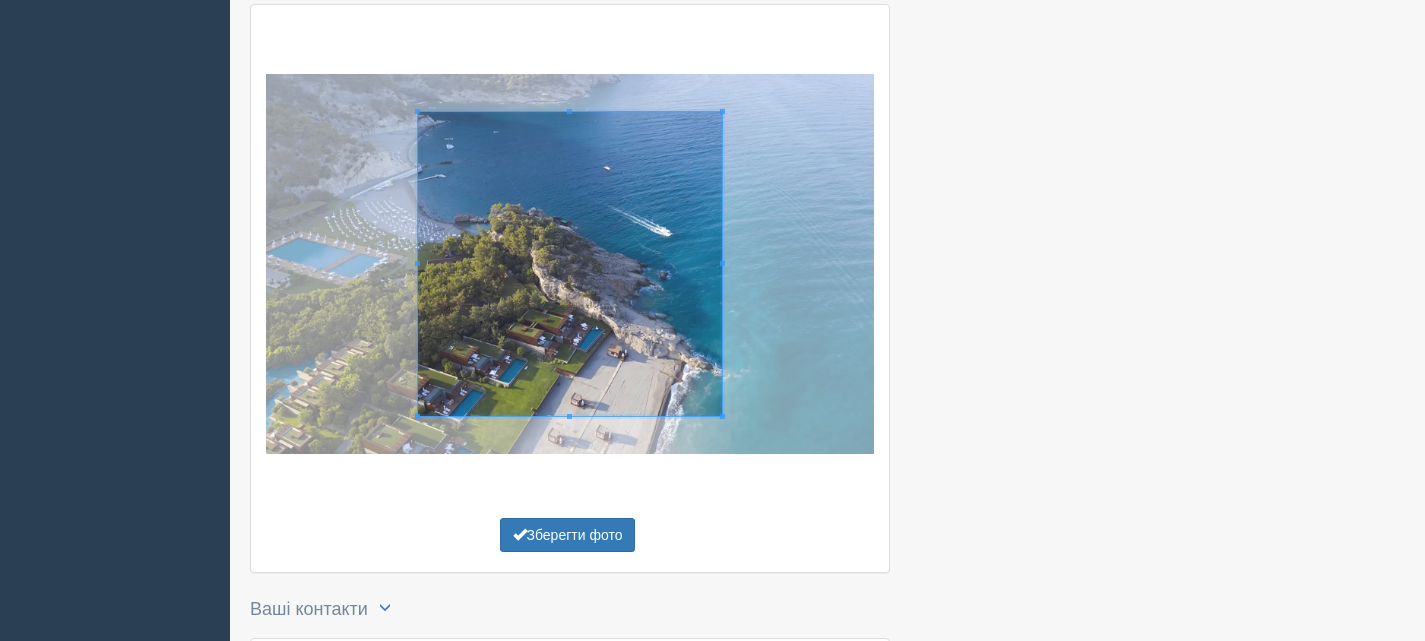 scroll, scrollTop: 699, scrollLeft: 0, axis: vertical 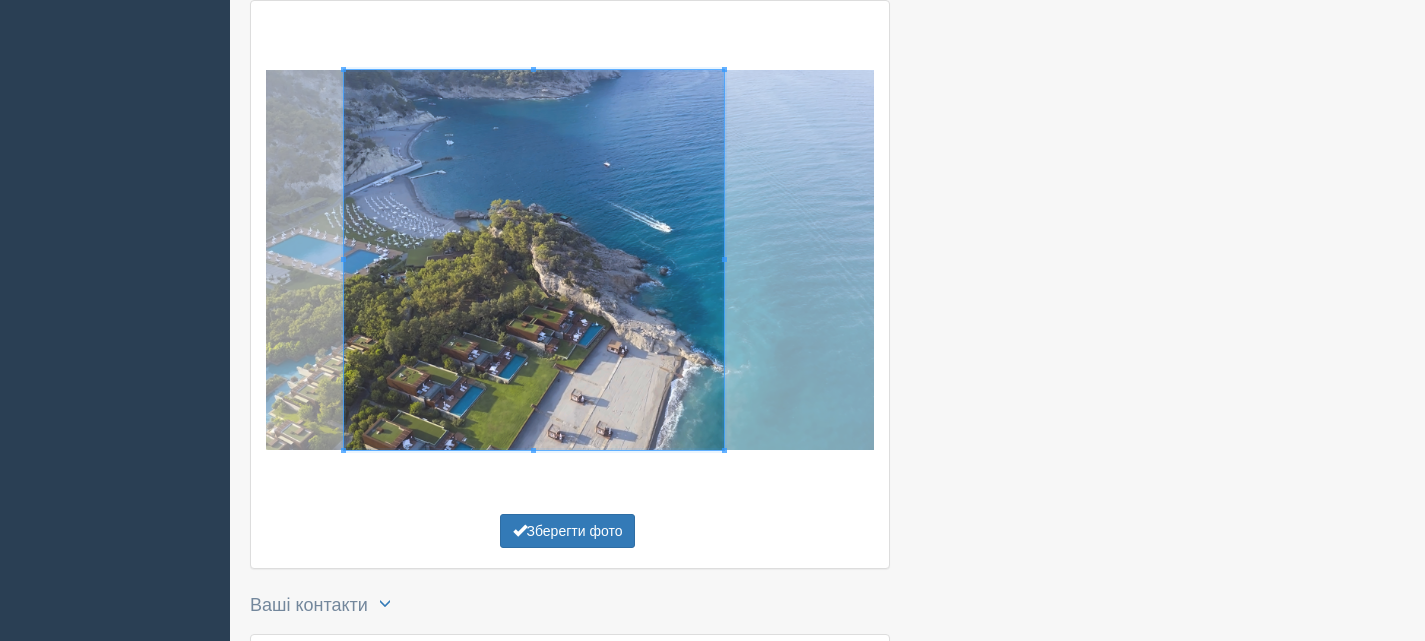 click at bounding box center (570, 259) 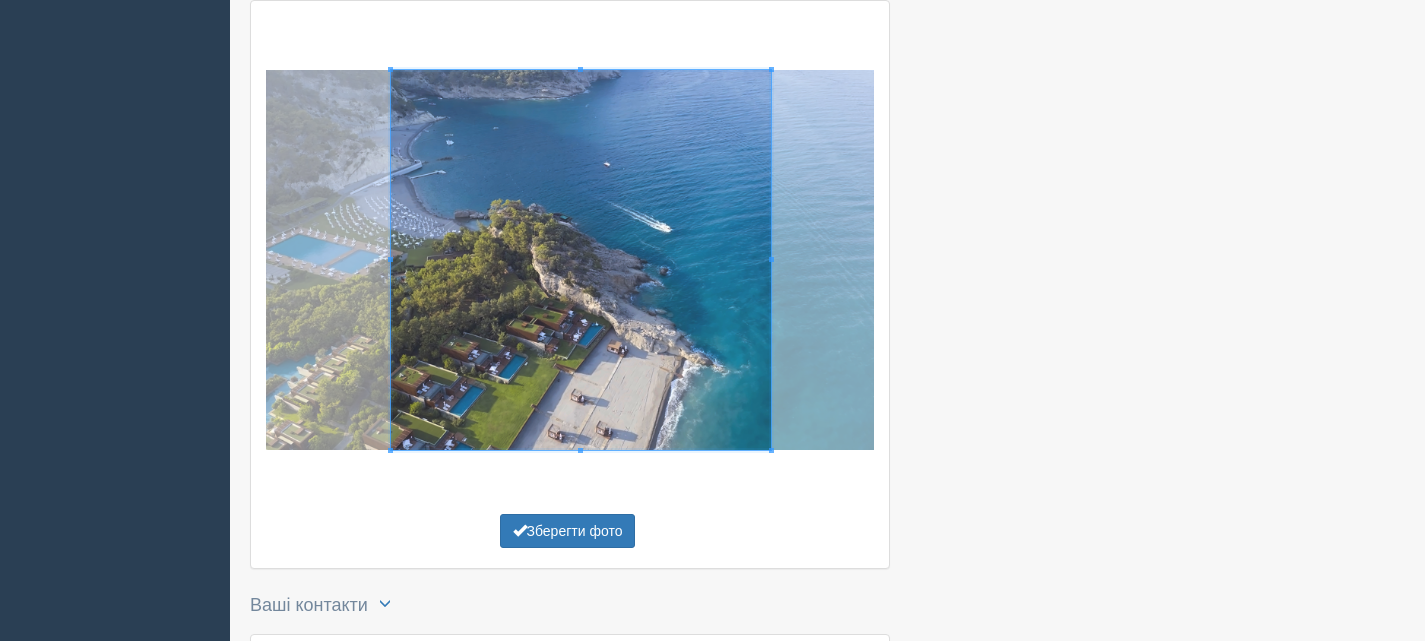 click at bounding box center (581, 260) 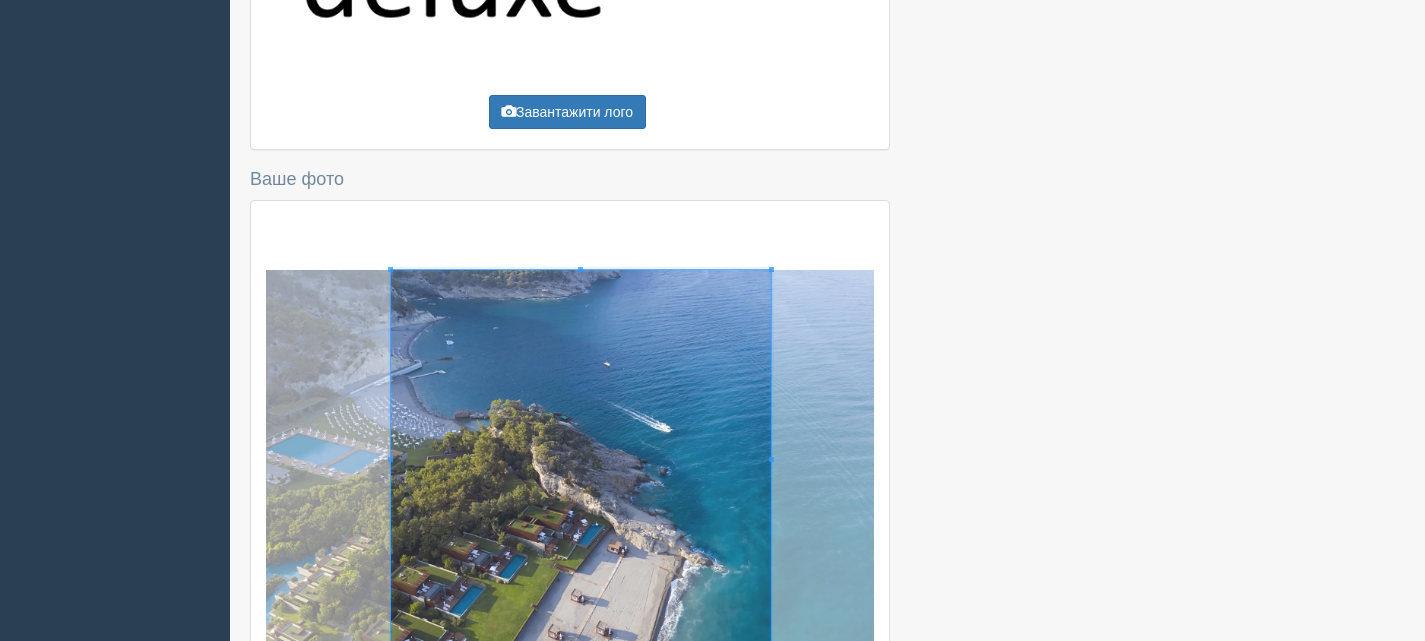 scroll, scrollTop: 699, scrollLeft: 0, axis: vertical 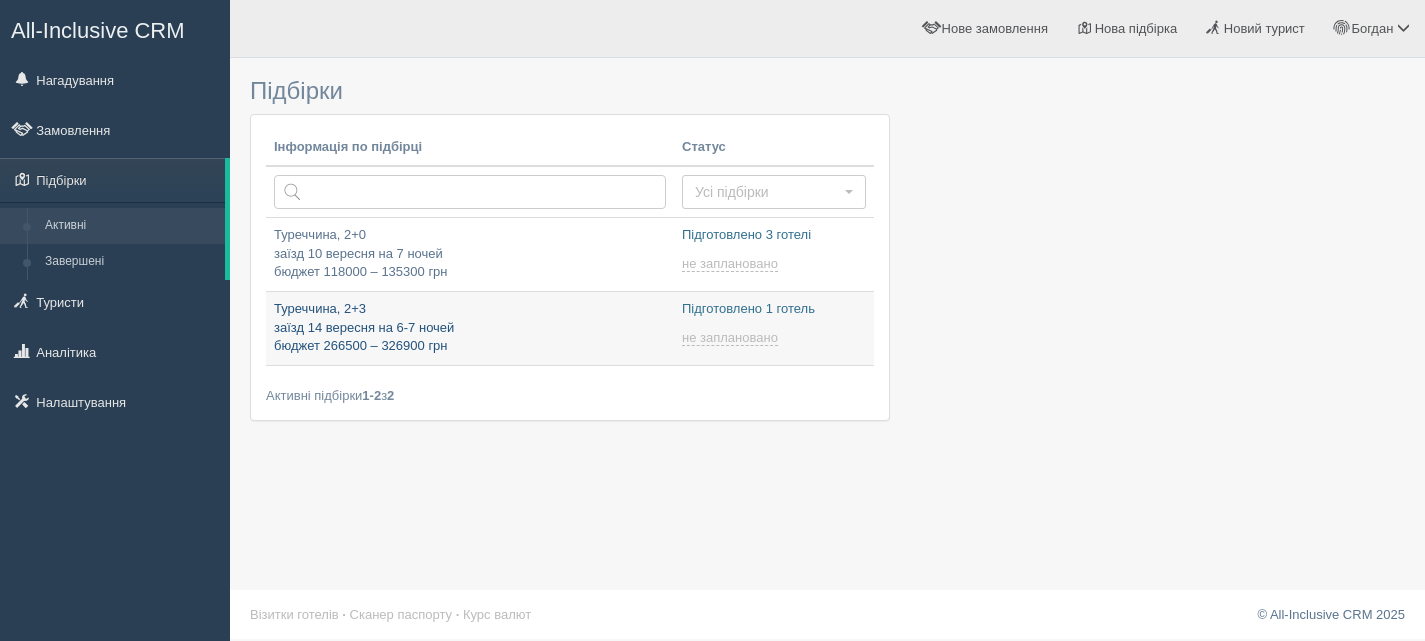 click on "[COUNTRY], 2+3 заїзд [DATE] на 6-7 ночей бюджет [PRICE] – [PRICE] грн" at bounding box center [470, 328] 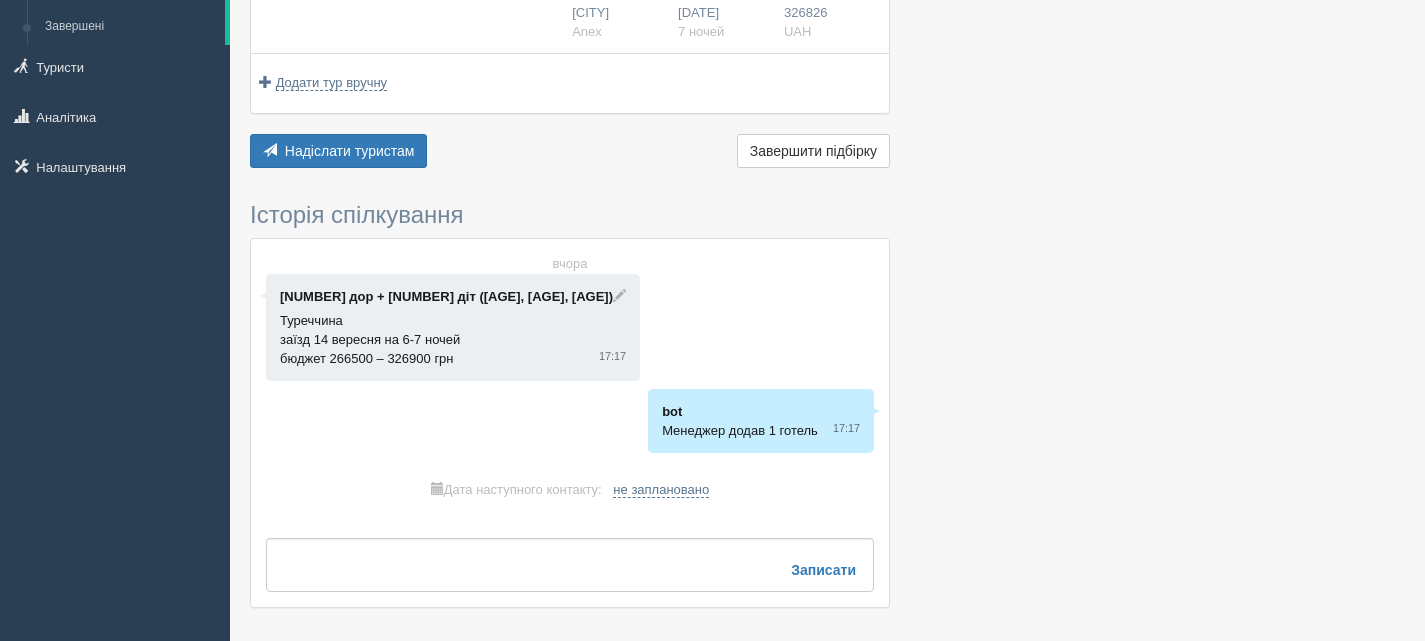 scroll, scrollTop: 312, scrollLeft: 0, axis: vertical 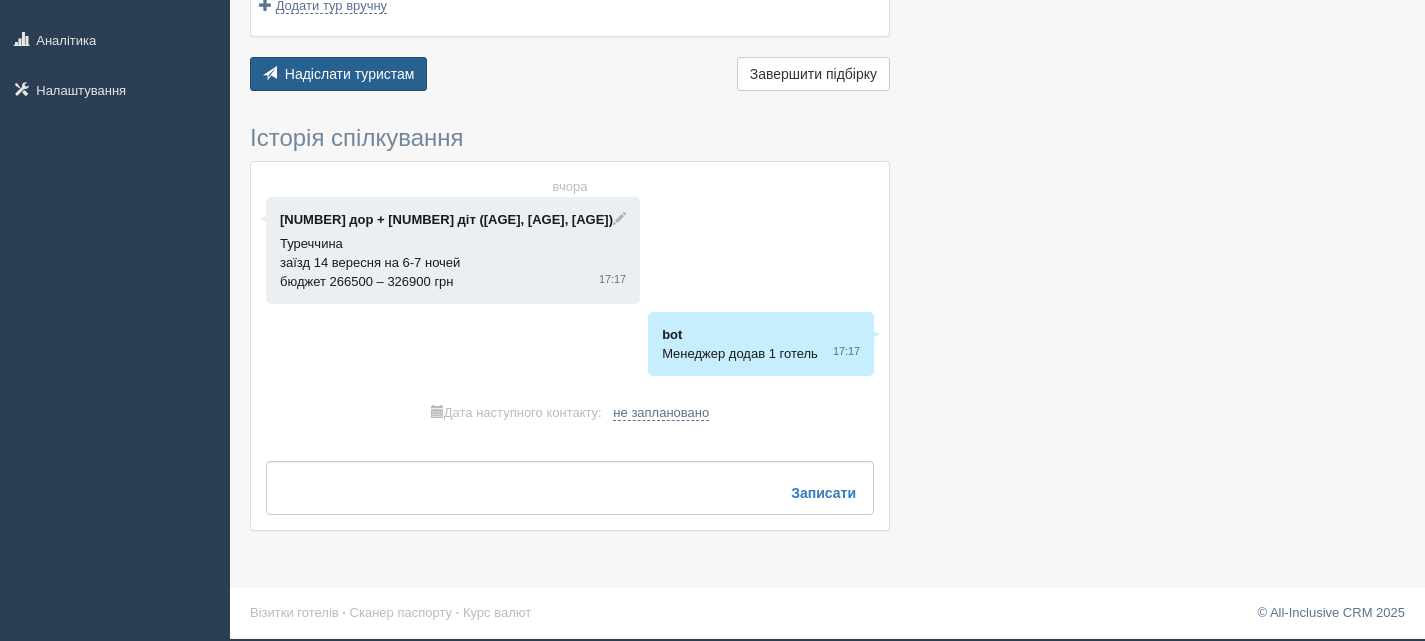 click on "Надіслати туристам" at bounding box center (350, 74) 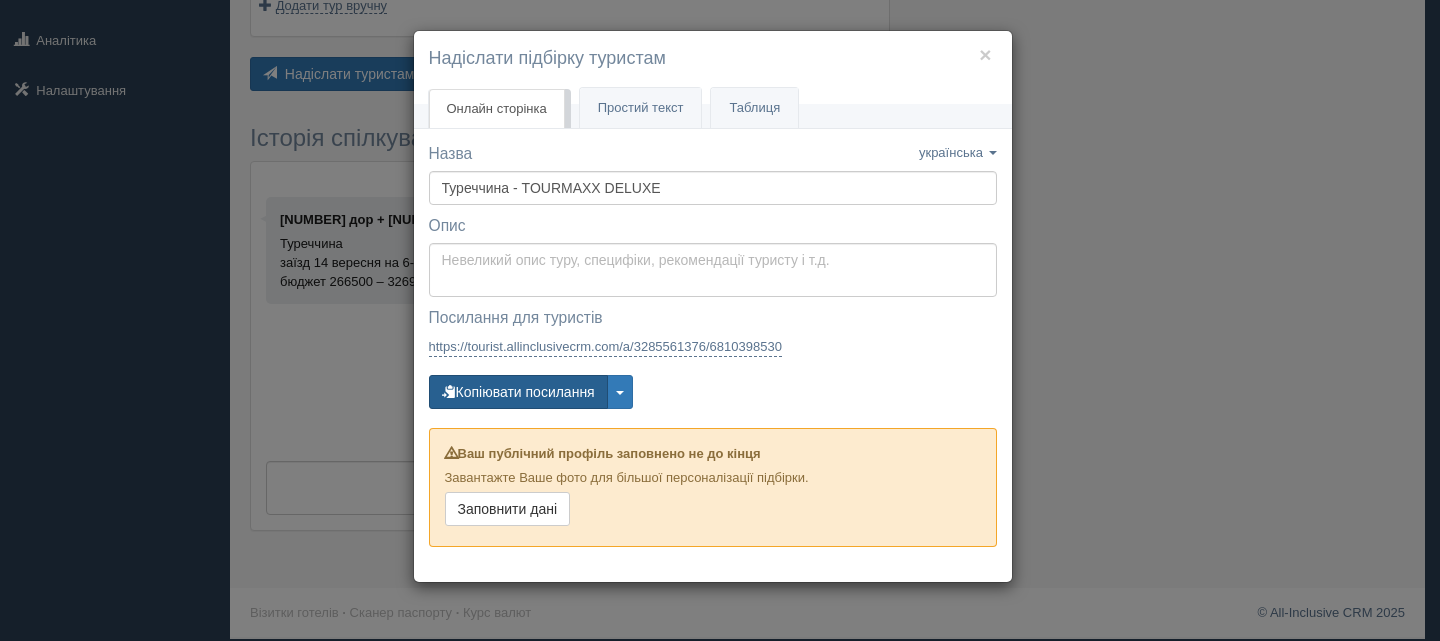 click on "Копіювати посилання" at bounding box center (518, 392) 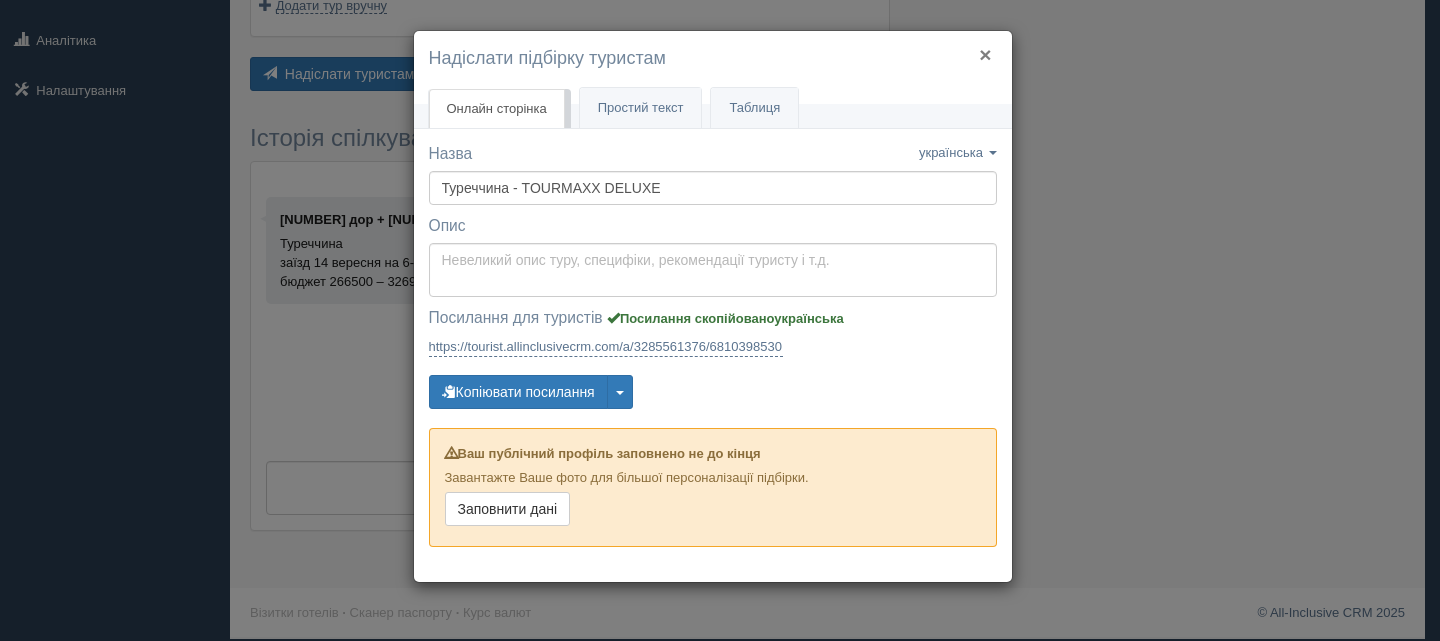 click on "×" at bounding box center (985, 54) 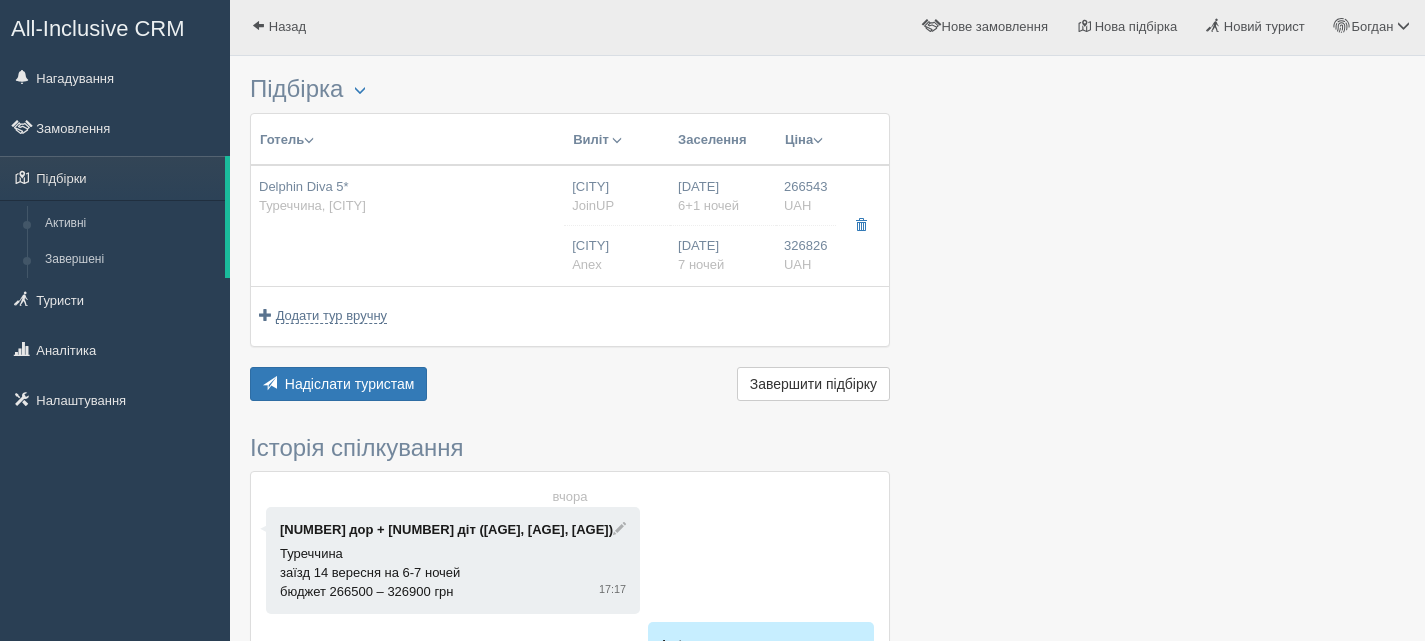 scroll, scrollTop: 0, scrollLeft: 0, axis: both 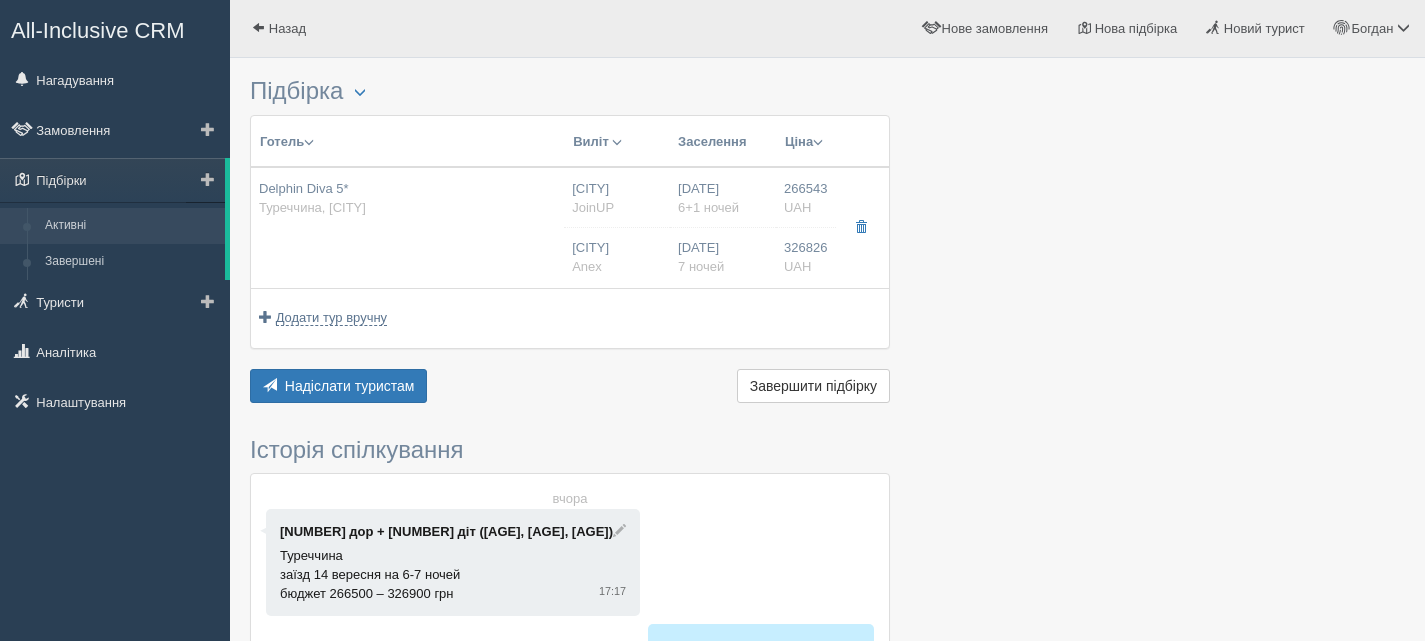 click on "Активні" at bounding box center [130, 226] 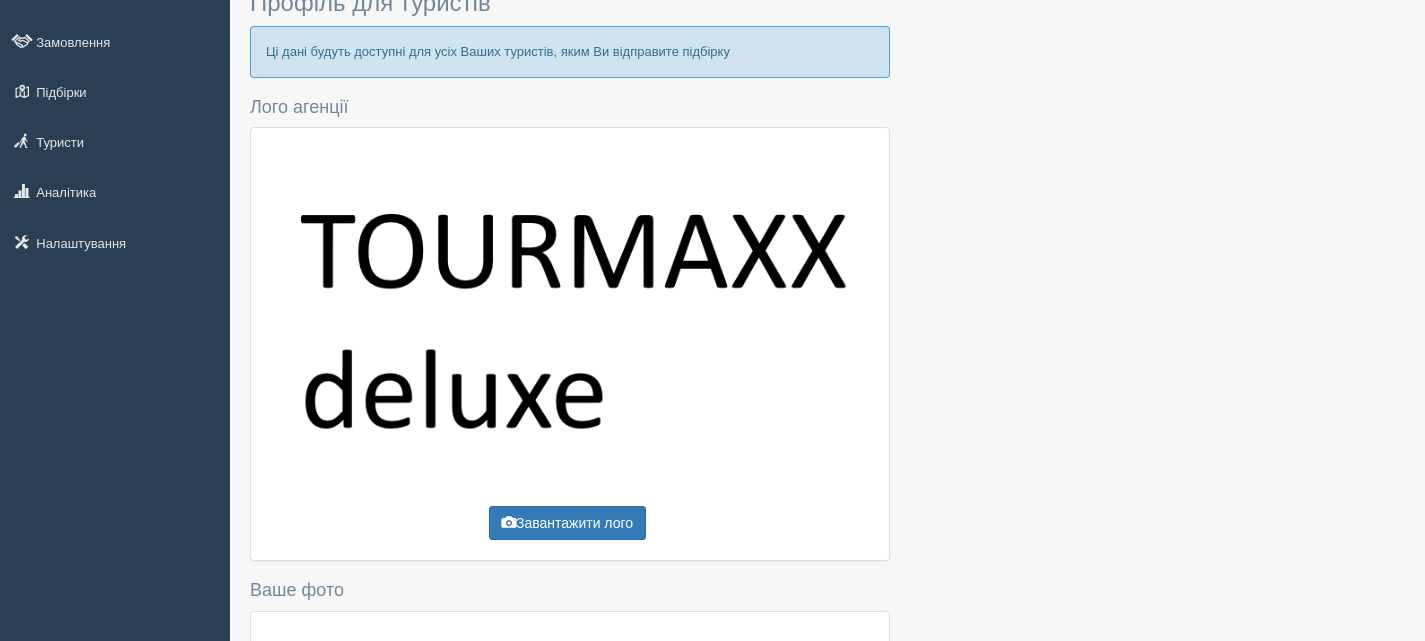 scroll, scrollTop: 500, scrollLeft: 0, axis: vertical 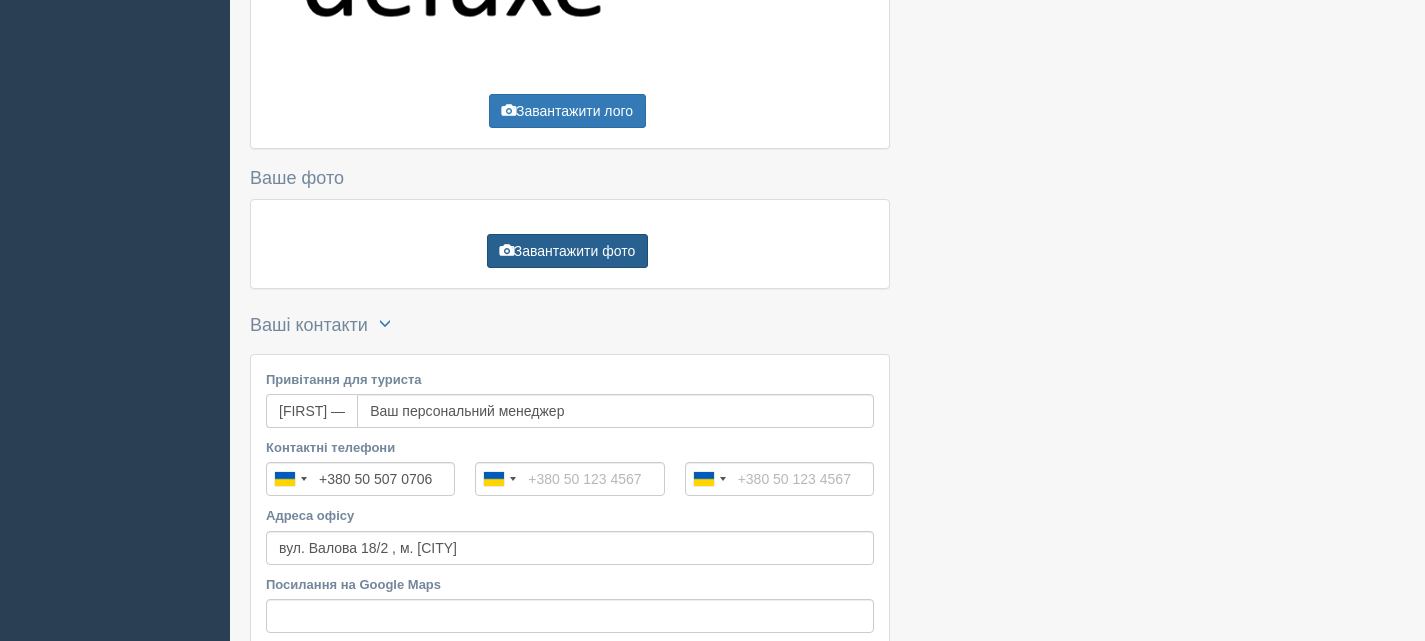 click on "Завантажити фото" at bounding box center [567, 251] 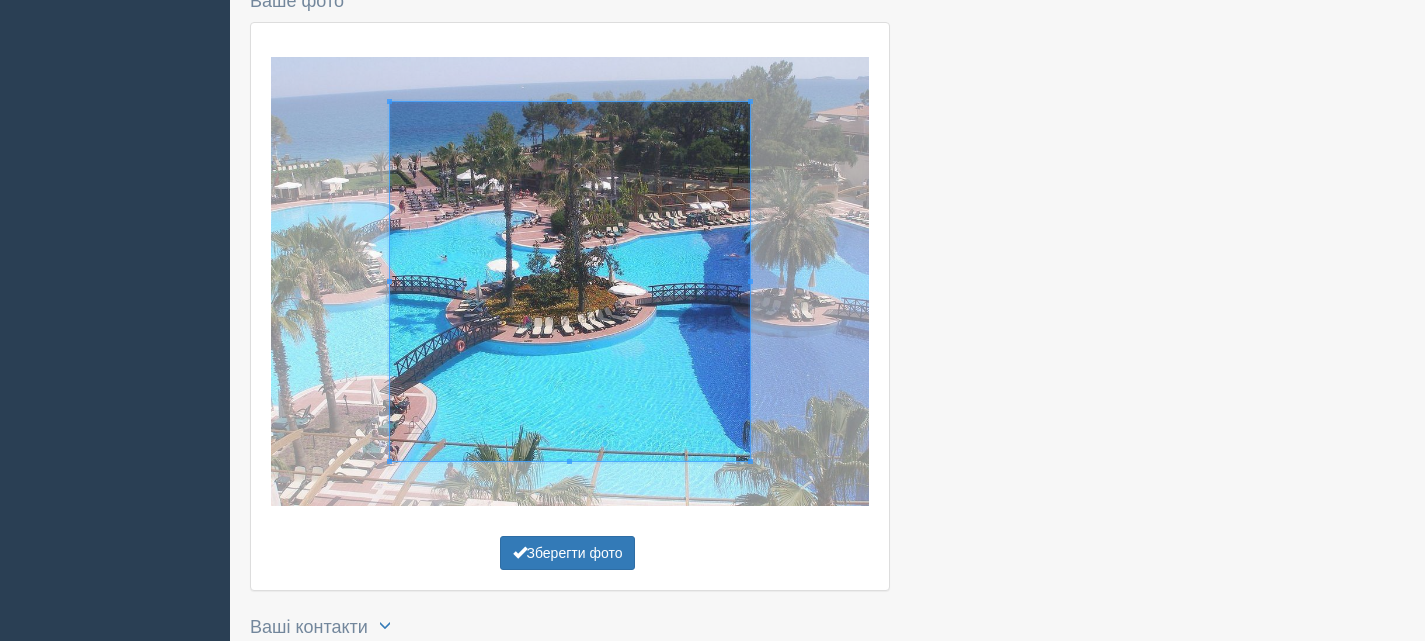 scroll, scrollTop: 699, scrollLeft: 0, axis: vertical 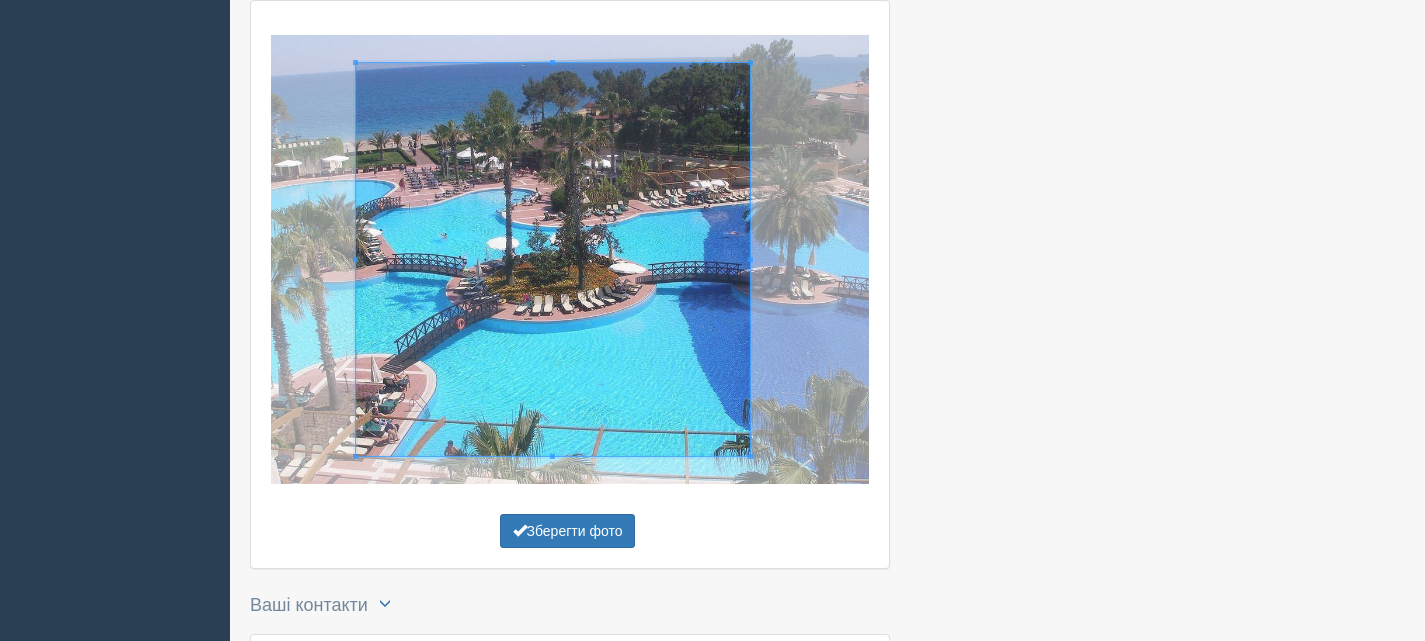click at bounding box center (570, 259) 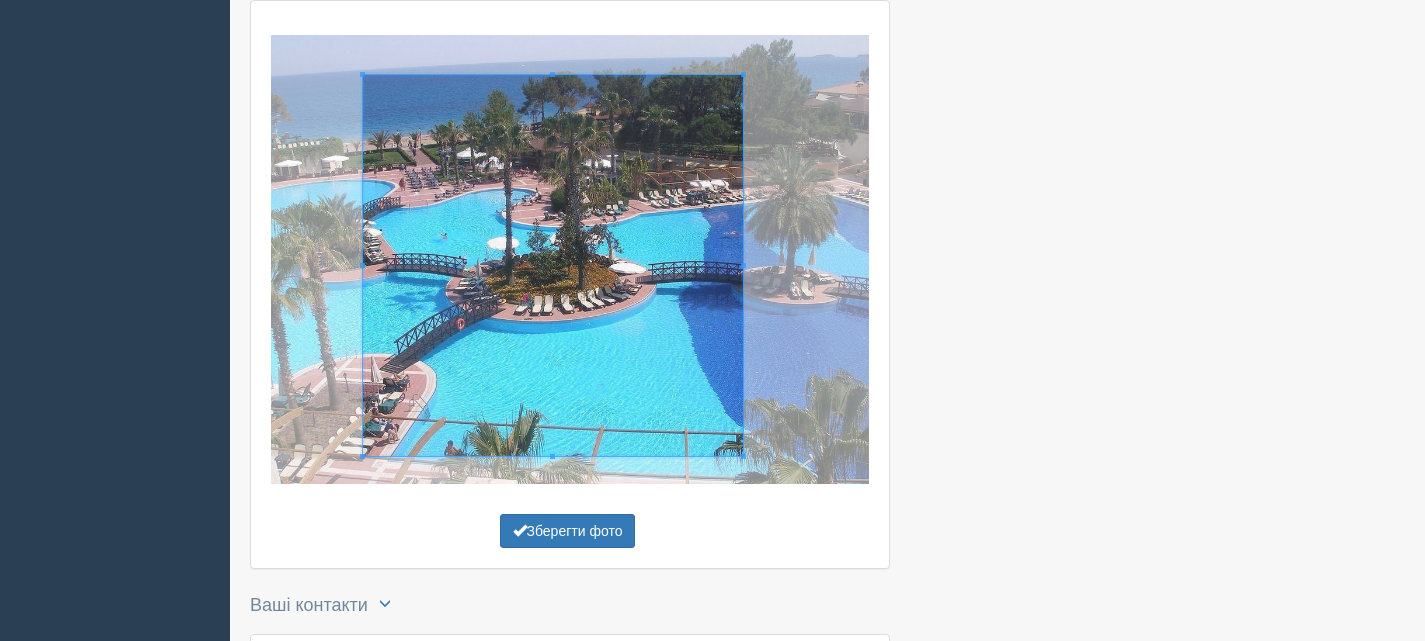 click at bounding box center (553, 265) 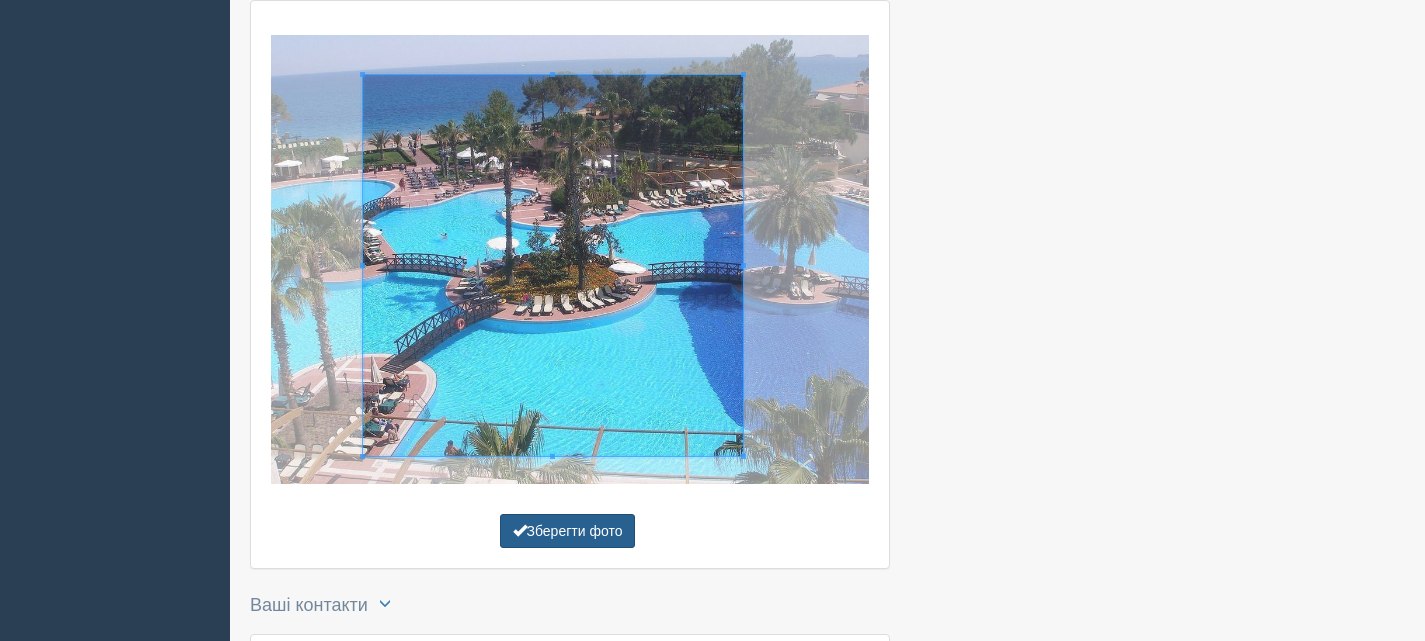 click on "Зберегти фото" at bounding box center (568, 531) 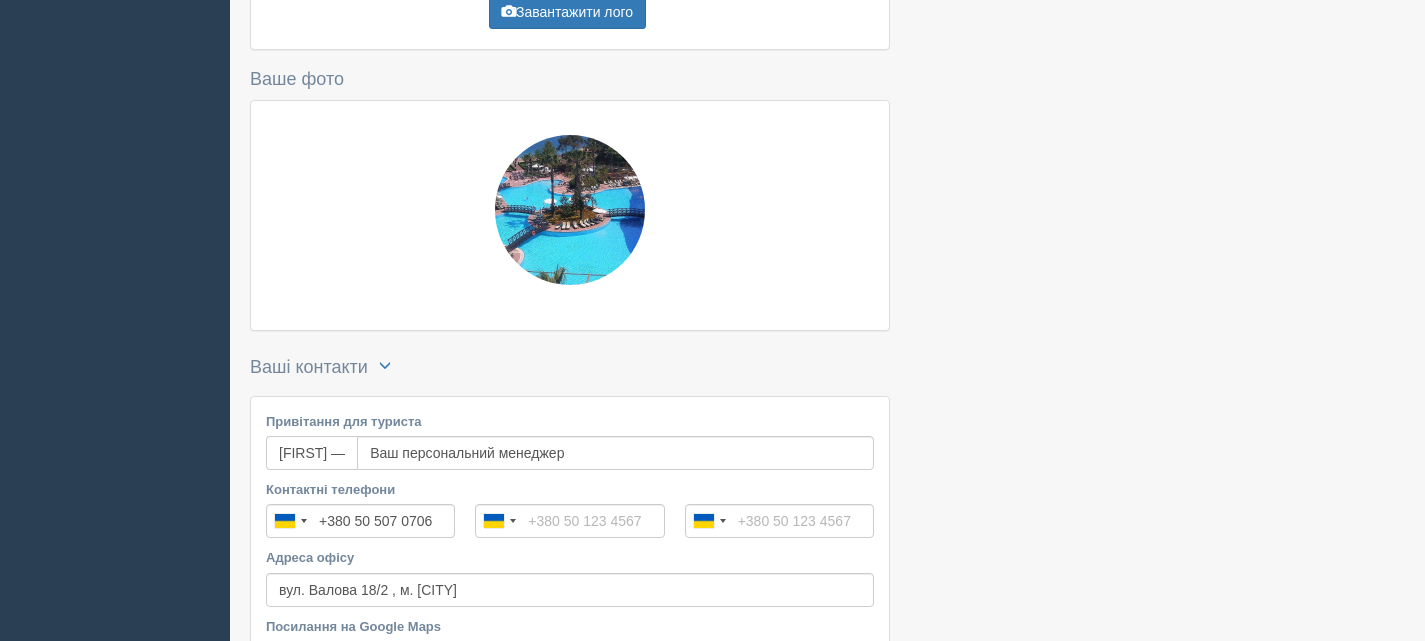 scroll, scrollTop: 893, scrollLeft: 0, axis: vertical 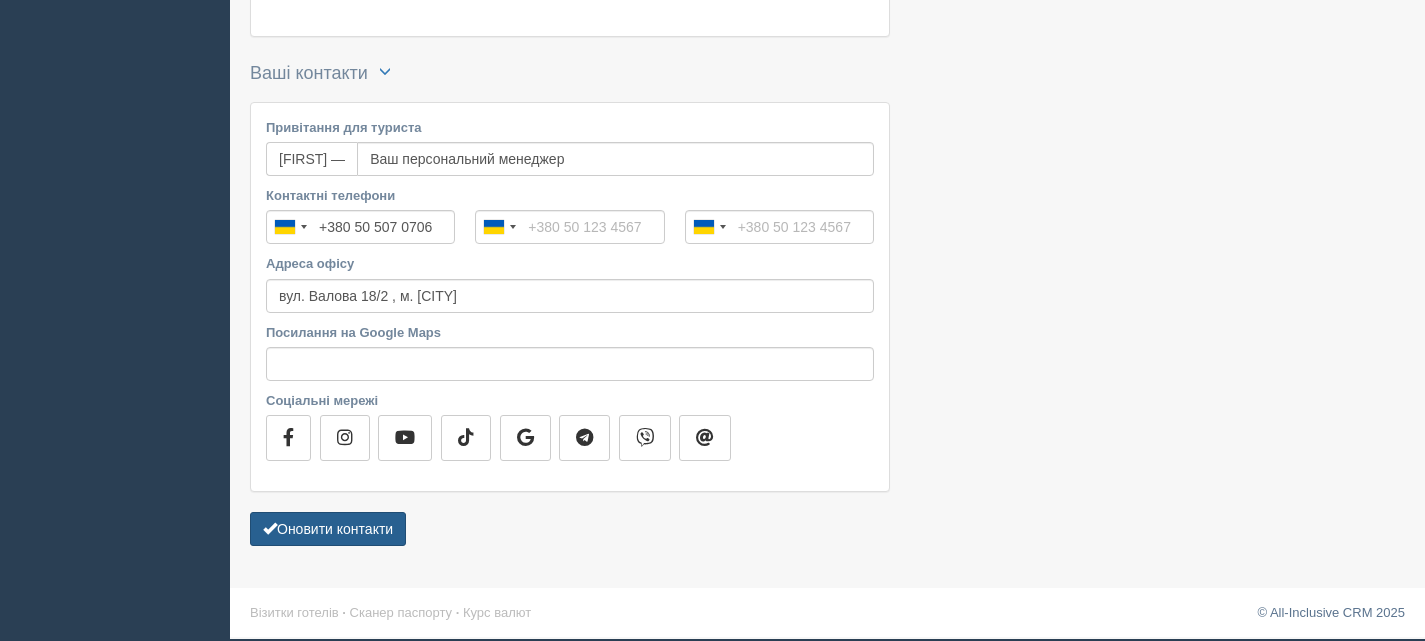 click on "Оновити контакти" at bounding box center [328, 529] 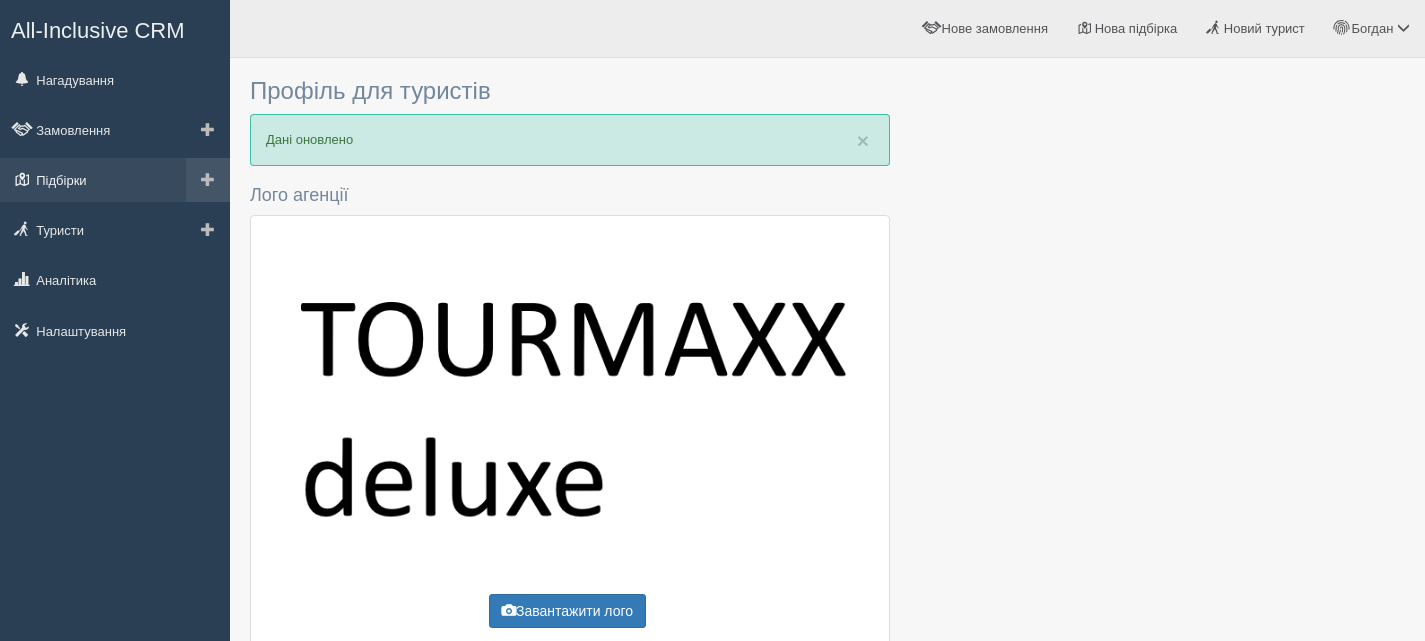 scroll, scrollTop: 0, scrollLeft: 0, axis: both 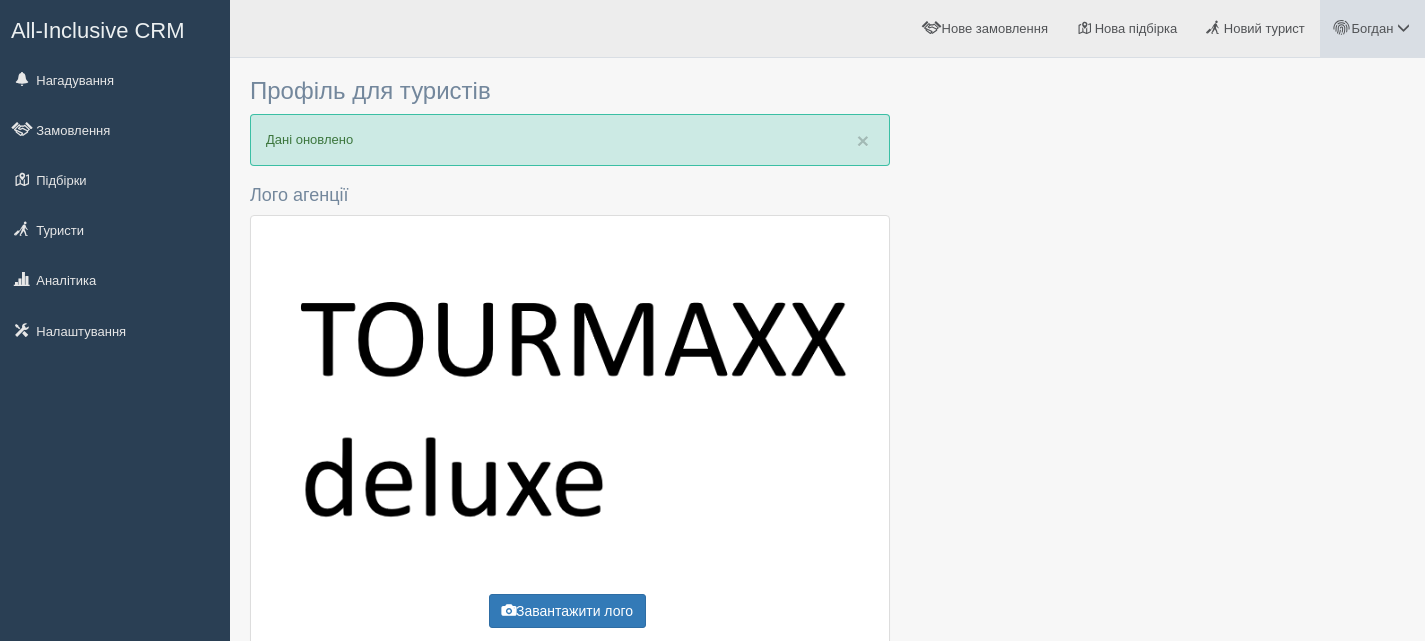 click on "Богдан" at bounding box center [1372, 28] 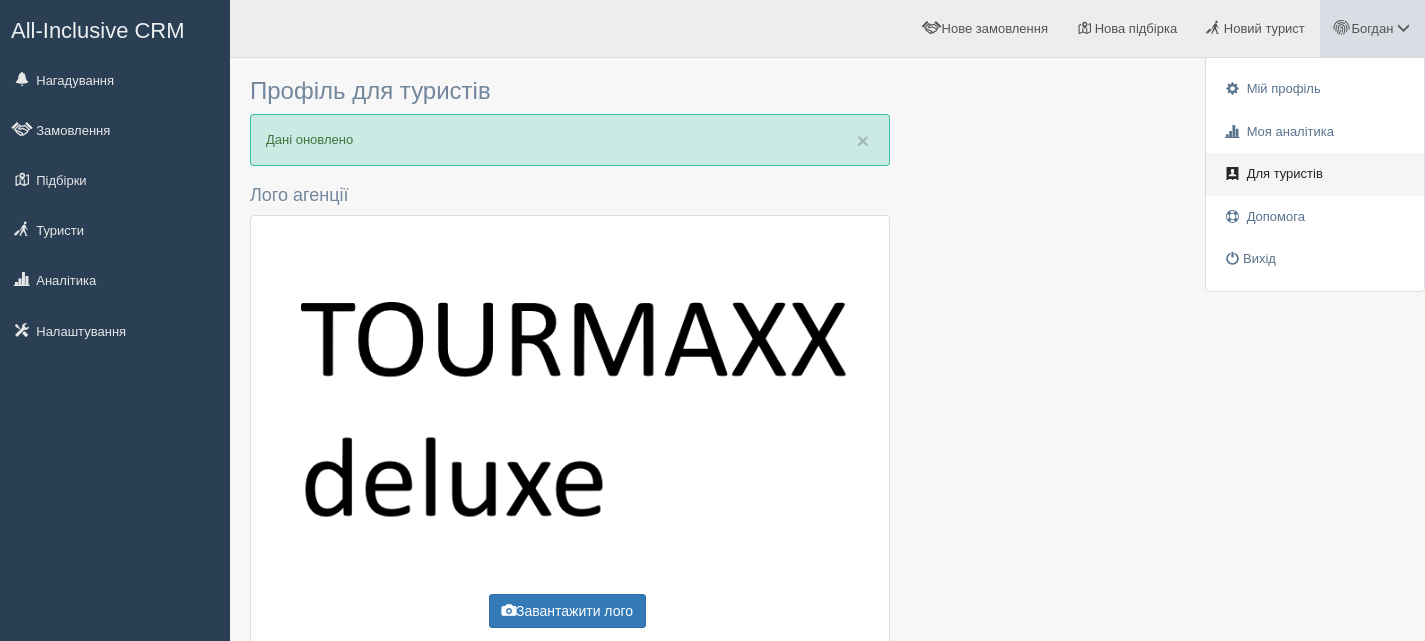 click on "Для туристів" at bounding box center (1315, 174) 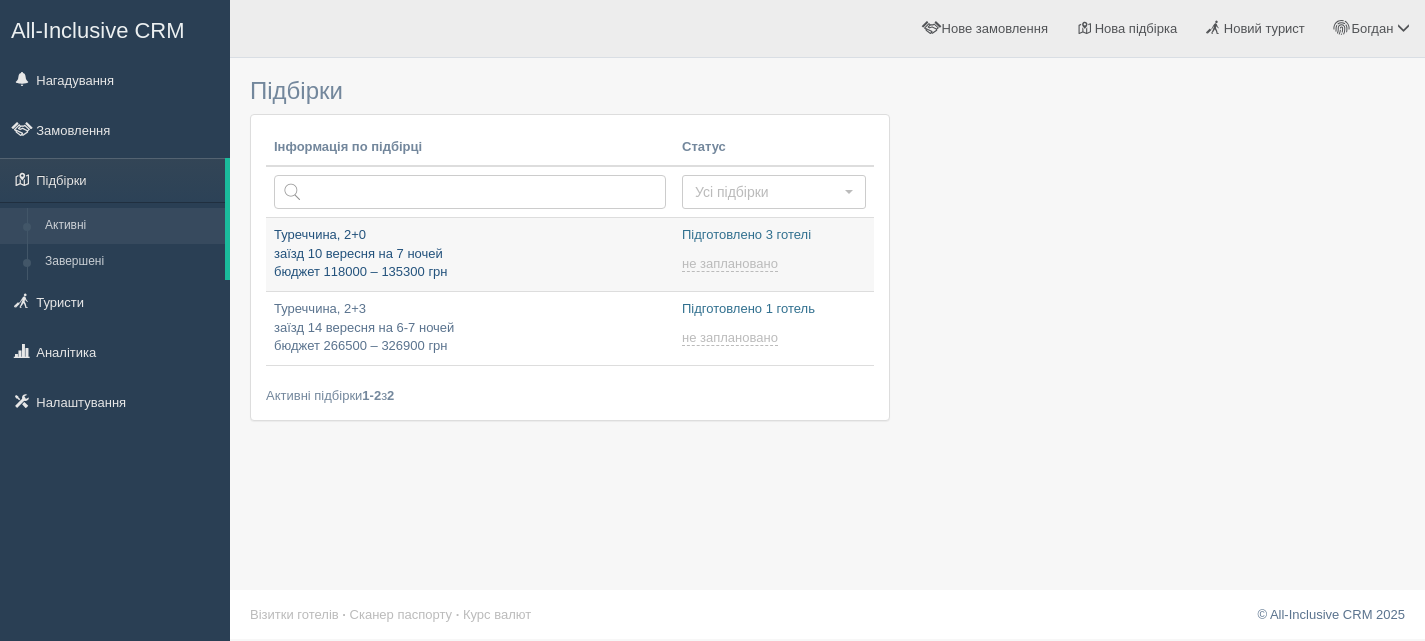 scroll, scrollTop: 0, scrollLeft: 0, axis: both 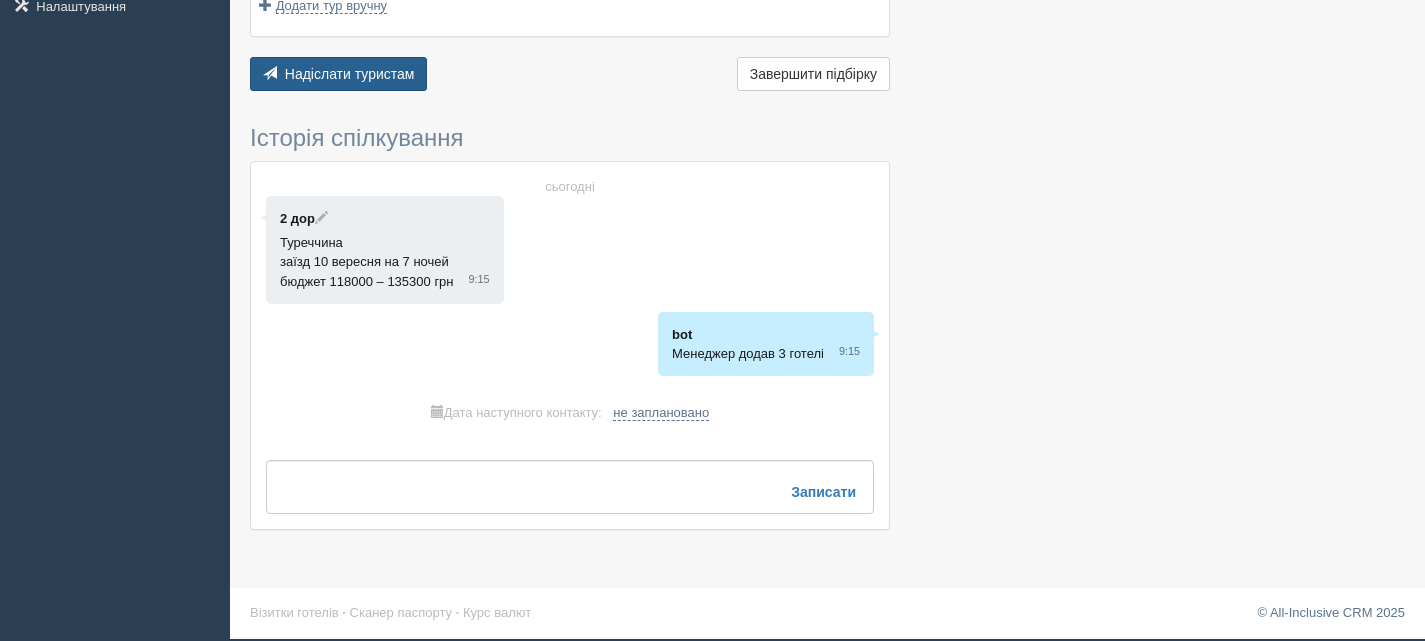 click on "Надіслати туристам" at bounding box center [350, 74] 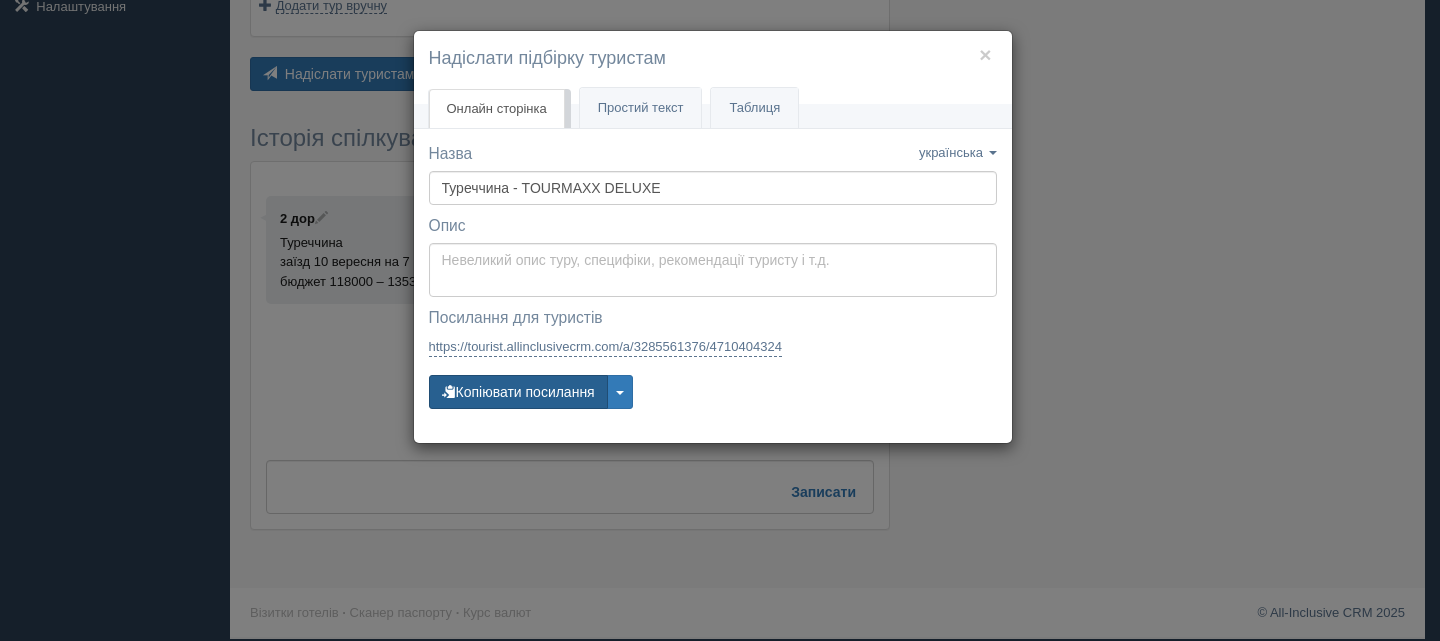 click on "Копіювати посилання" at bounding box center [518, 392] 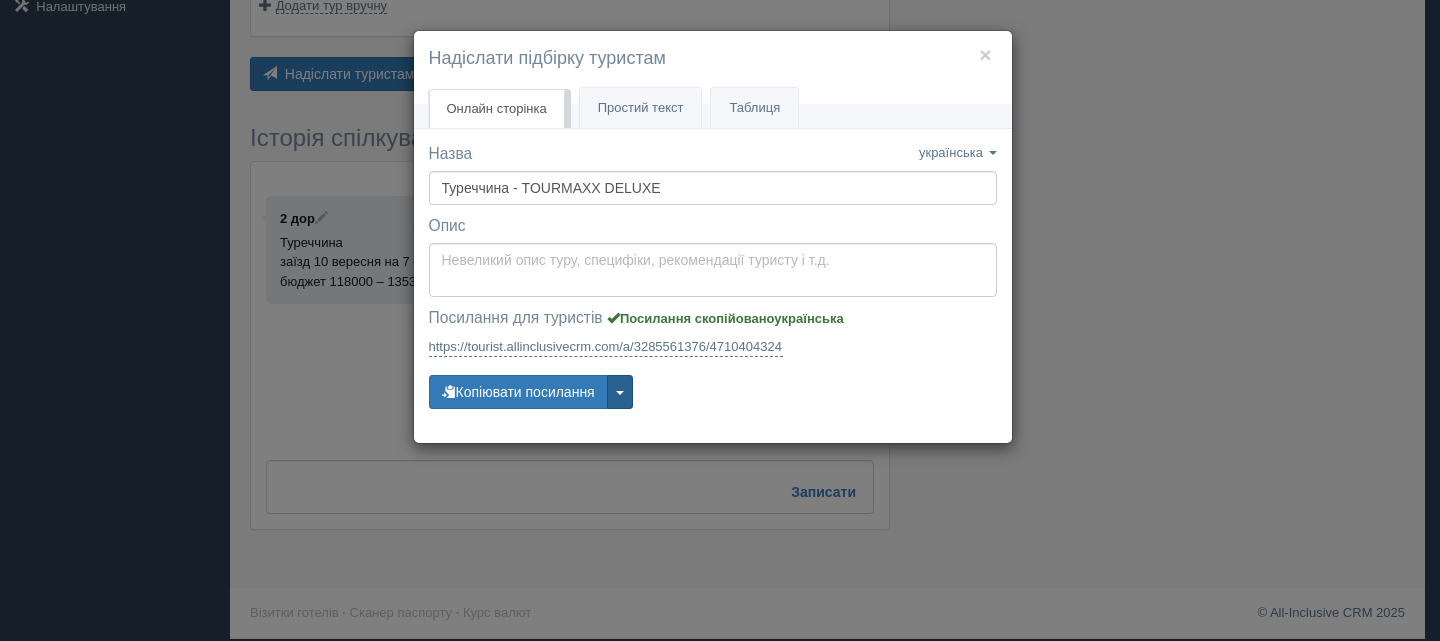 click at bounding box center (620, 392) 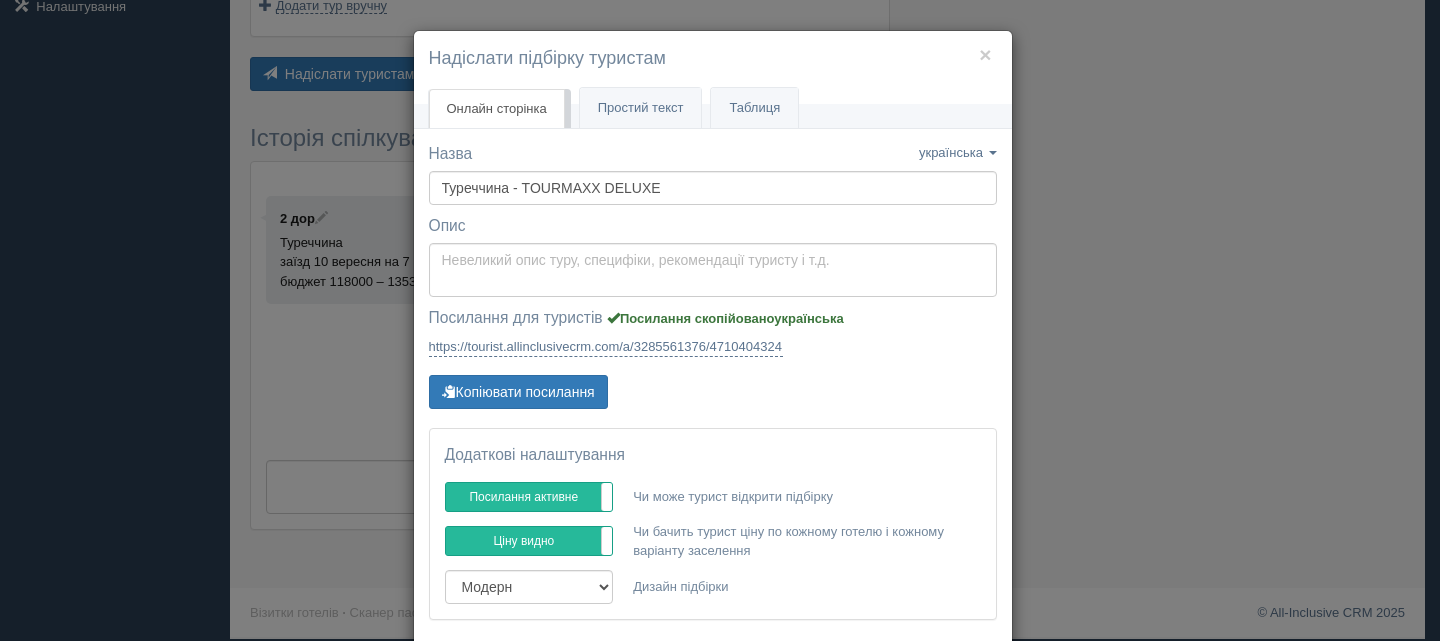 click on "Копіювати посилання" at bounding box center [713, 392] 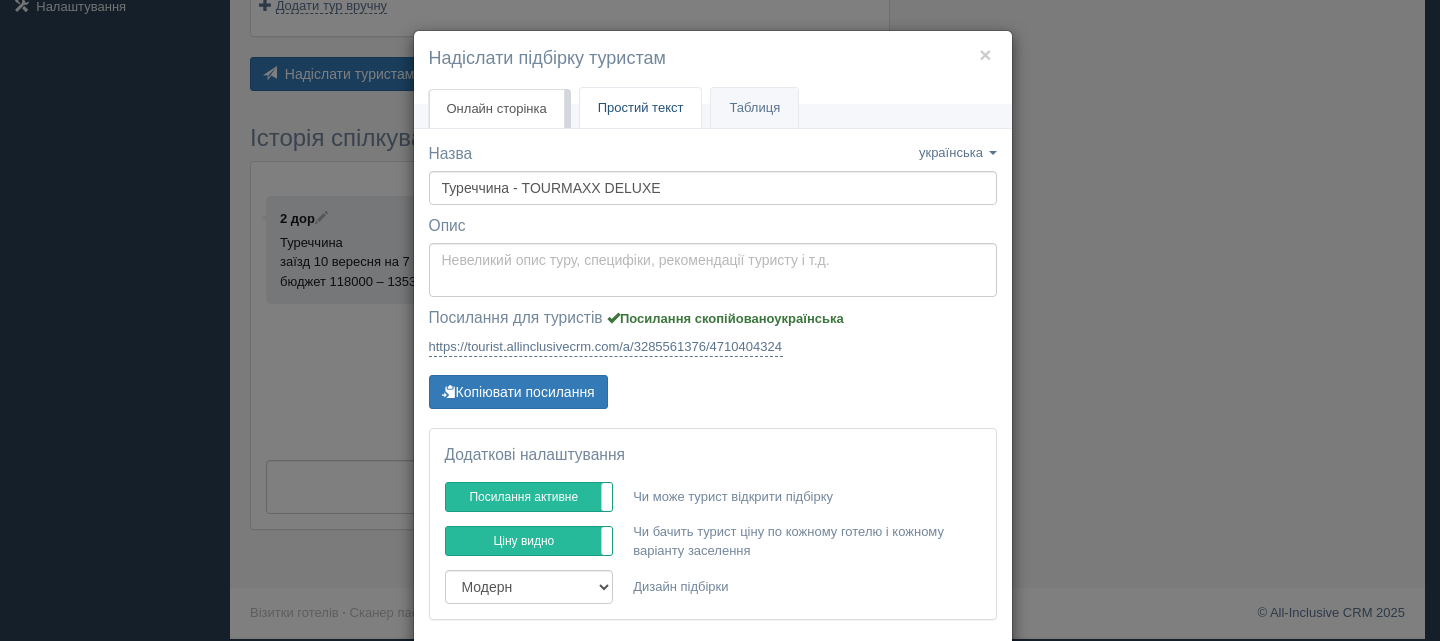 click on "Простий текст" at bounding box center (641, 107) 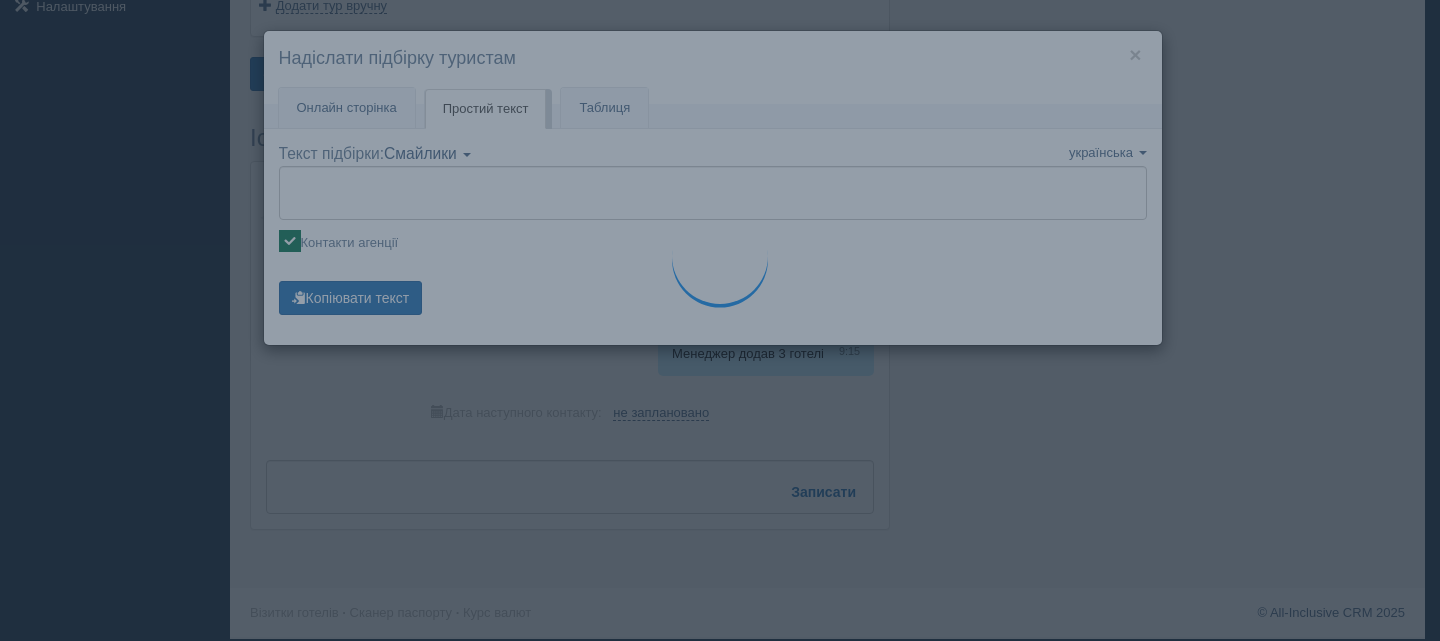 type on "🌞 Доброго дня! Пропонуємо Вам розглянути такі варіанти:
🌎 Туреччина, Кемер
🏩 Готель: Gural Premier Tekirova 5*
✈️ Виліт: 10.09 з Катовіце
🌛 Ночей: 7
🛬 Повернення: 17.09
🛋️ Номер: Deluxe Room, 2 дор
🥣 Харчування: AI Все включено
🛫 10.09 _______ Катовіце → _______
🛬 17.09 _______  → _______ Катовіце
🔥 133 000 UAH за тур
✦•······················•✦•······················•✦
🌎 Туреччина, Кемер
🏩 Готель: Seven Seas Hotel Life 5*
✈️ Виліт: 09.09 01:05 з Катовіце KTW, Enter Air
🌛 Ночей: 7
🛬 Повернення: 16.09
🛋️ Номер: Main Building Standard Room, 2 дор
🥣 Харчування: UAI Ультра все включено
🛫 09.09 1:05 Катовіце KTW → 4:45 Анталія AYT
🛬 16.09 20:30 Анталія AYT → 22:20 Катовіце KTW
🔥 130 000 UAH за тур
✦•······················•✦•······················•✦
🌎 Туреччина, Кемер
🏩 Готель: Marti Myra 5*
✈️ Виліт: 12.09 з Катовіце
🌛 Ночей: 7
🛬 Повернення: 19.09
🛋️ Номер: Superior Room, 2 дор
🥣 Харчування: AI Все включено
🛫 12.09 _______ Катовіце → _______
🛬 19.09 _______  → _______ Катовіце
🔥 118 037 UAH за тур
✦•····..." 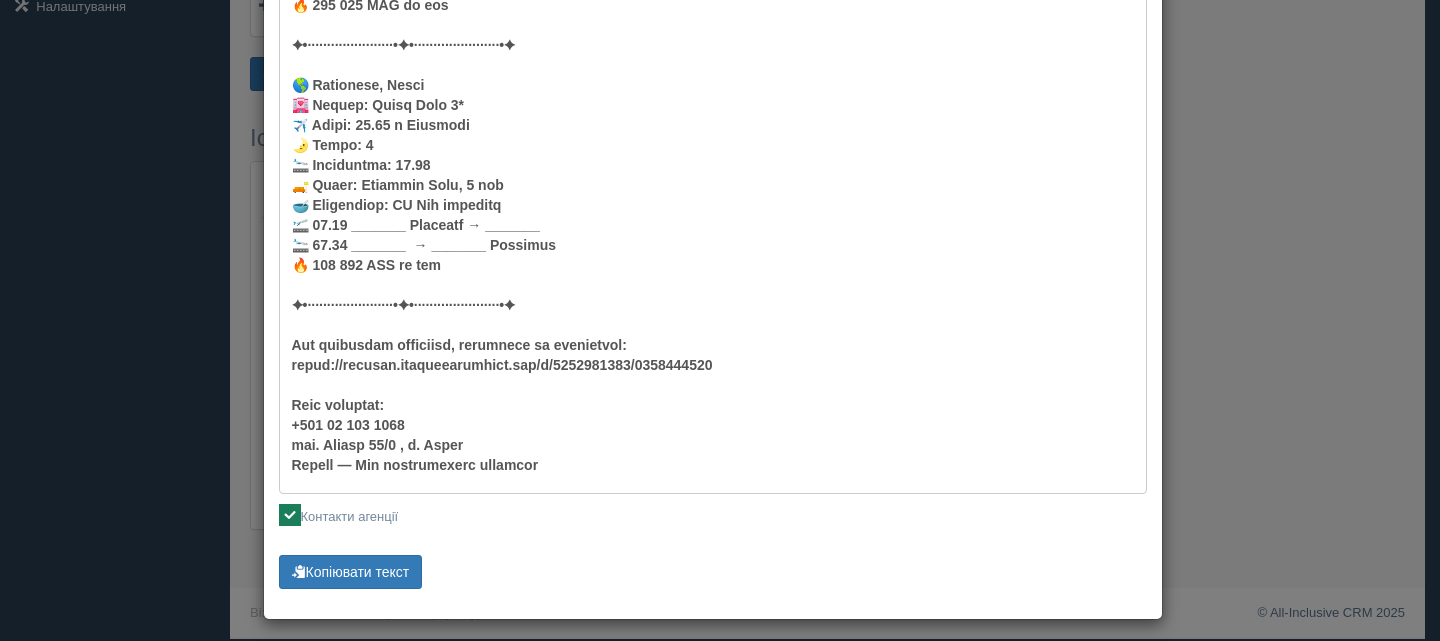 scroll, scrollTop: 667, scrollLeft: 0, axis: vertical 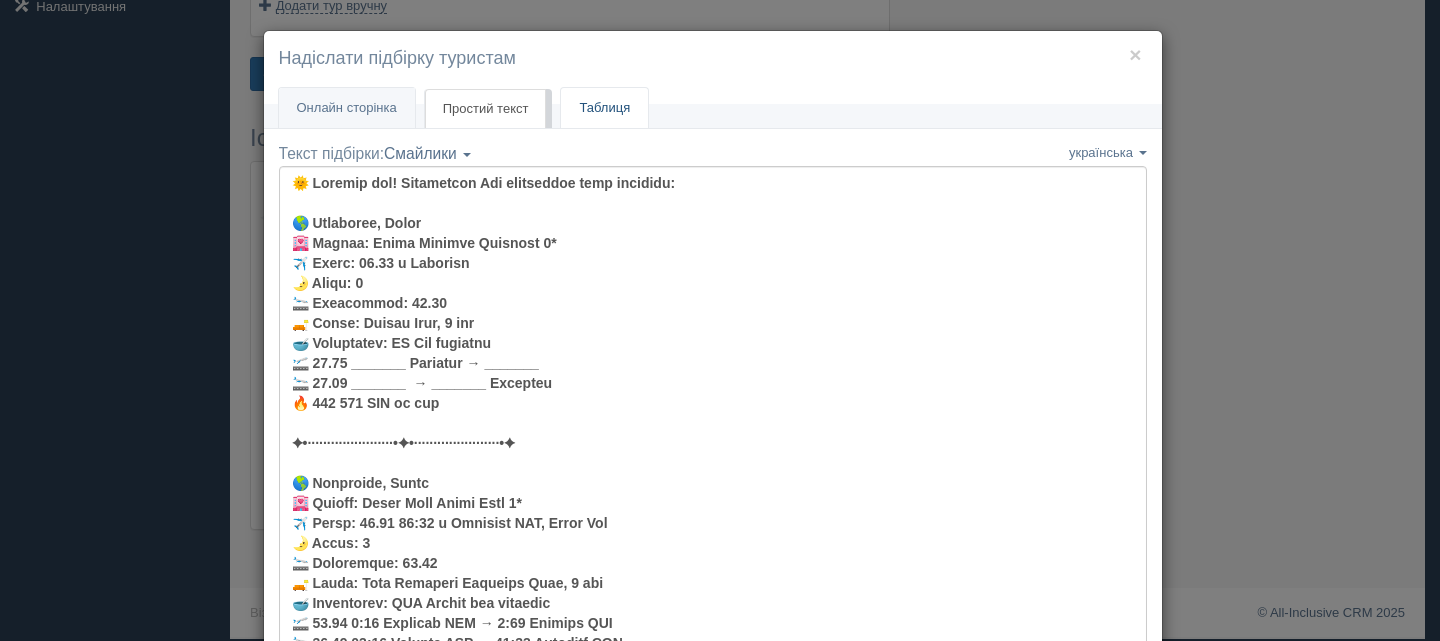 click on "Таблиця" at bounding box center (604, 108) 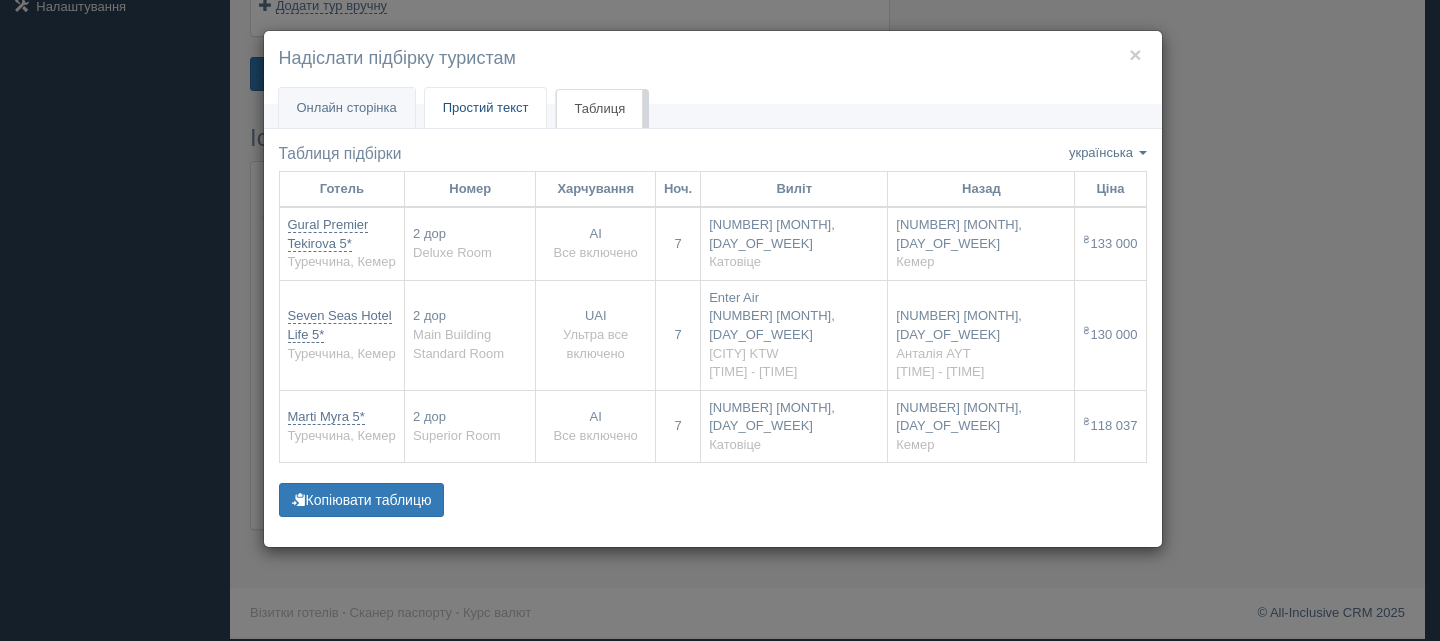 click on "Простий текст" at bounding box center [486, 107] 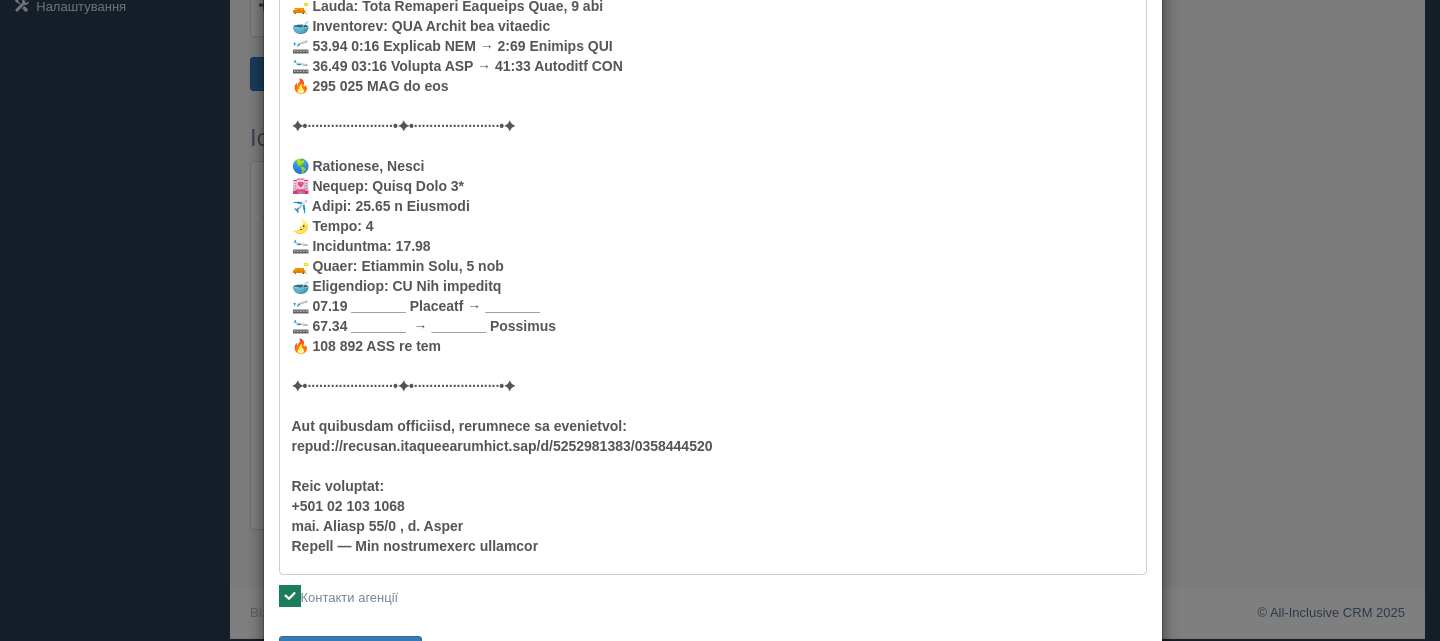 scroll, scrollTop: 667, scrollLeft: 0, axis: vertical 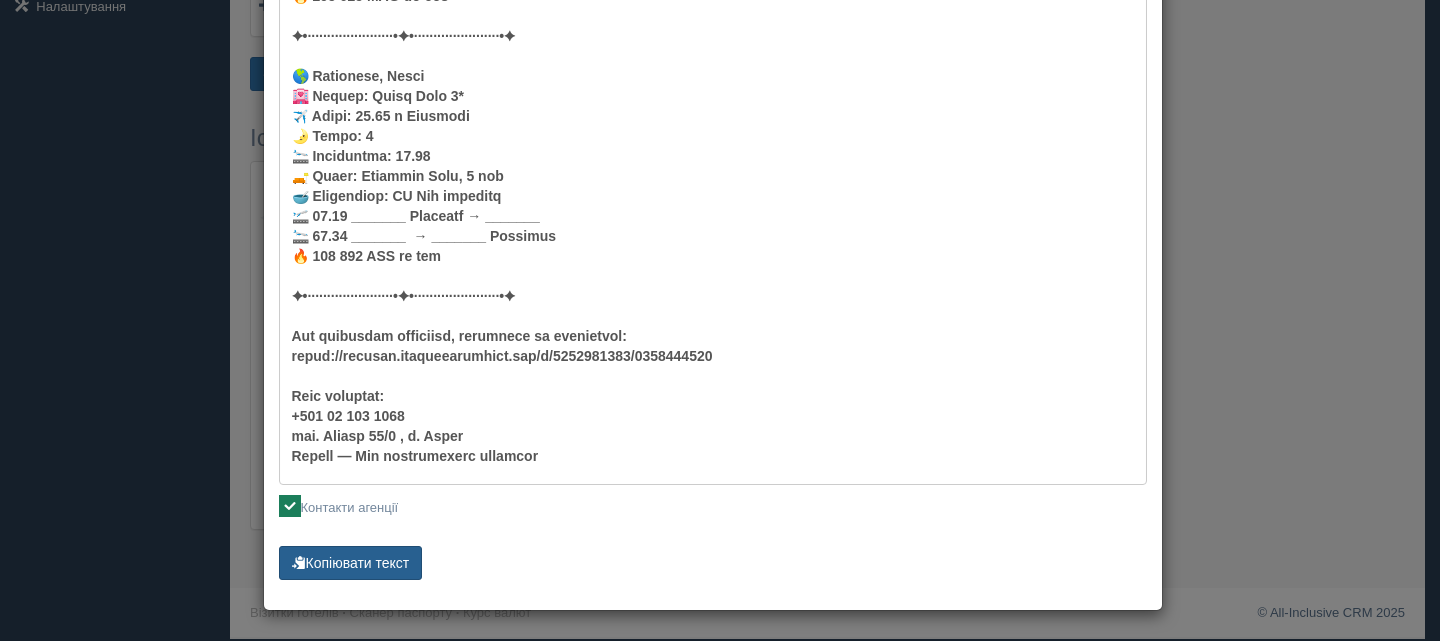 click on "Копіювати текст" at bounding box center [351, 563] 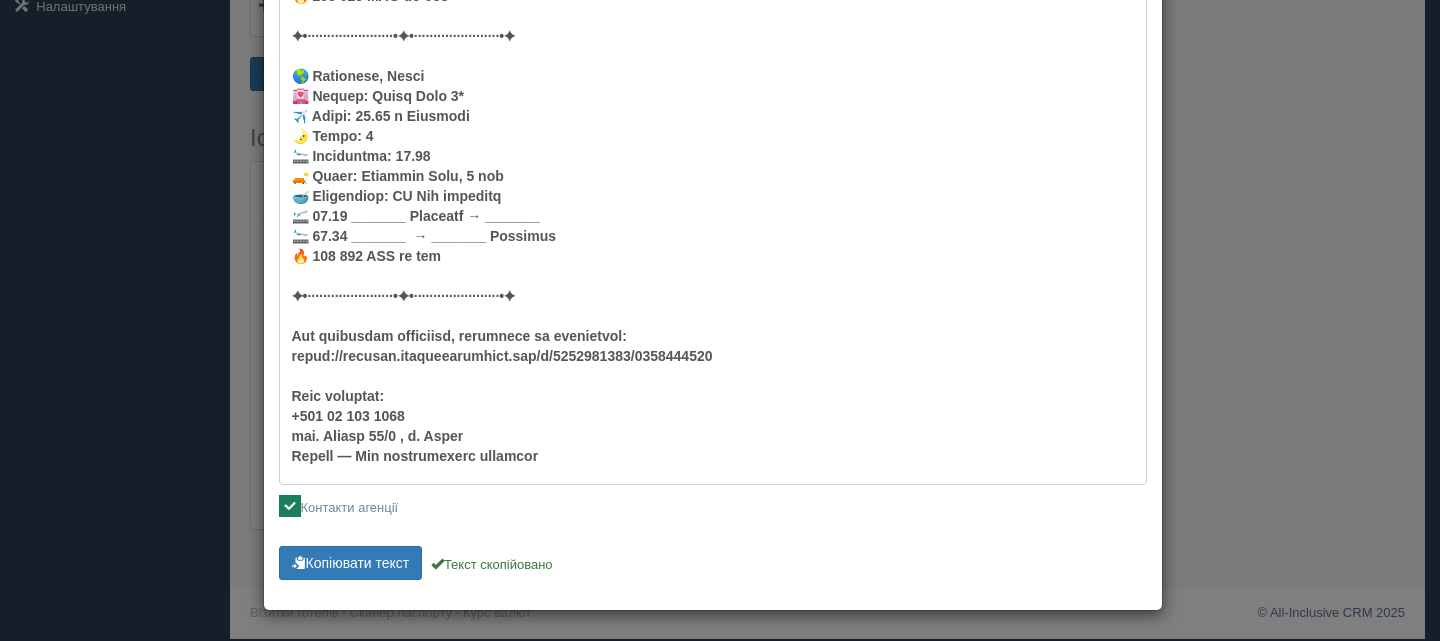 click on "Текст підбірки:
Смайлики
Компактний
Аскетичний
Смайлики
Смайлики
Компактний
Аскетичний
українська
english
eesti
latviešu
polski
українська
українська
english
eesti
latviešu
polski" at bounding box center (713, -8) 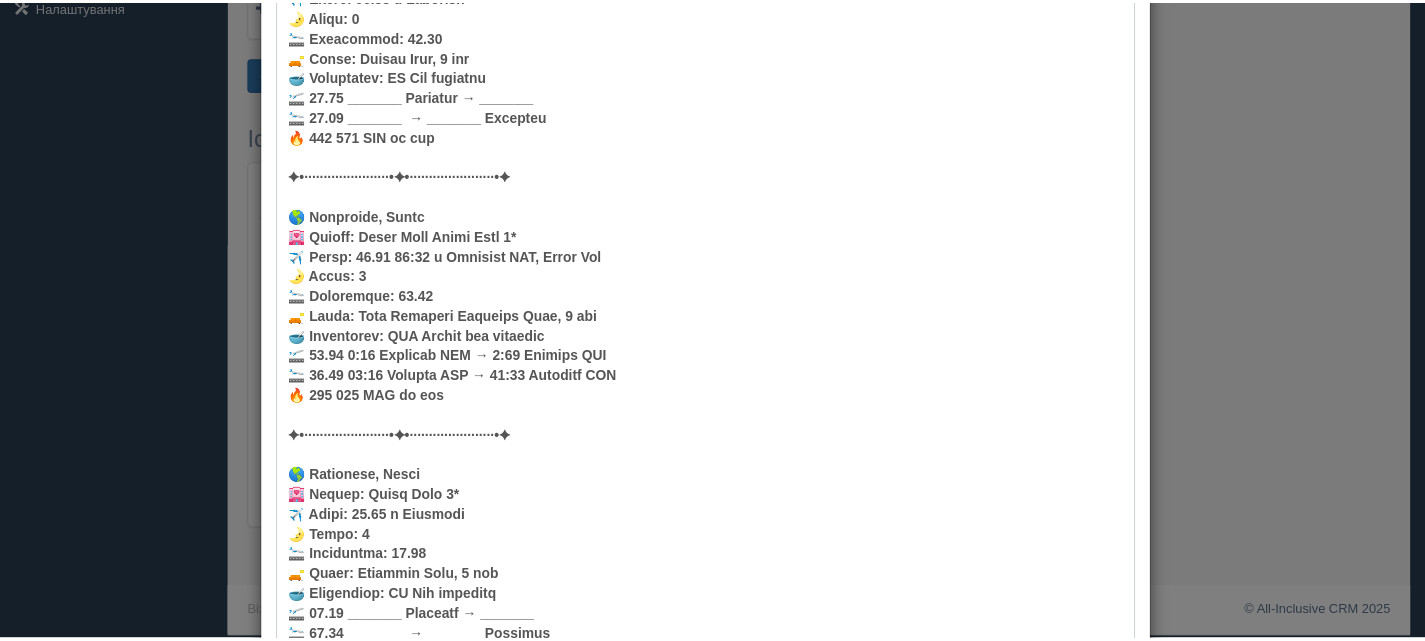 scroll, scrollTop: 0, scrollLeft: 0, axis: both 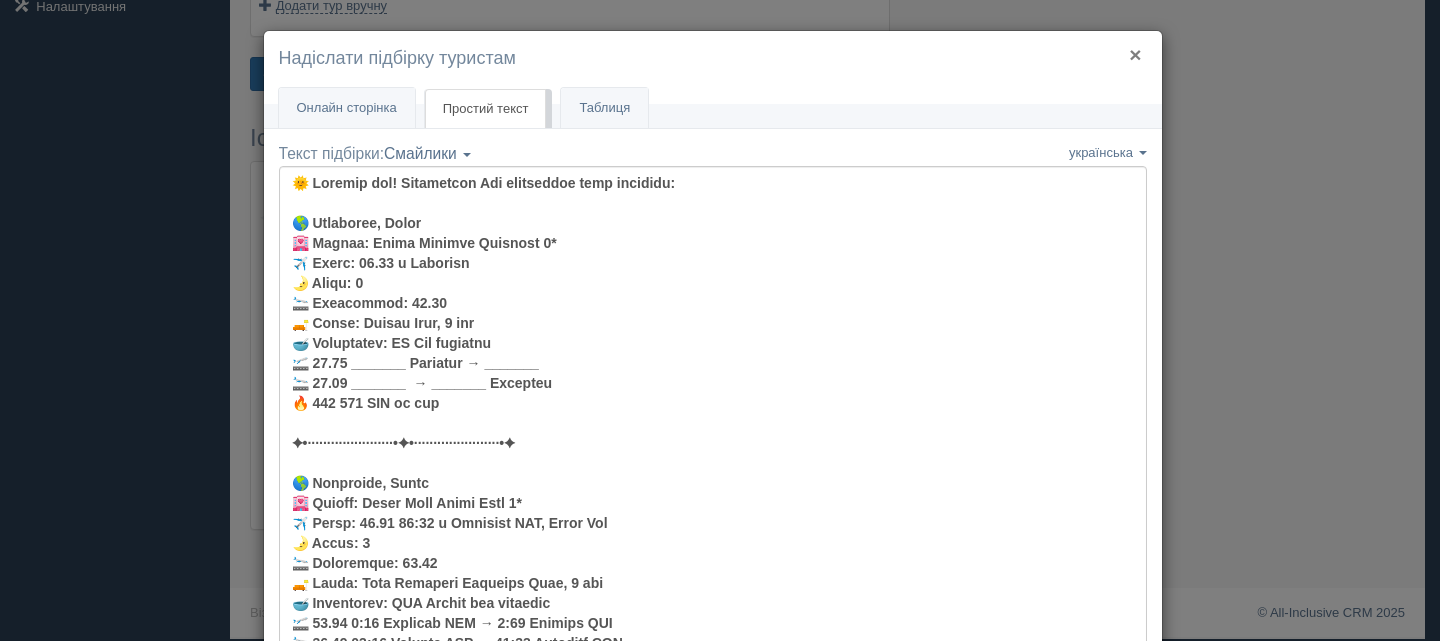 click on "×" at bounding box center [1135, 54] 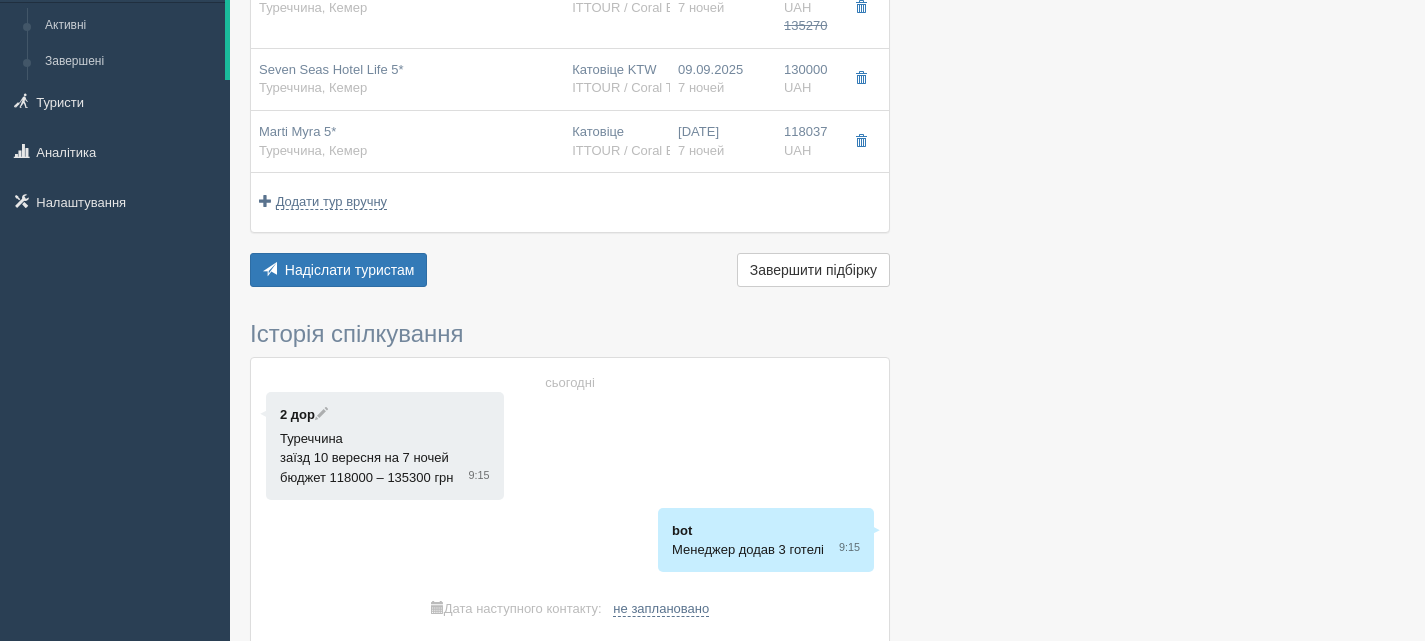 scroll, scrollTop: 0, scrollLeft: 0, axis: both 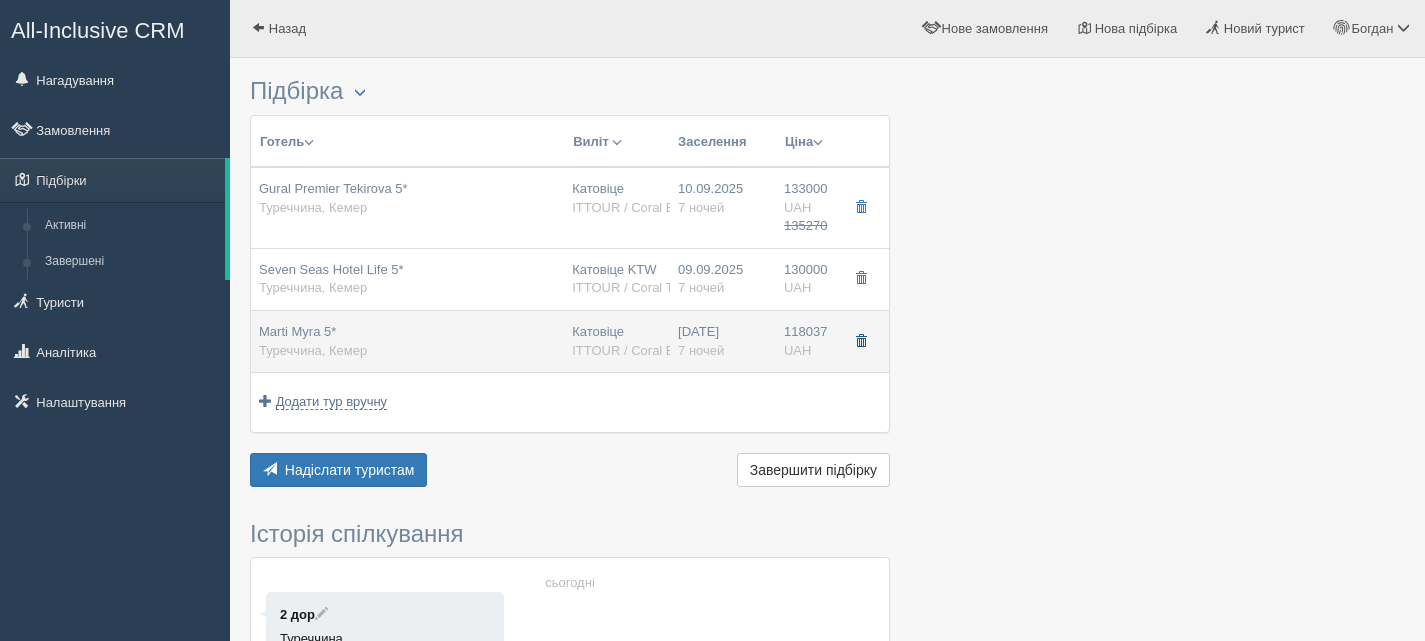 click at bounding box center (861, 341) 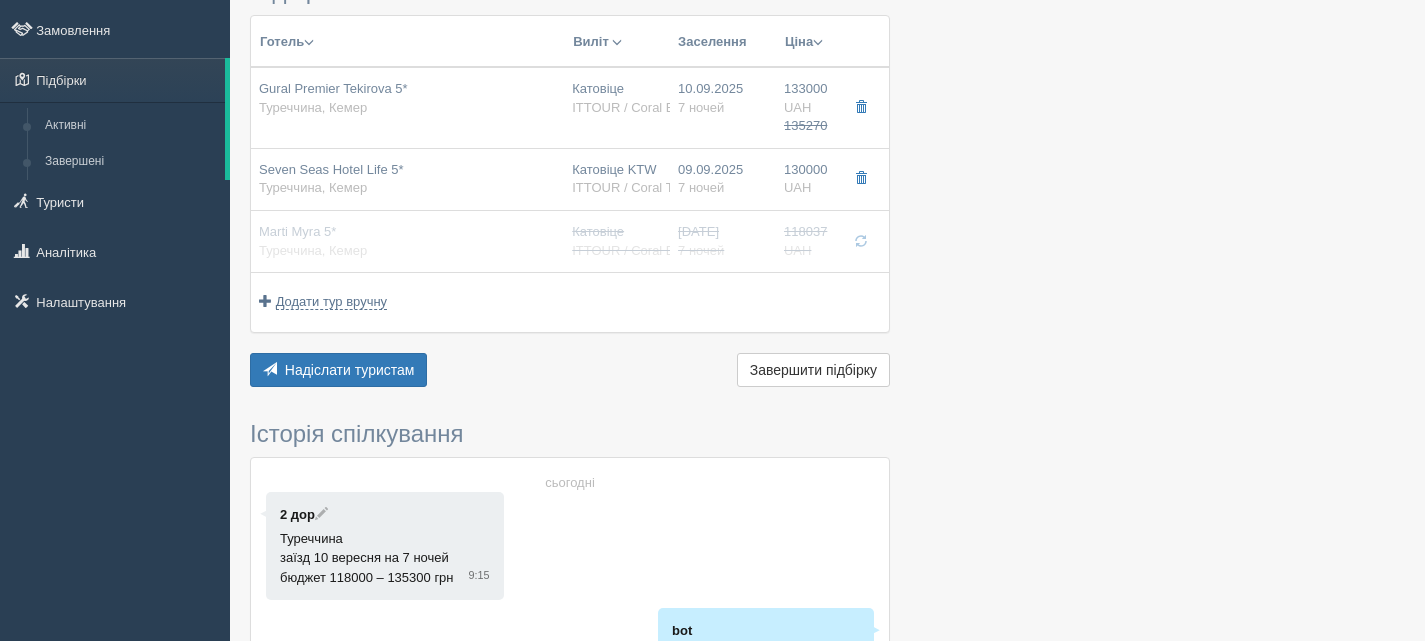 scroll, scrollTop: 100, scrollLeft: 0, axis: vertical 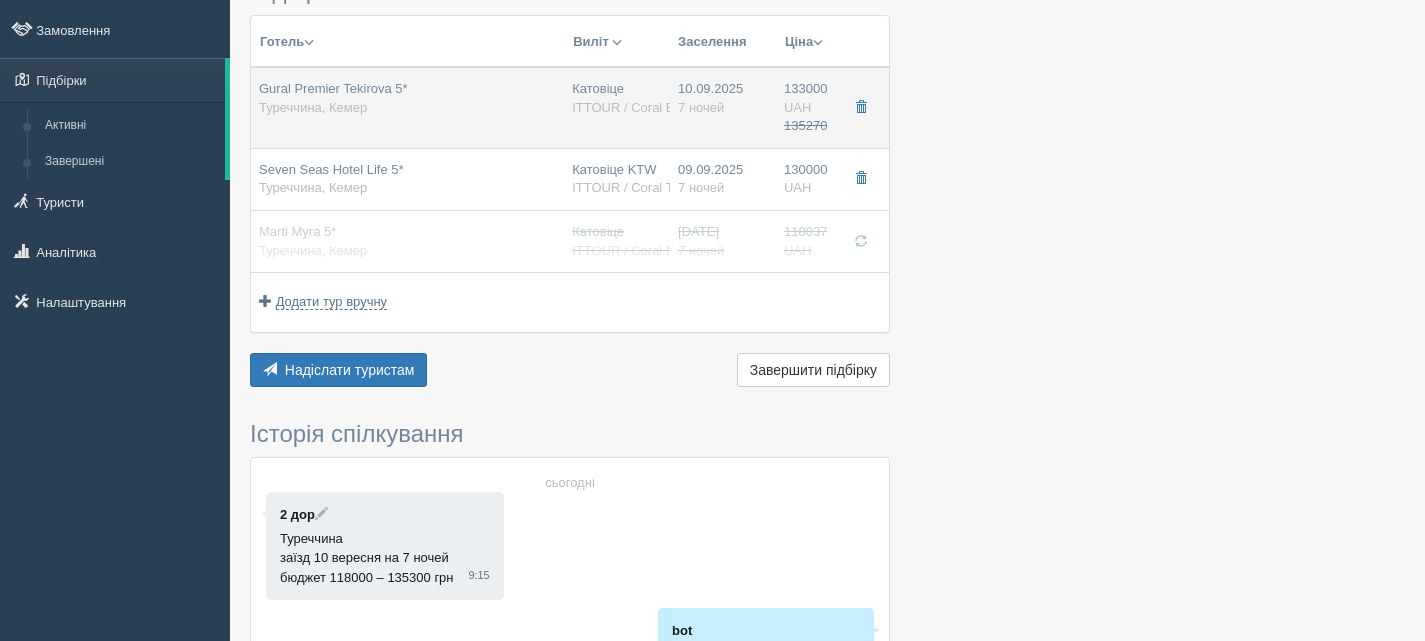 click on "Gural Premier Tekirova 5*
Туреччина, Кемер" at bounding box center [407, 107] 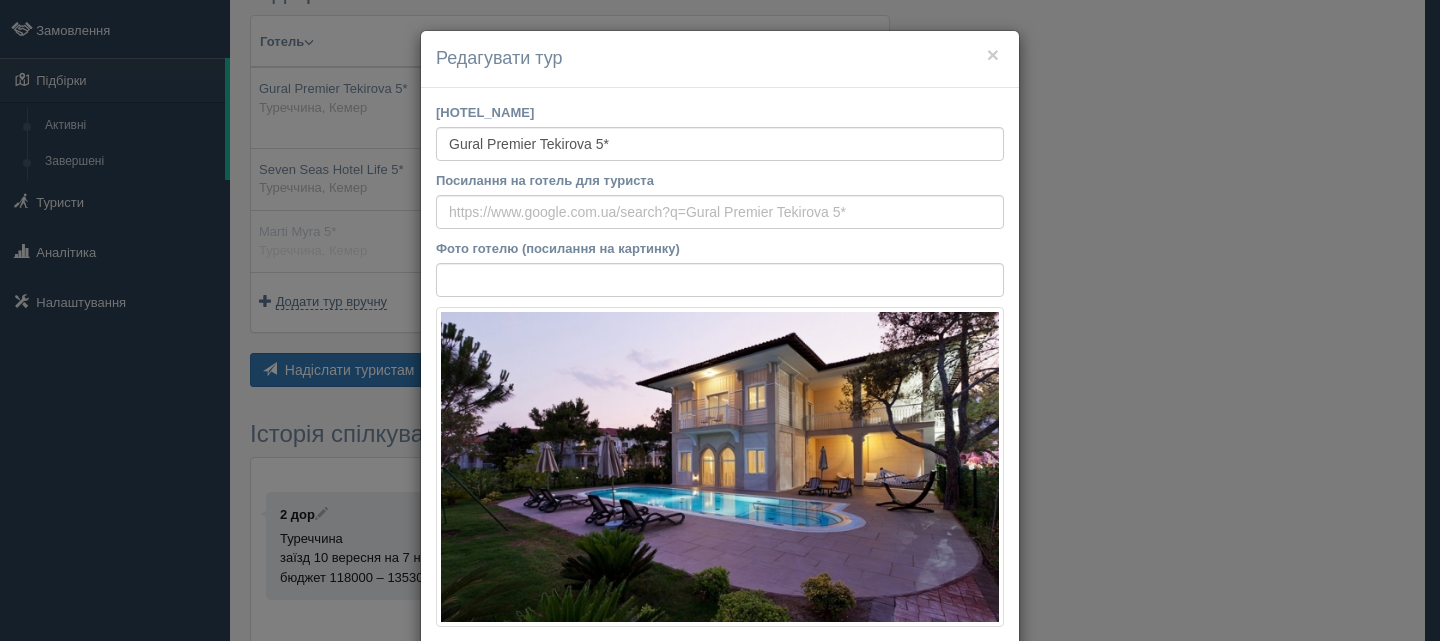 click on "Редагувати тур" at bounding box center [720, 59] 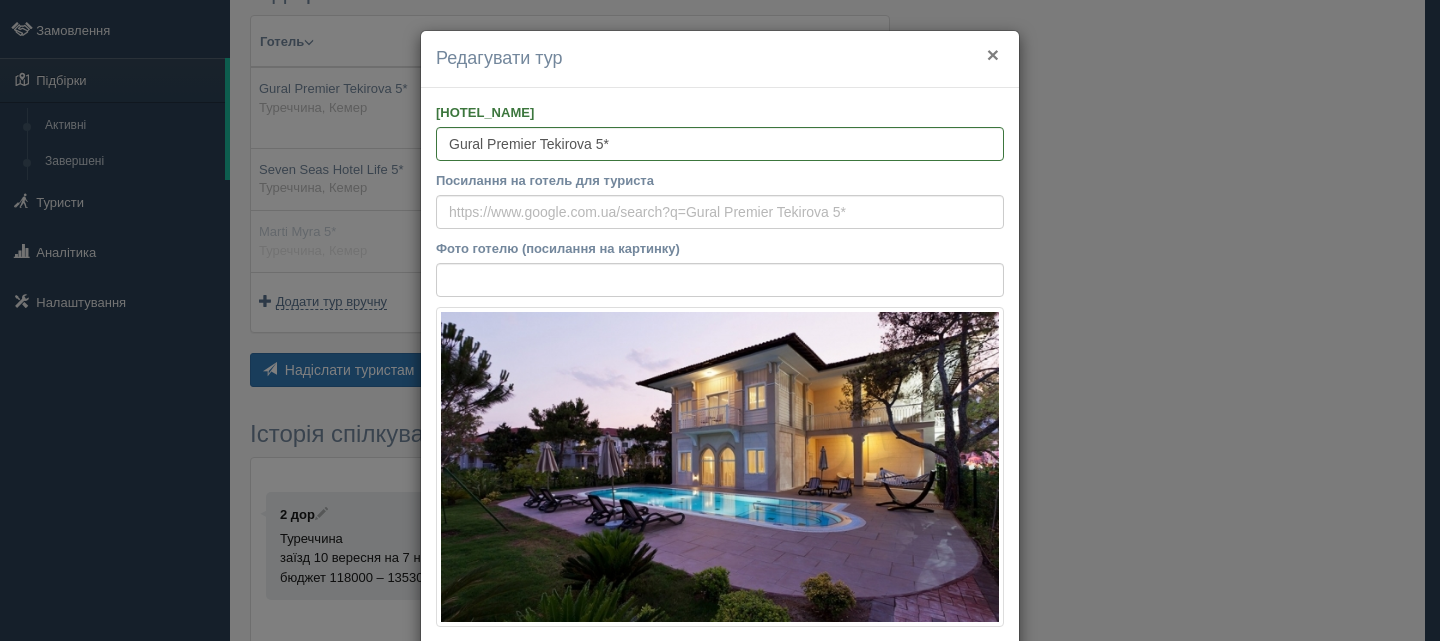 click on "×" at bounding box center (993, 54) 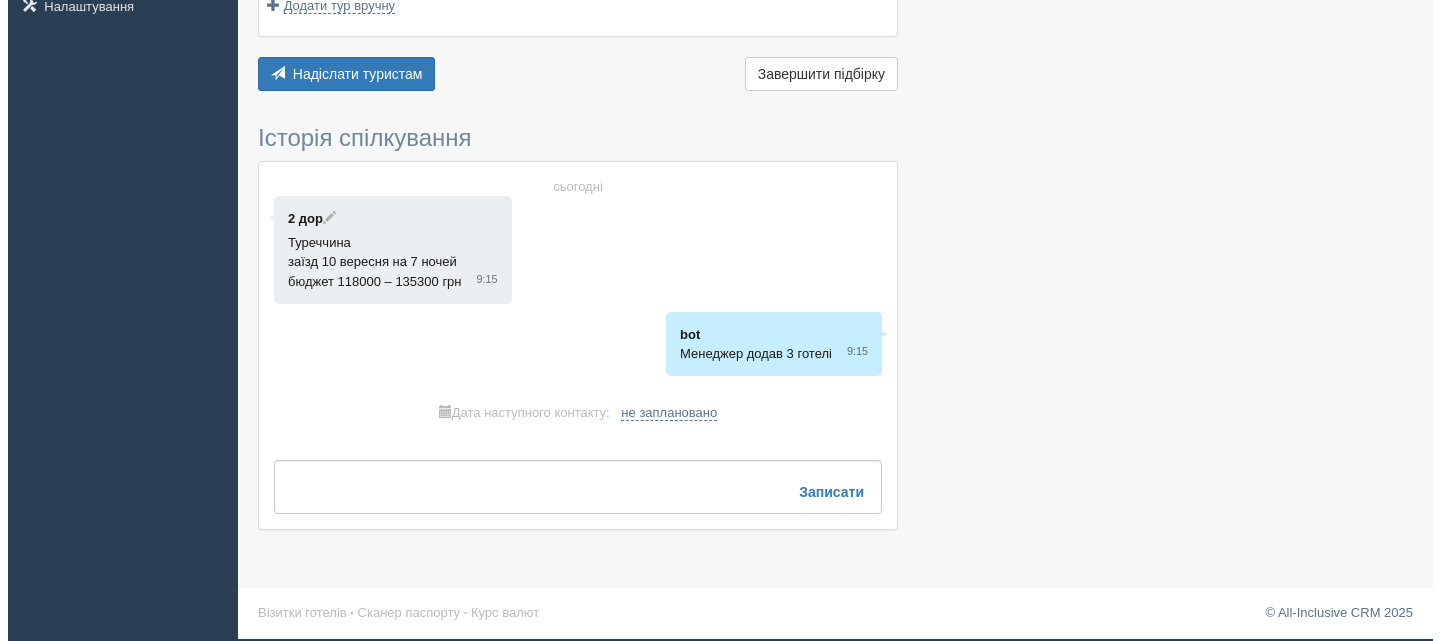 scroll, scrollTop: 196, scrollLeft: 0, axis: vertical 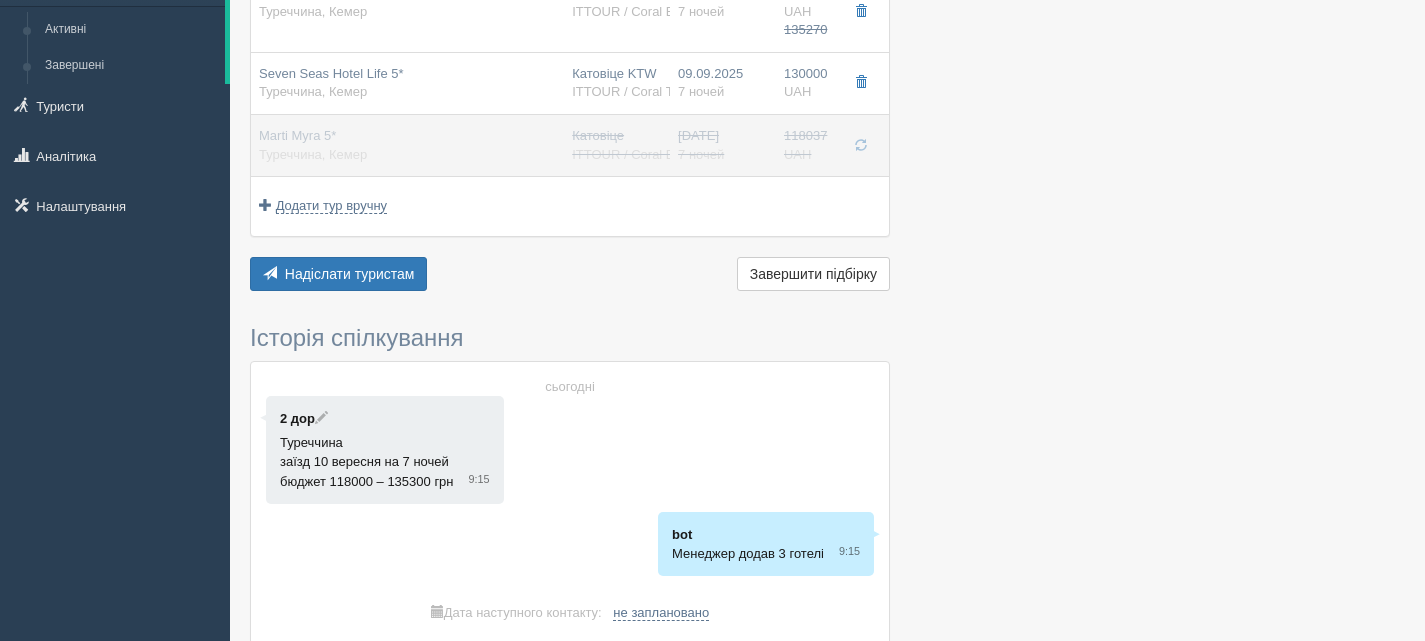 click on "Marti Myra 5*
Туреччина, Кемер" at bounding box center (407, 145) 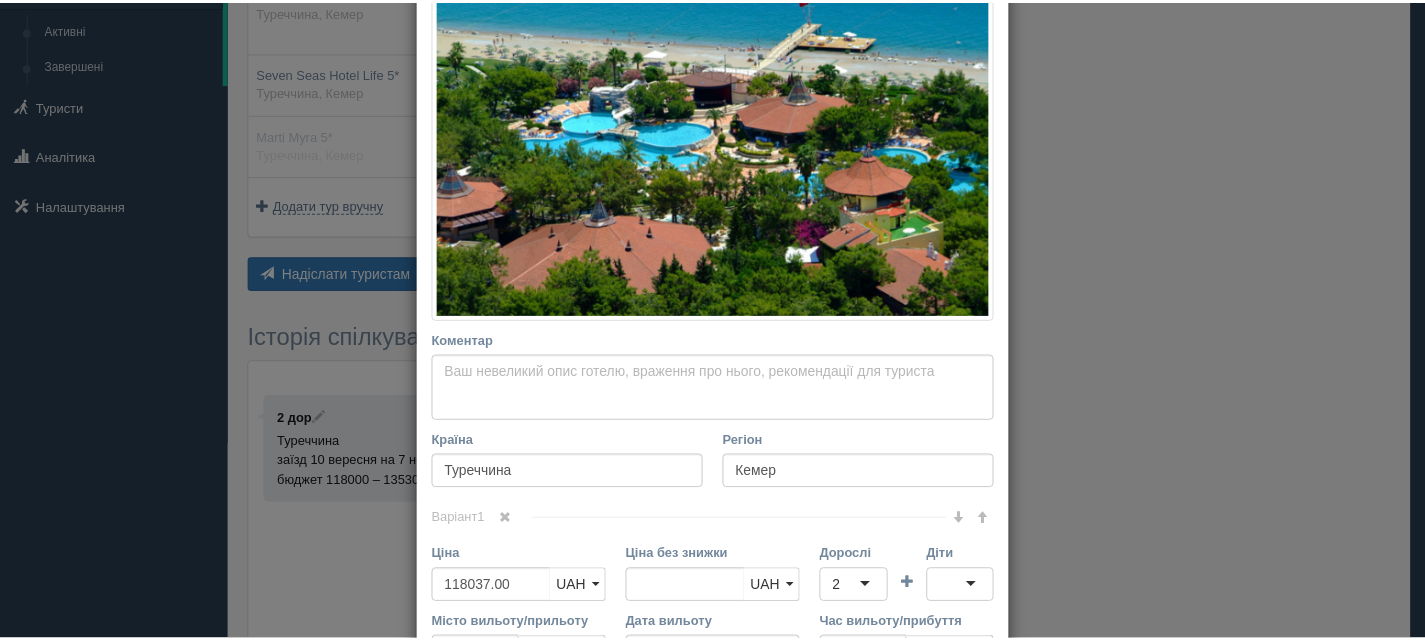 scroll, scrollTop: 0, scrollLeft: 0, axis: both 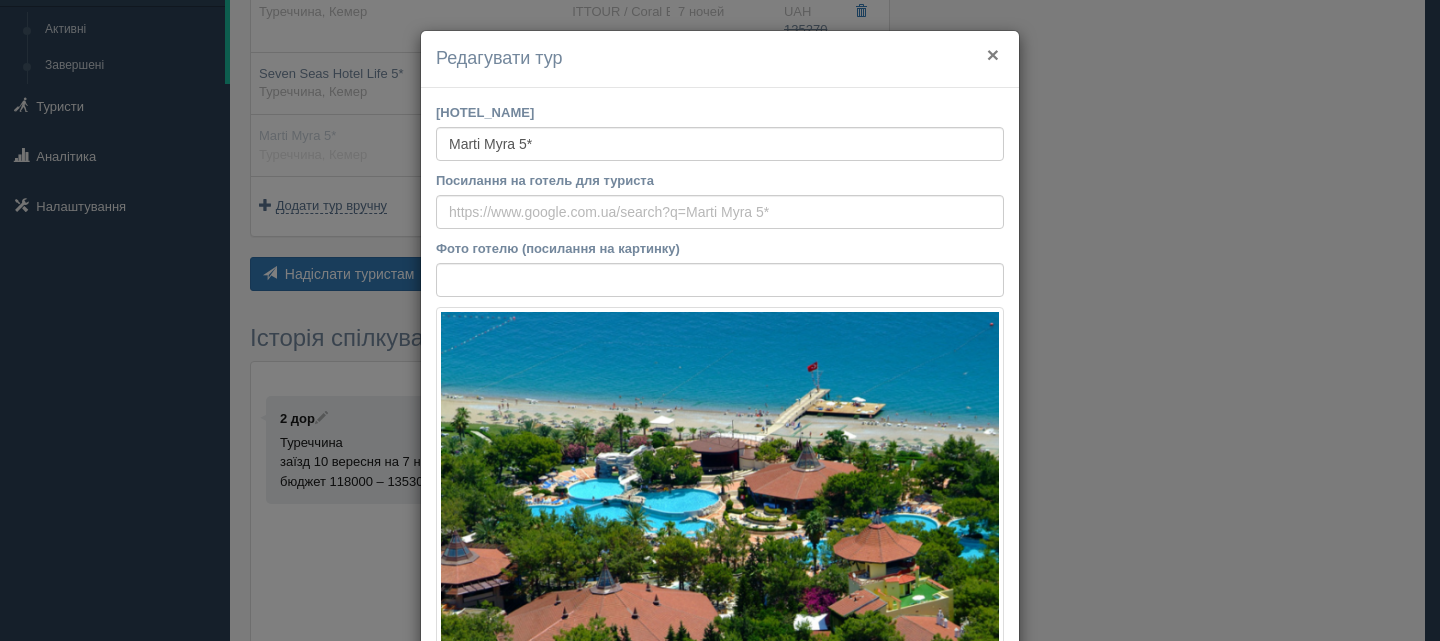 click on "×" at bounding box center (993, 54) 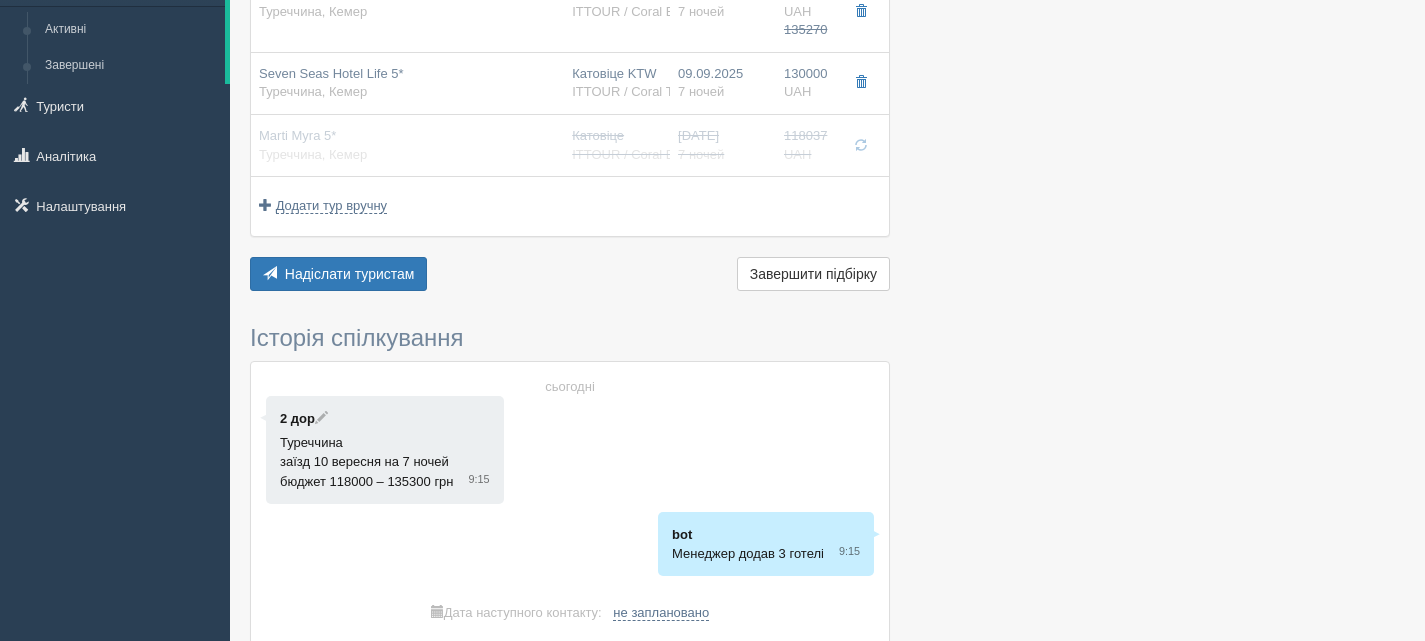 scroll, scrollTop: 0, scrollLeft: 0, axis: both 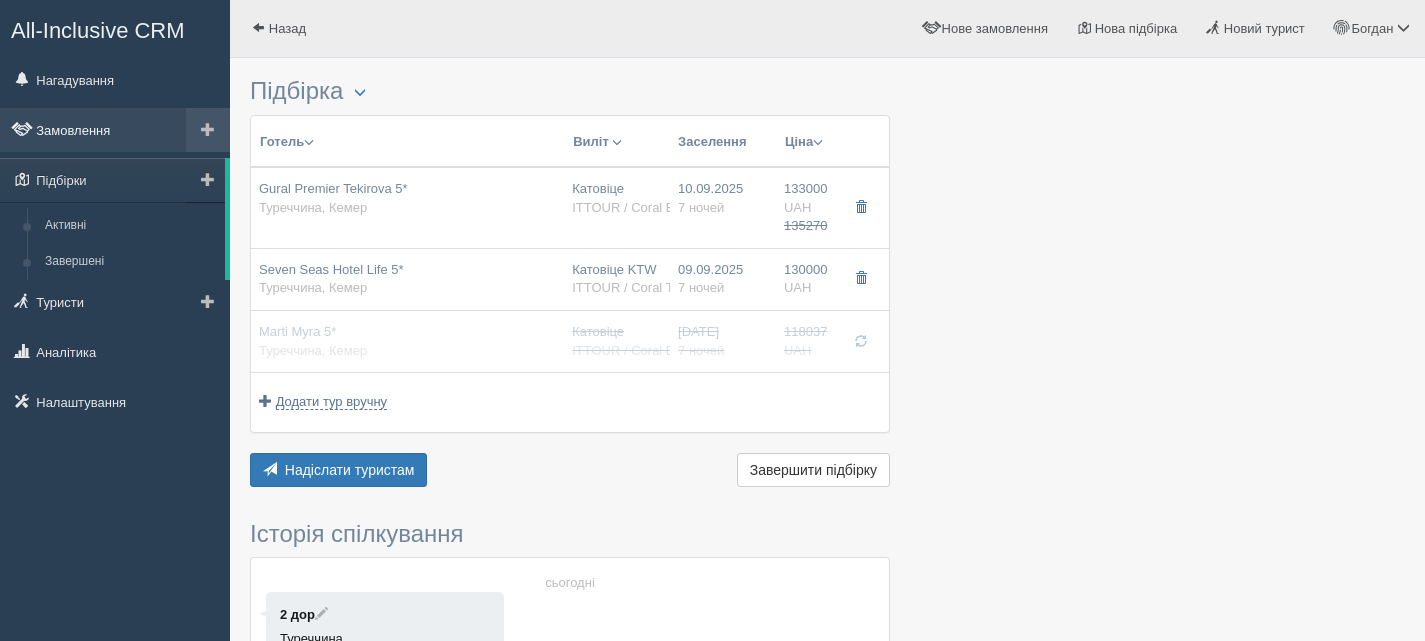 click on "Замовлення" at bounding box center (115, 130) 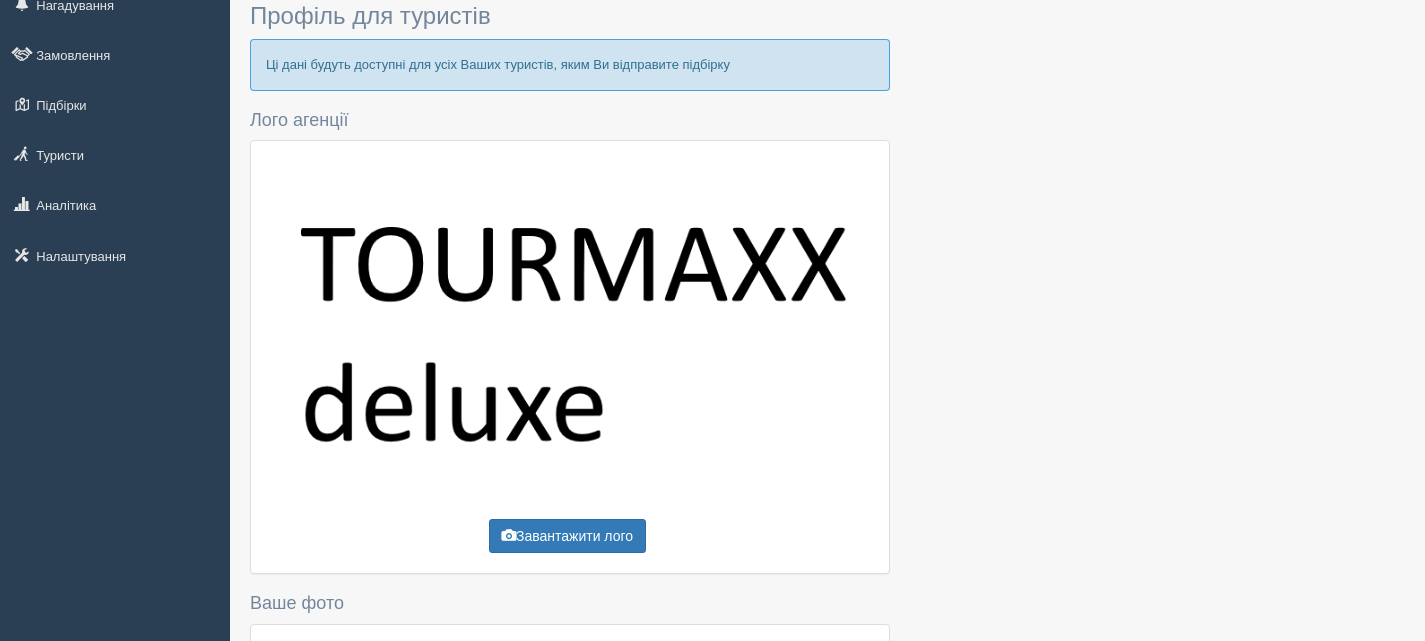 scroll, scrollTop: 0, scrollLeft: 0, axis: both 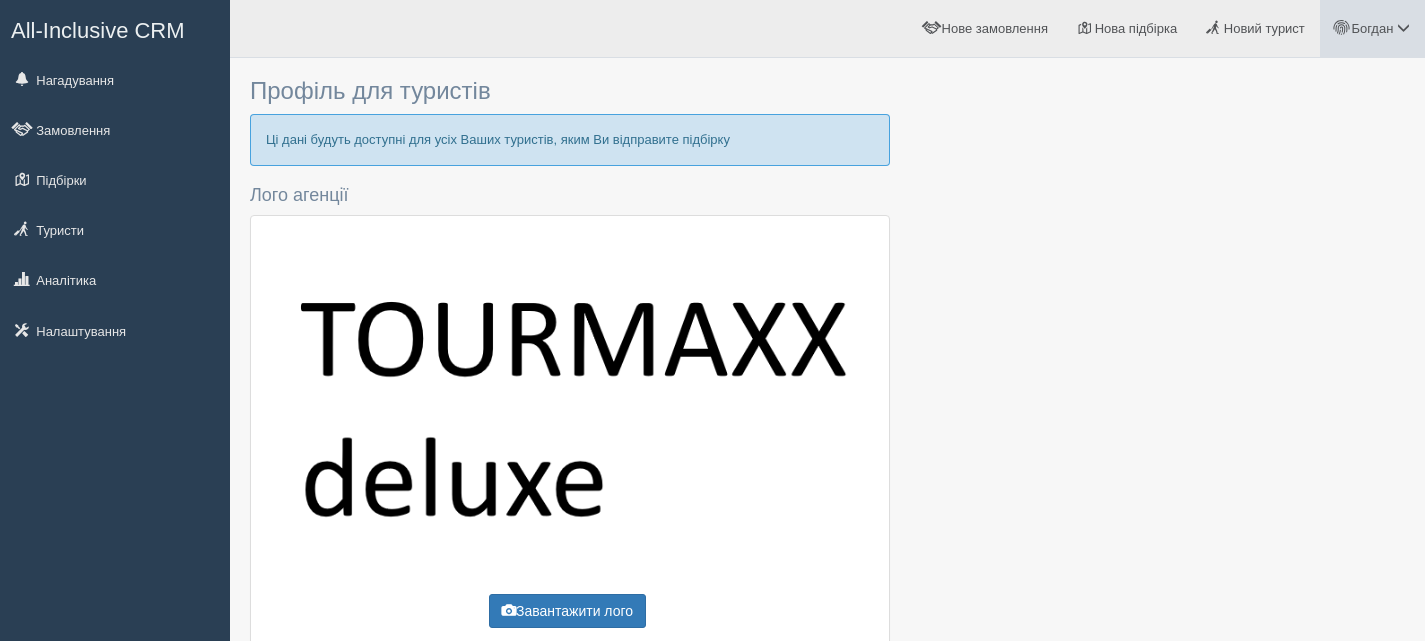 click on "Богдан" at bounding box center [1372, 28] 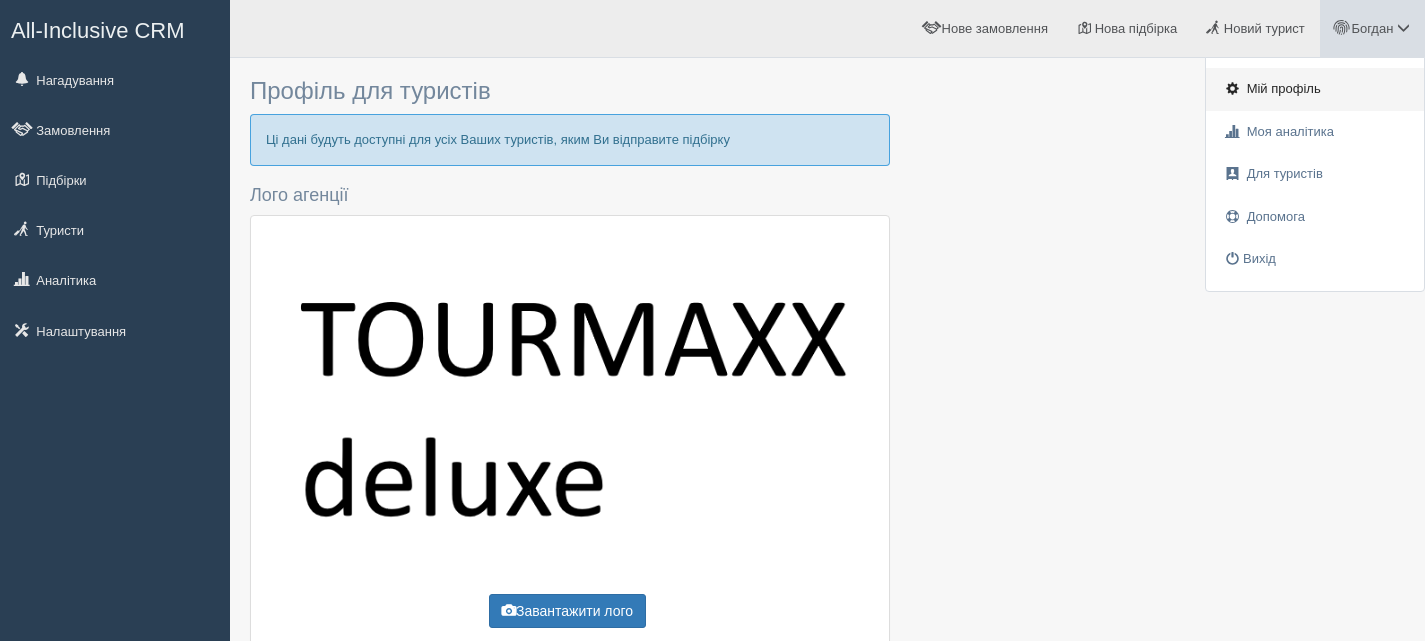 click on "Мій профіль" at bounding box center (1284, 88) 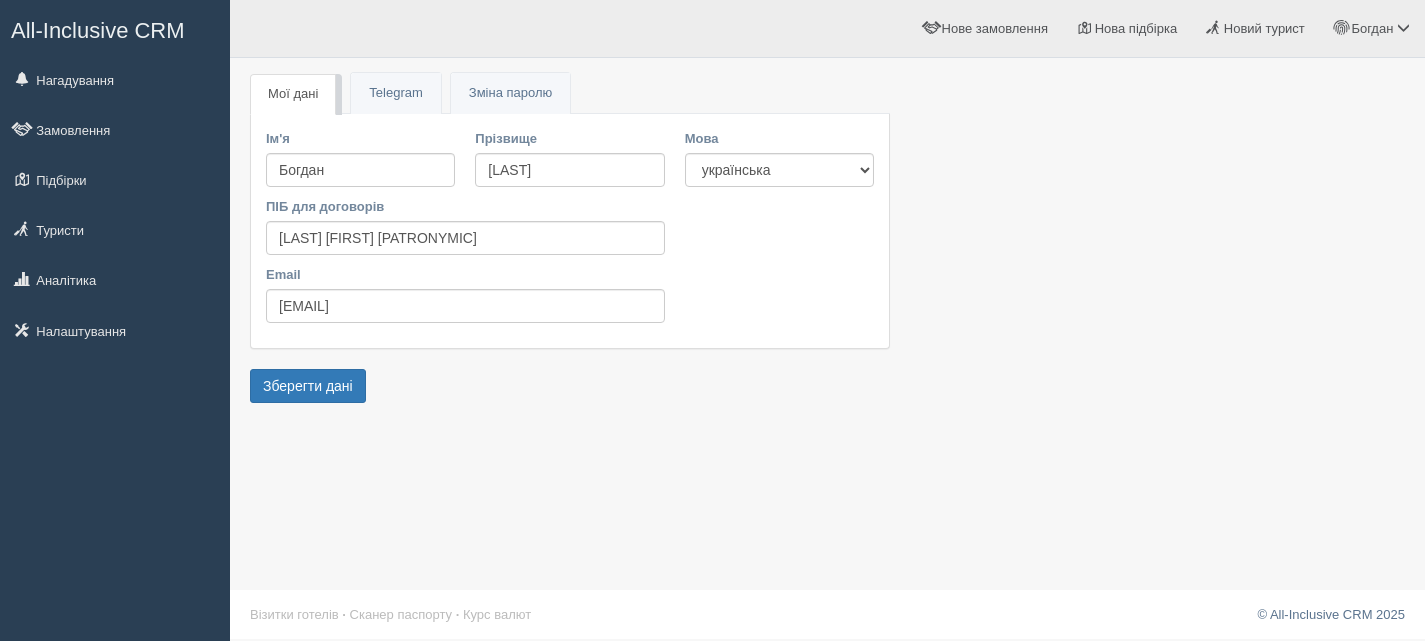 scroll, scrollTop: 0, scrollLeft: 0, axis: both 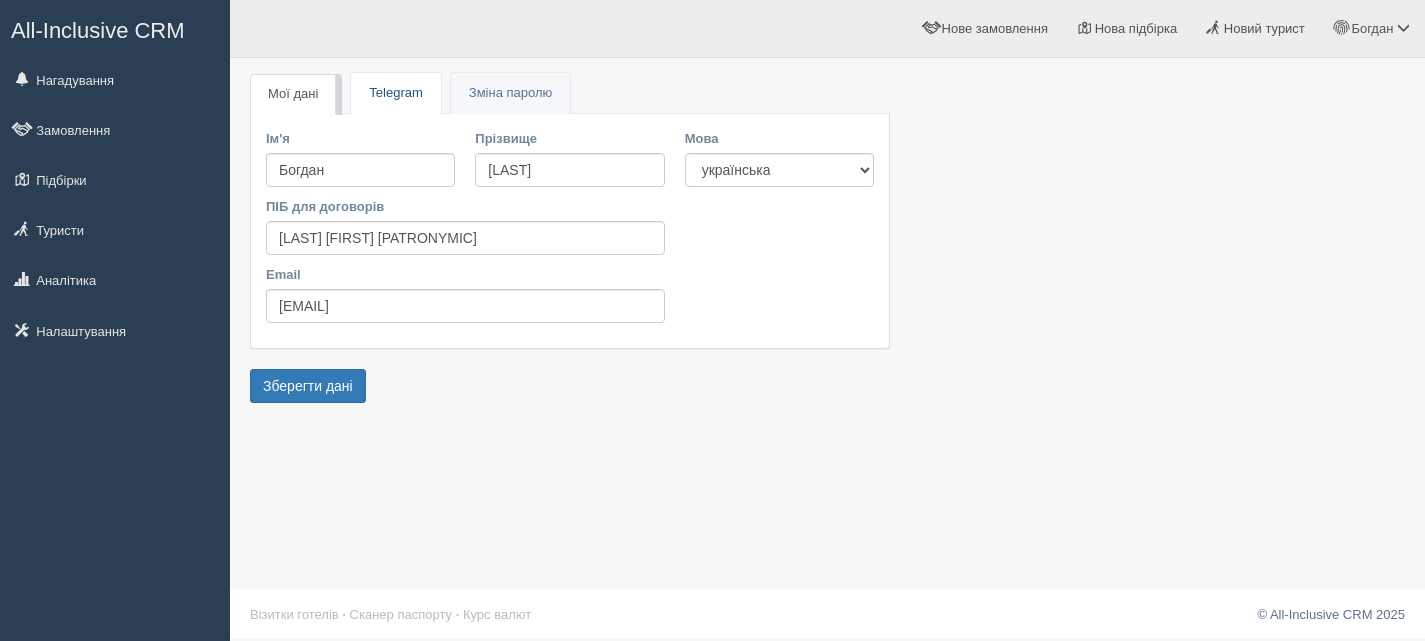 click on "Telegram" at bounding box center [395, 93] 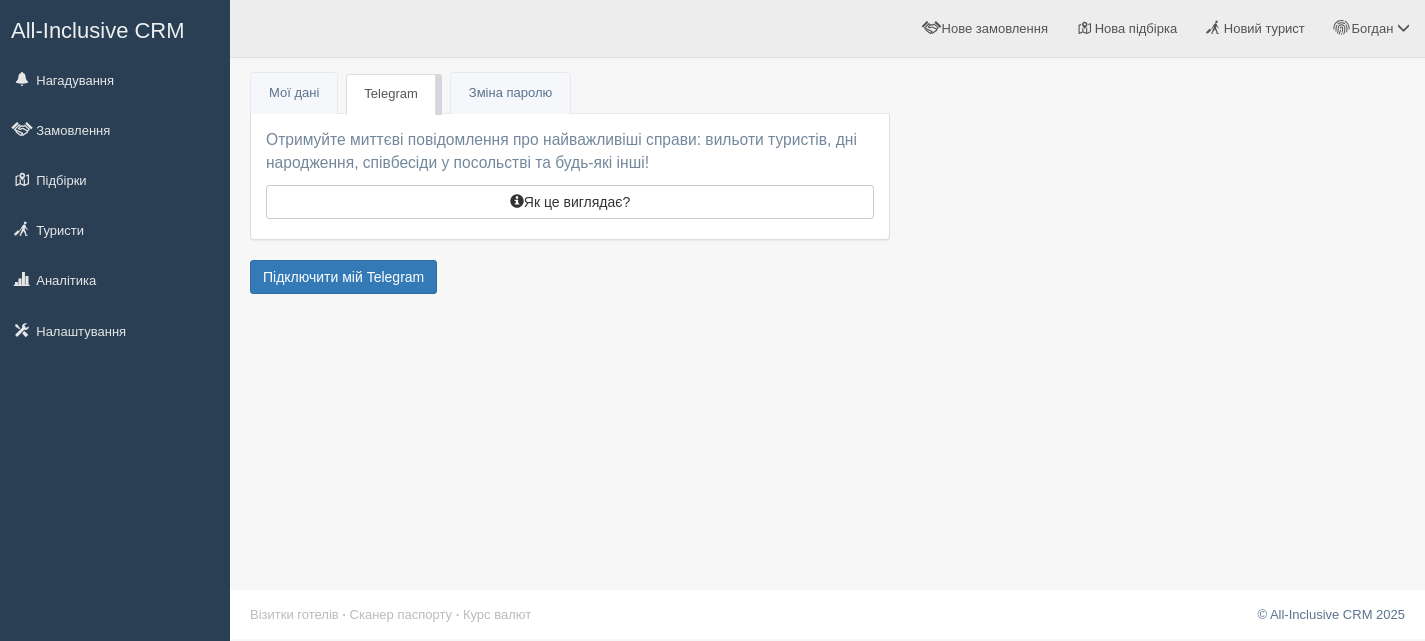 scroll, scrollTop: 0, scrollLeft: 0, axis: both 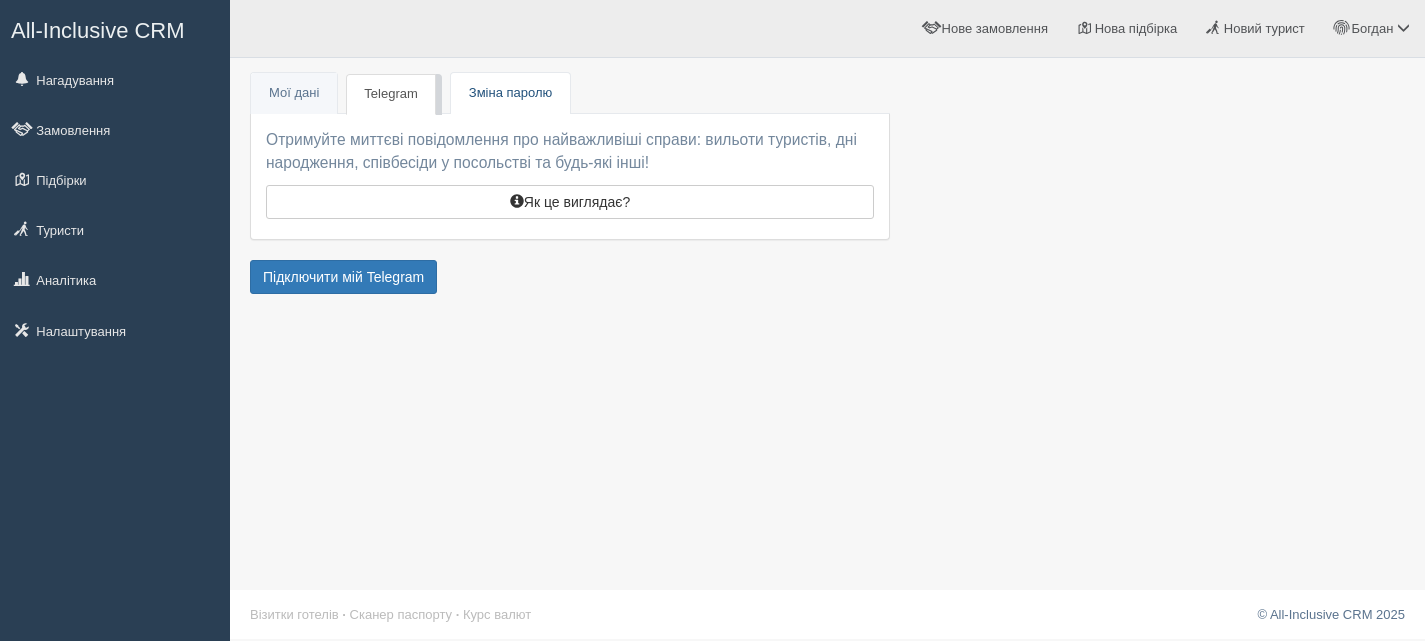 click on "Зміна паролю" at bounding box center [510, 92] 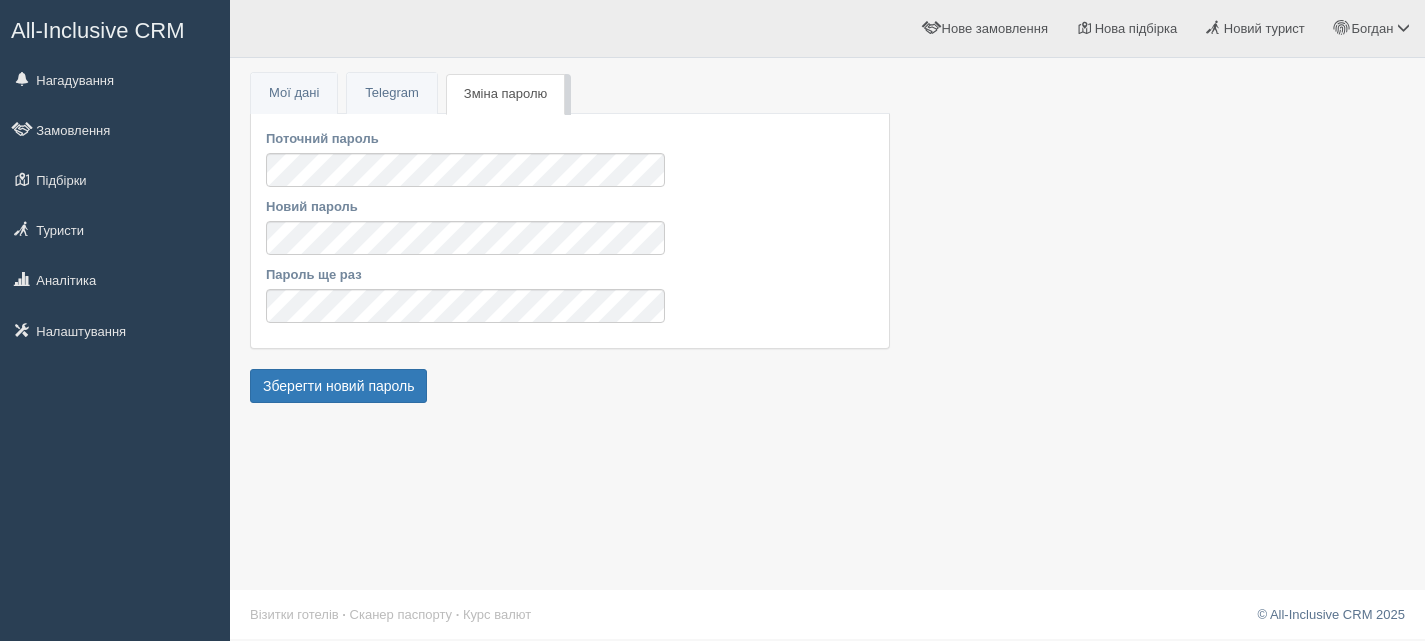 scroll, scrollTop: 0, scrollLeft: 0, axis: both 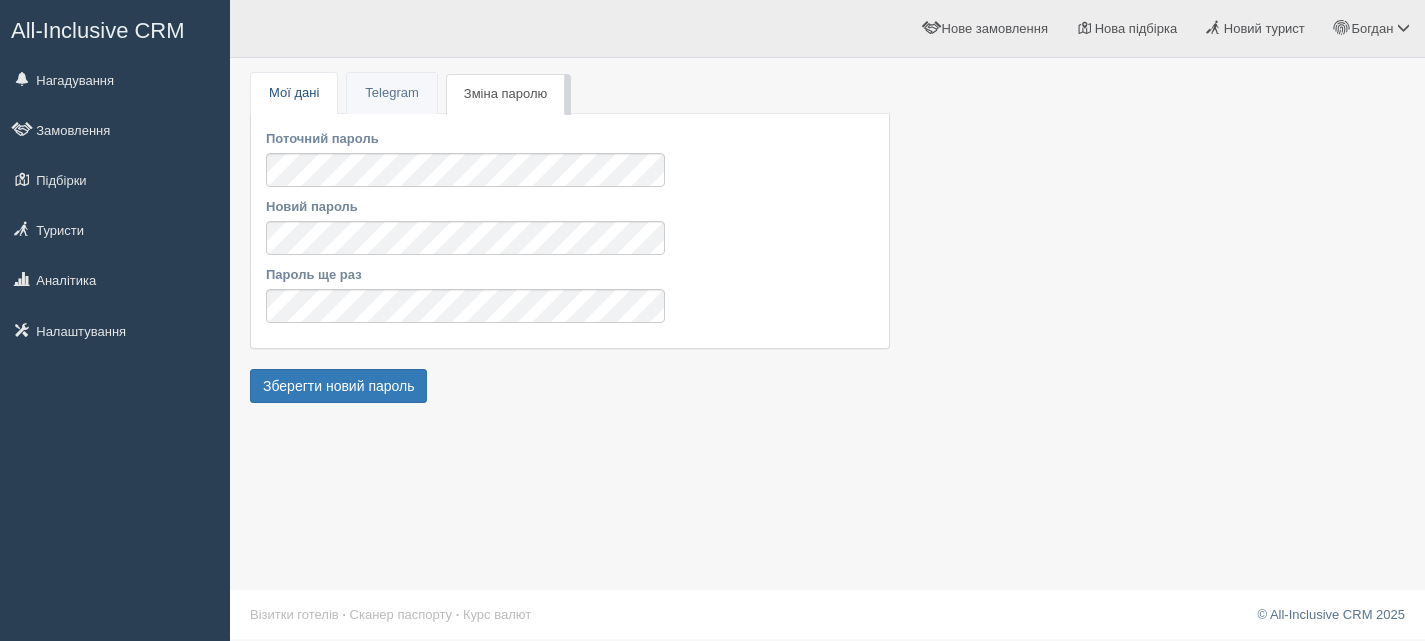 click on "Мої дані" at bounding box center [294, 93] 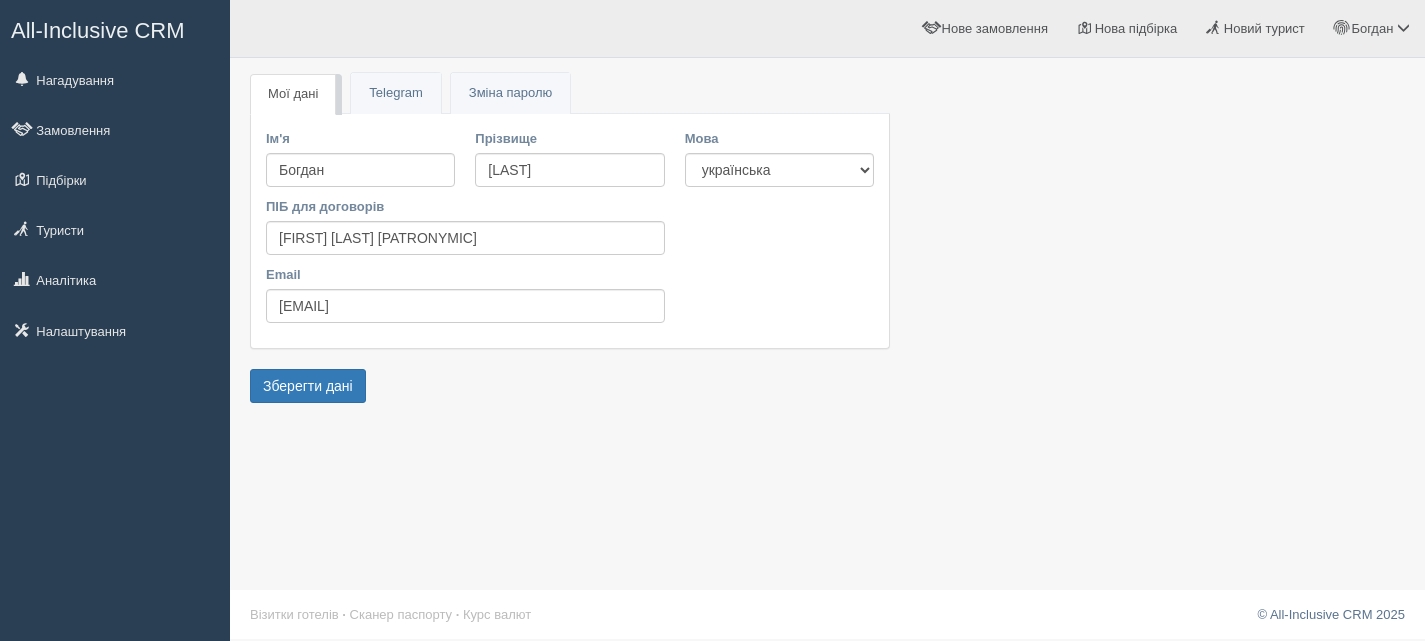 scroll, scrollTop: 0, scrollLeft: 0, axis: both 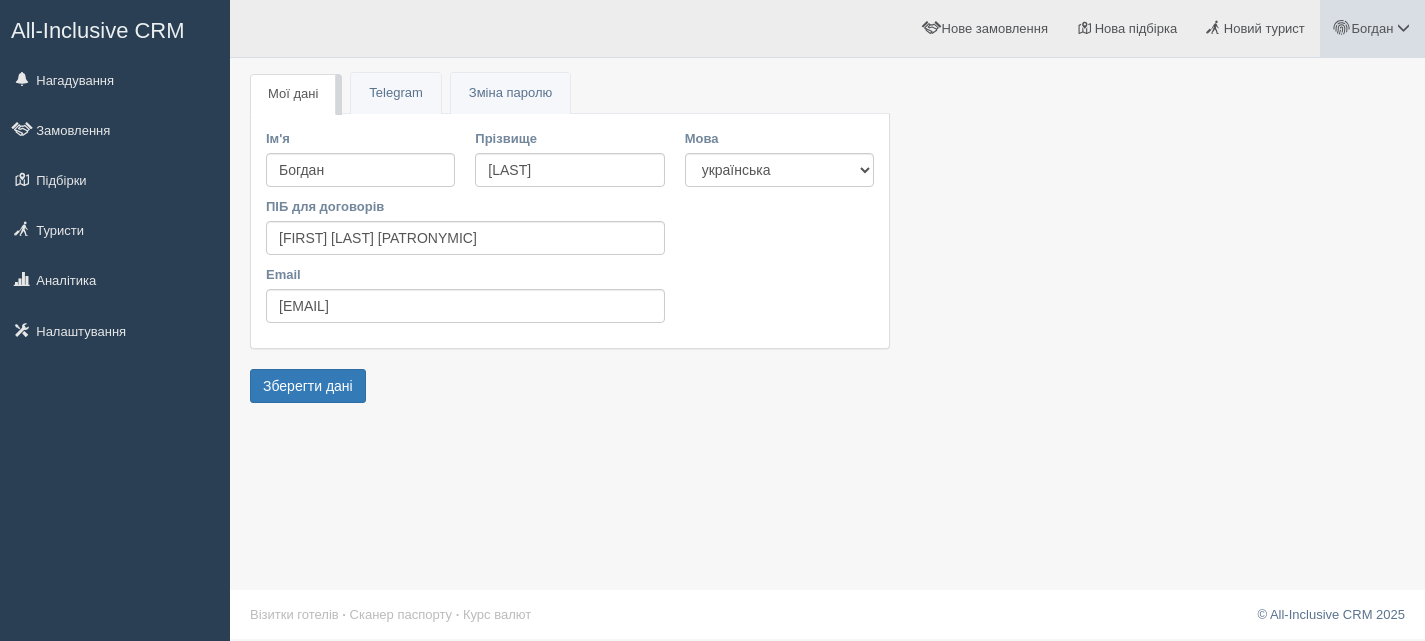 click on "Богдан" at bounding box center (1372, 28) 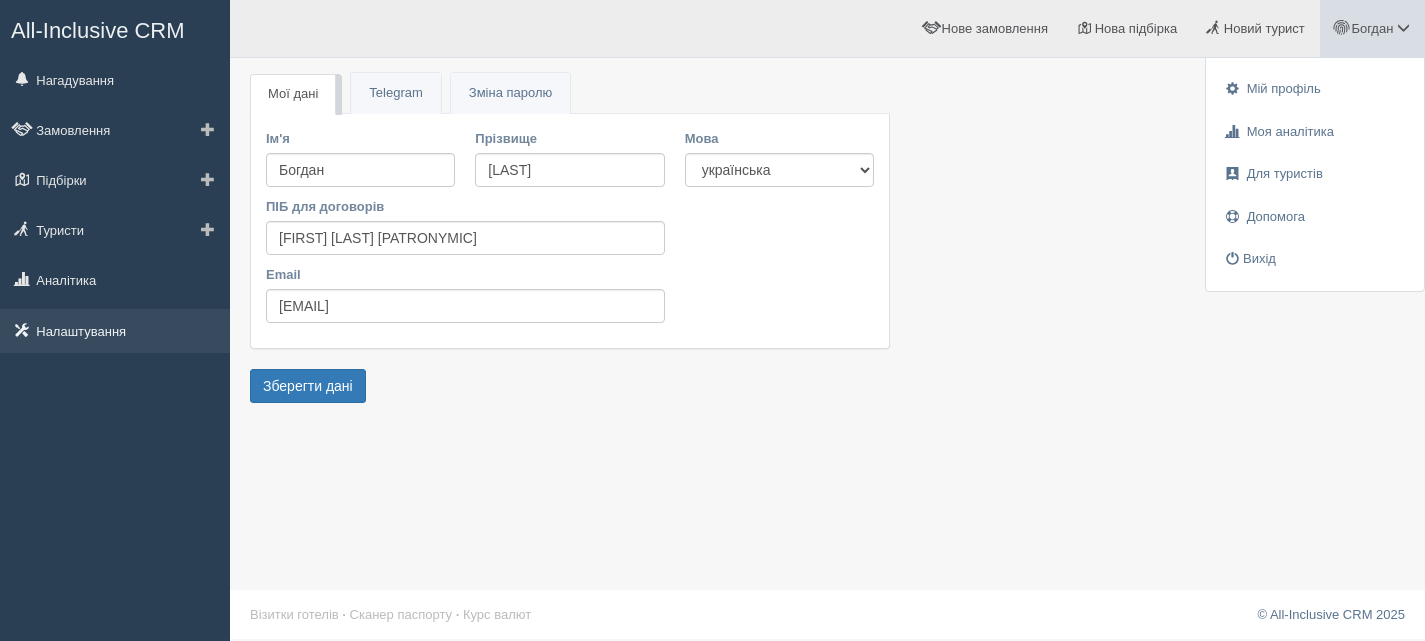 click on "Налаштування" at bounding box center (115, 331) 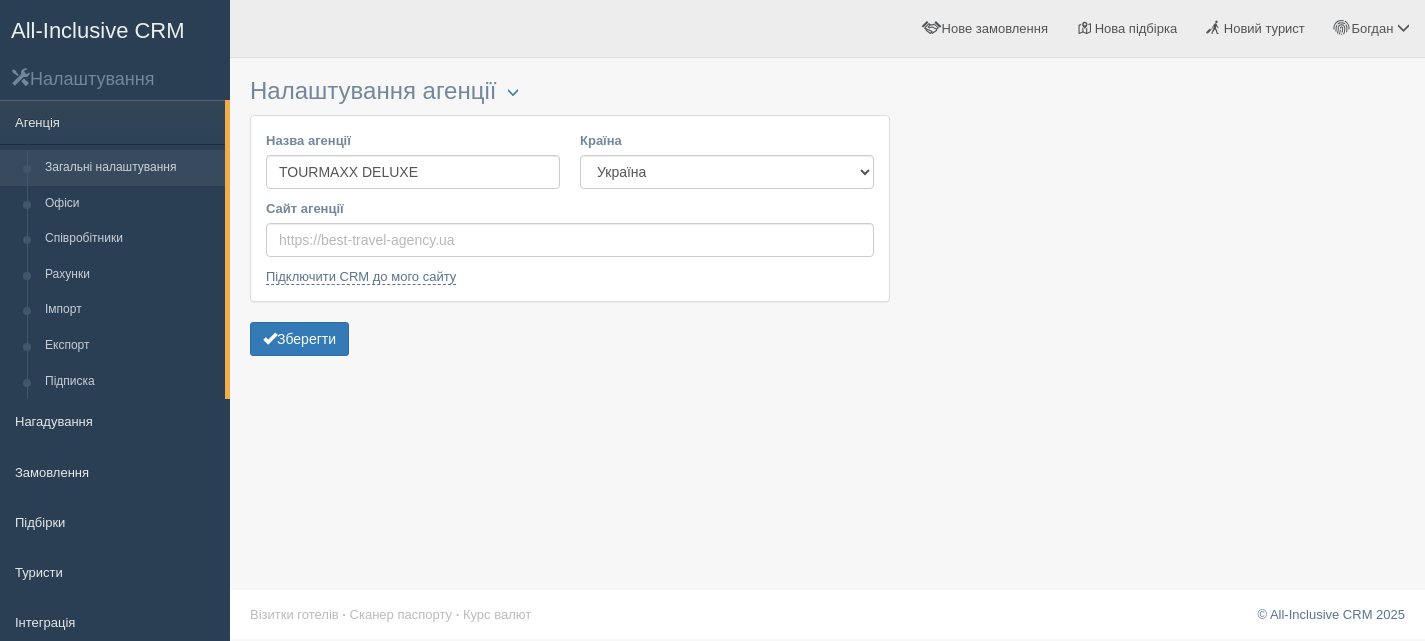 scroll, scrollTop: 0, scrollLeft: 0, axis: both 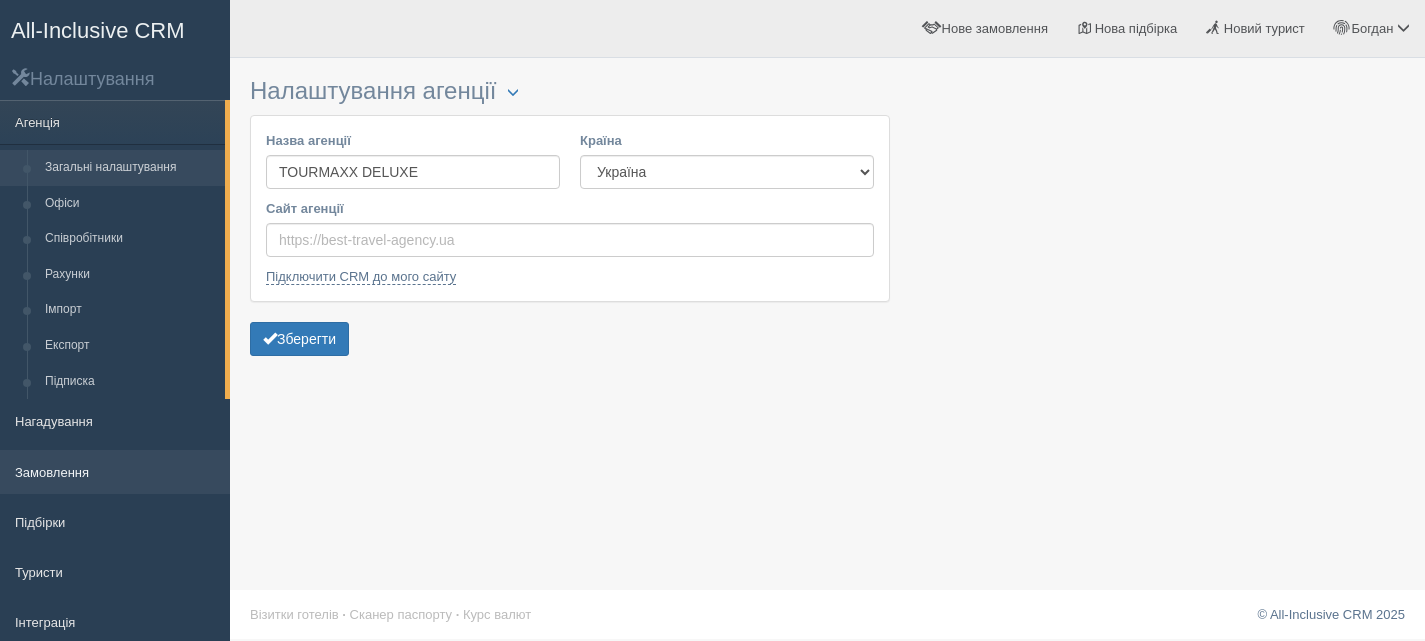 click on "Замовлення" at bounding box center (115, 472) 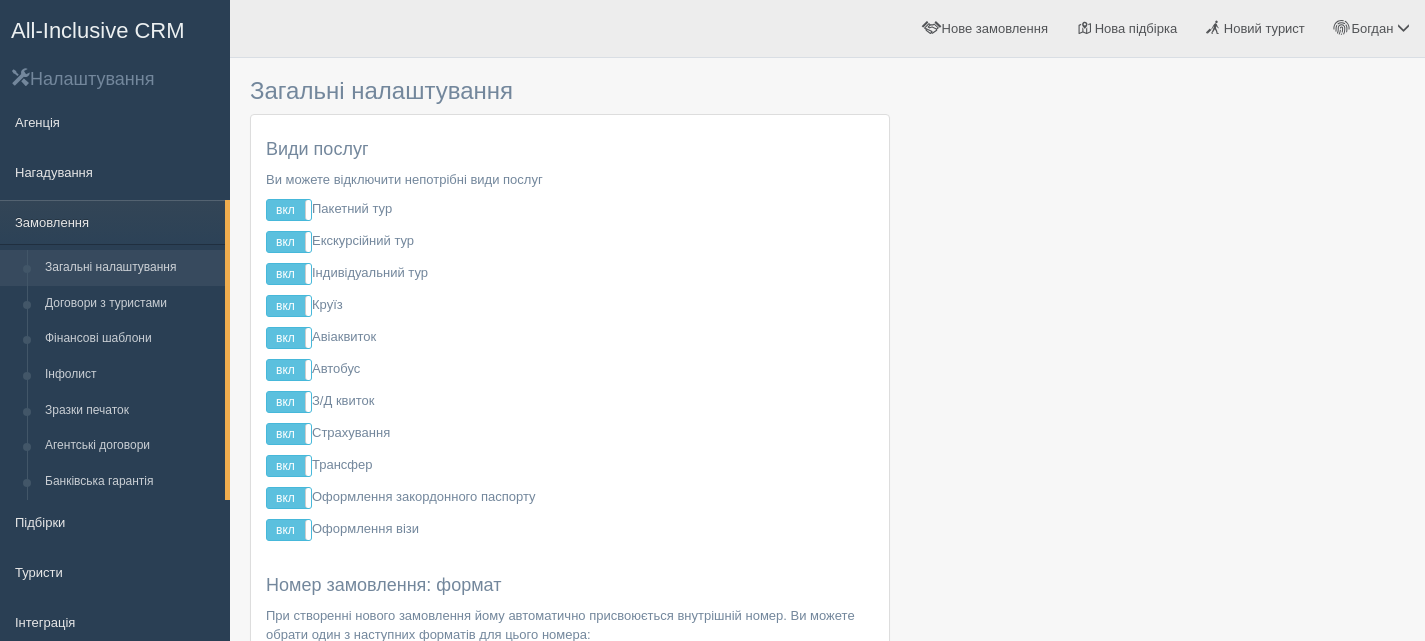 scroll, scrollTop: 0, scrollLeft: 0, axis: both 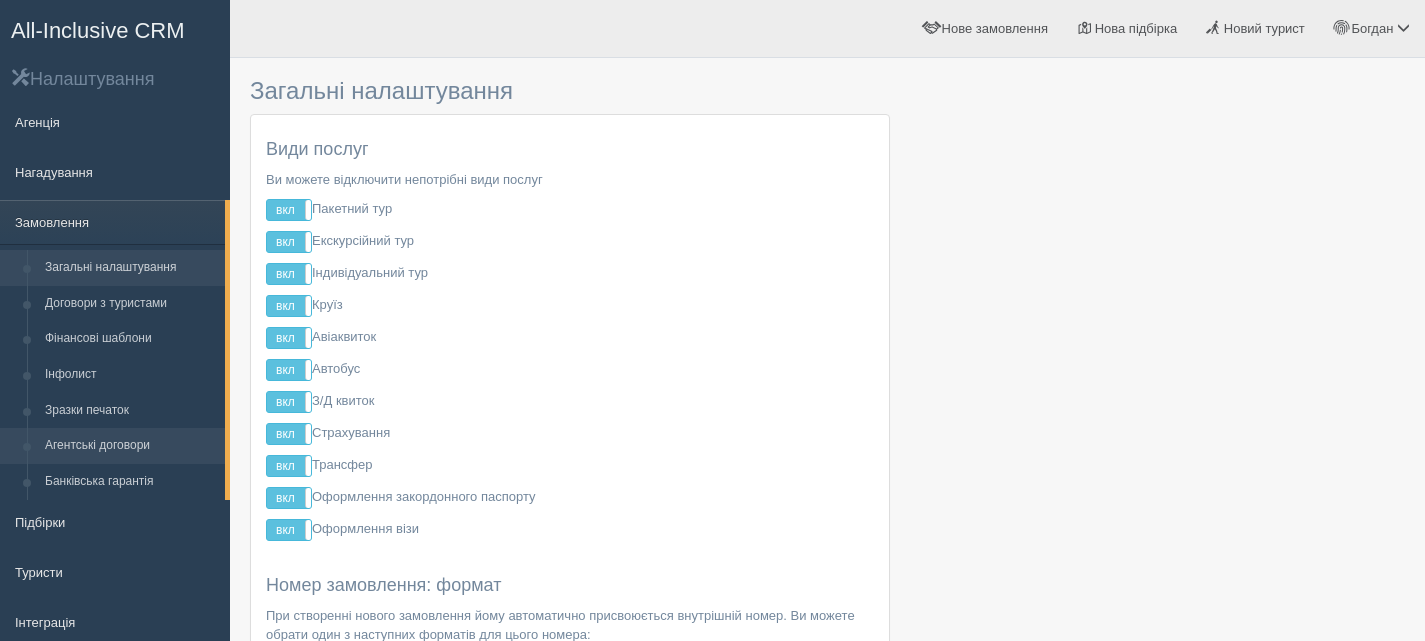 click on "Агентські договори" at bounding box center (130, 446) 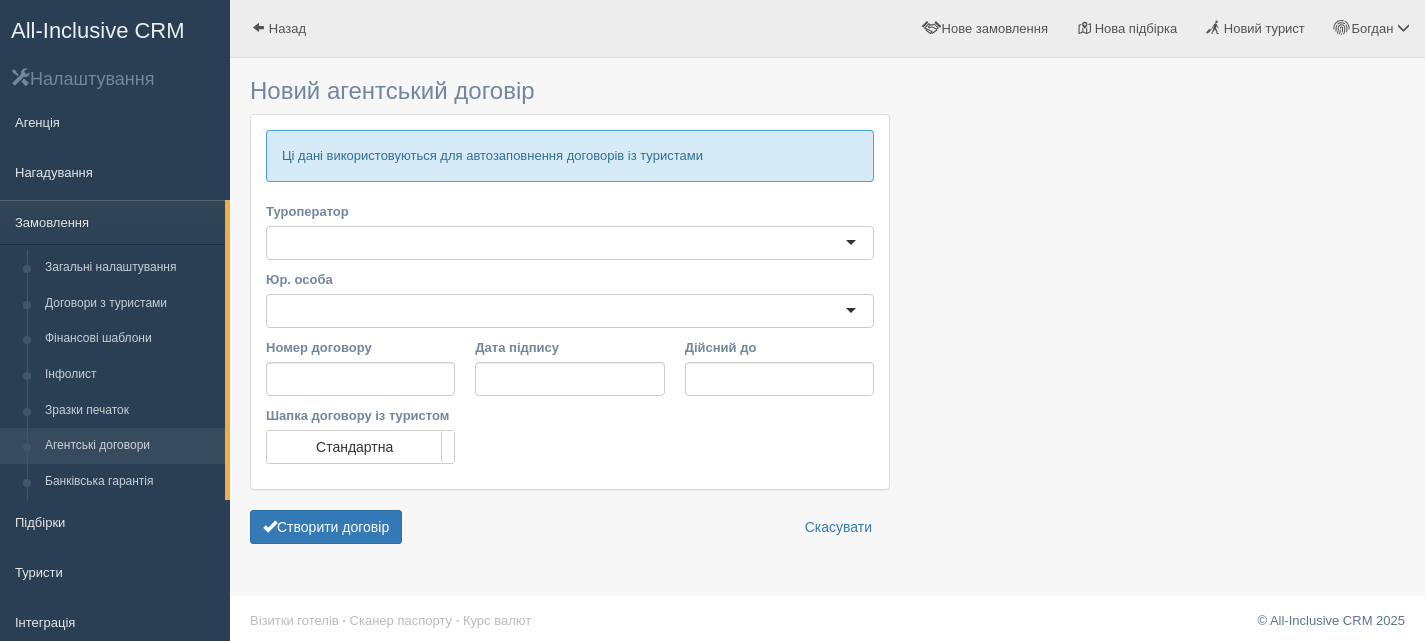 scroll, scrollTop: 0, scrollLeft: 0, axis: both 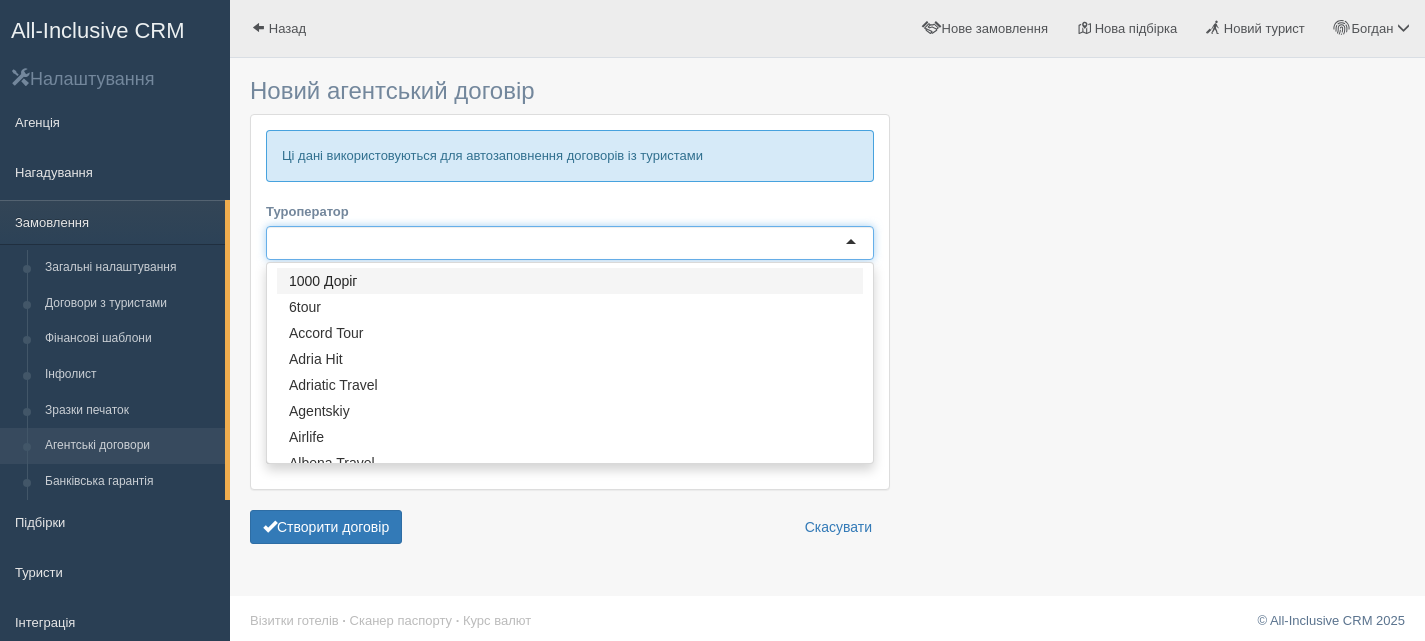 click at bounding box center [570, 243] 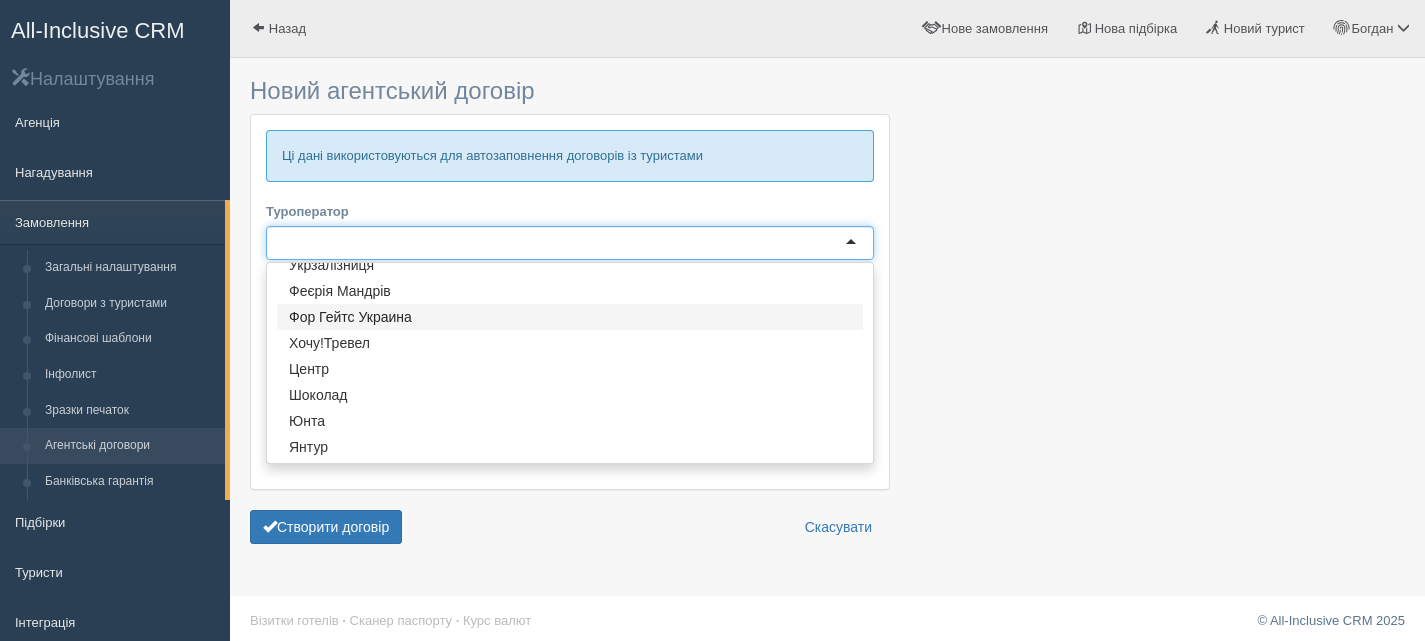 scroll, scrollTop: 4568, scrollLeft: 0, axis: vertical 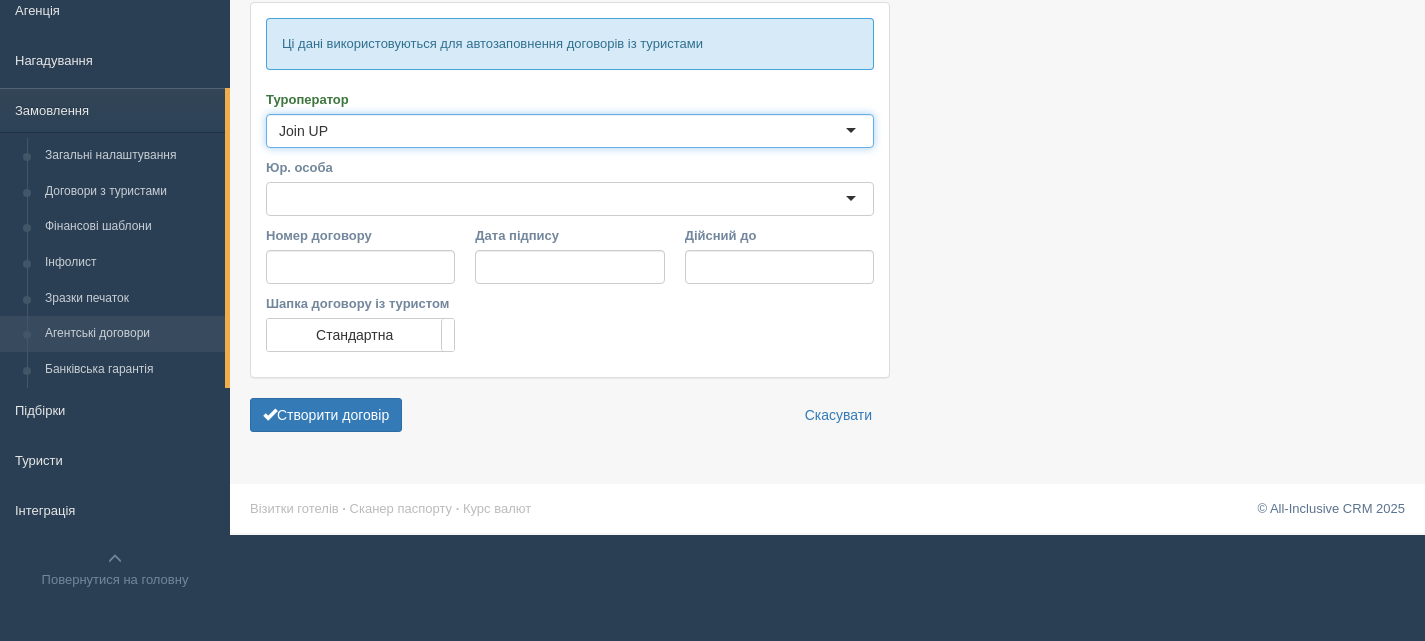 click at bounding box center [570, 199] 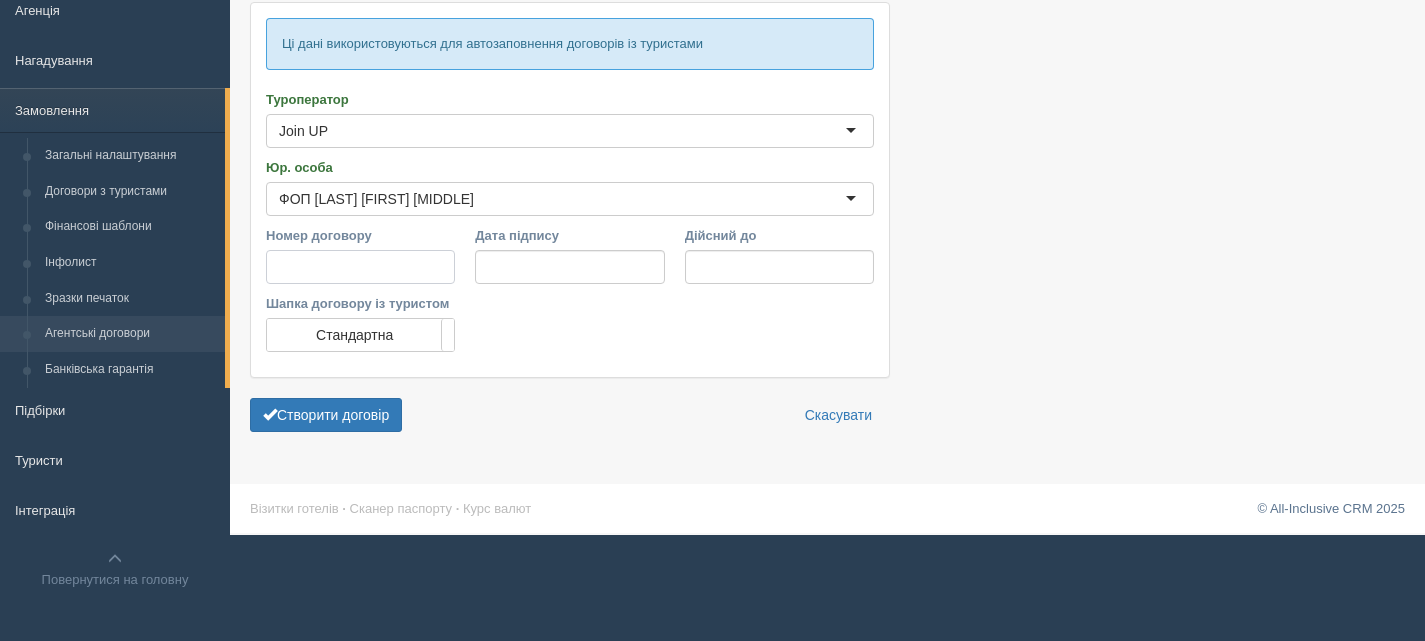 click on "Номер договору" at bounding box center (360, 267) 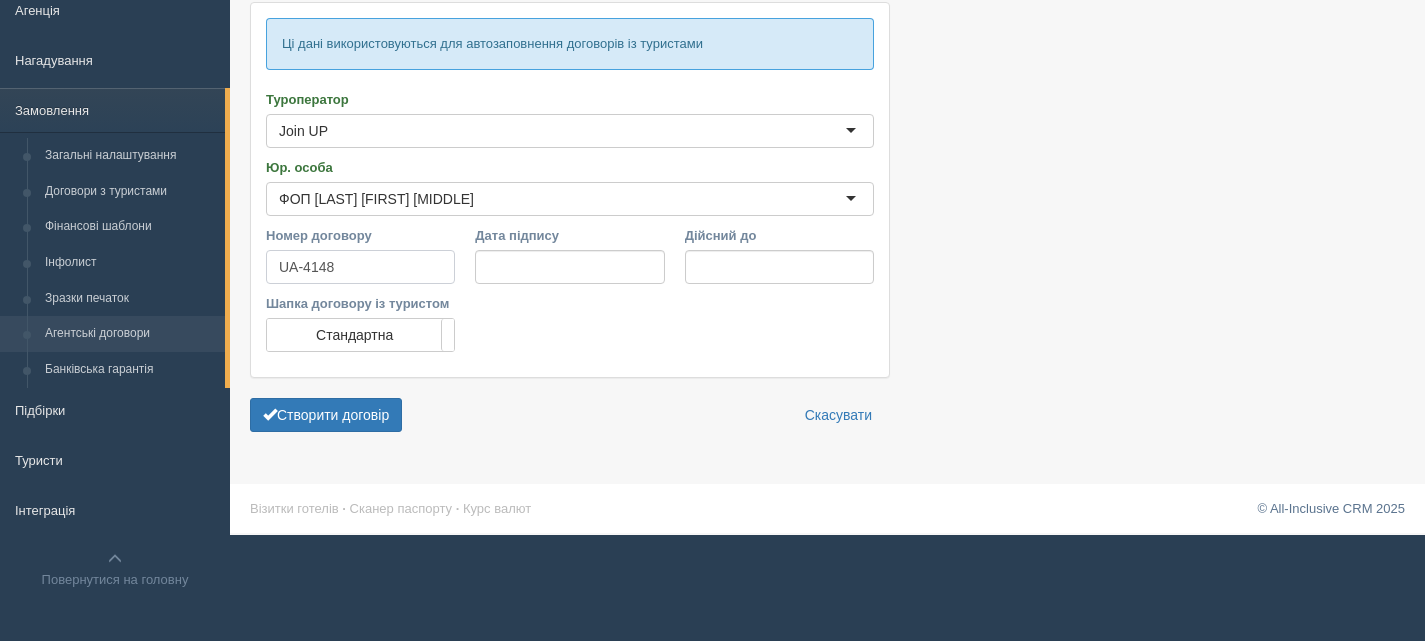 type on "UA-4148" 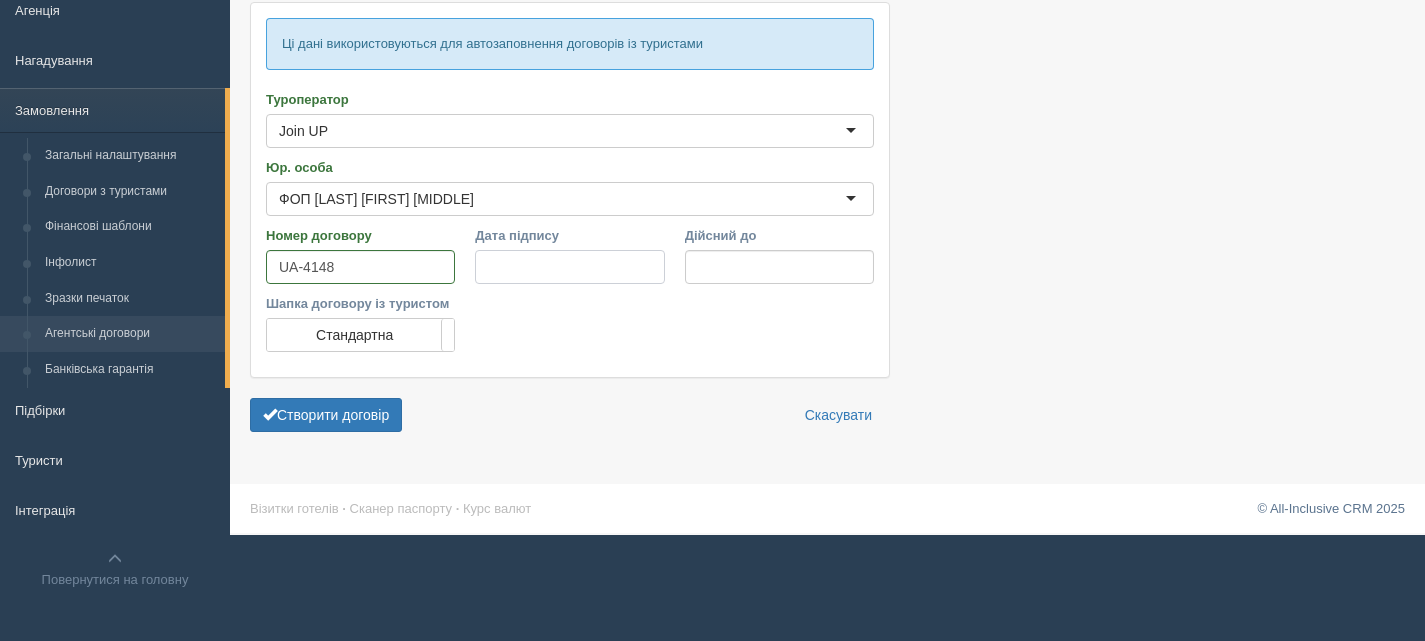 click on "Дата підпису" at bounding box center [569, 267] 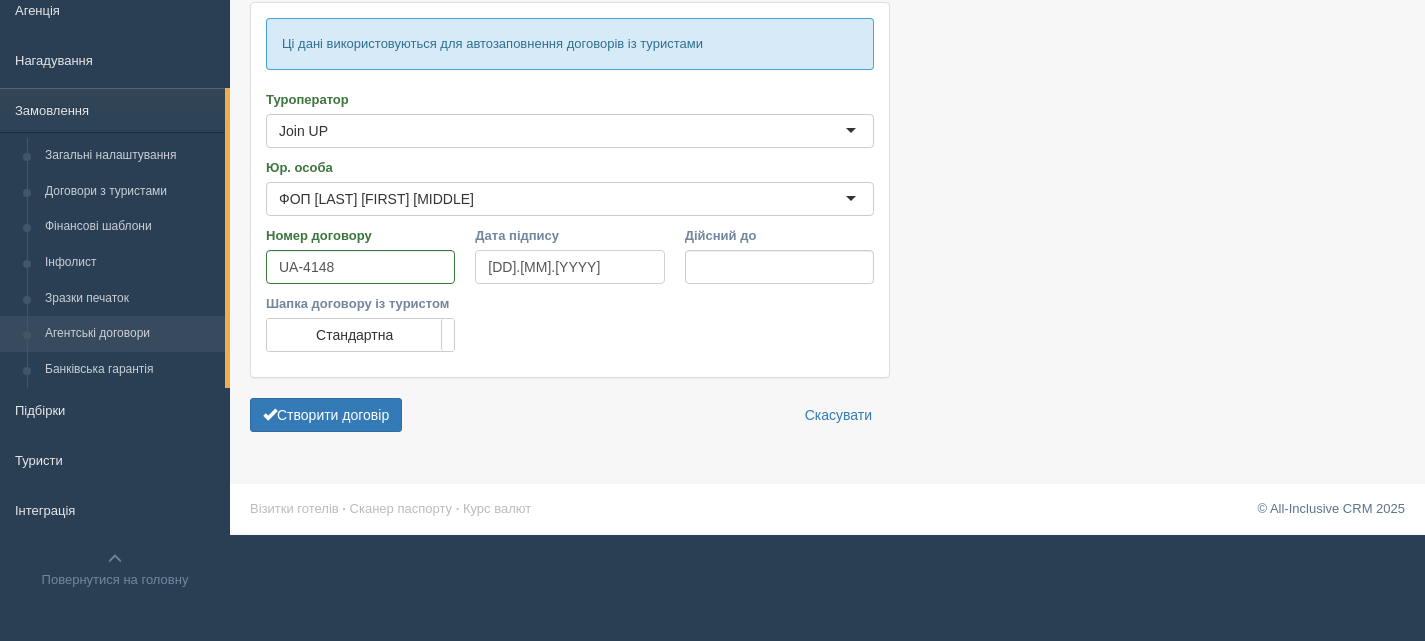 type on "[DD].[MM].[YYYY]" 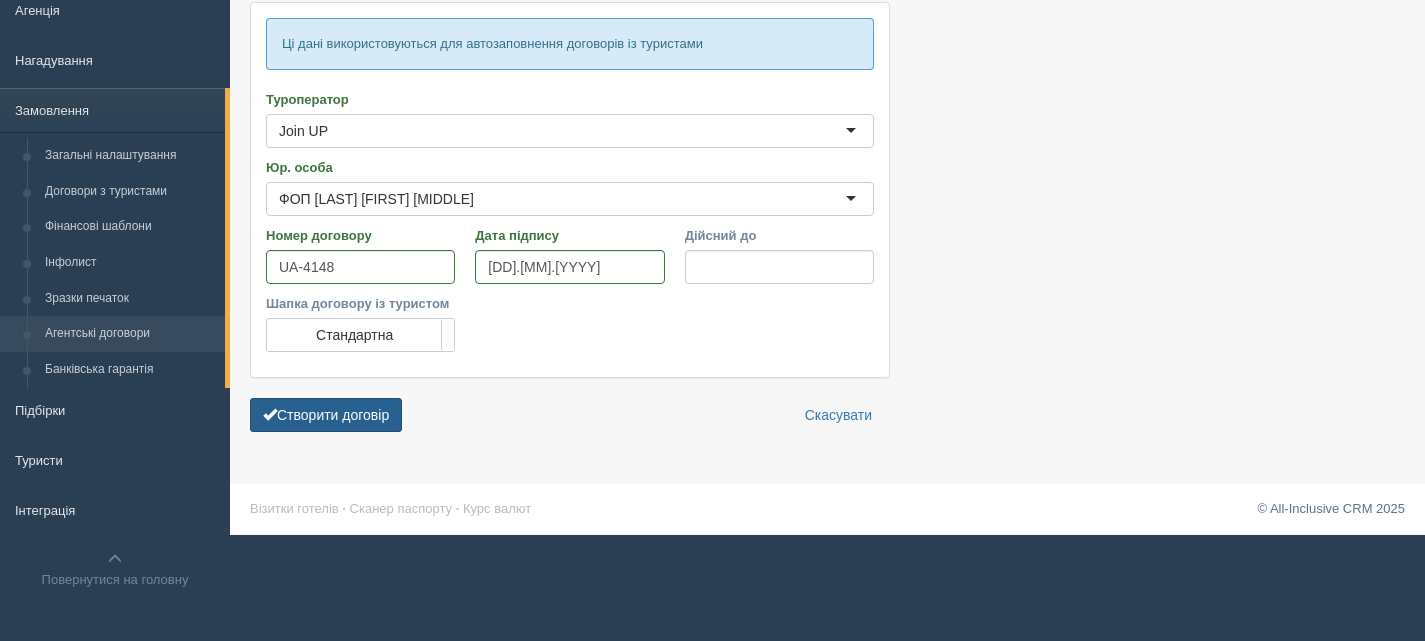 click on "Створити договір" at bounding box center [326, 415] 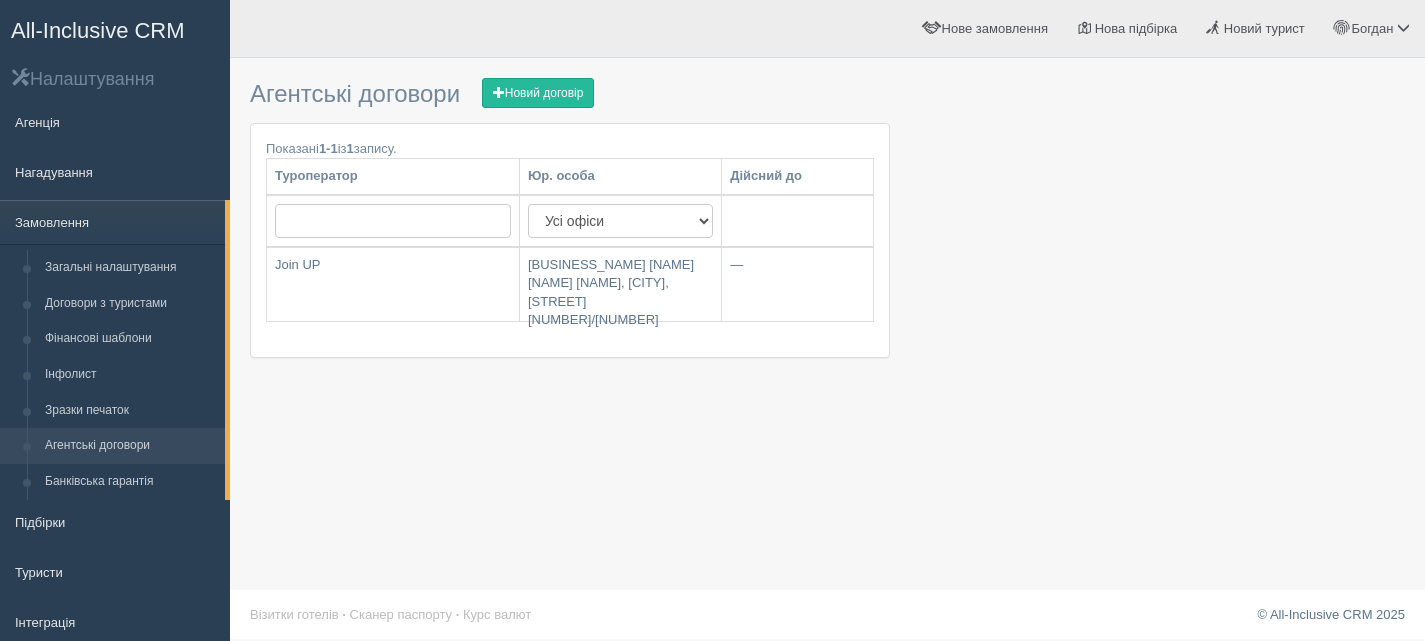 scroll, scrollTop: 0, scrollLeft: 0, axis: both 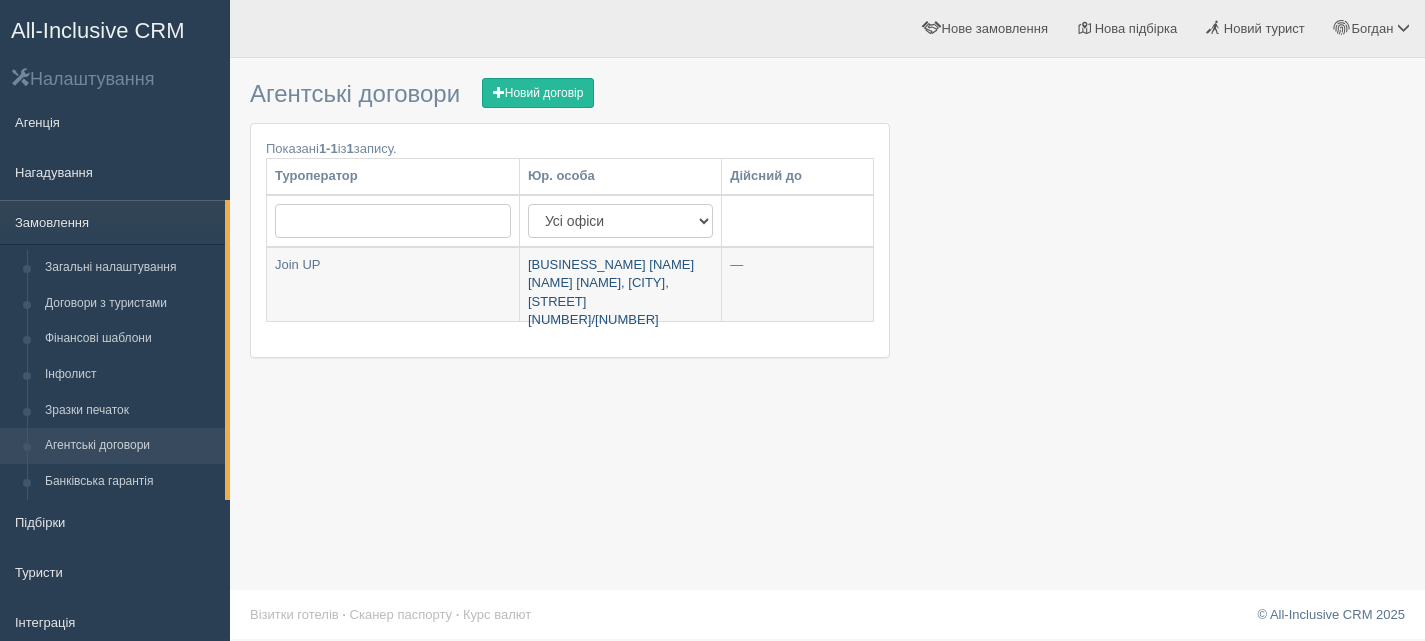 click on "ФОП Максимів Богдан Іванович, м. Стрий, вул. Валова 18/2" at bounding box center (620, 284) 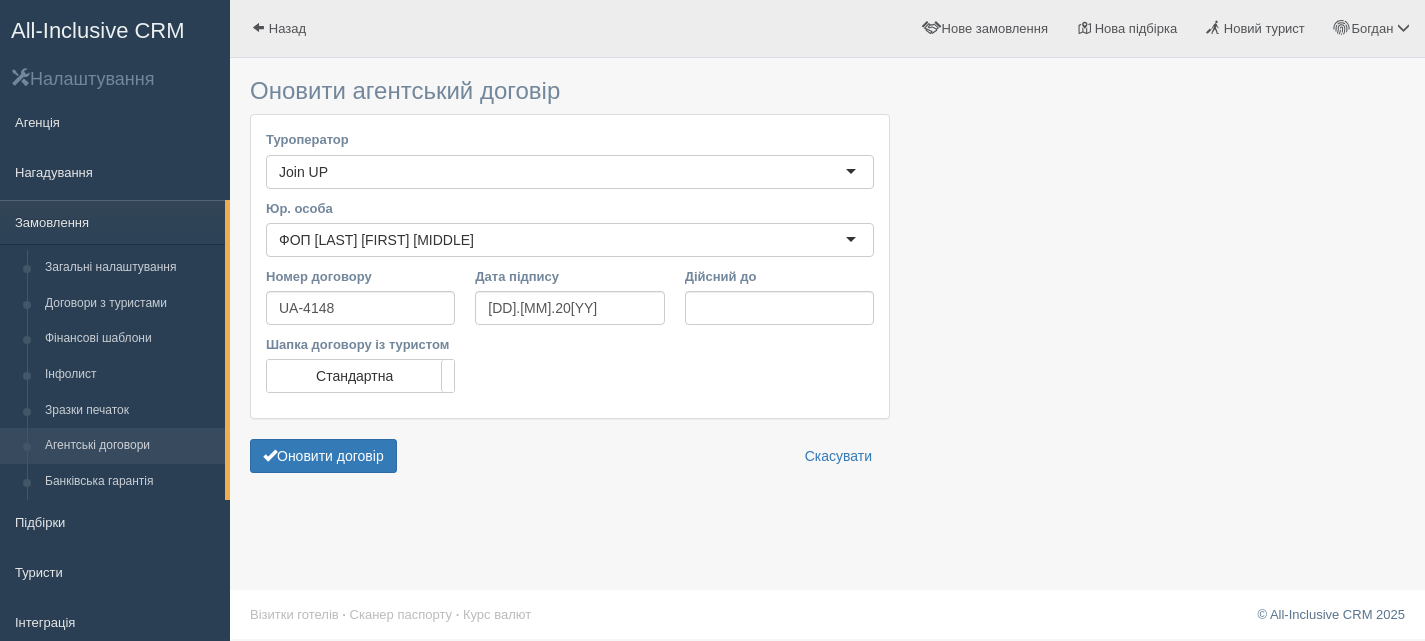 scroll, scrollTop: 0, scrollLeft: 0, axis: both 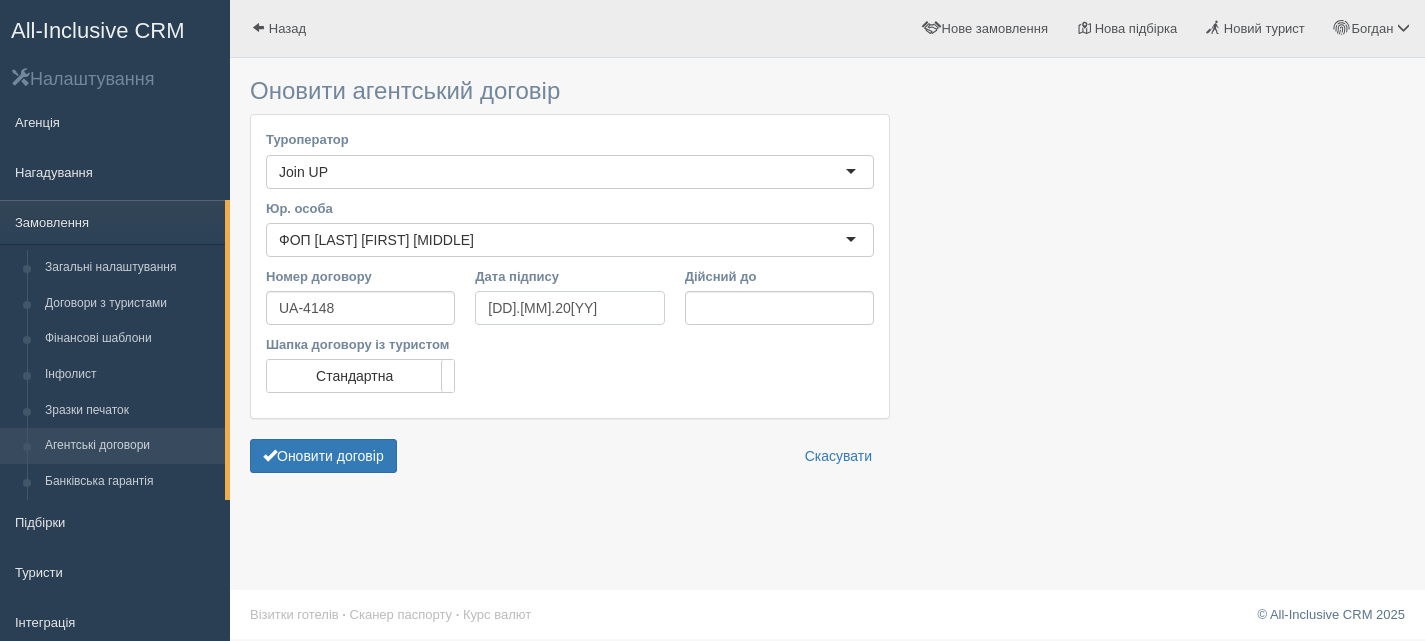 click on "[DD].[MM].20[YY]" at bounding box center [569, 308] 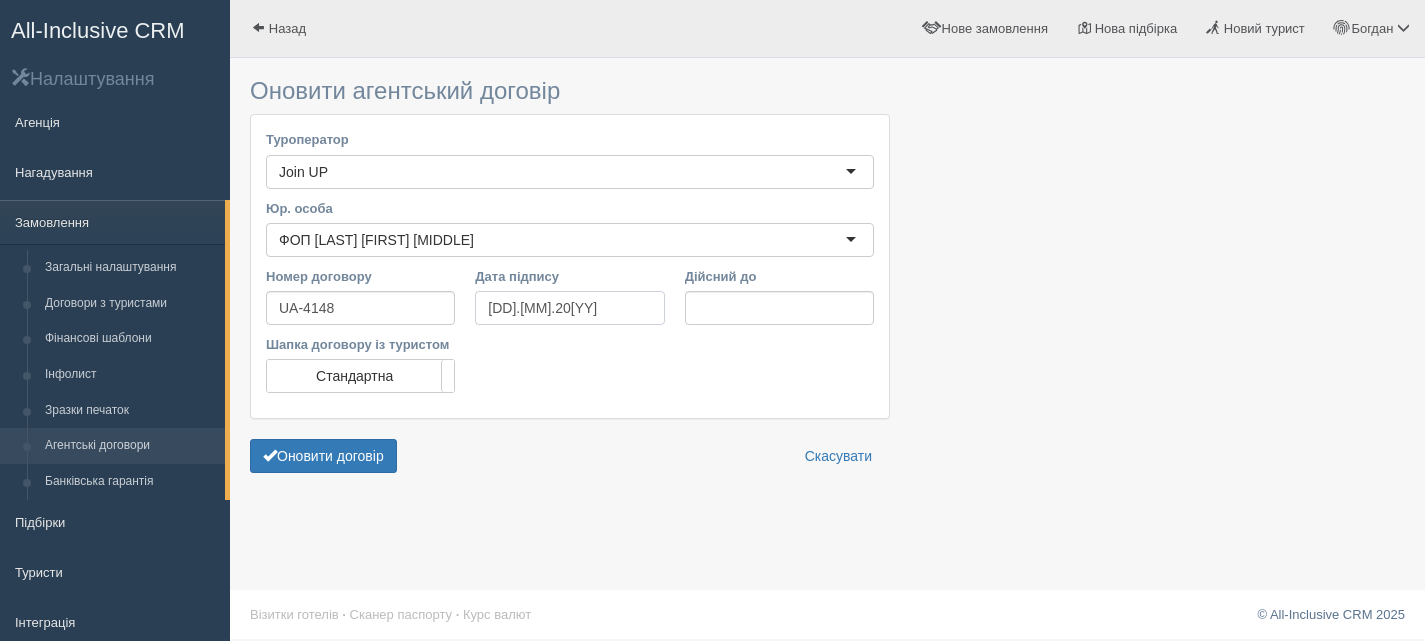 type on "[DD].[MM].20[YY]" 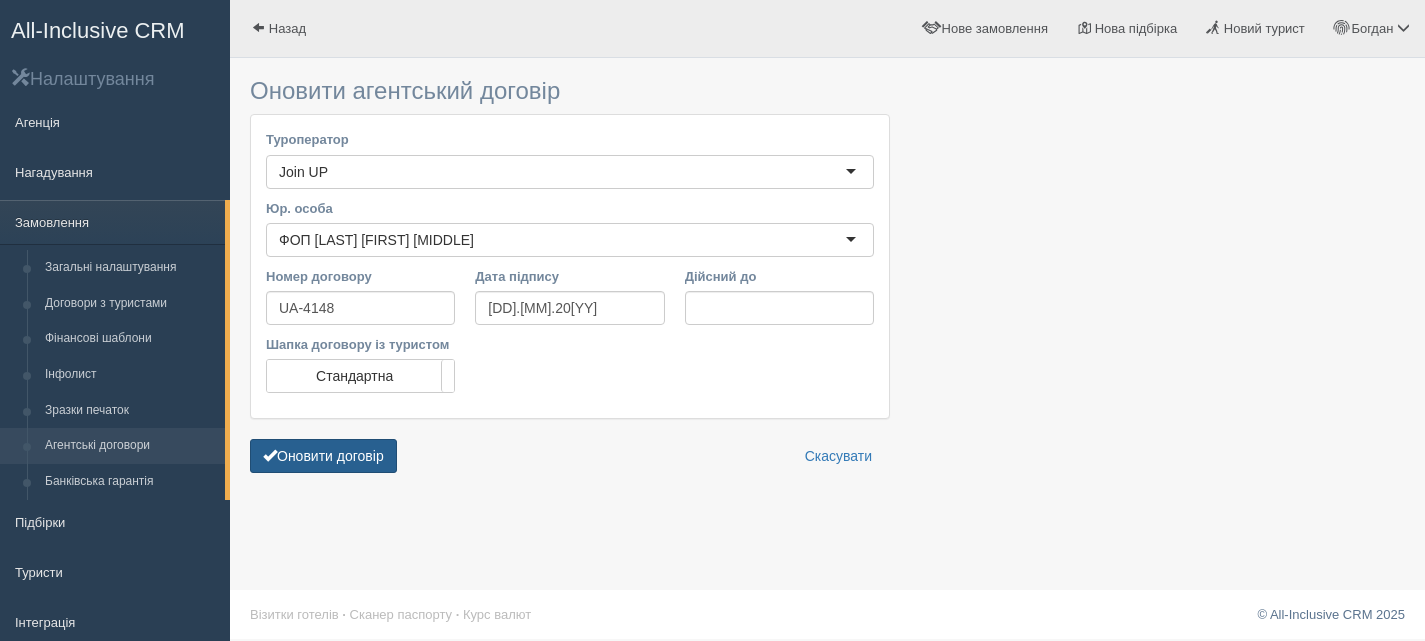 click on "Оновити договір" at bounding box center (323, 456) 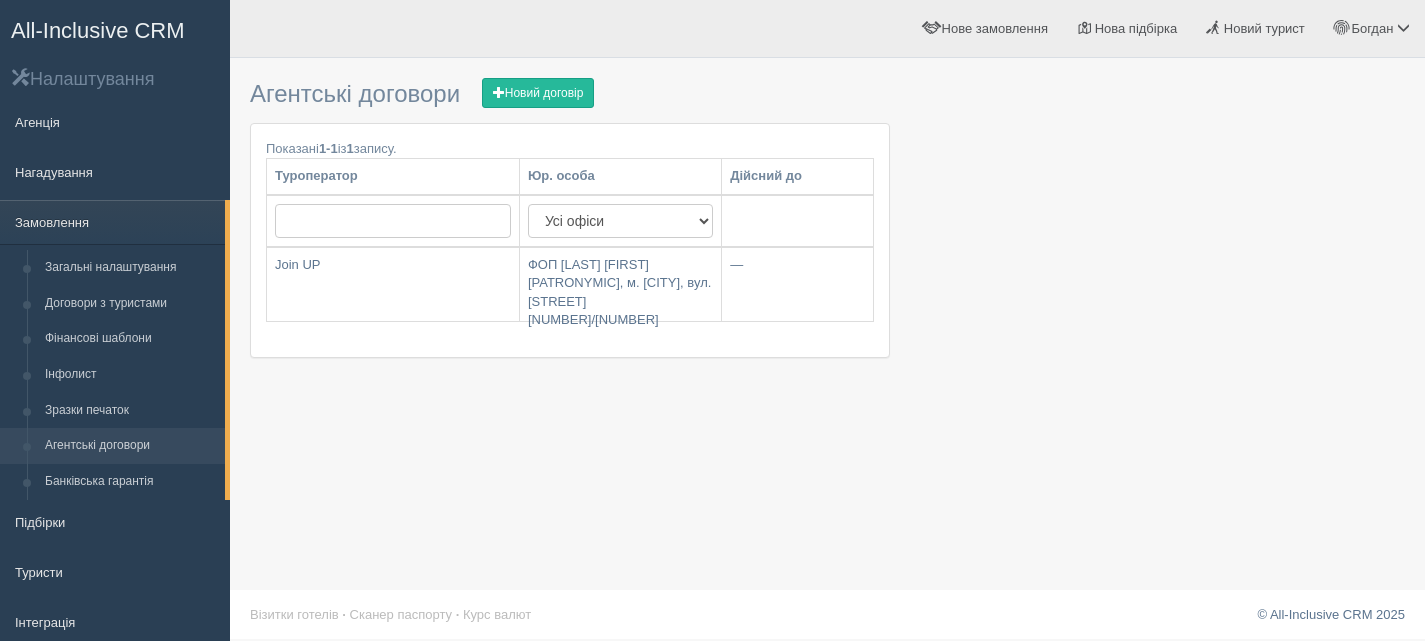 scroll, scrollTop: 0, scrollLeft: 0, axis: both 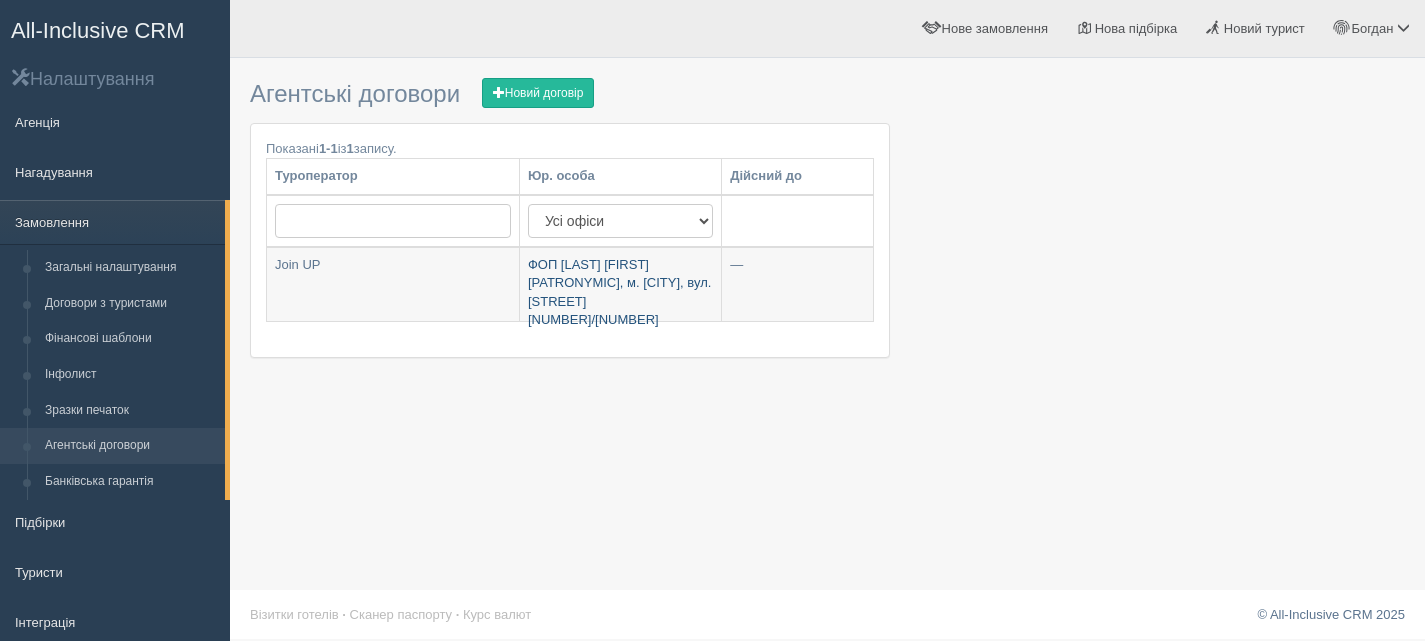 click on "ФОП Максимів Богдан Іванович, м. Стрий, вул. Валова 18/2" at bounding box center [620, 284] 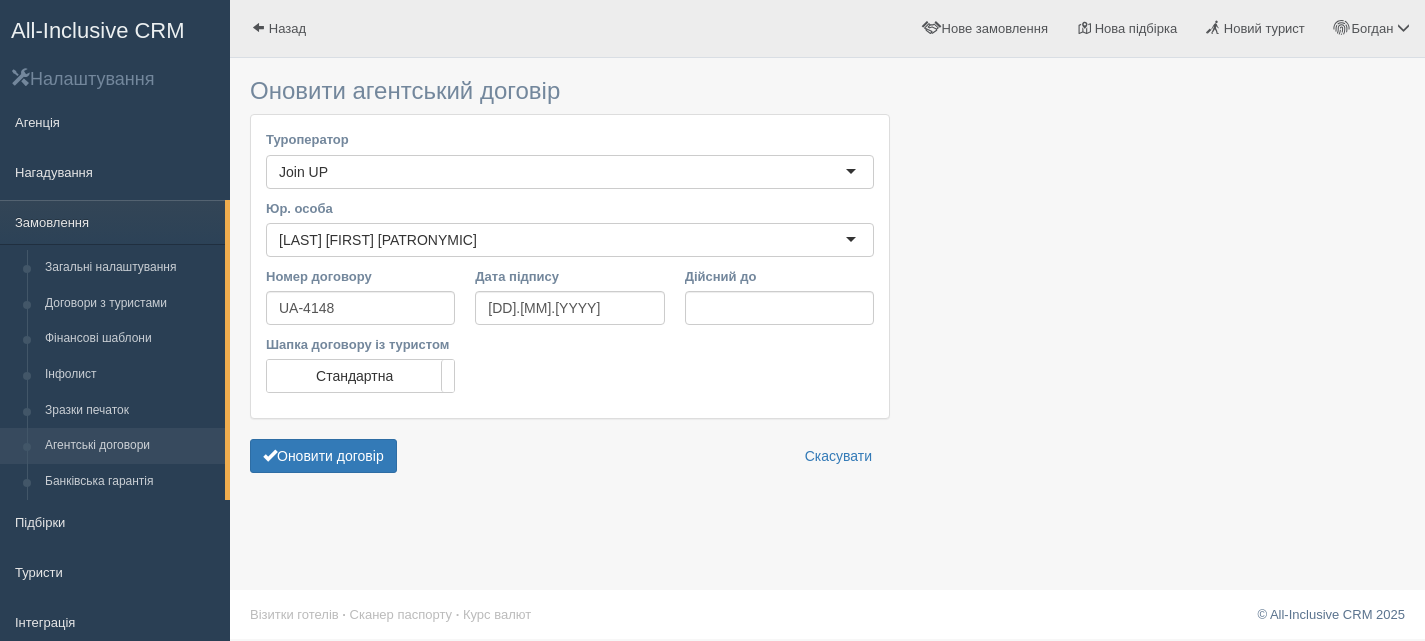 scroll, scrollTop: 0, scrollLeft: 0, axis: both 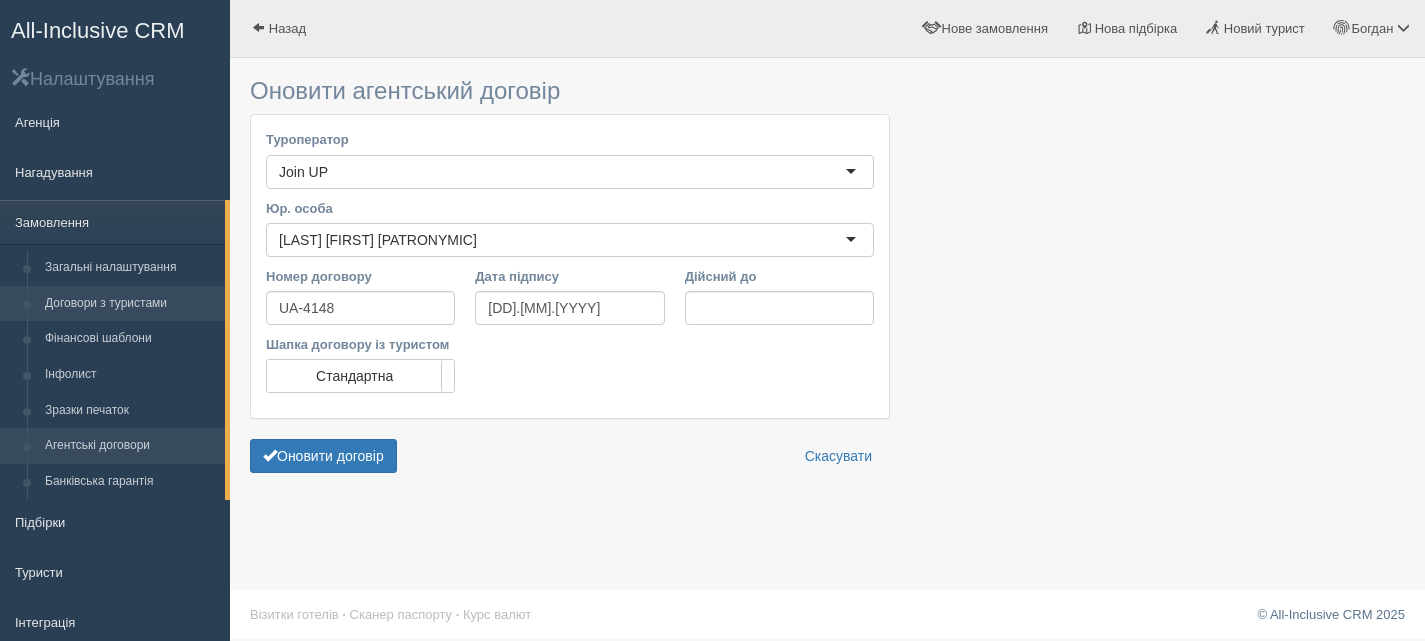 click on "Договори з туристами" at bounding box center [130, 304] 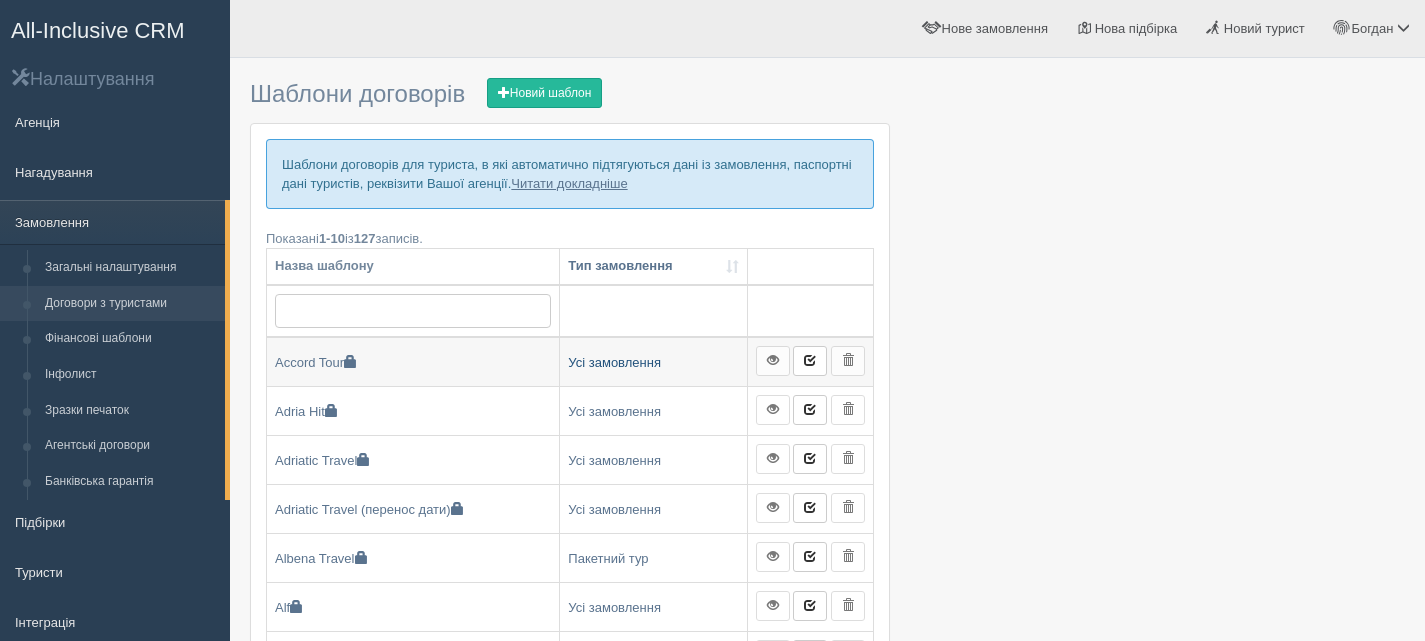 scroll, scrollTop: 200, scrollLeft: 0, axis: vertical 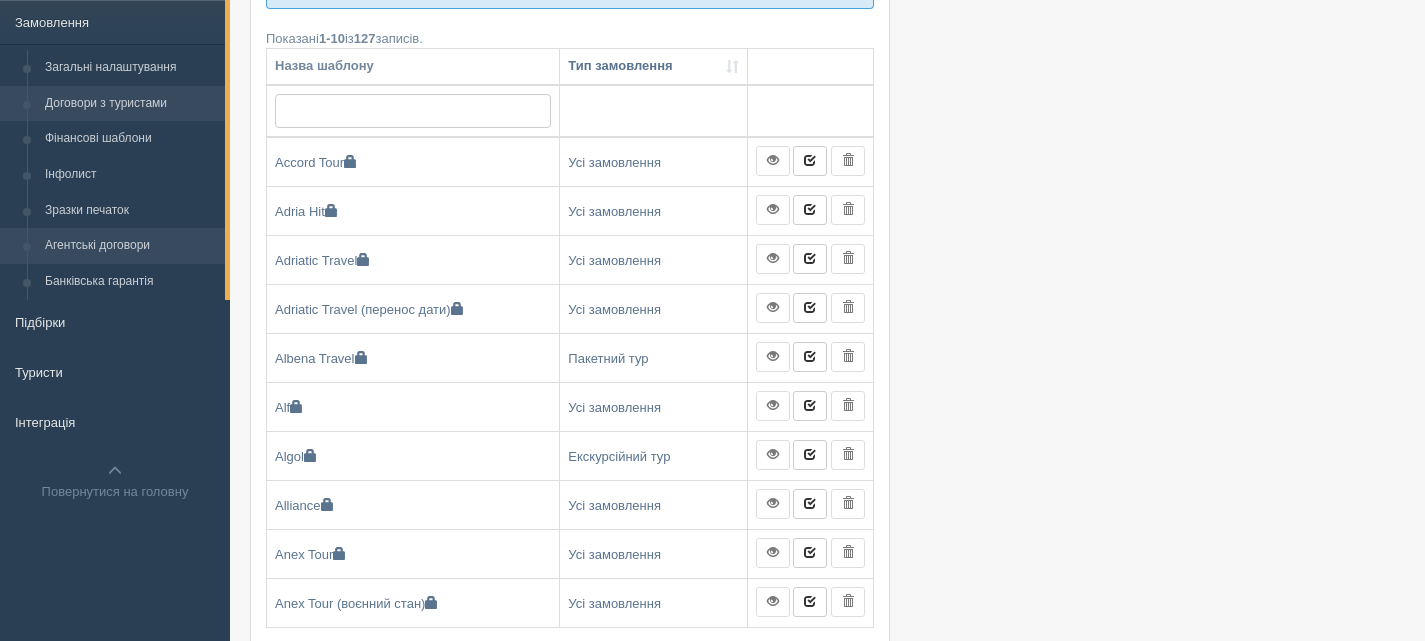 click on "Агентські договори" at bounding box center (130, 246) 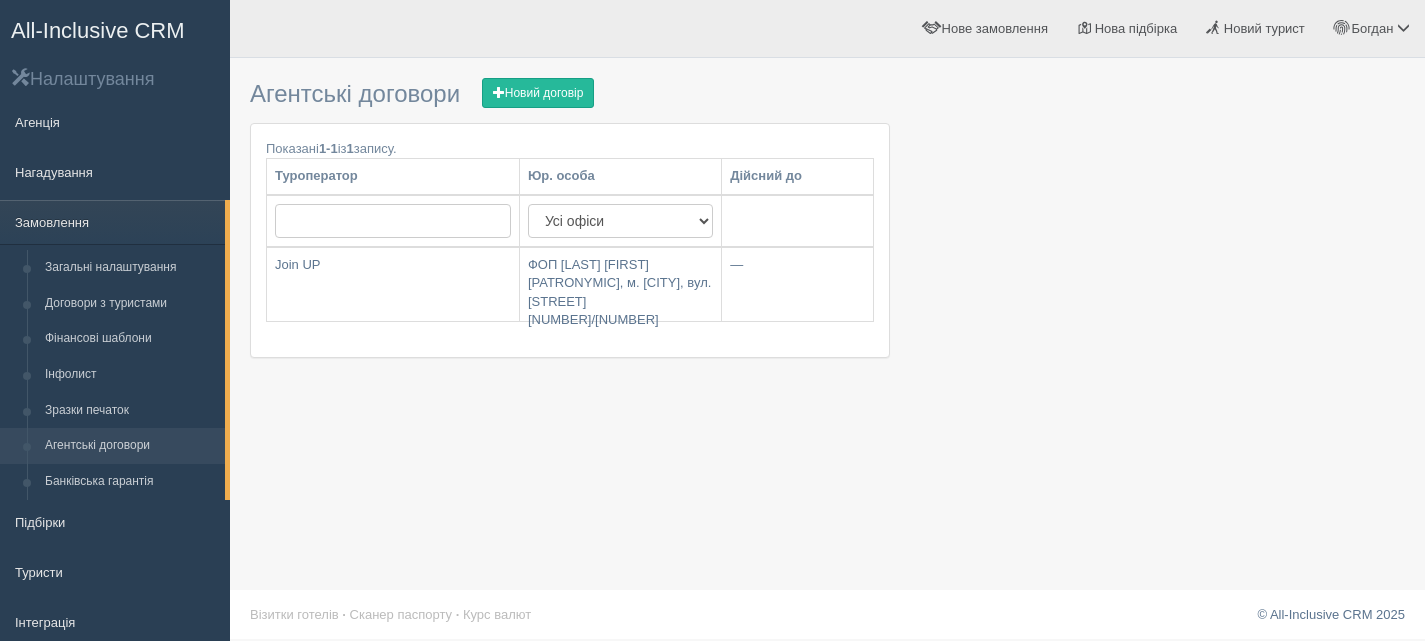 scroll, scrollTop: 0, scrollLeft: 0, axis: both 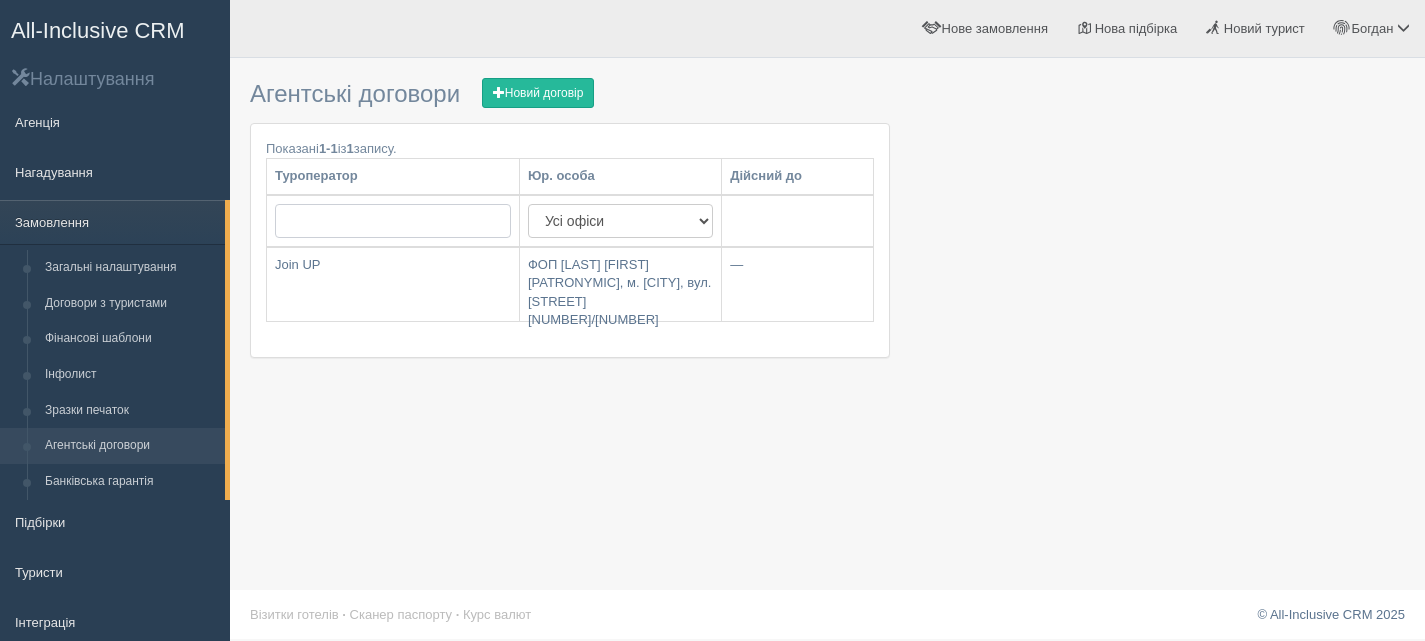 click at bounding box center [393, 221] 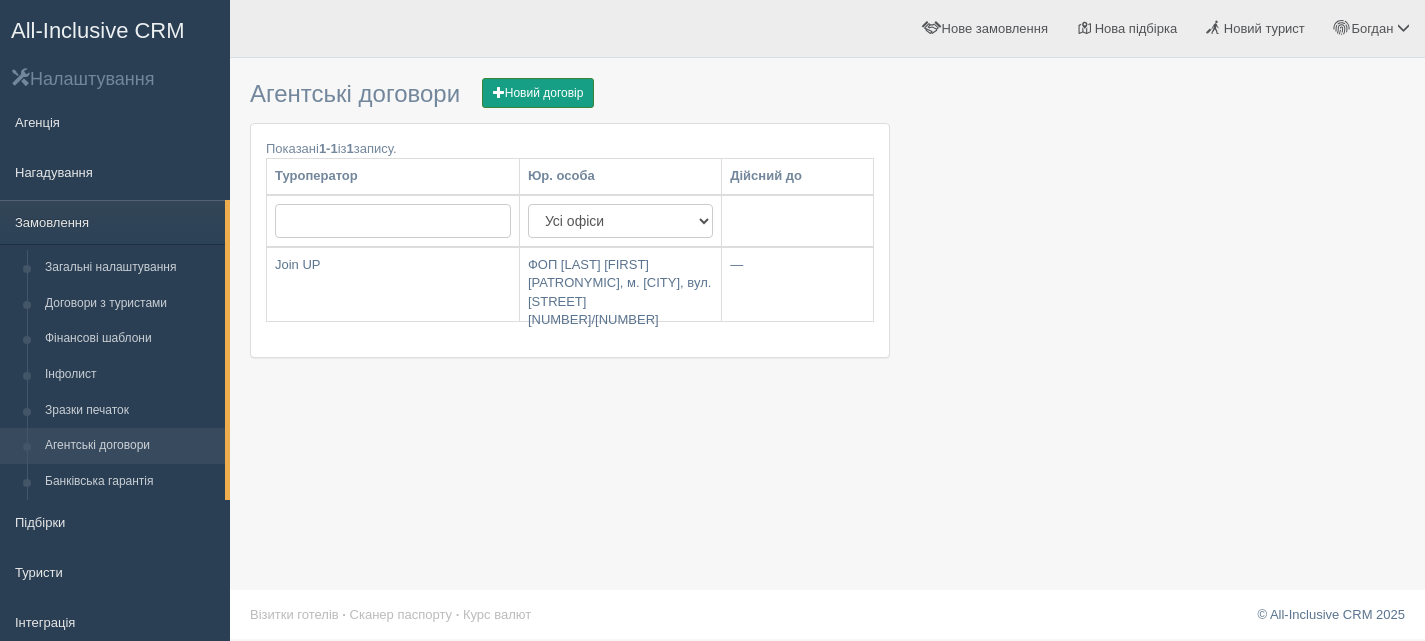click on "Новий договір" at bounding box center (538, 93) 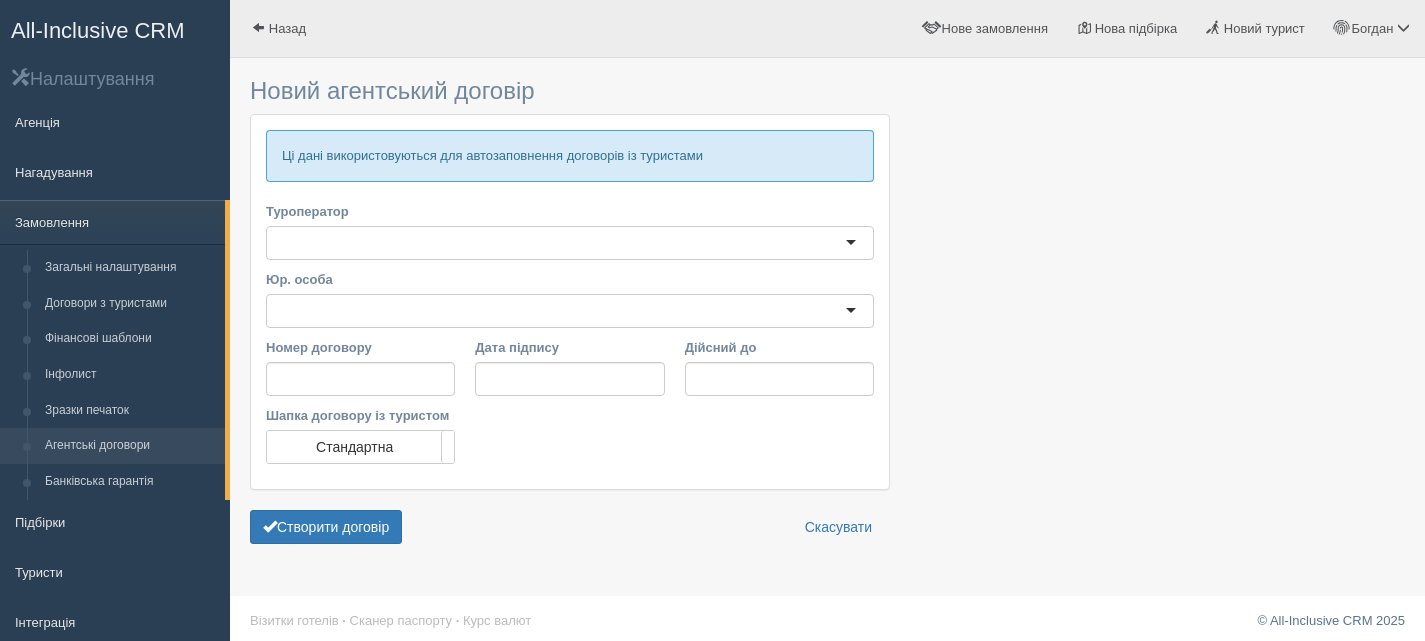 scroll, scrollTop: 0, scrollLeft: 0, axis: both 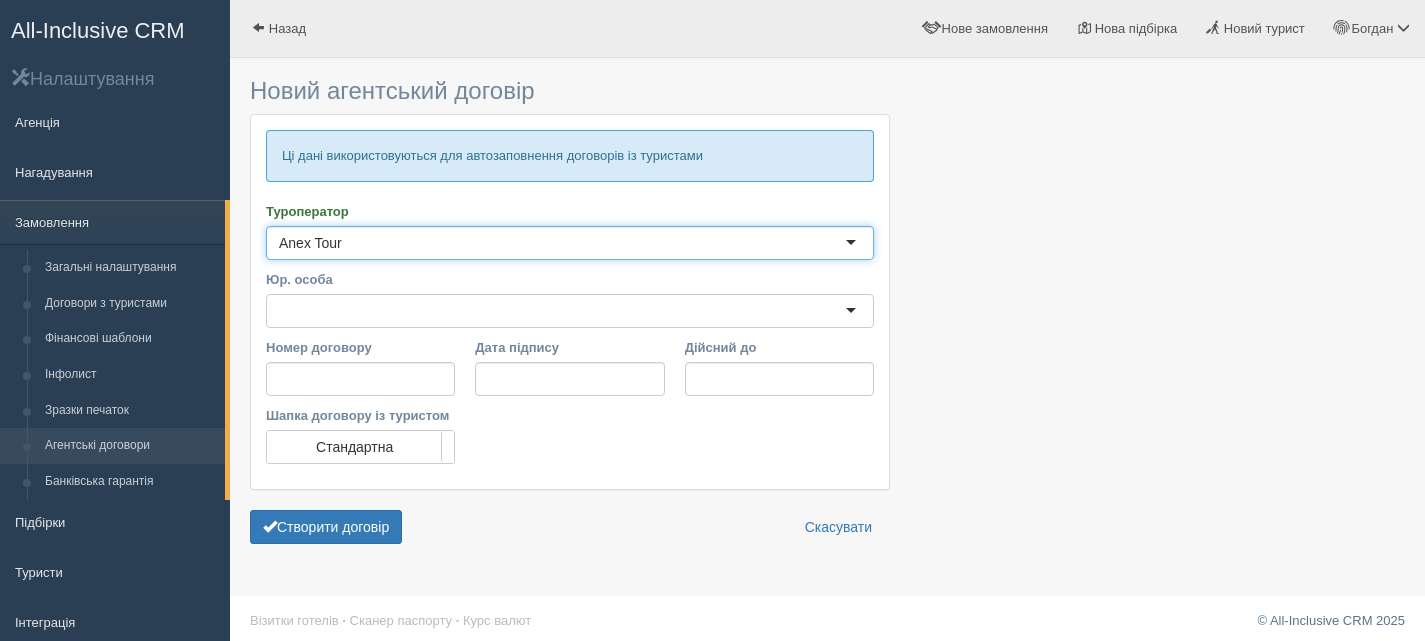 click at bounding box center [570, 311] 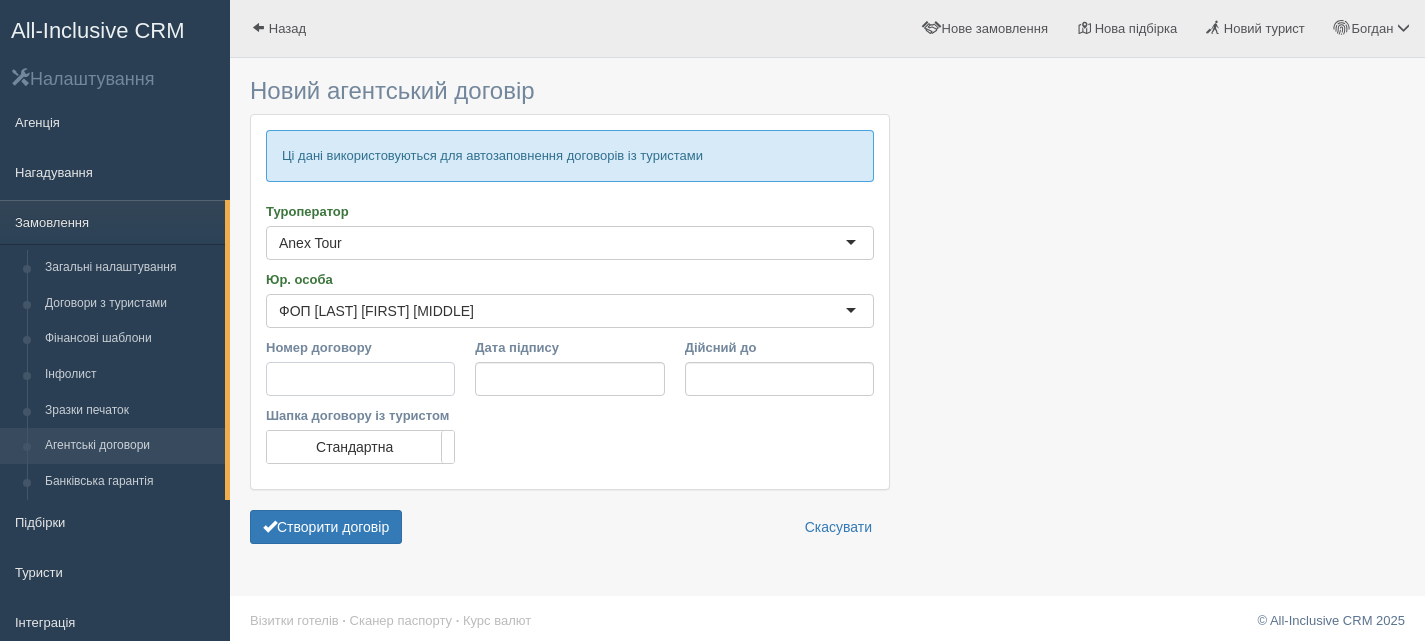 paste on "182 А/23" 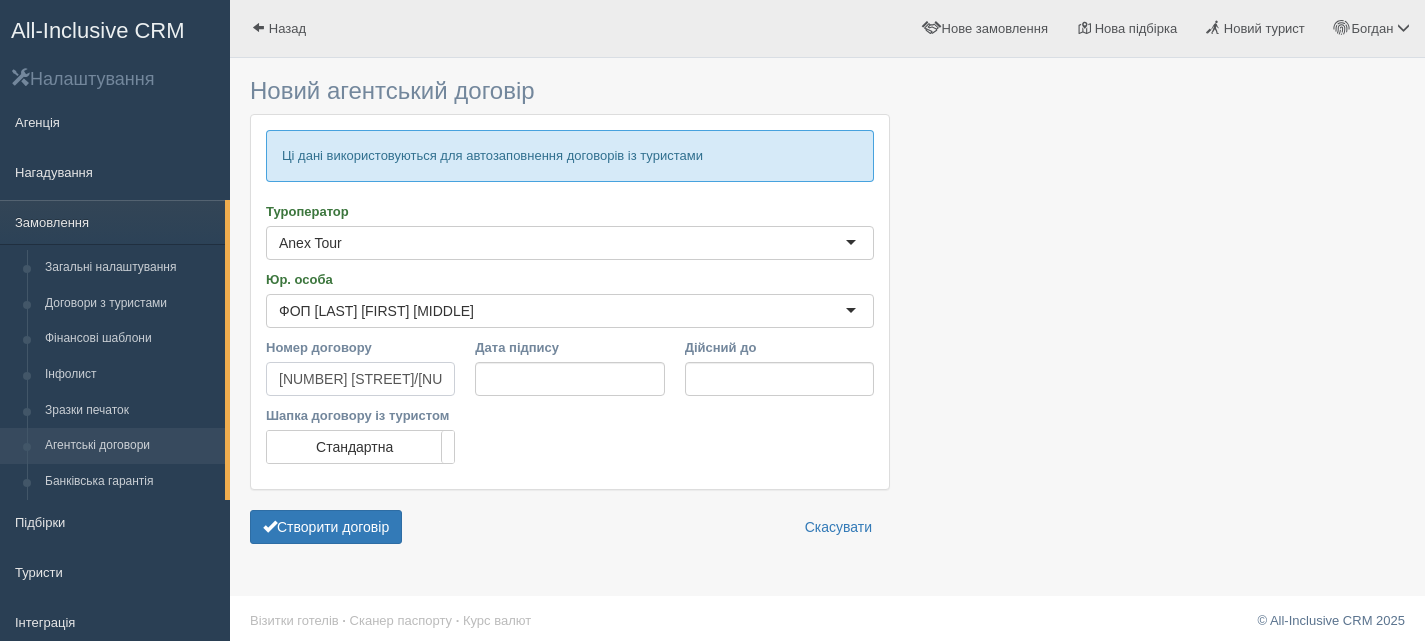 type on "182 А/23" 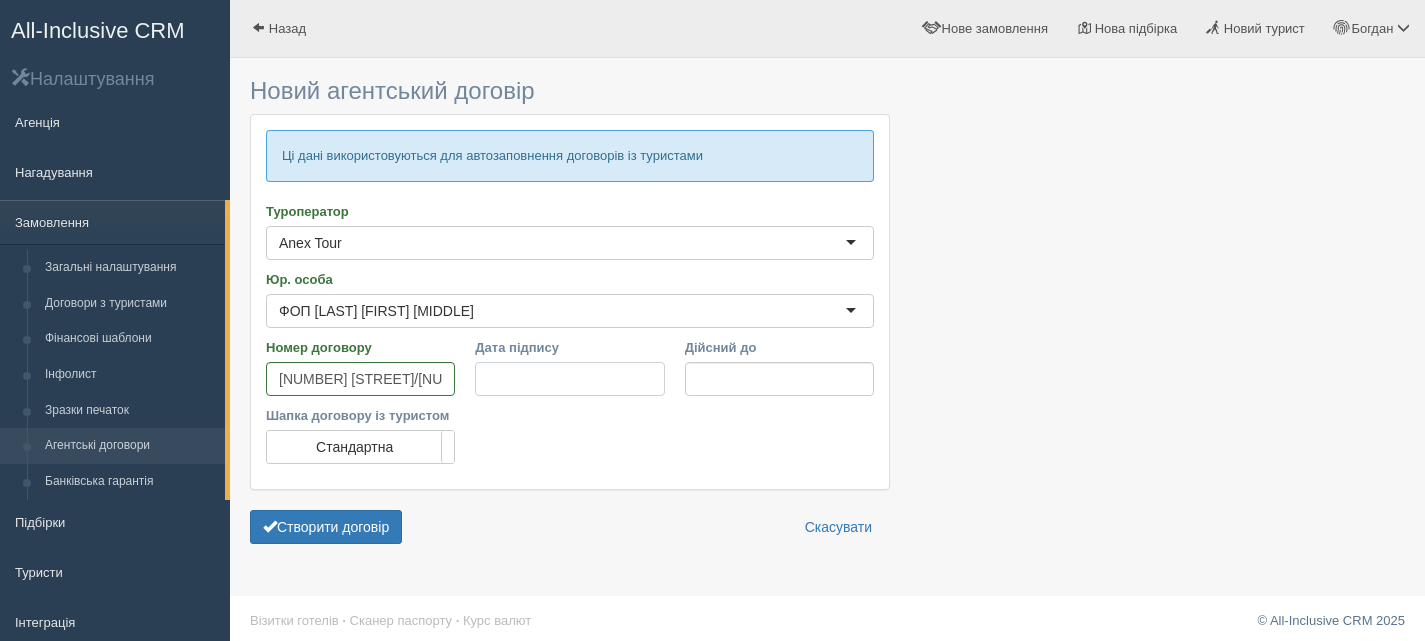 click on "Дата підпису" at bounding box center [569, 379] 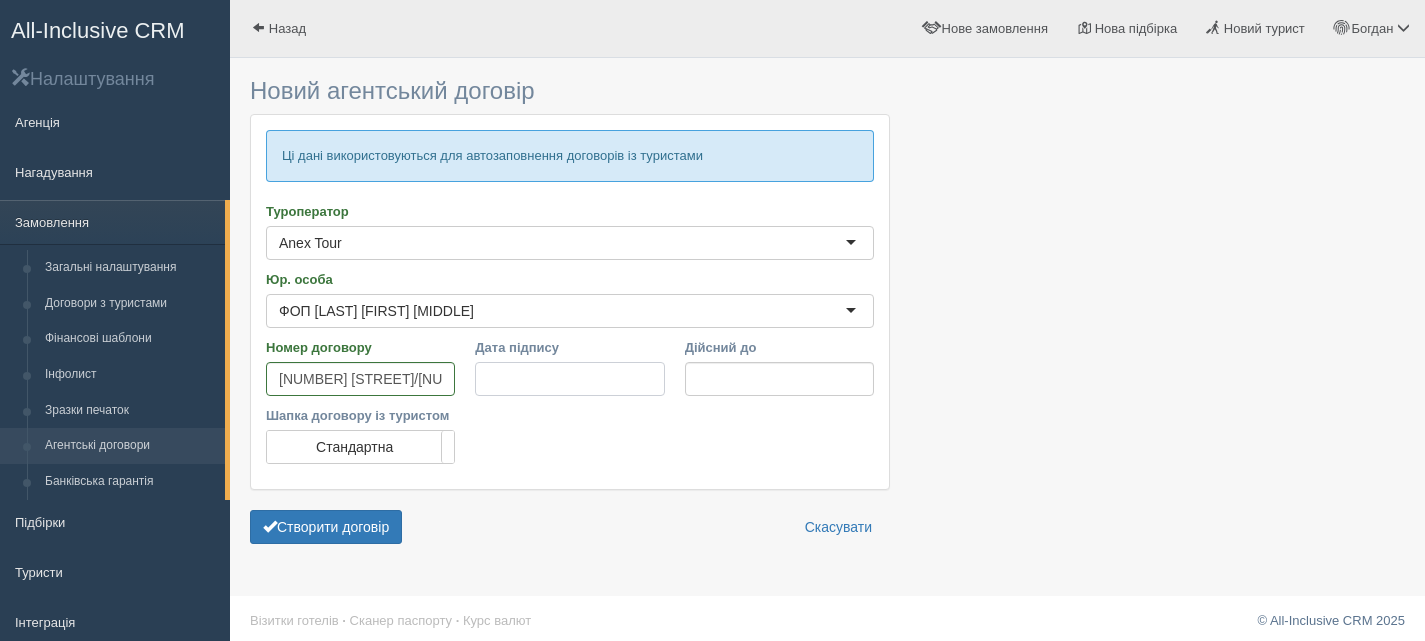 drag, startPoint x: 498, startPoint y: 381, endPoint x: 486, endPoint y: 391, distance: 15.6205 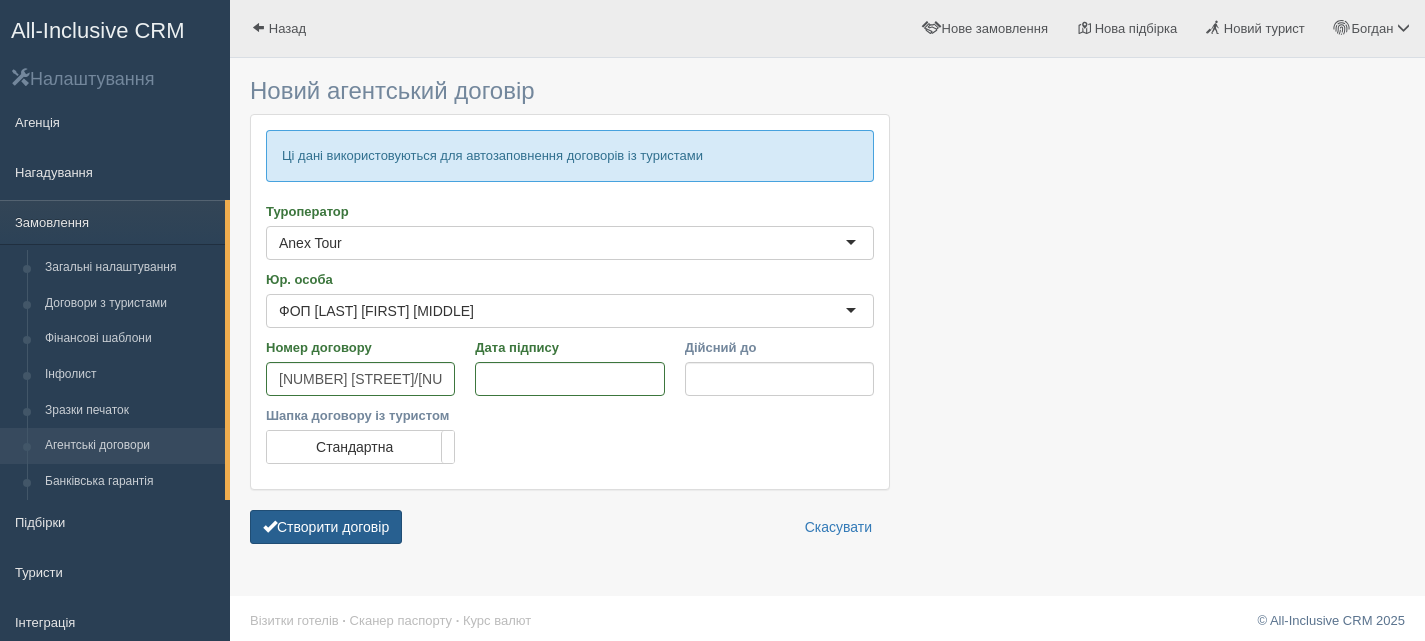 click on "Створити договір" at bounding box center [326, 527] 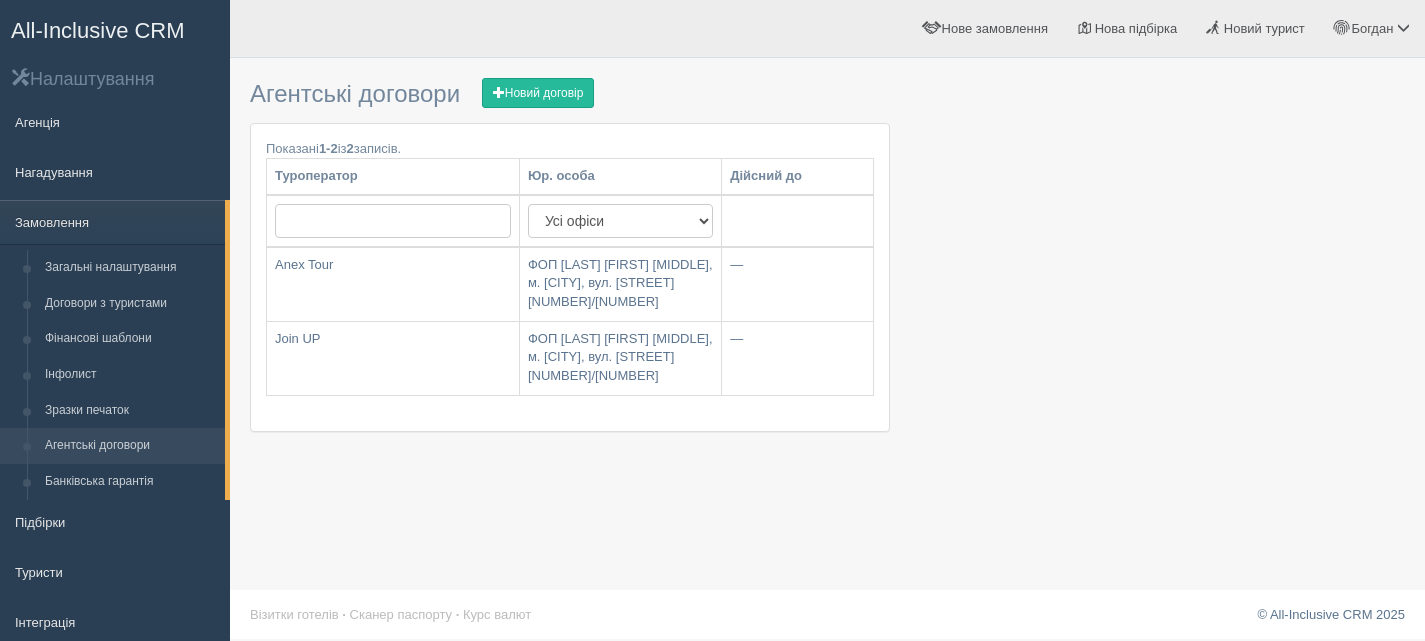 scroll, scrollTop: 0, scrollLeft: 0, axis: both 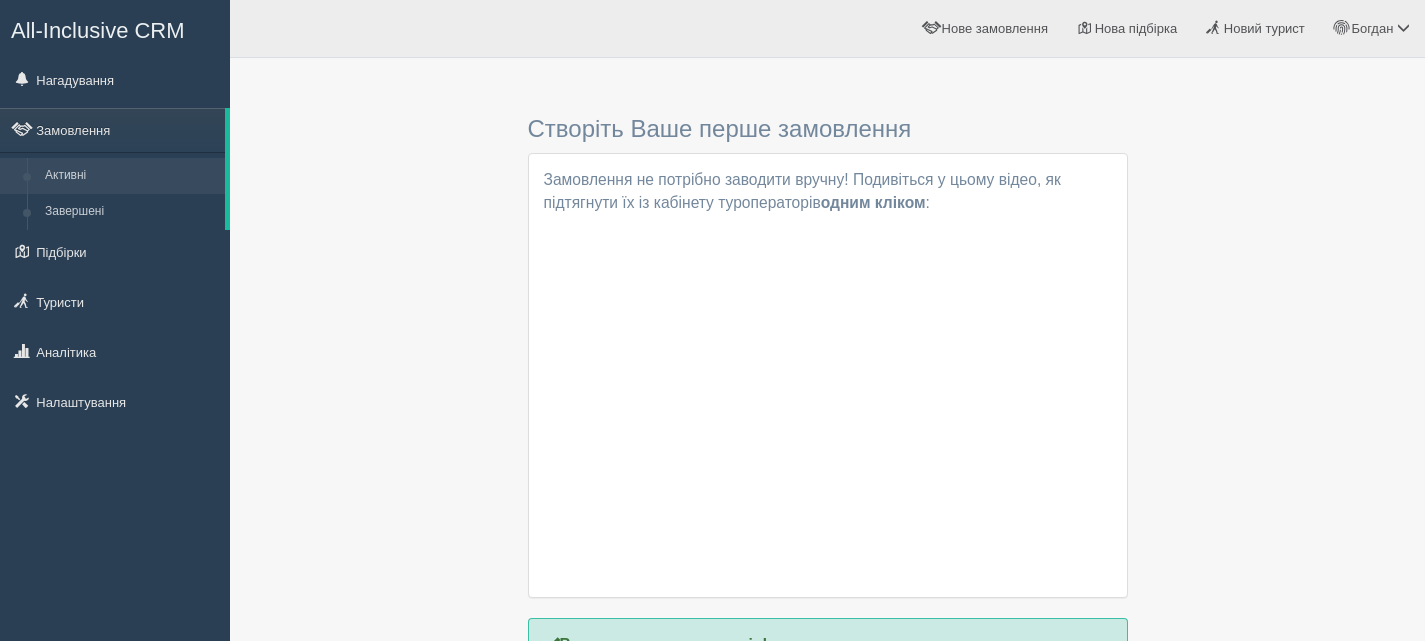 click on "All-Inclusive CRM" at bounding box center (98, 30) 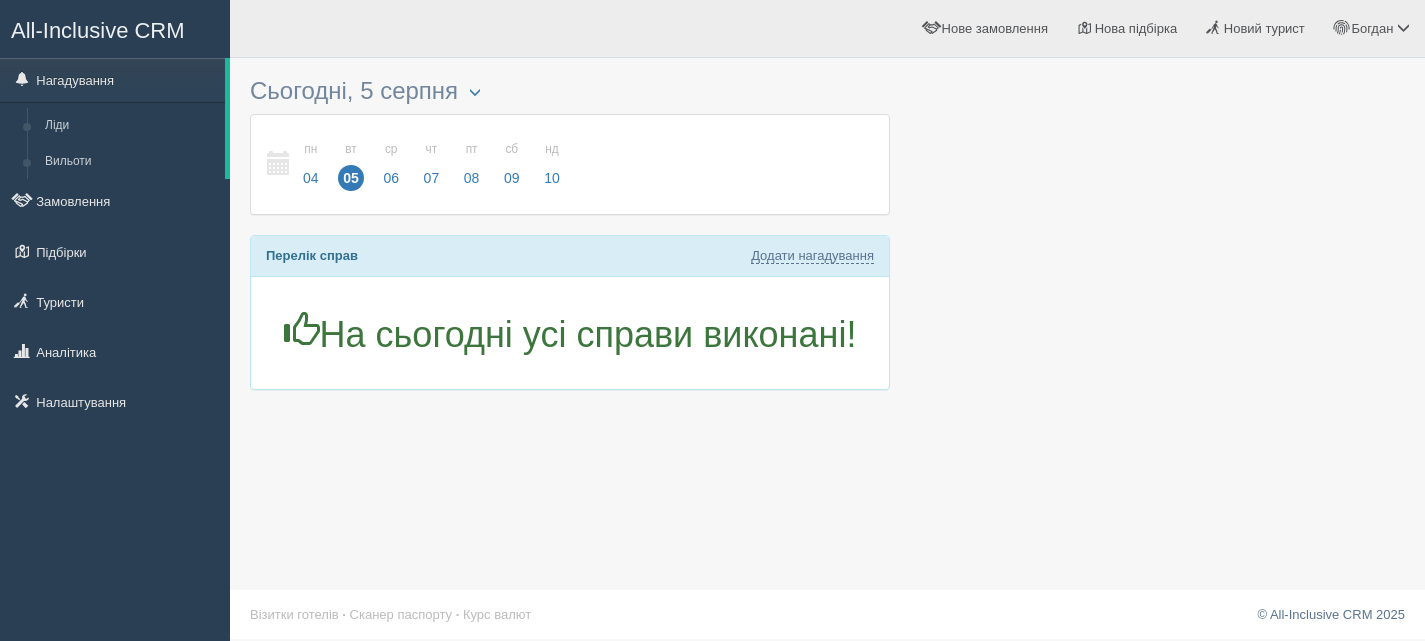 scroll, scrollTop: 0, scrollLeft: 0, axis: both 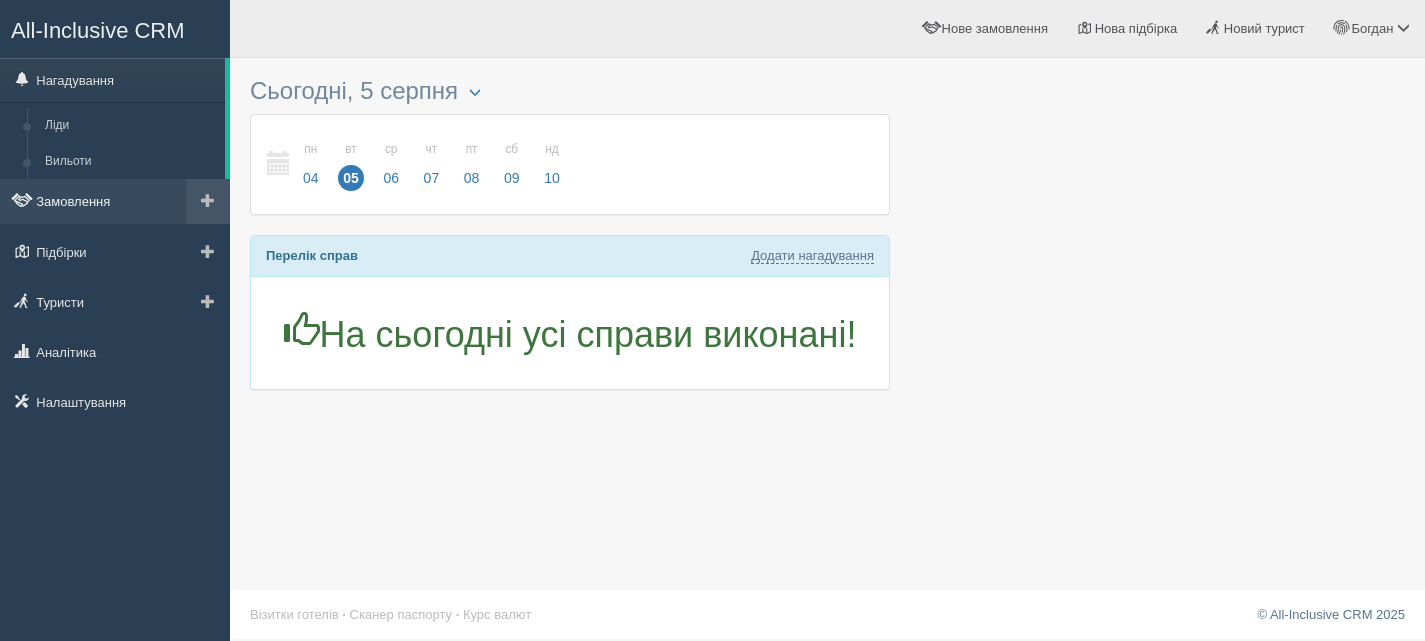 click on "Замовлення" at bounding box center (115, 201) 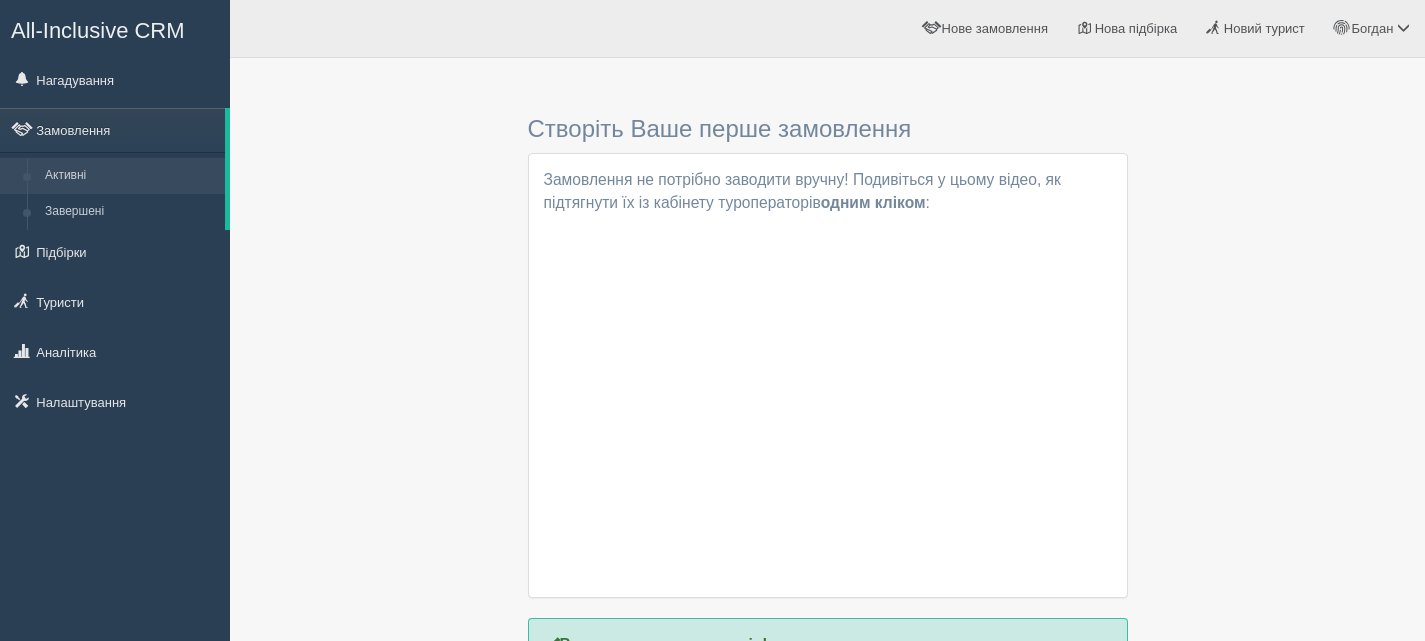 scroll, scrollTop: 0, scrollLeft: 0, axis: both 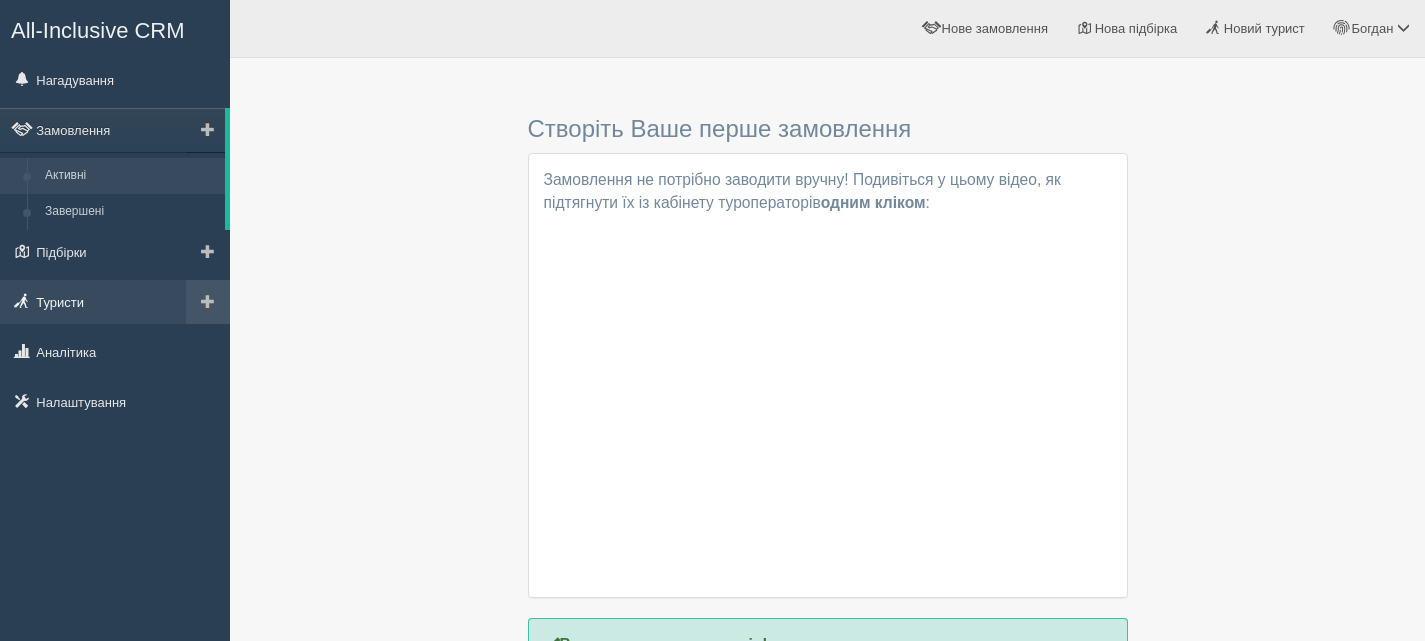 click on "Туристи" at bounding box center (115, 302) 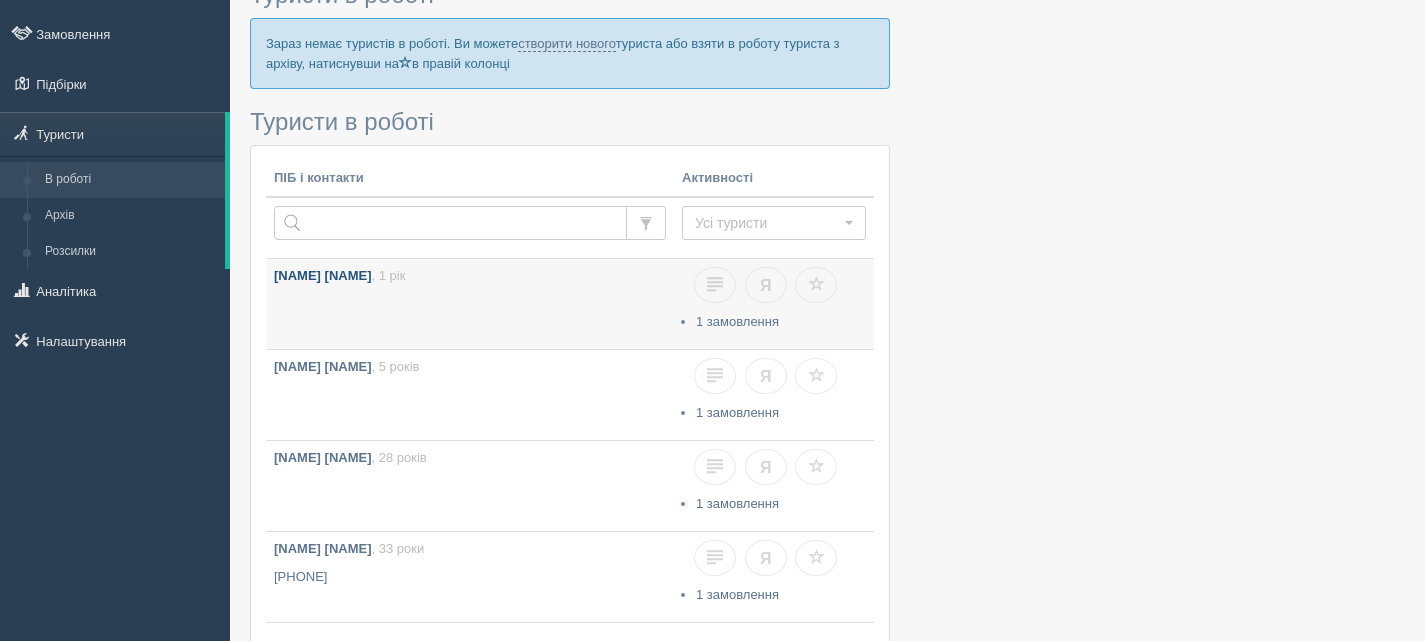 scroll, scrollTop: 0, scrollLeft: 0, axis: both 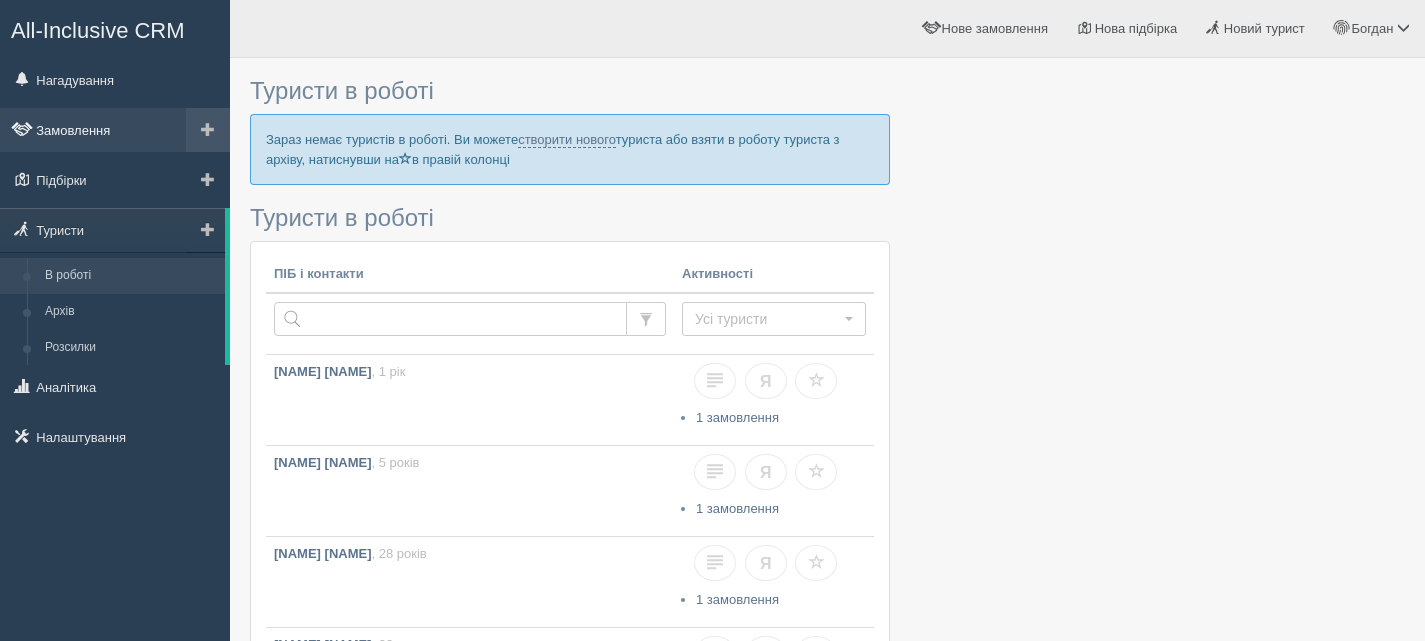 click on "Замовлення" at bounding box center [115, 130] 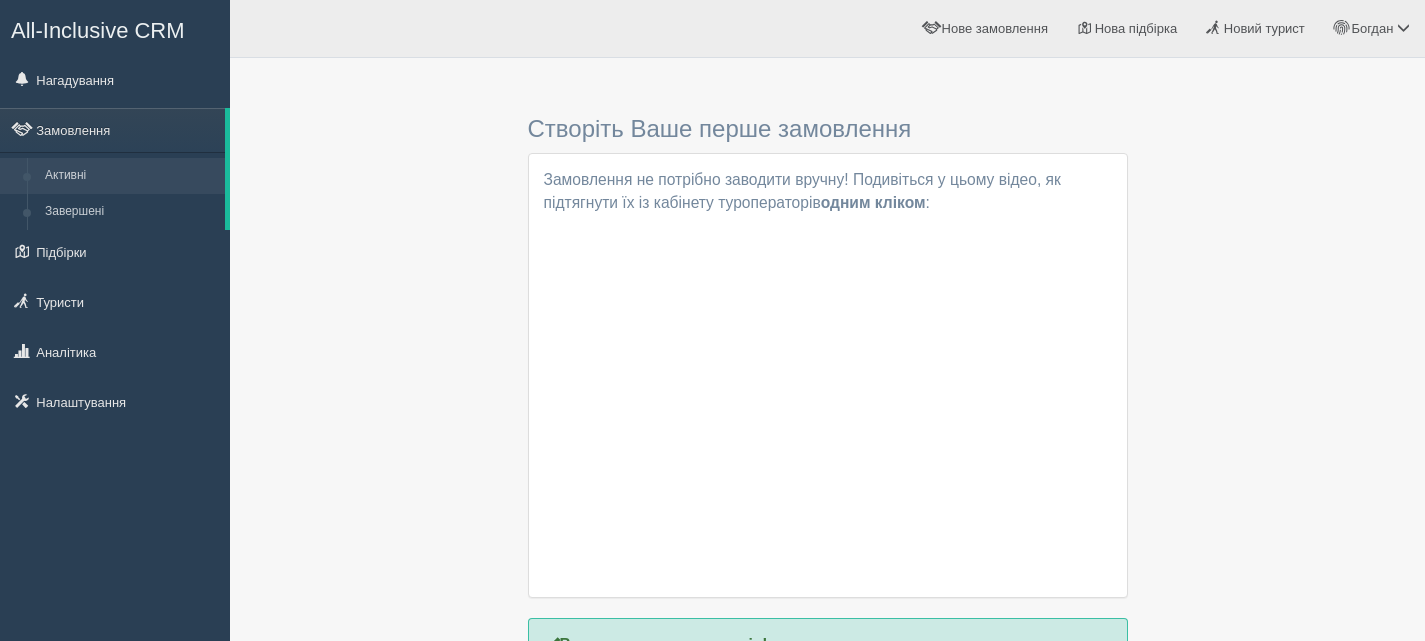 scroll, scrollTop: 0, scrollLeft: 0, axis: both 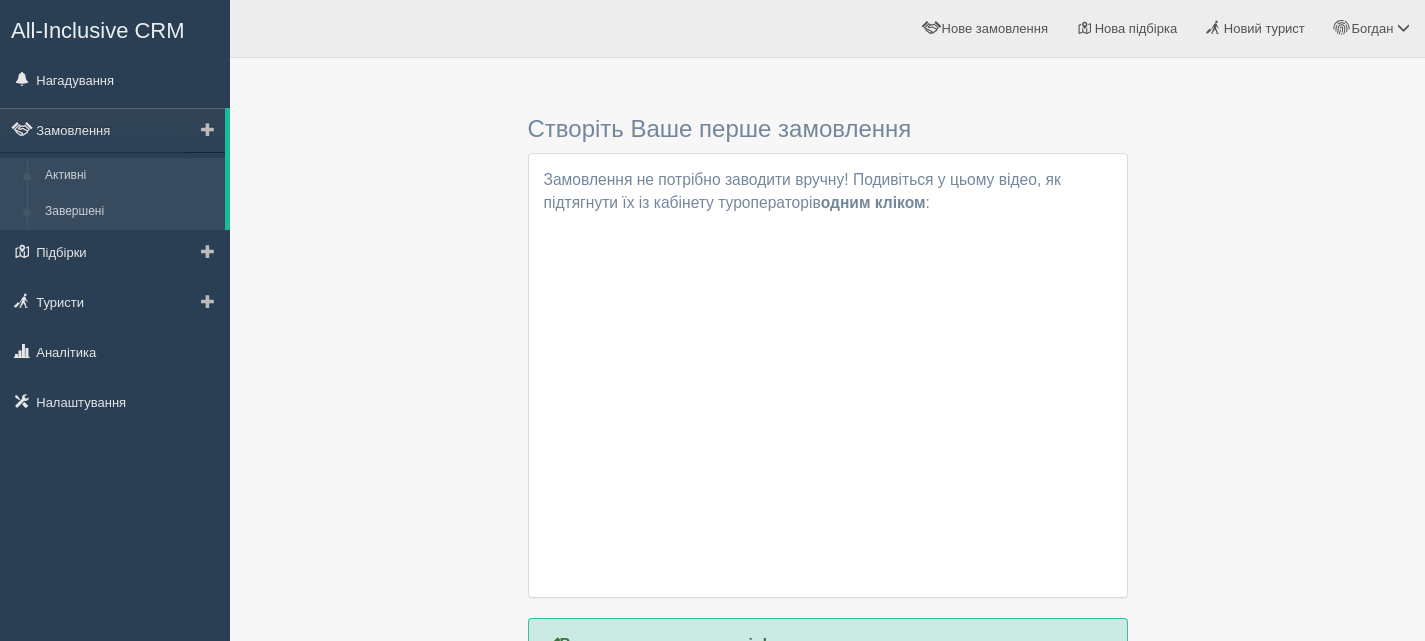 click on "Завершені" at bounding box center (130, 212) 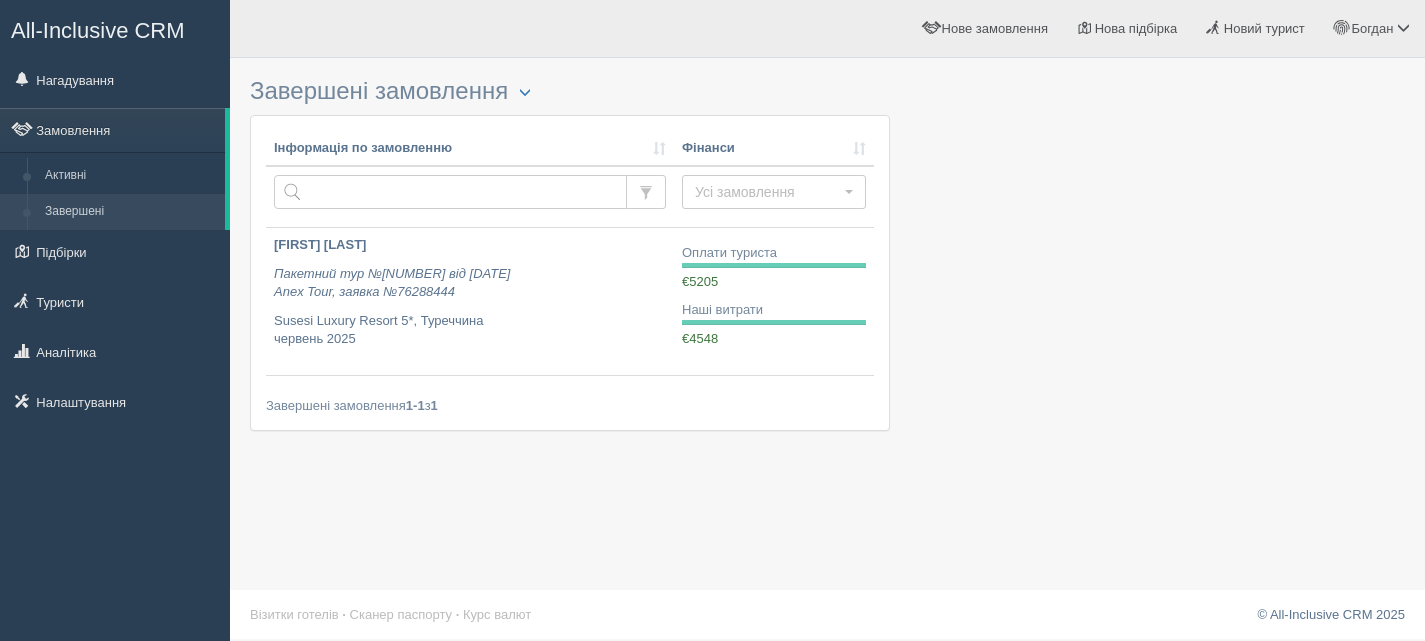 scroll, scrollTop: 0, scrollLeft: 0, axis: both 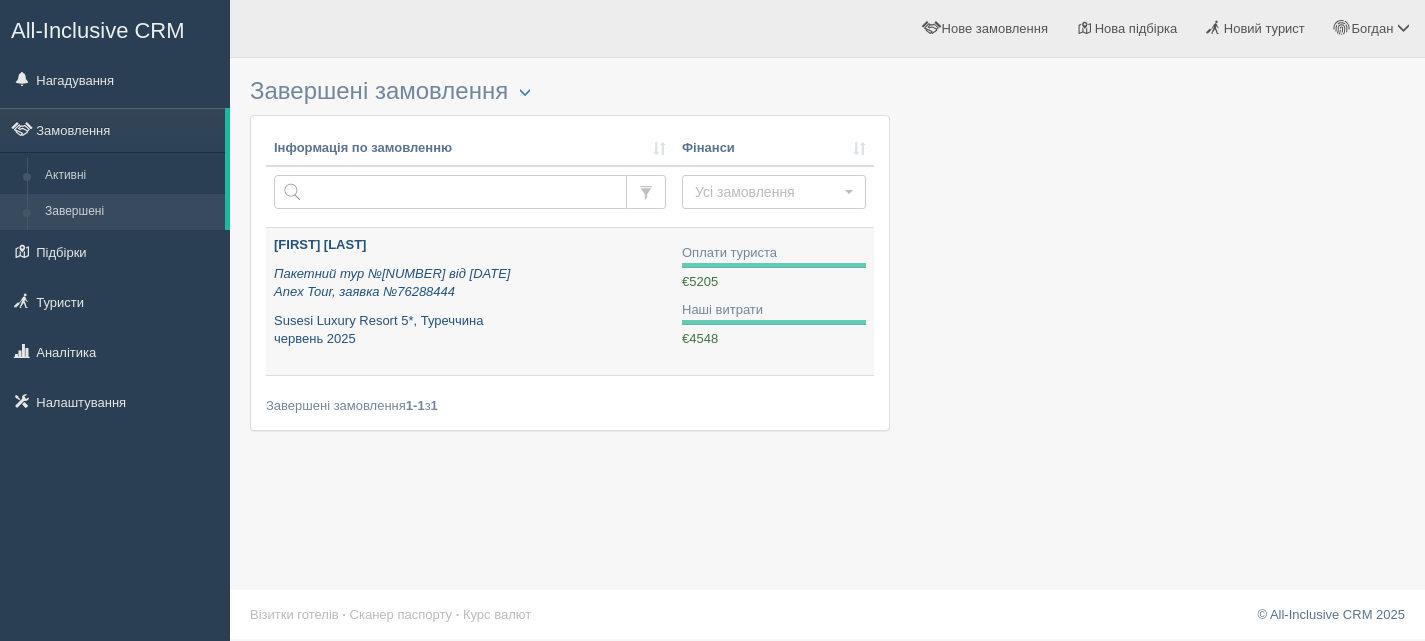 click on "Пакетний тур №[NUMBER] від [DATE]
Anex Tour, заявка №[NUMBER]" at bounding box center [392, 283] 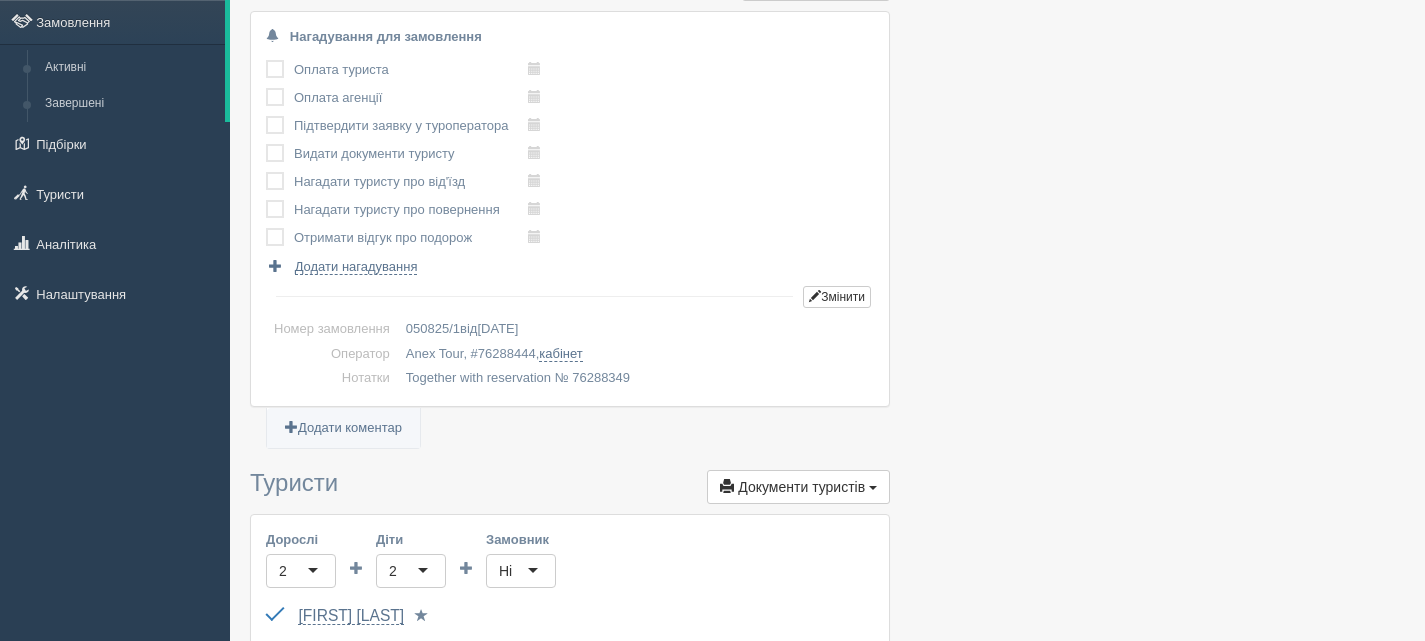 scroll, scrollTop: 0, scrollLeft: 0, axis: both 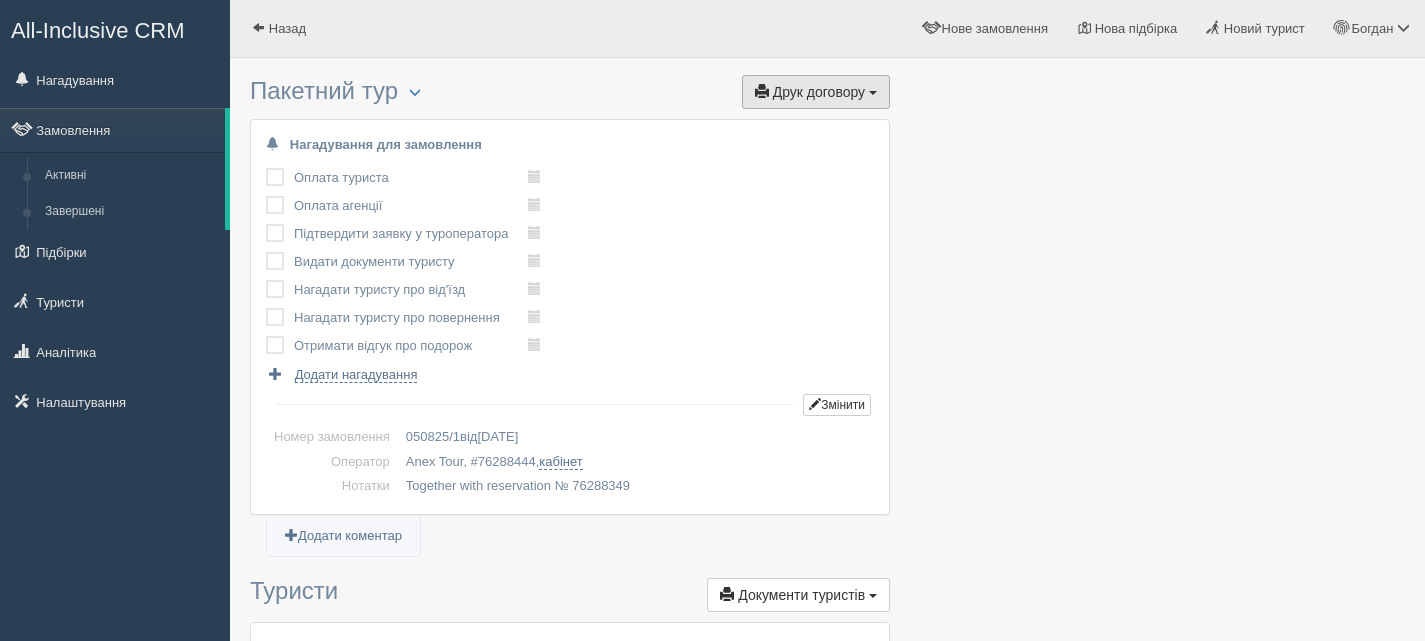 click on "Друк договору
Друк" at bounding box center (816, 92) 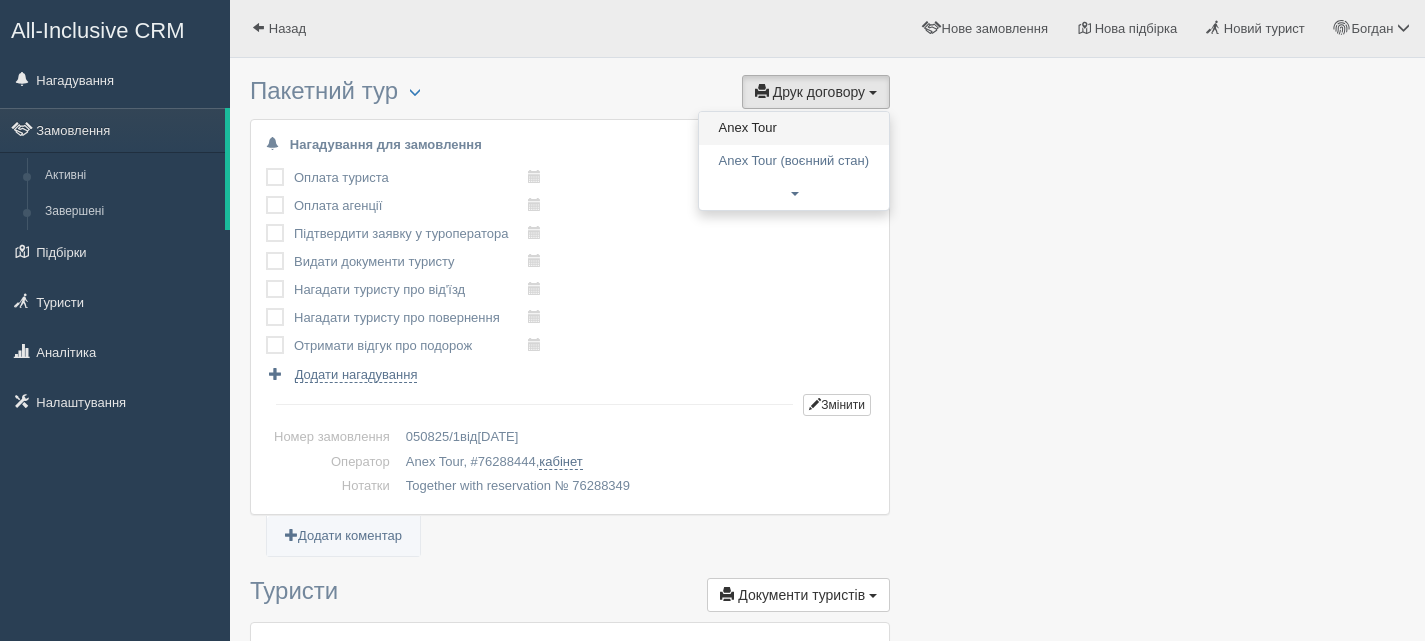click on "Anex Tour" at bounding box center (794, 128) 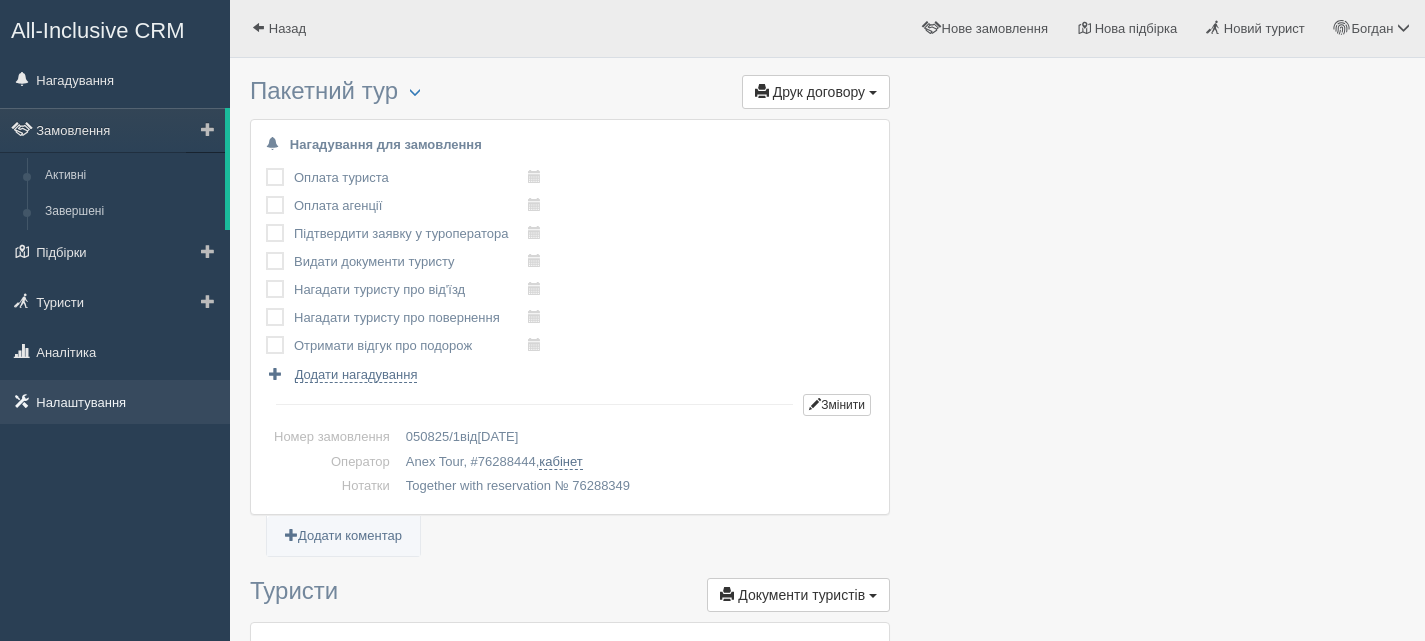 click on "Налаштування" at bounding box center (115, 402) 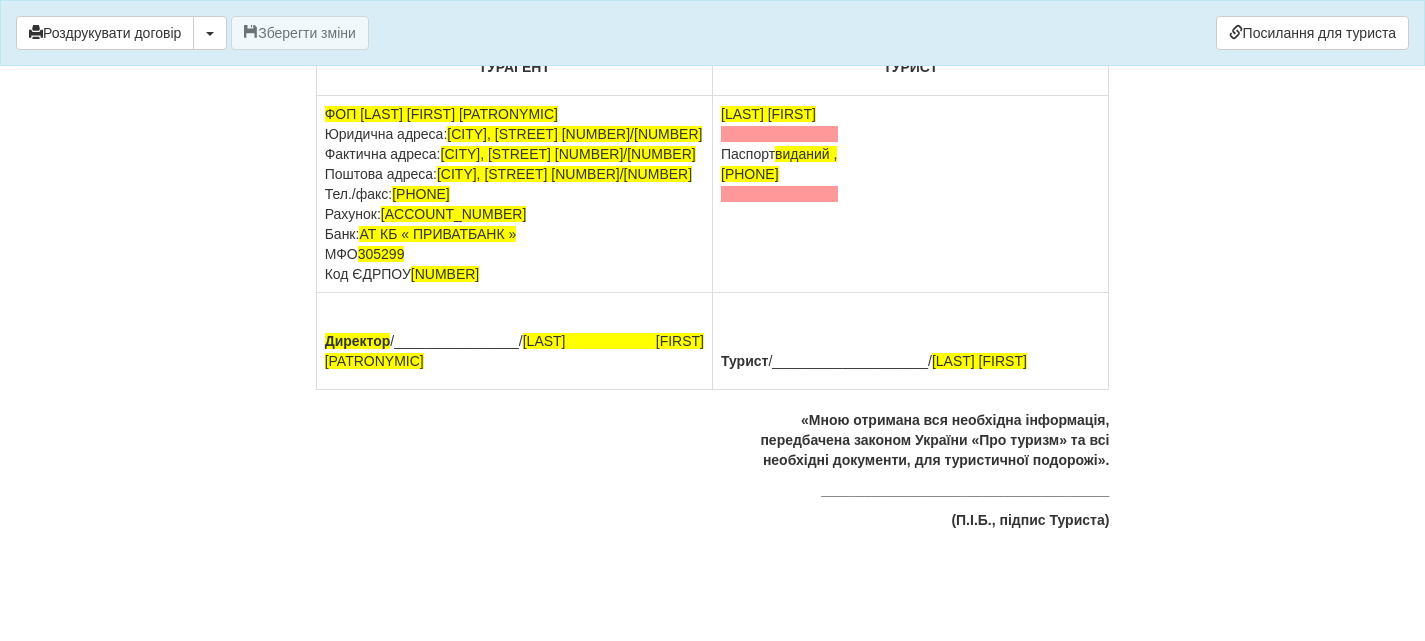 scroll, scrollTop: 9518, scrollLeft: 0, axis: vertical 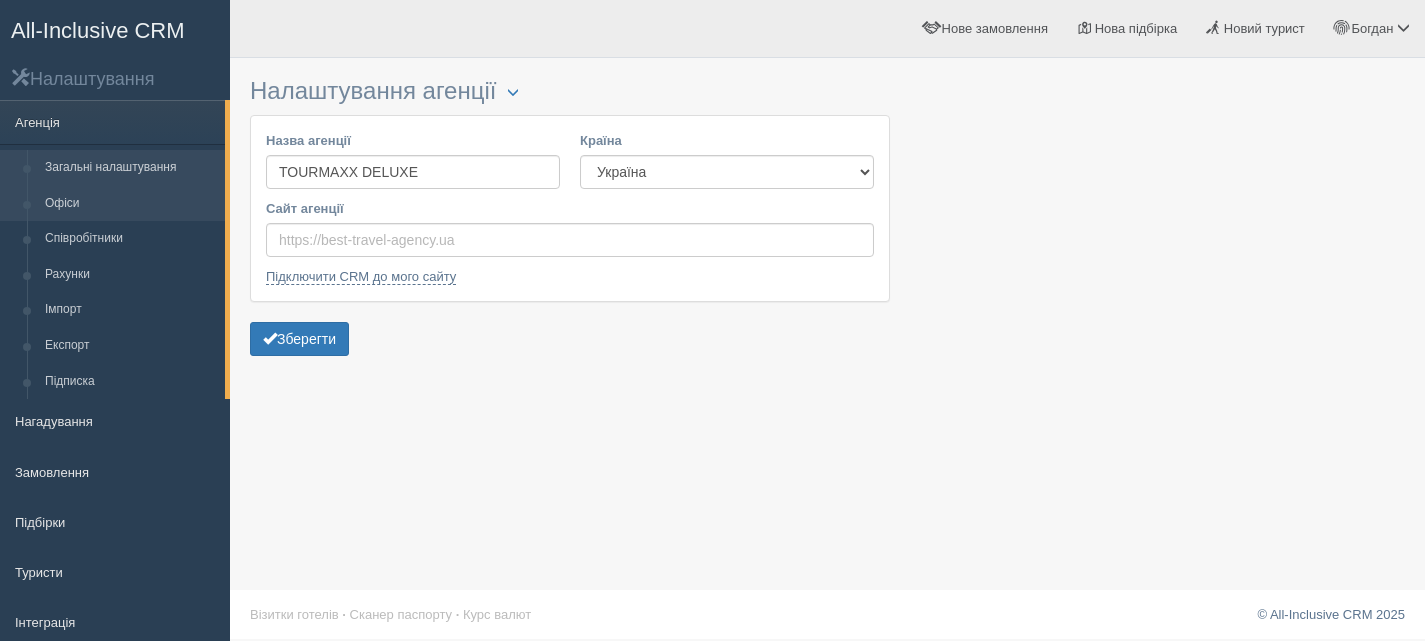 click on "Офіси" at bounding box center [130, 204] 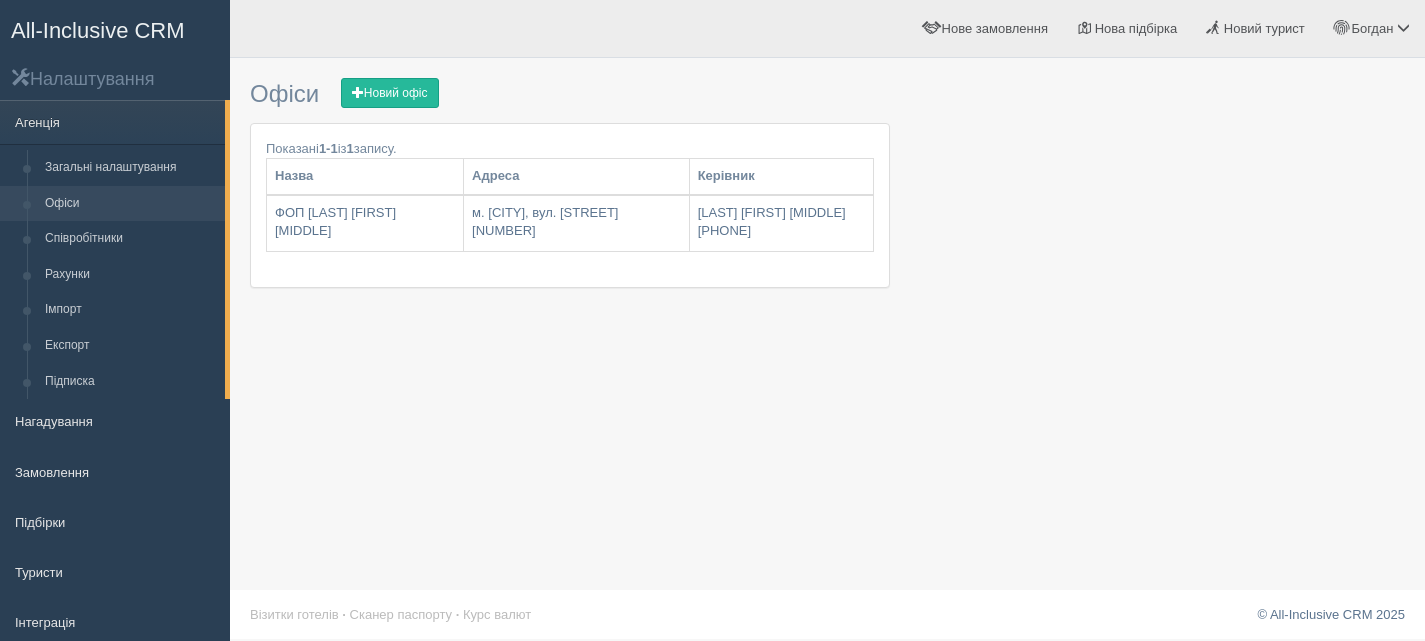 scroll, scrollTop: 0, scrollLeft: 0, axis: both 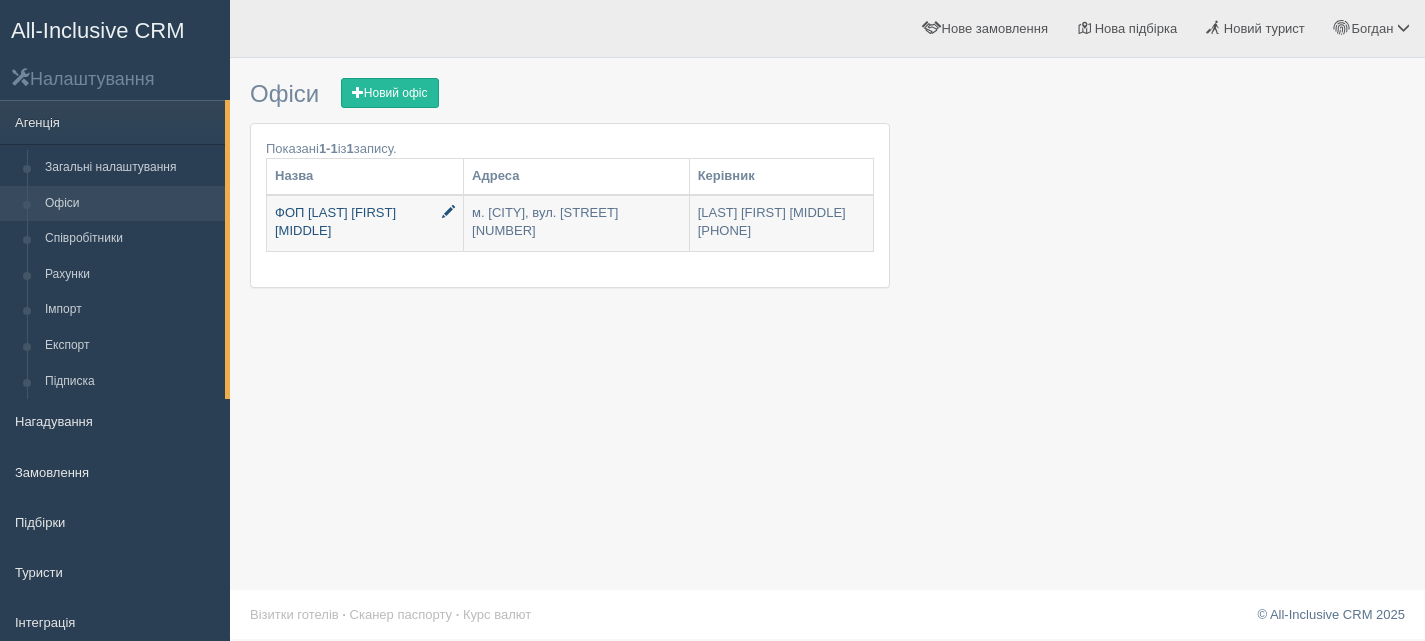 click on "ФОП [LAST] [FIRST] [MIDDLE]" at bounding box center [365, 223] 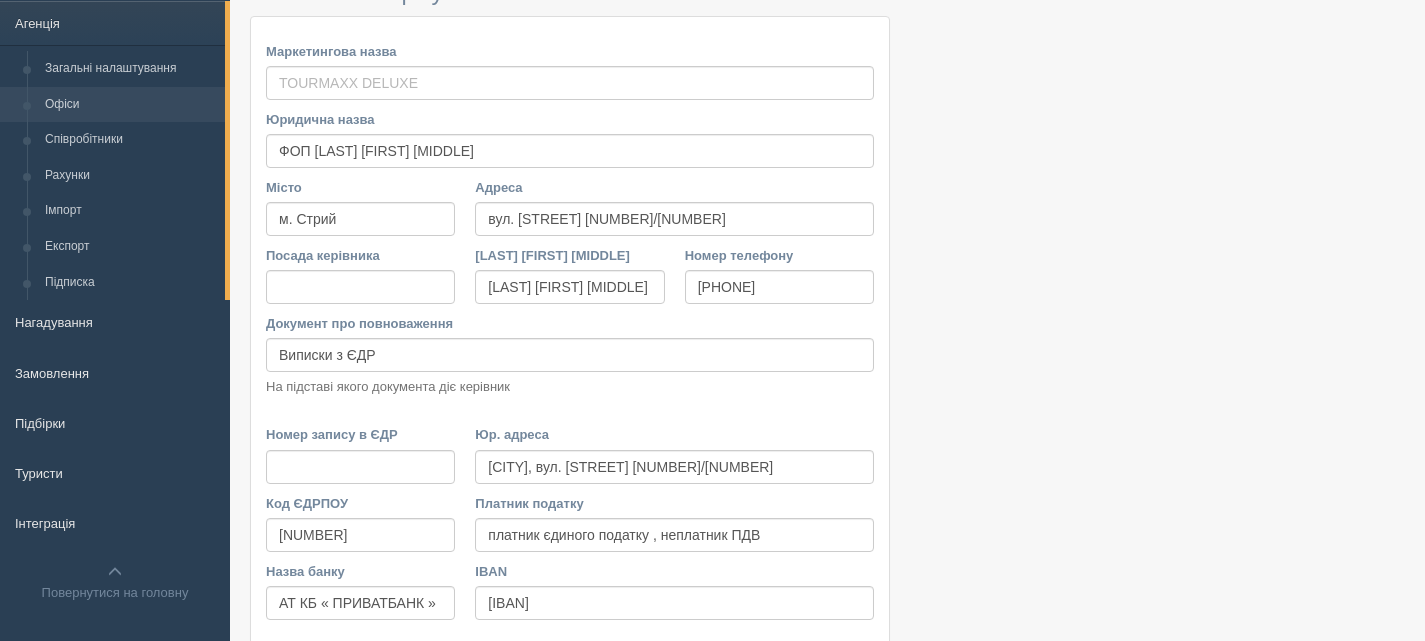 scroll, scrollTop: 100, scrollLeft: 0, axis: vertical 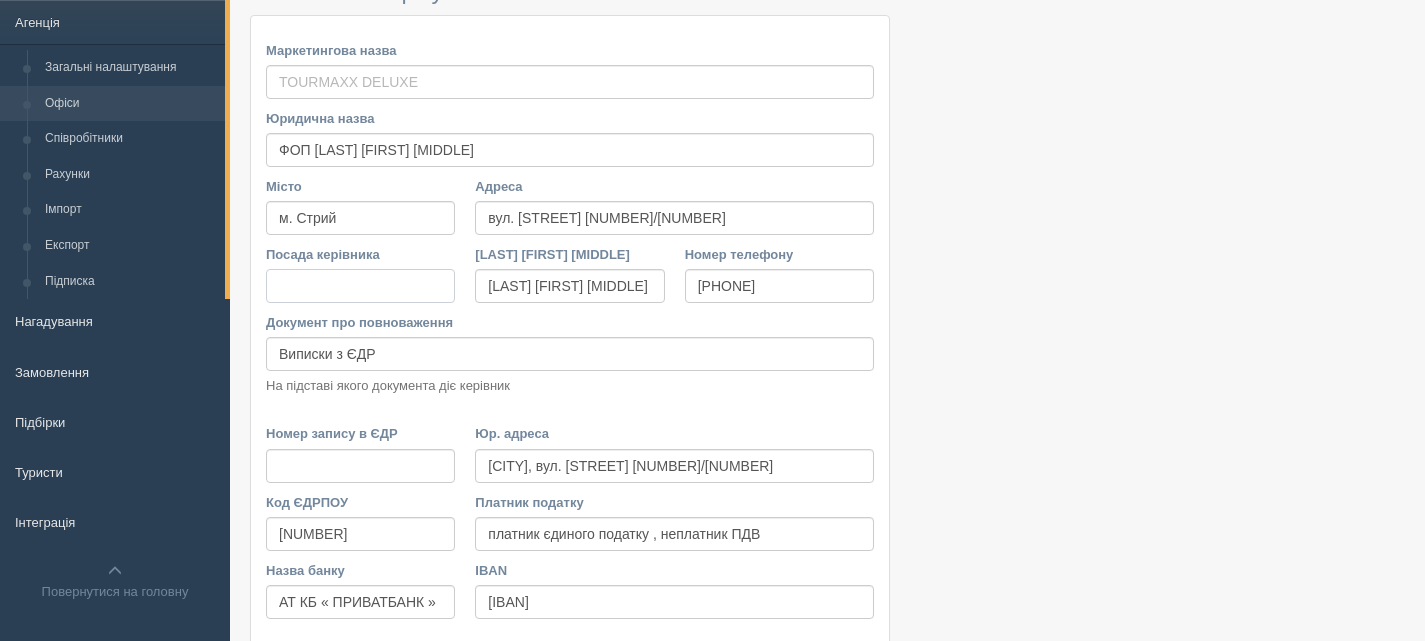 click on "Посада керівника" at bounding box center (360, 286) 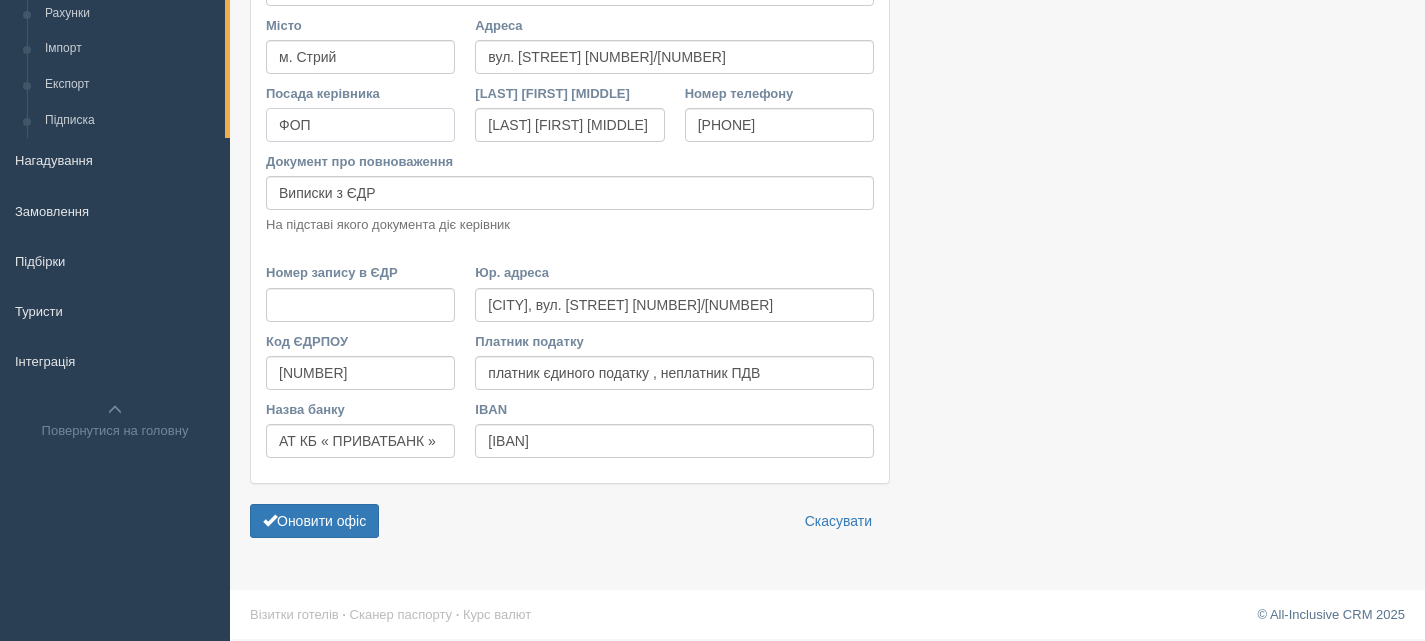 scroll, scrollTop: 263, scrollLeft: 0, axis: vertical 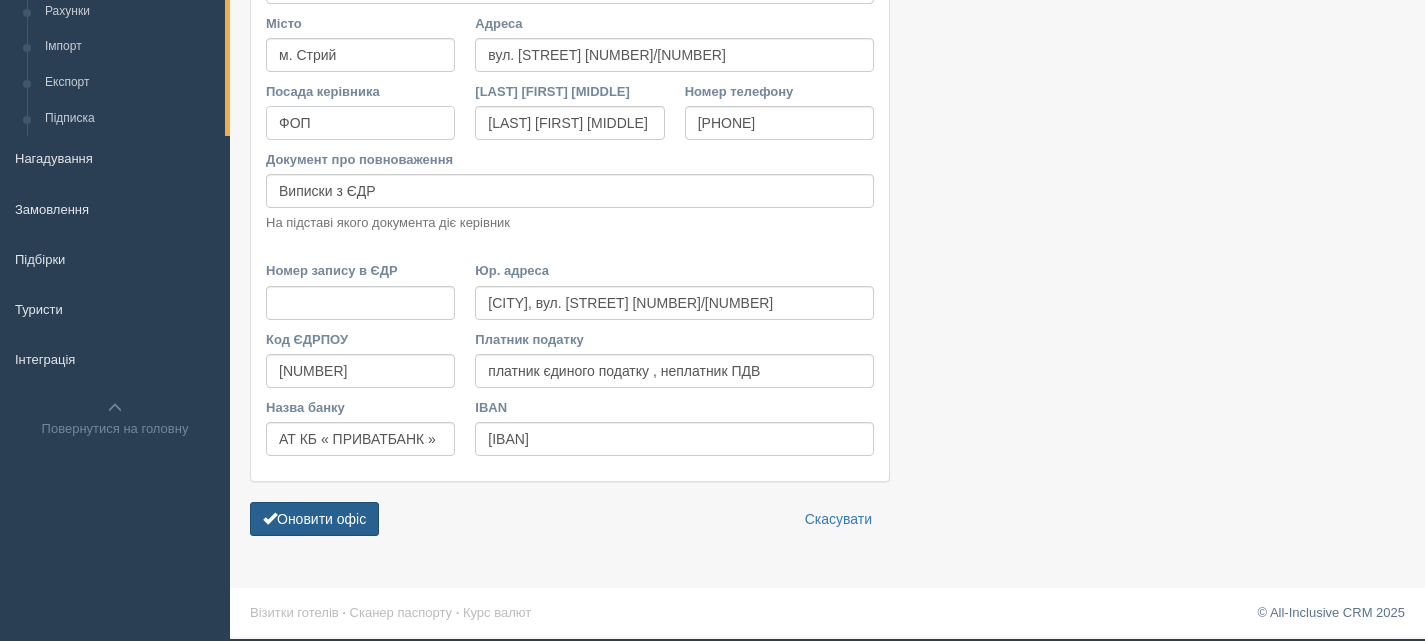 type on "ФОП" 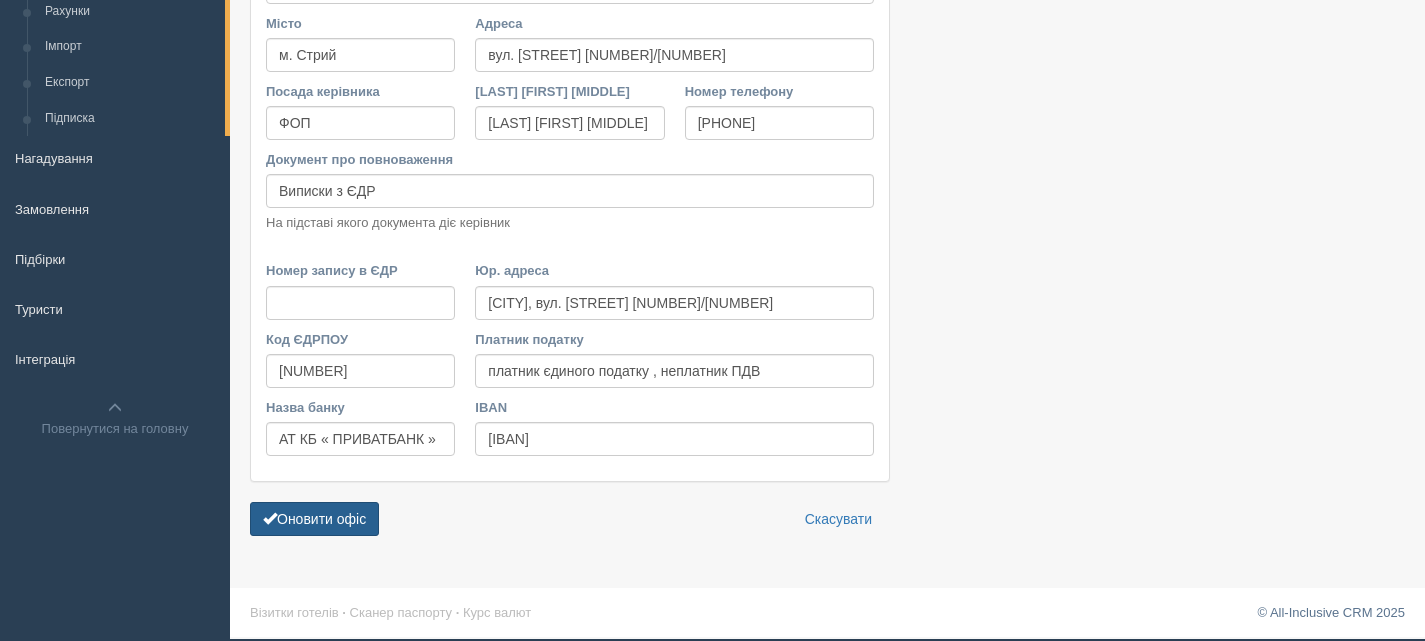 click on "Оновити офіс" at bounding box center [314, 519] 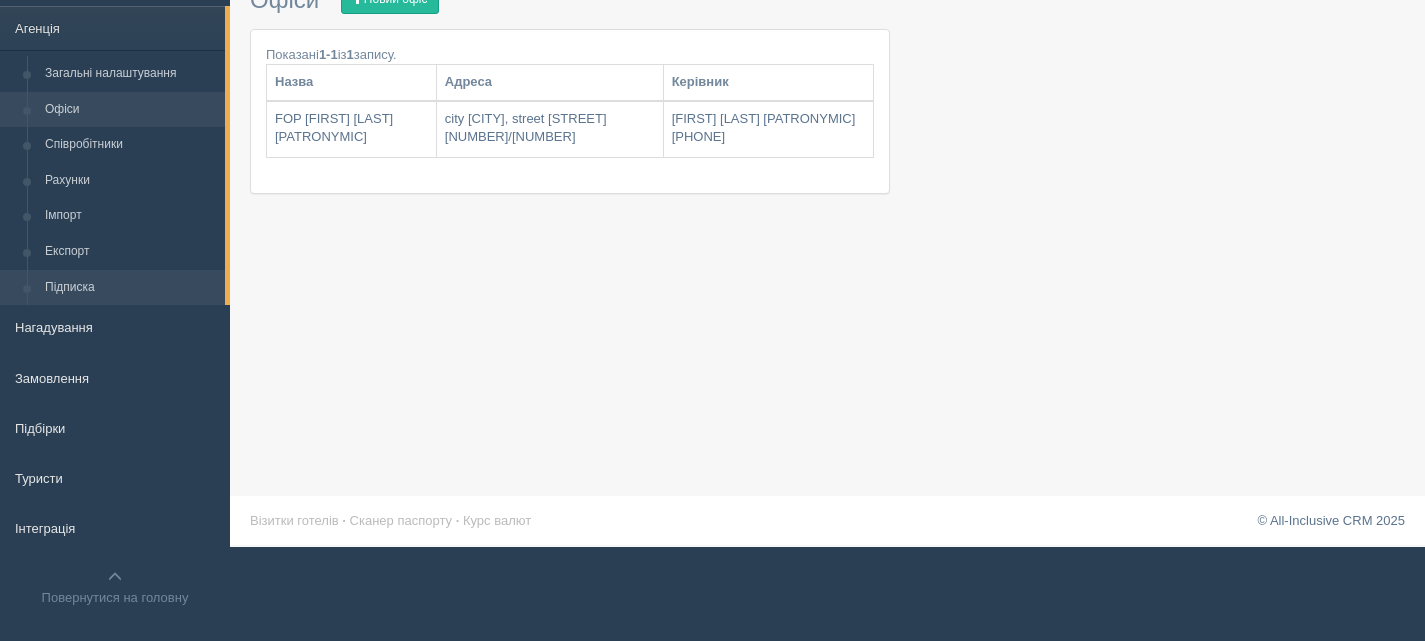 scroll, scrollTop: 100, scrollLeft: 0, axis: vertical 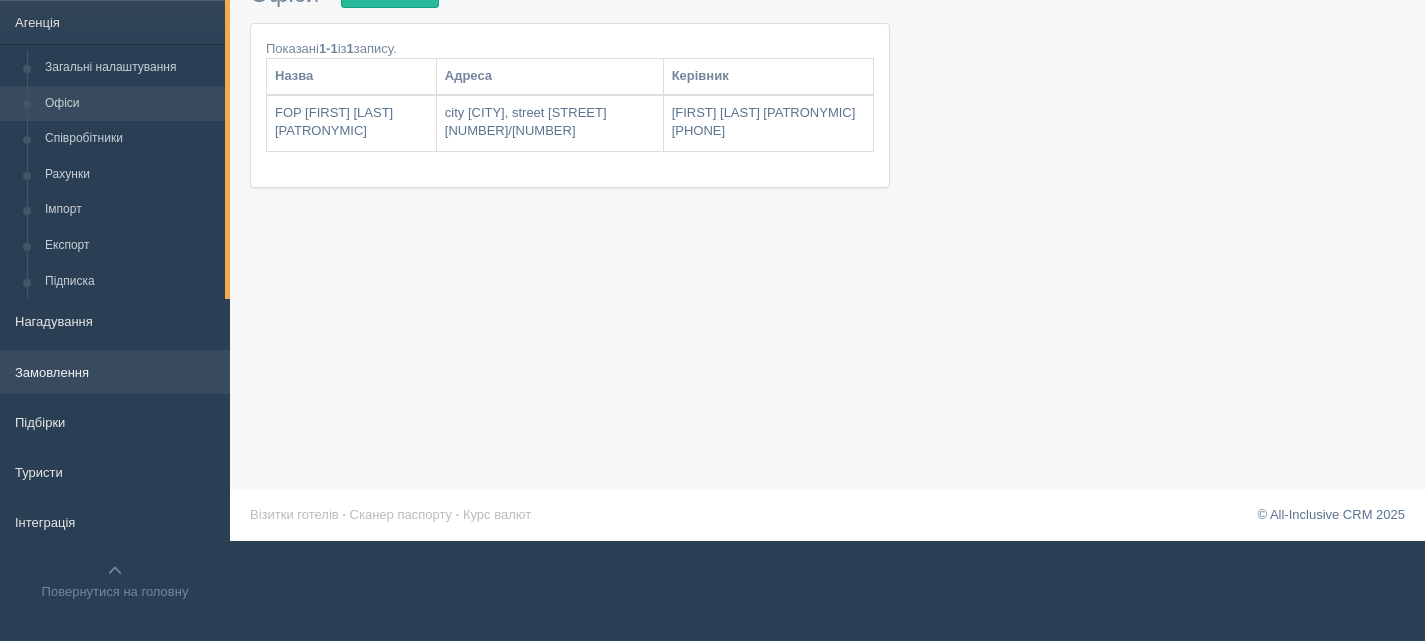 click on "Замовлення" at bounding box center [115, 372] 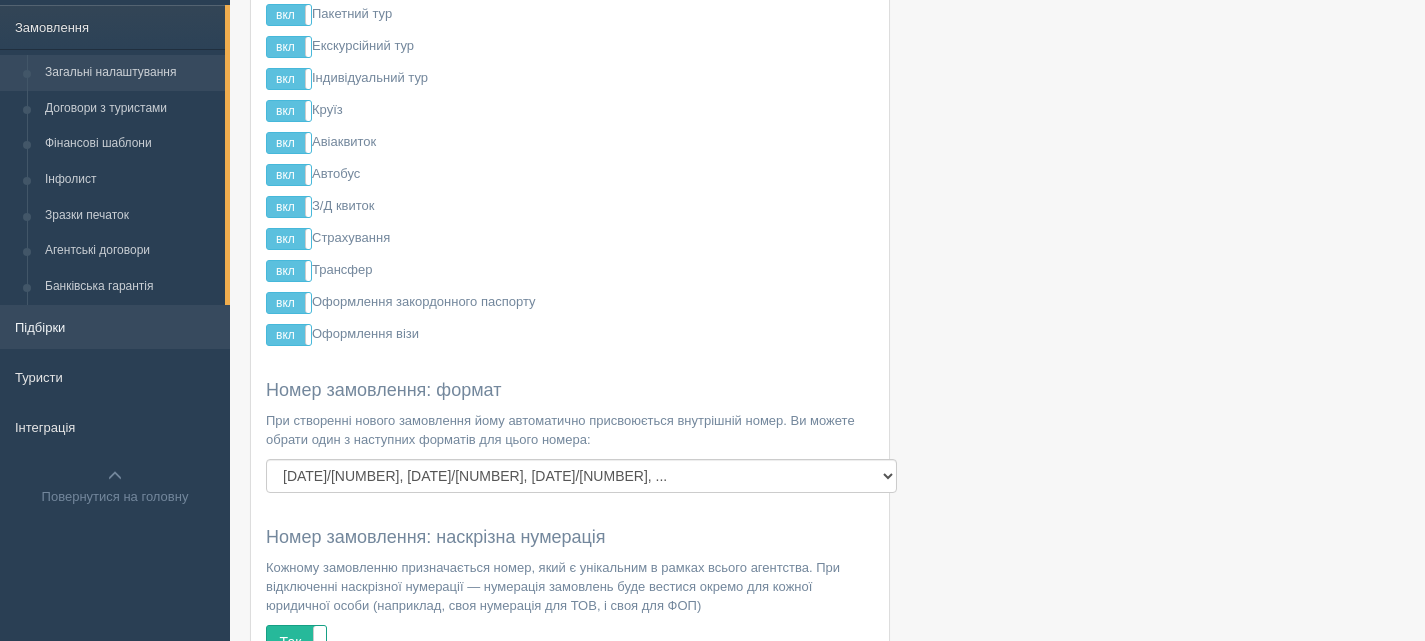 scroll, scrollTop: 200, scrollLeft: 0, axis: vertical 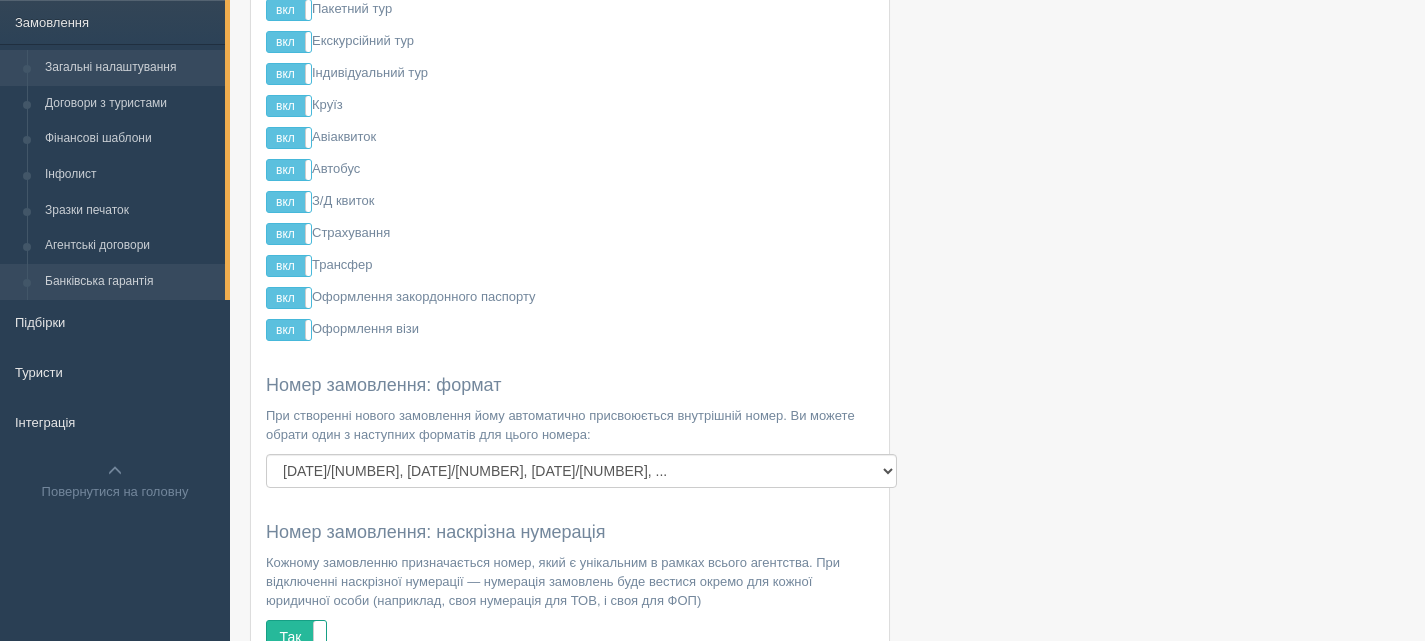 click on "Банківська гарантія" at bounding box center [130, 282] 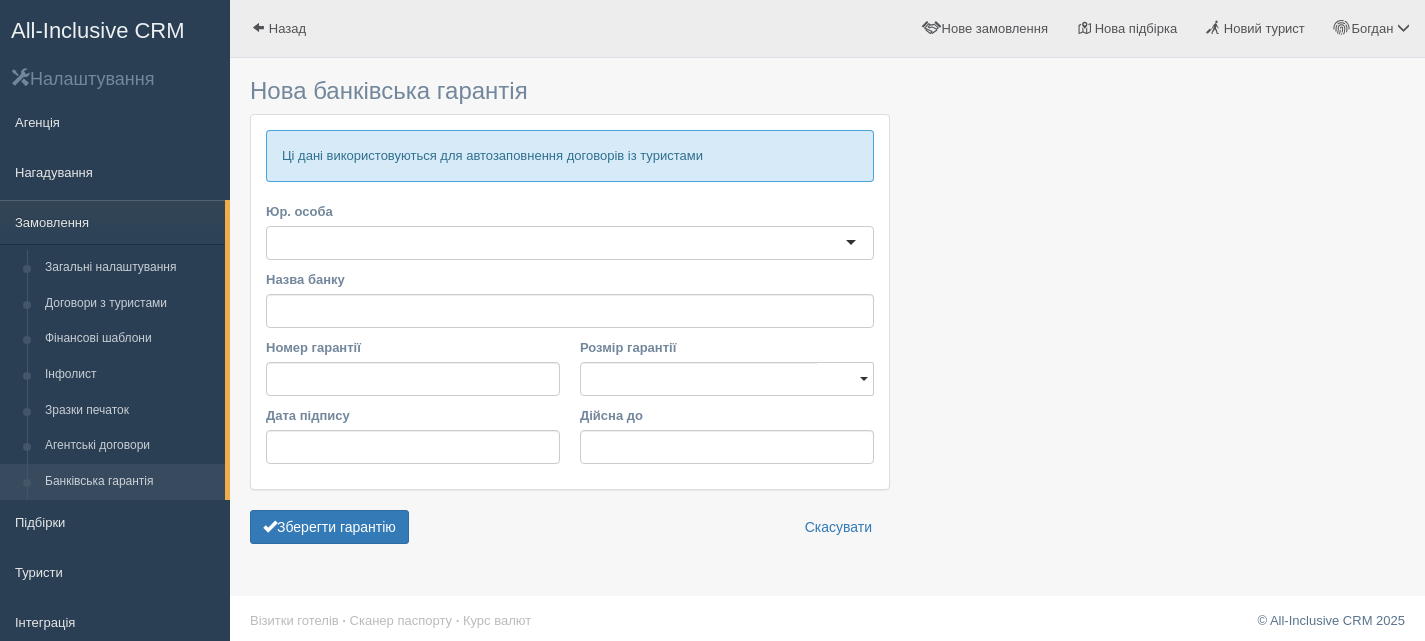 scroll, scrollTop: 0, scrollLeft: 0, axis: both 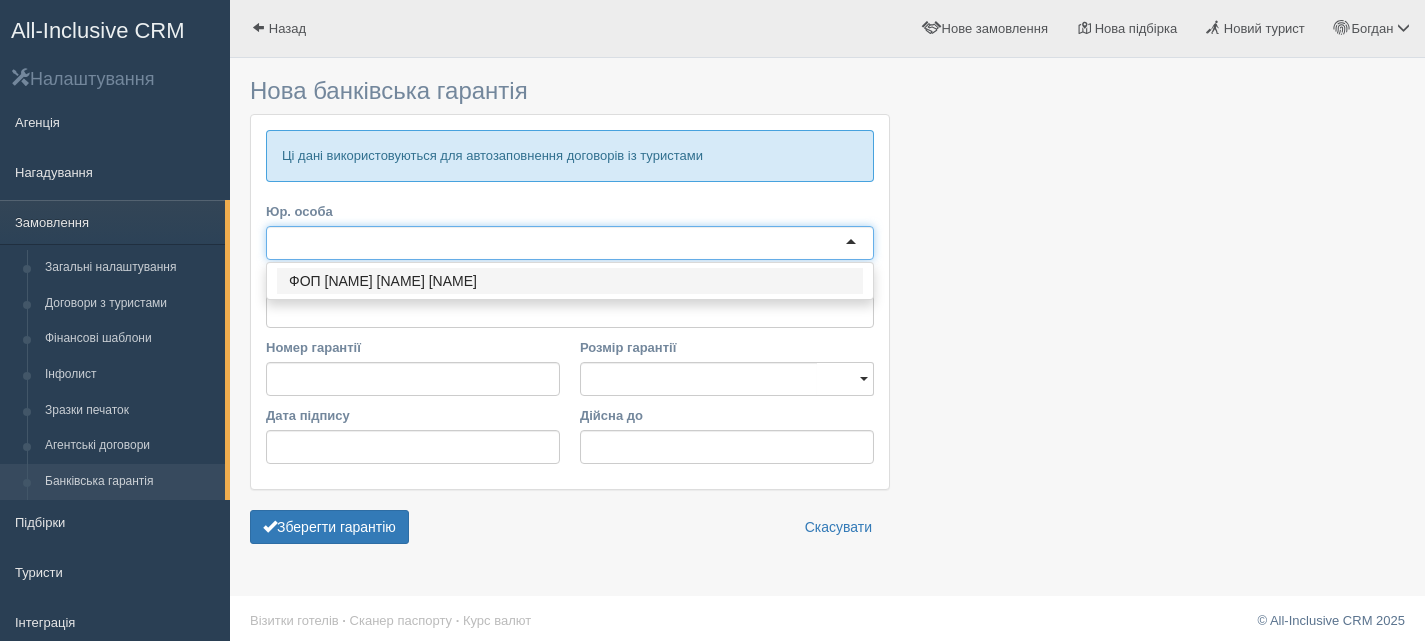 click at bounding box center [570, 243] 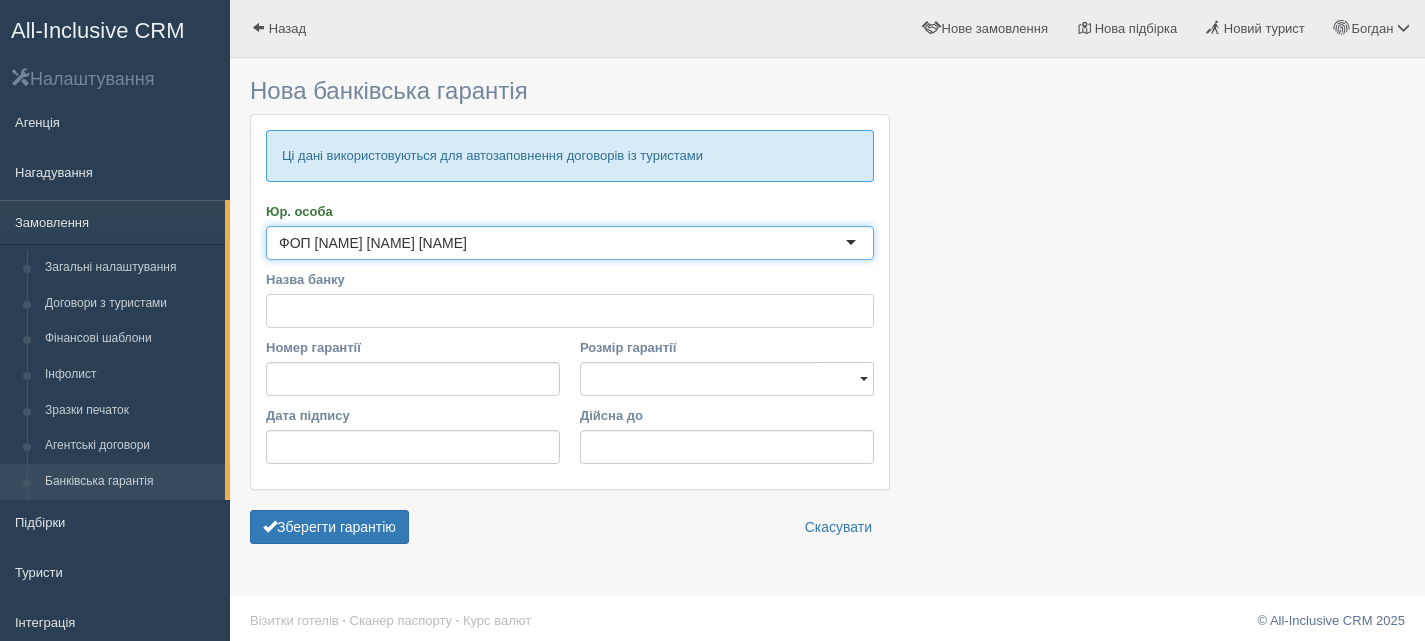 click on "Назва банку" at bounding box center [570, 311] 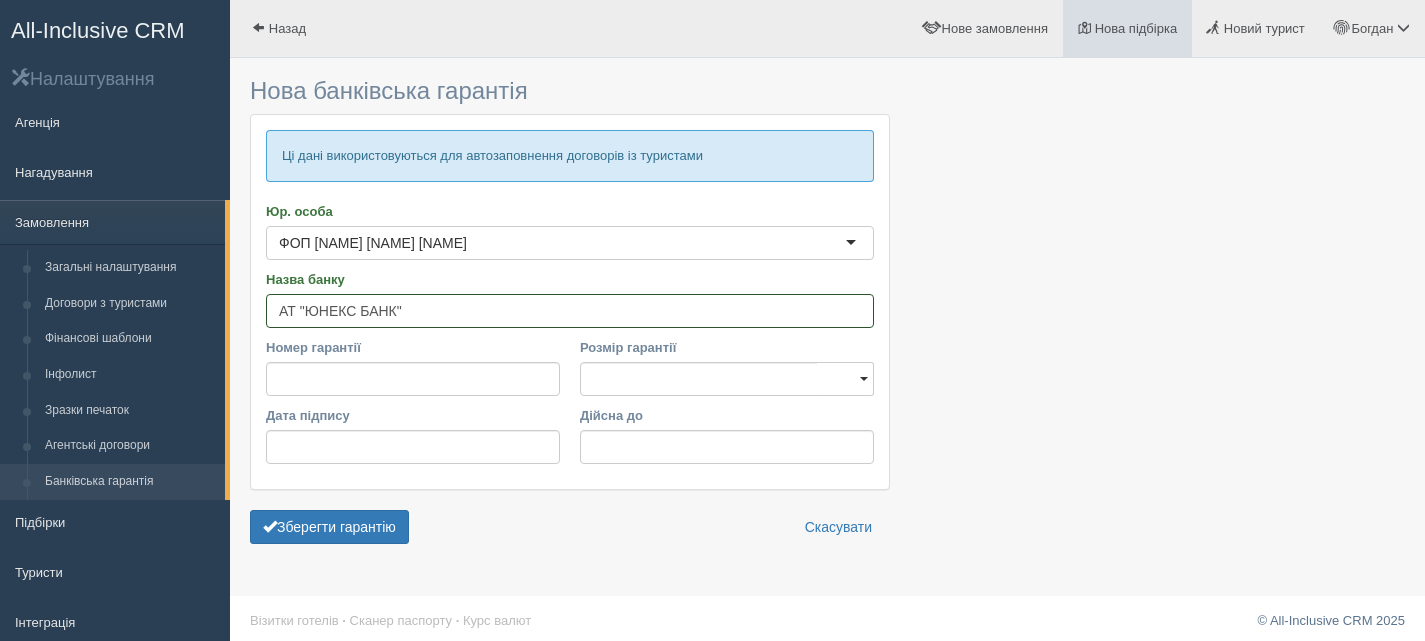 type on "АТ "ЮНЕКС БАНК"" 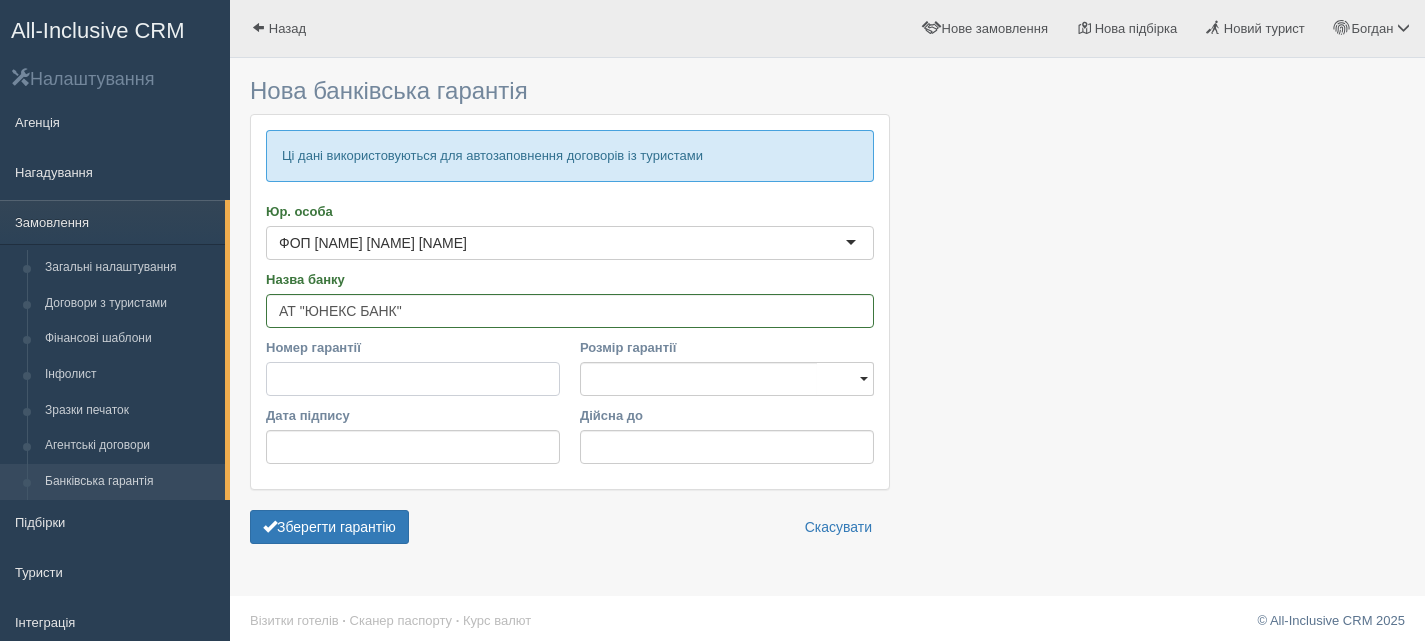 click on "Номер гарантії" at bounding box center [413, 379] 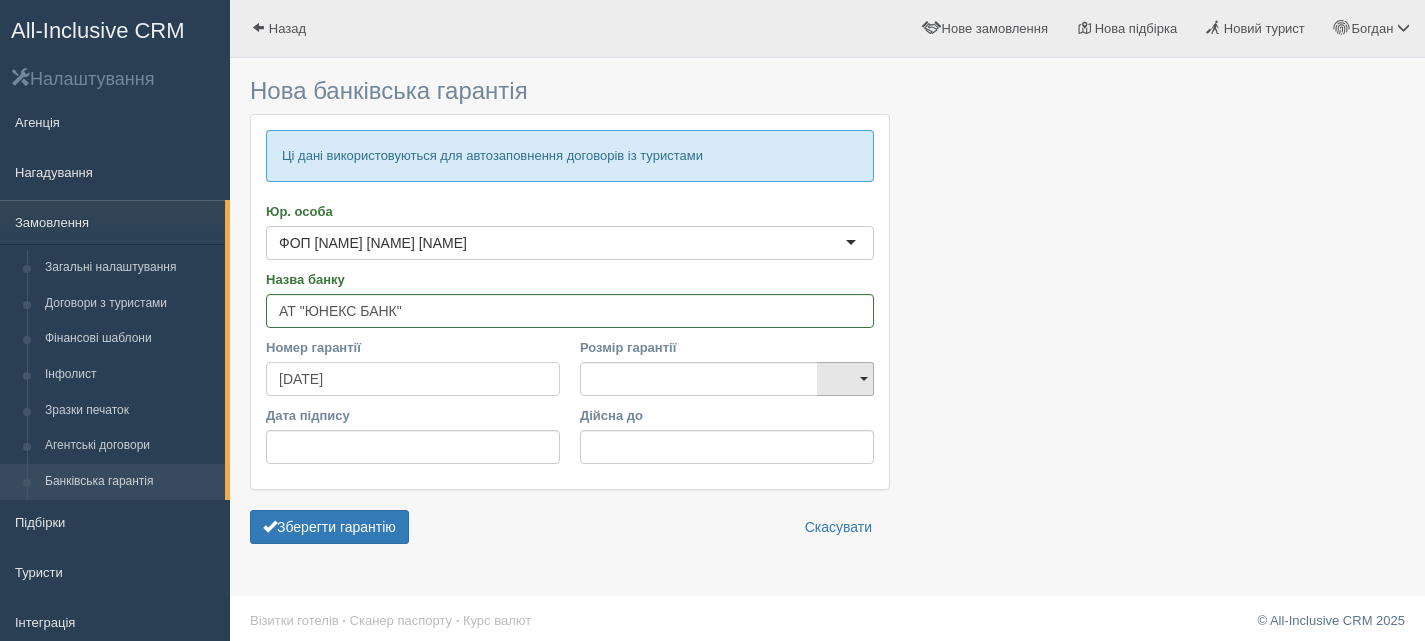 type on "2025/1/518/G" 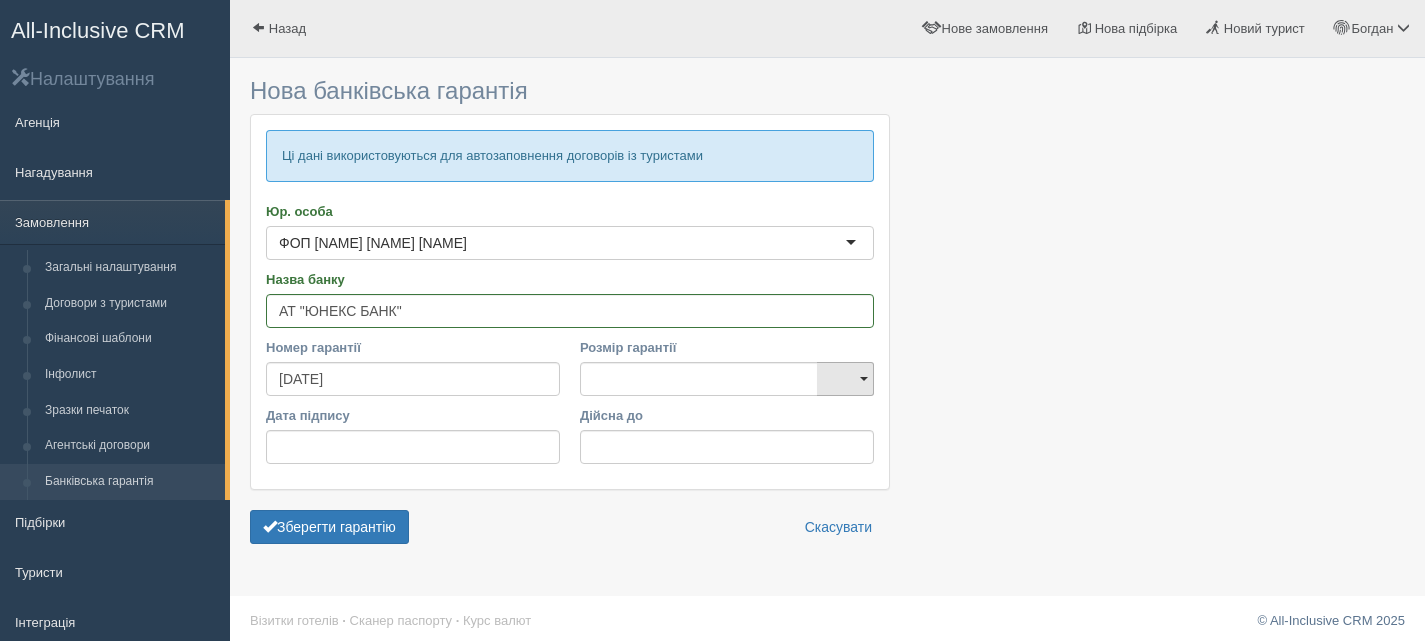 click at bounding box center (864, 379) 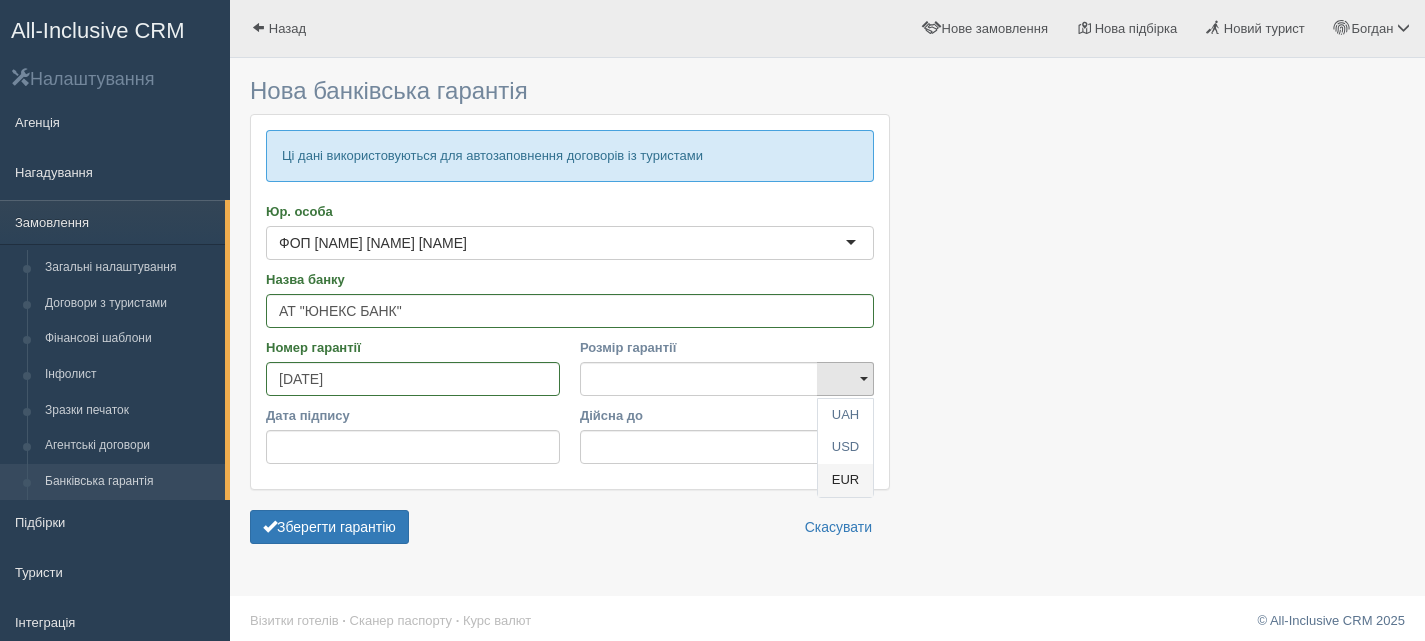 click on "EUR" at bounding box center (845, 480) 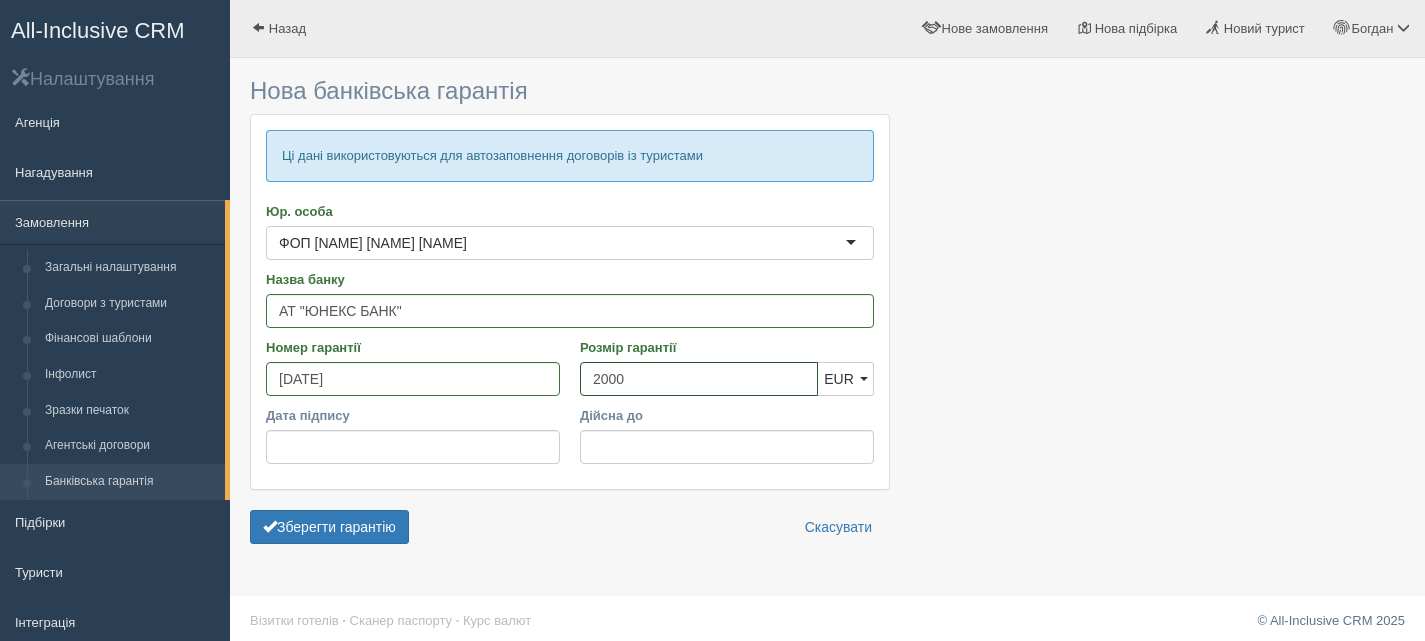 type on "2000" 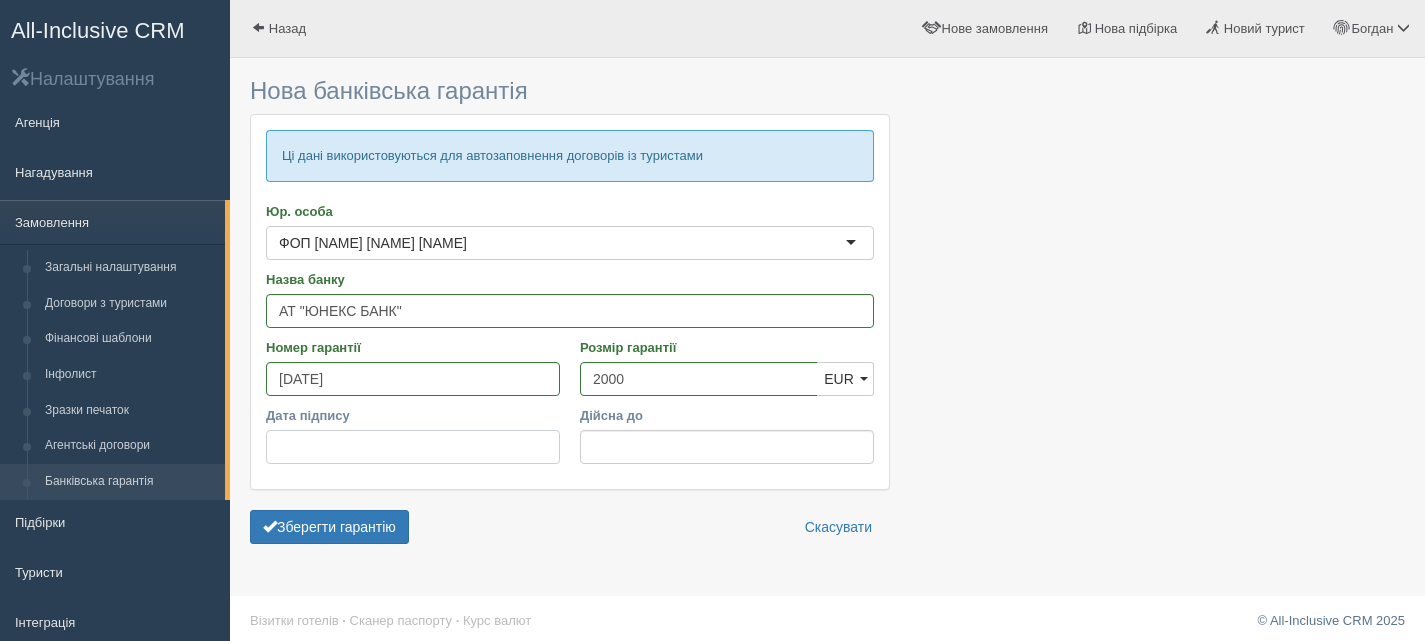 click on "Дата підпису" at bounding box center [413, 447] 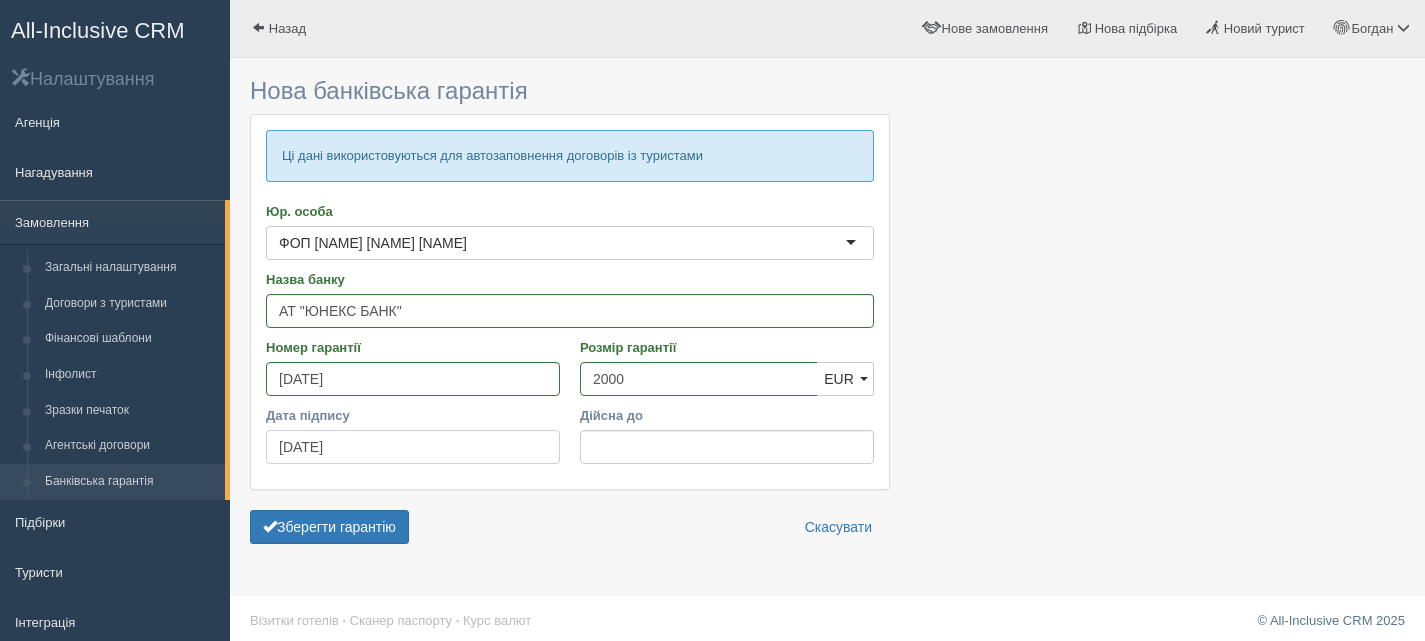 type on "11.02.2025" 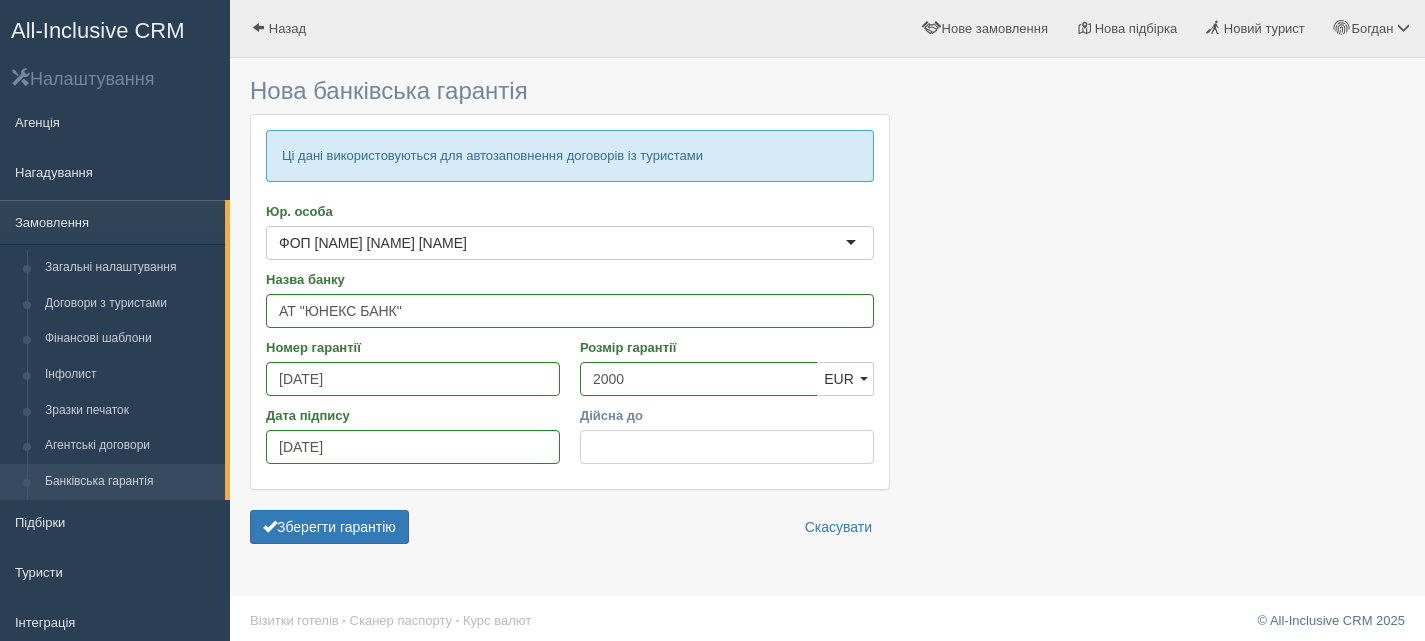 click on "Дійсна до" at bounding box center [727, 447] 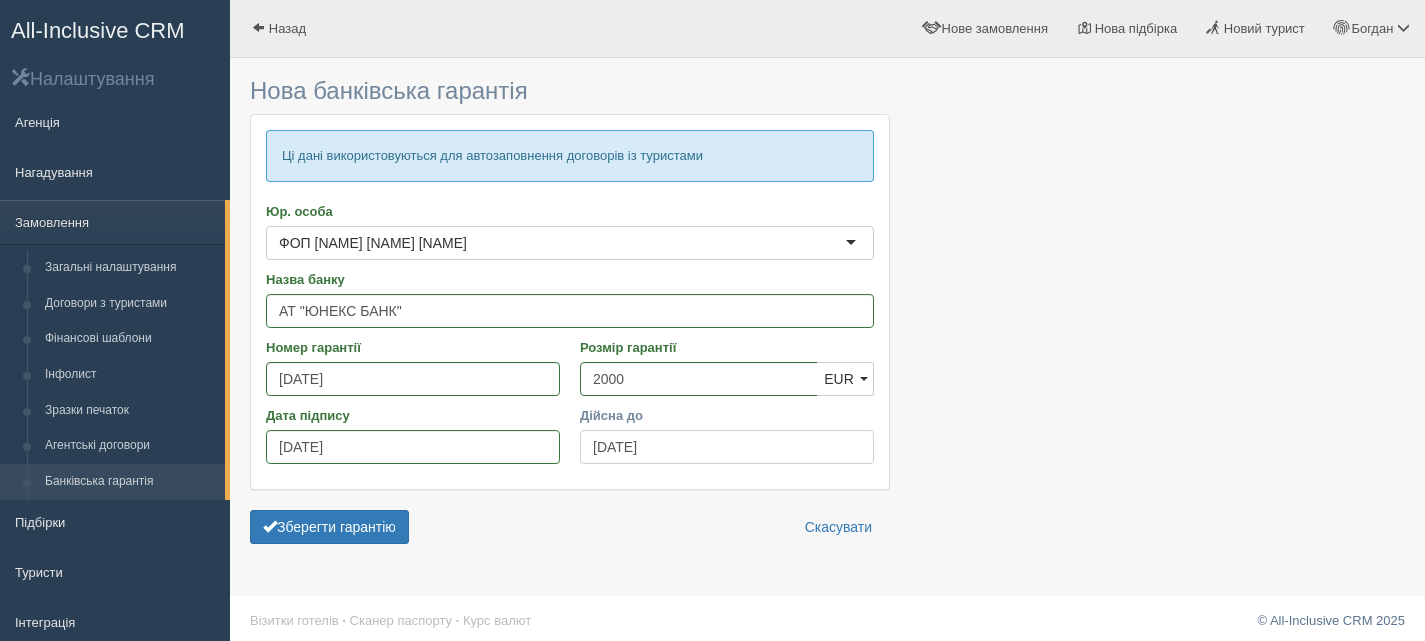 type on "11.02.2030" 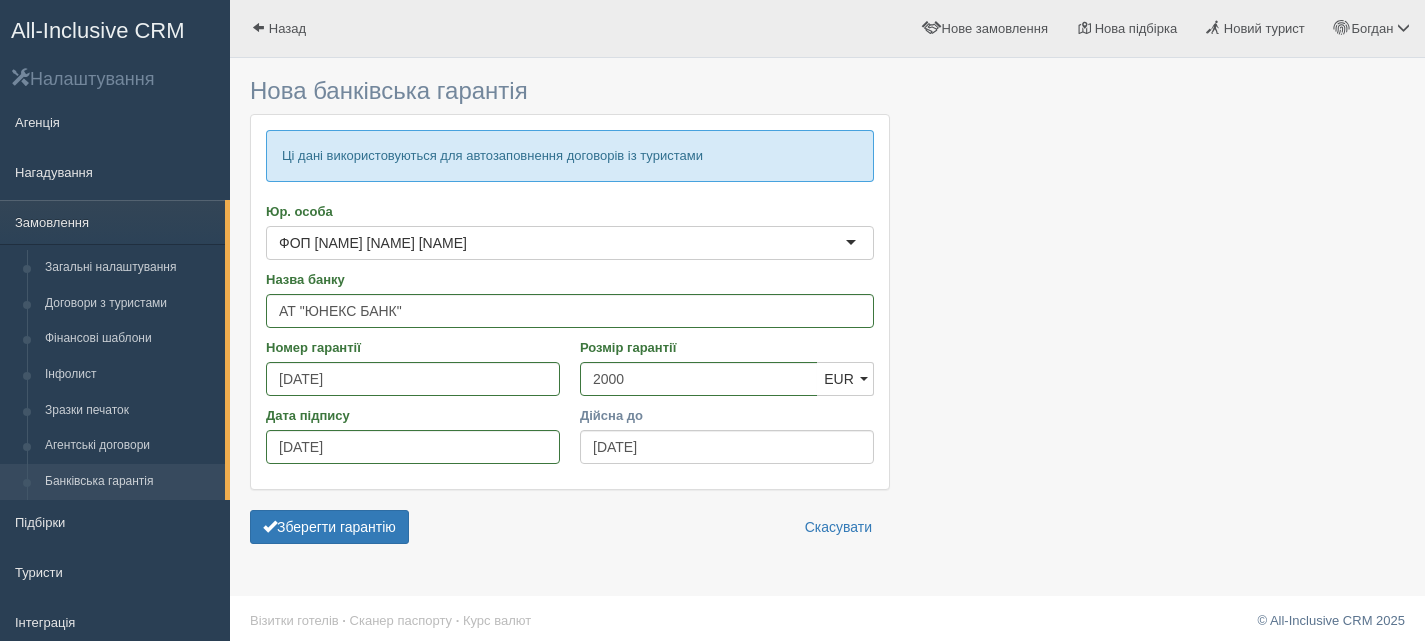 click at bounding box center (827, 313) 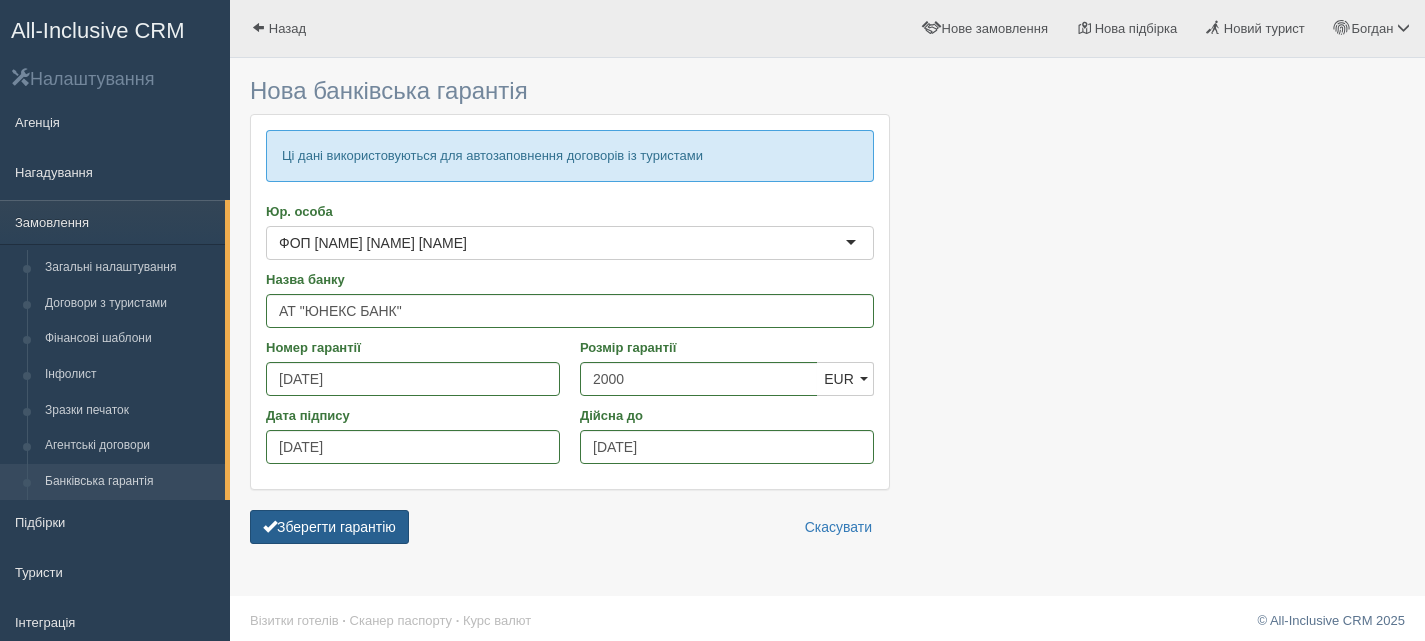 click on "Зберегти гарантію" at bounding box center [329, 527] 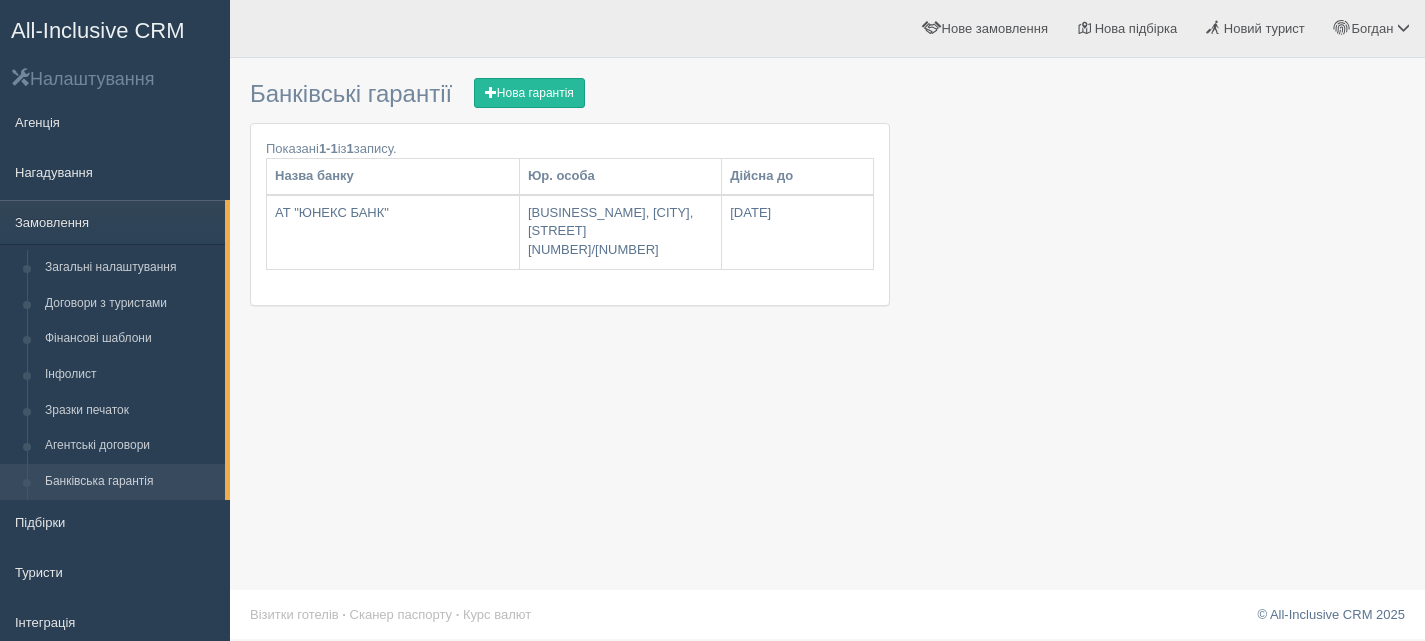 scroll, scrollTop: 0, scrollLeft: 0, axis: both 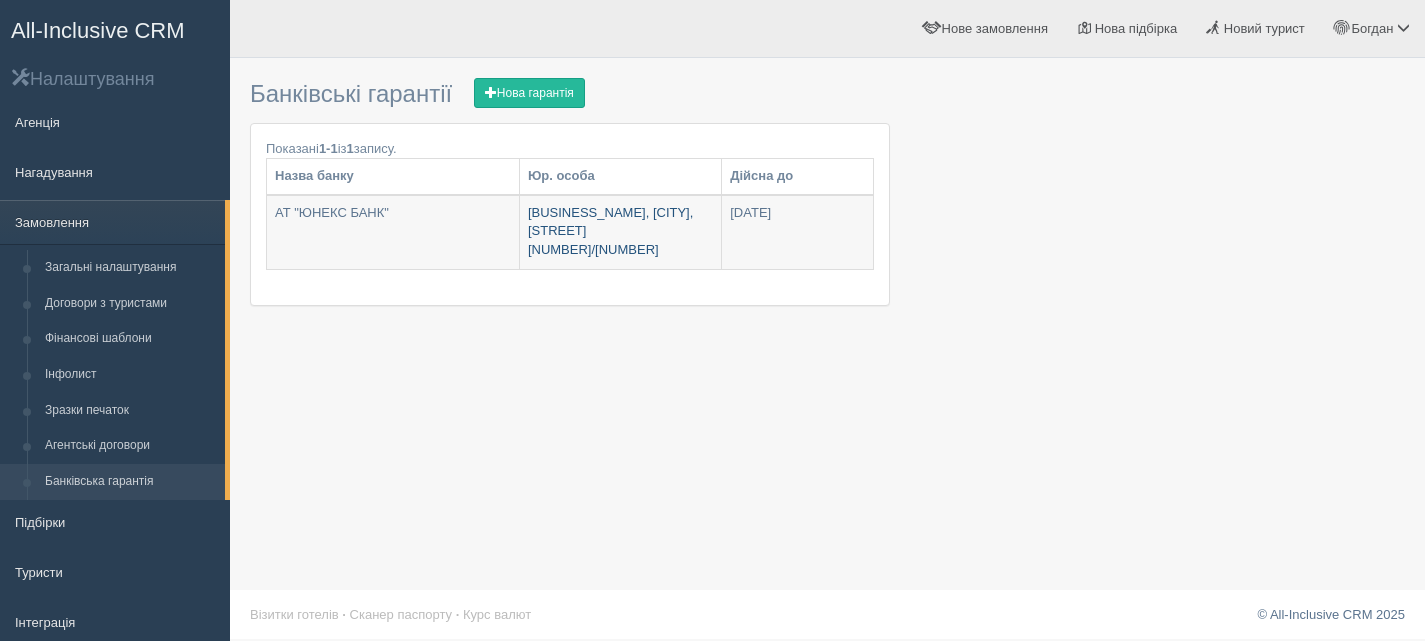 click on "[BUSINESS_NAME], [CITY], [STREET] [NUMBER]/[NUMBER]" at bounding box center [620, 232] 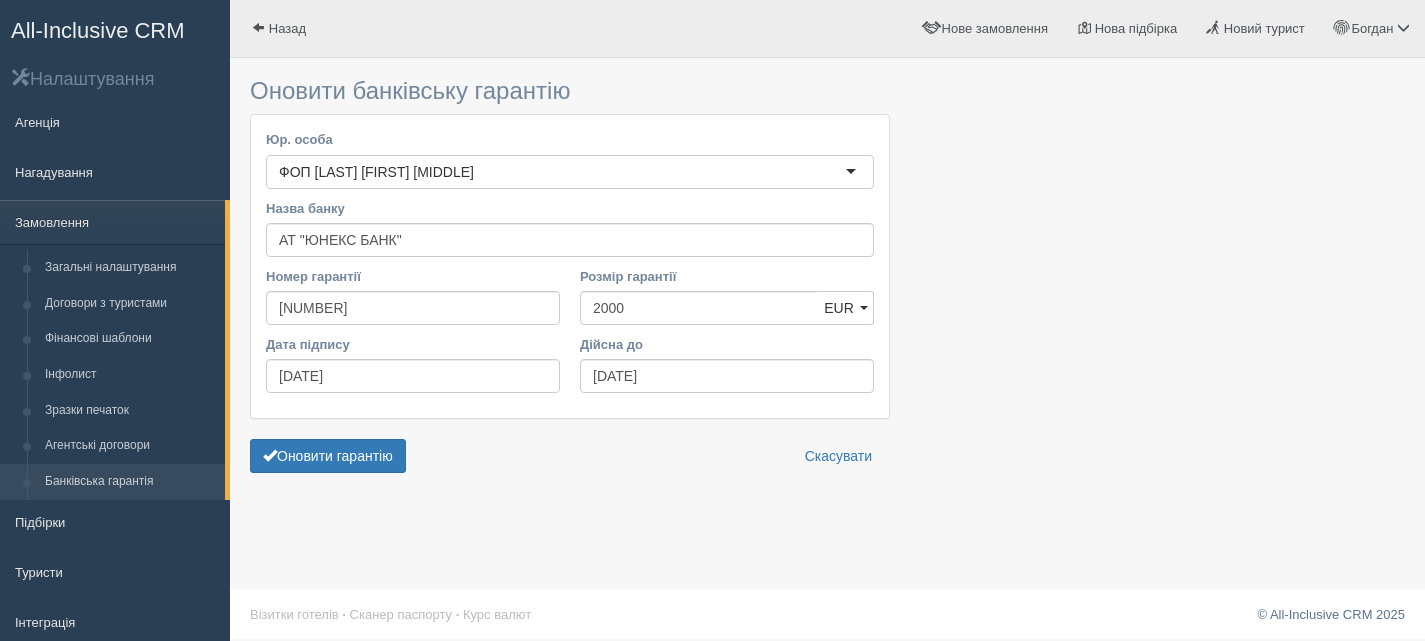 scroll, scrollTop: 0, scrollLeft: 0, axis: both 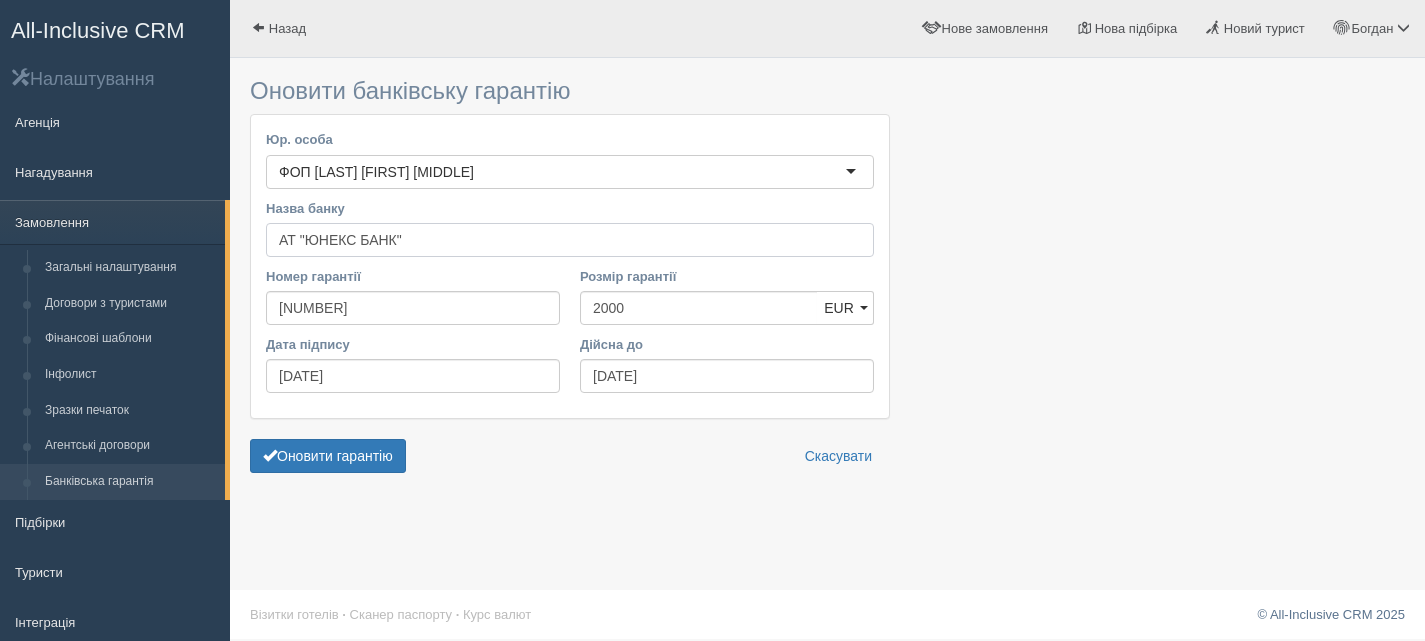 drag, startPoint x: 275, startPoint y: 236, endPoint x: 789, endPoint y: 375, distance: 532.46313 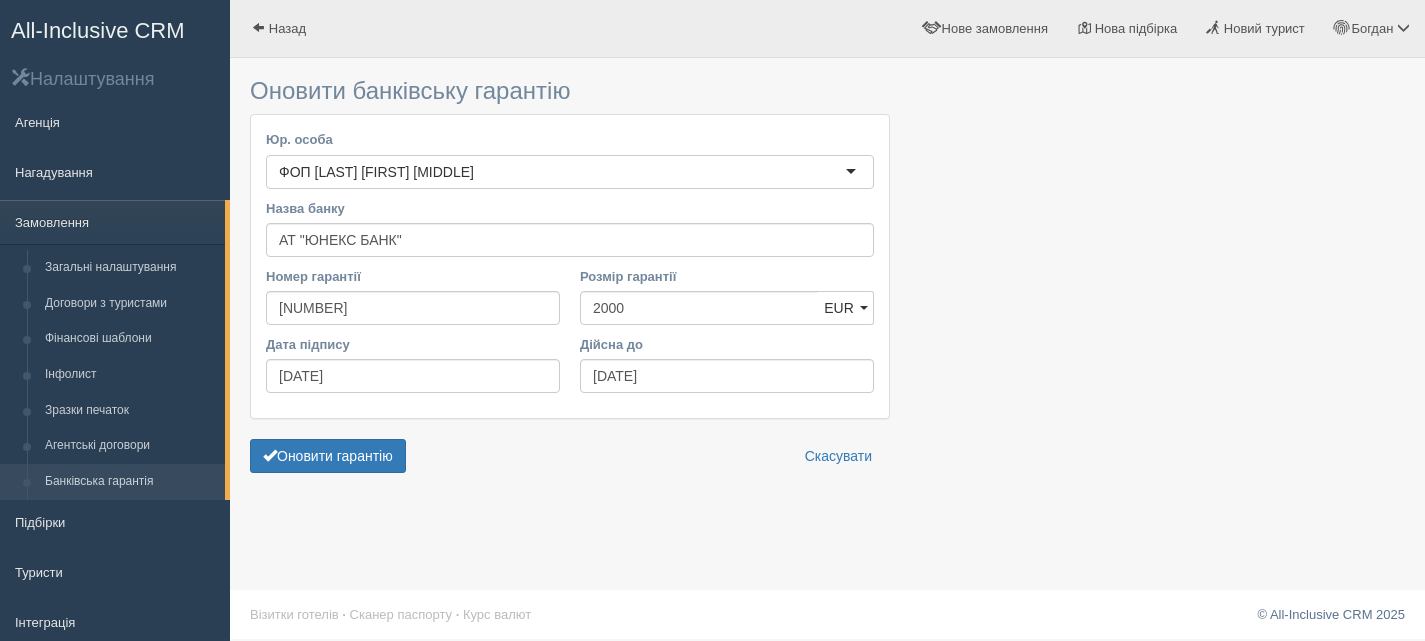 click at bounding box center (827, 278) 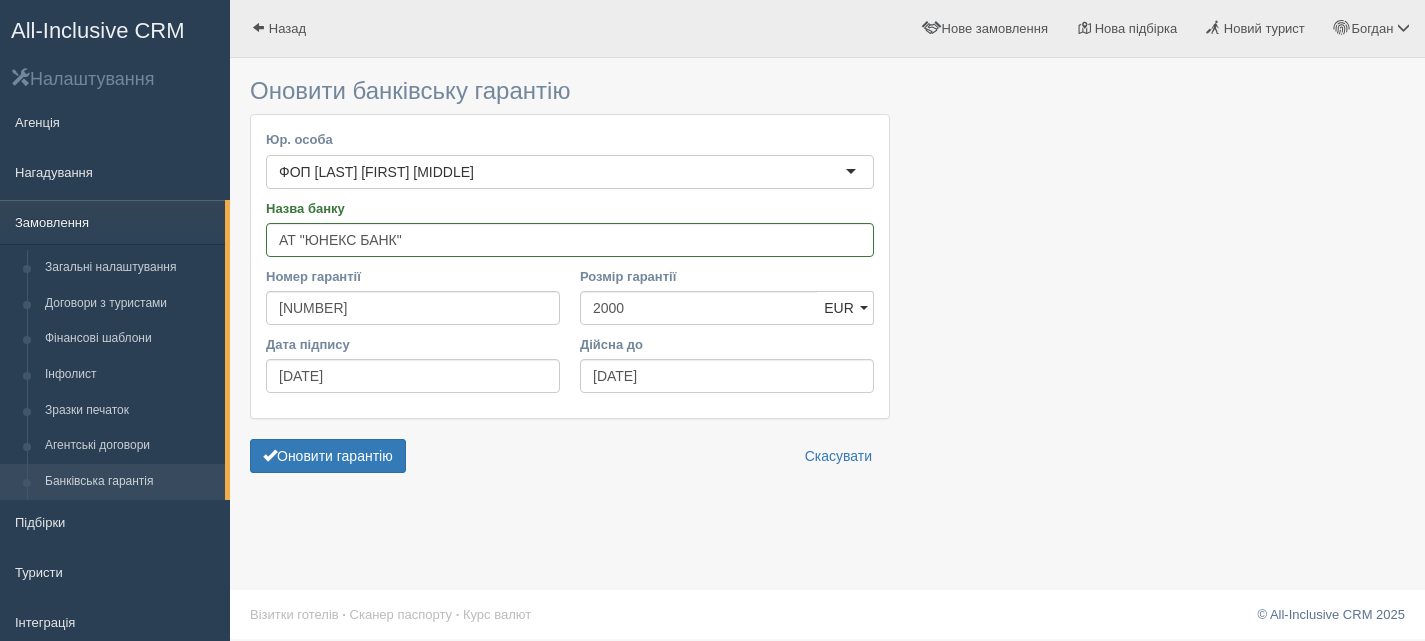 click on "Замовлення" at bounding box center [112, 222] 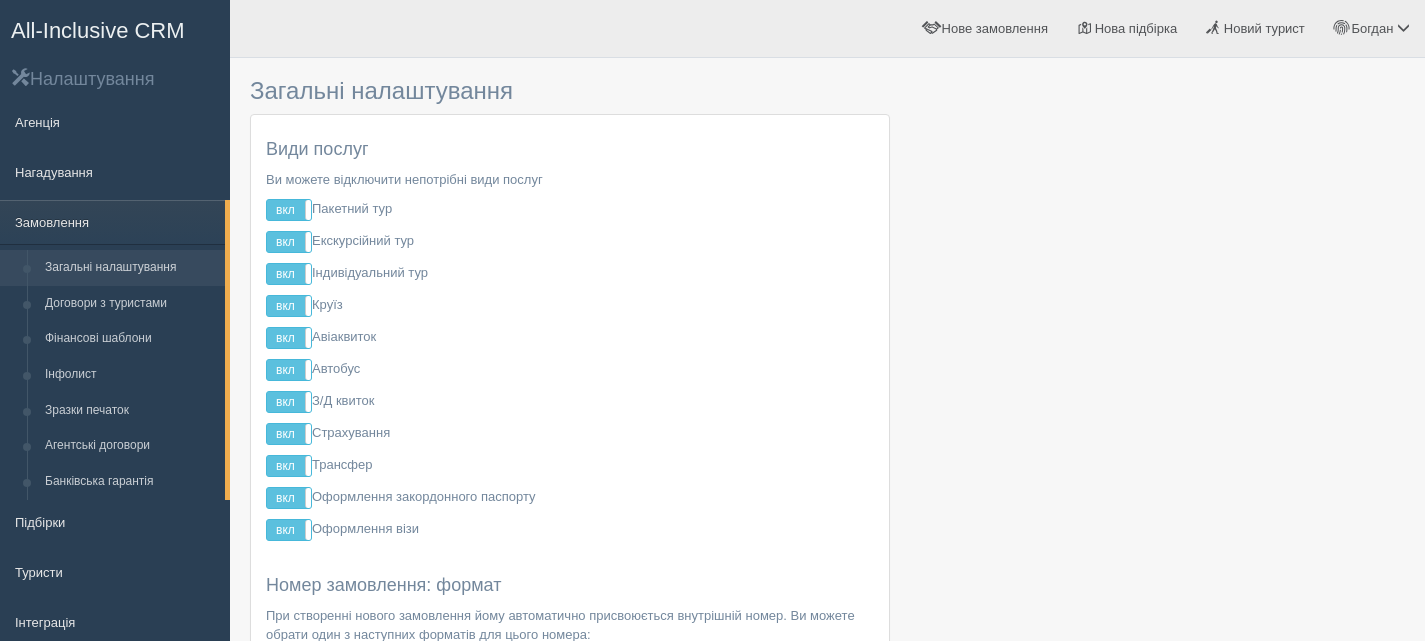 scroll, scrollTop: 0, scrollLeft: 0, axis: both 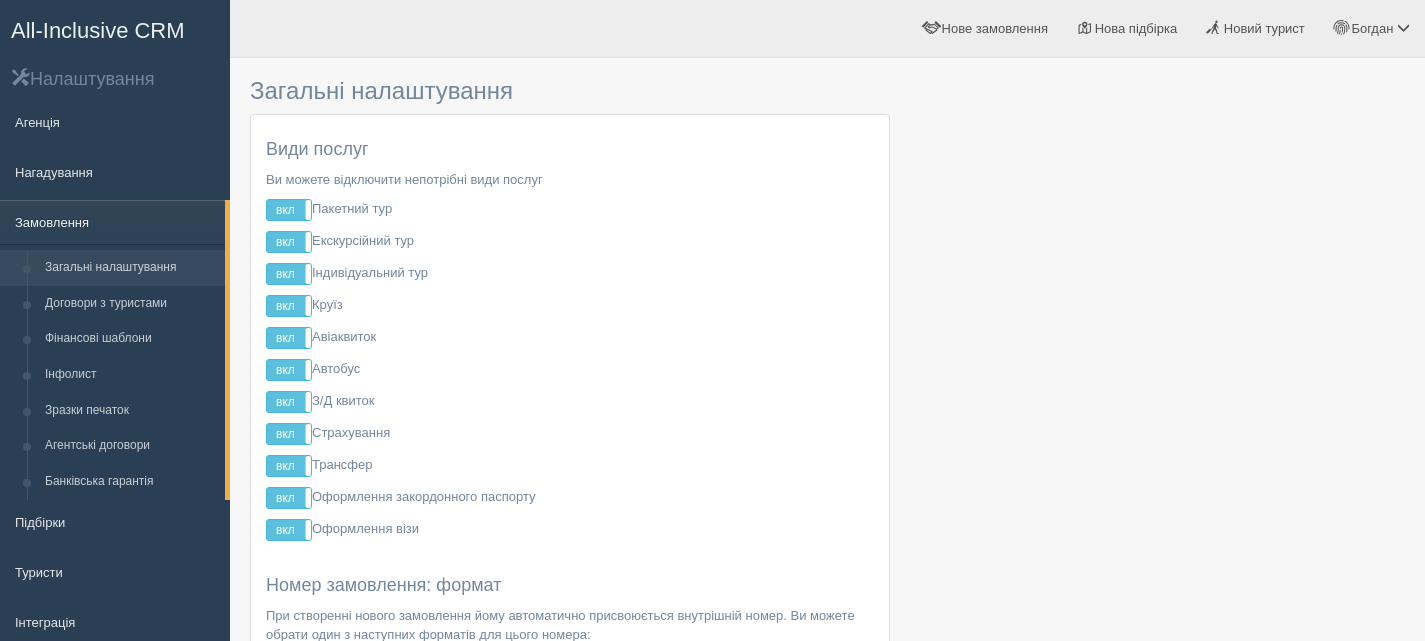 click on "Замовлення" at bounding box center (112, 222) 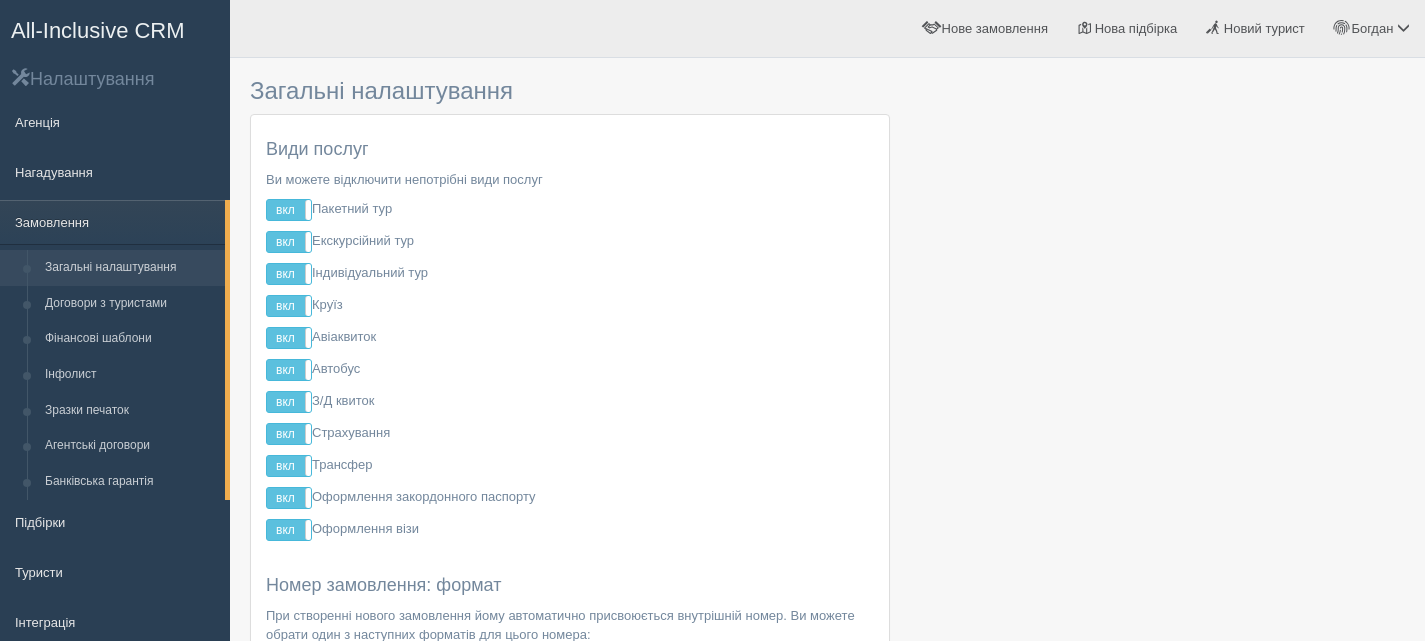 scroll, scrollTop: 0, scrollLeft: 0, axis: both 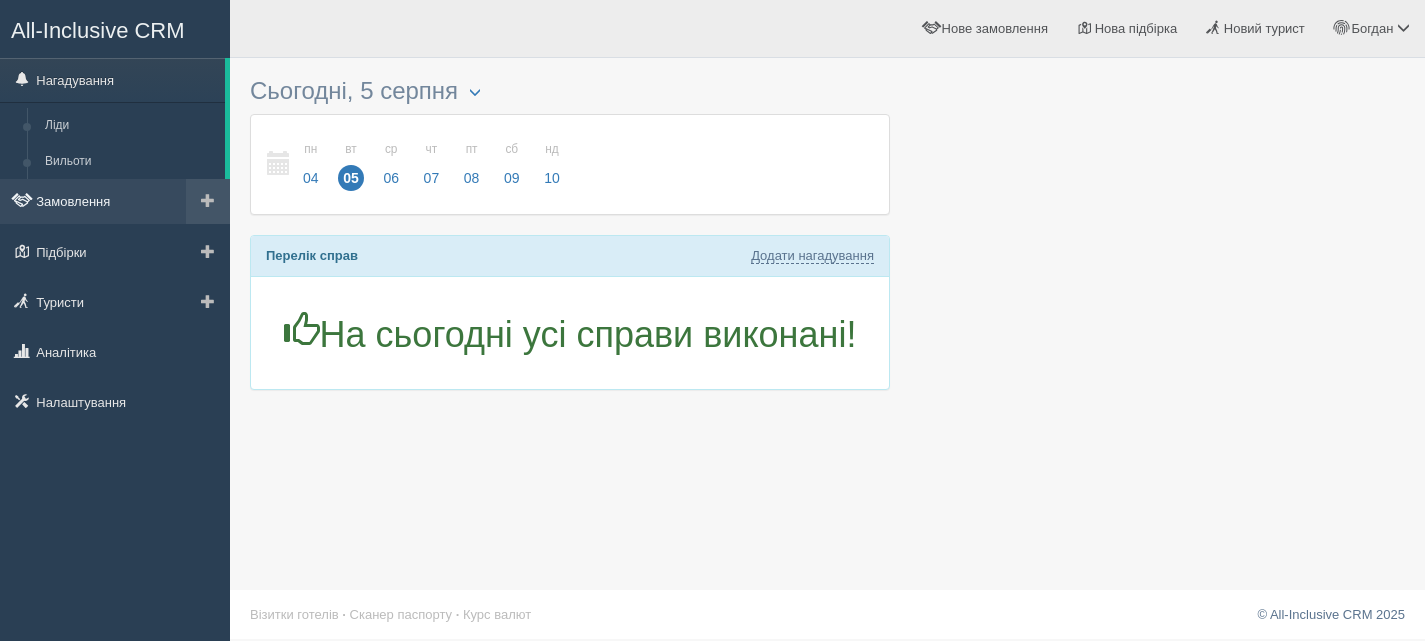 click on "Замовлення" at bounding box center (115, 201) 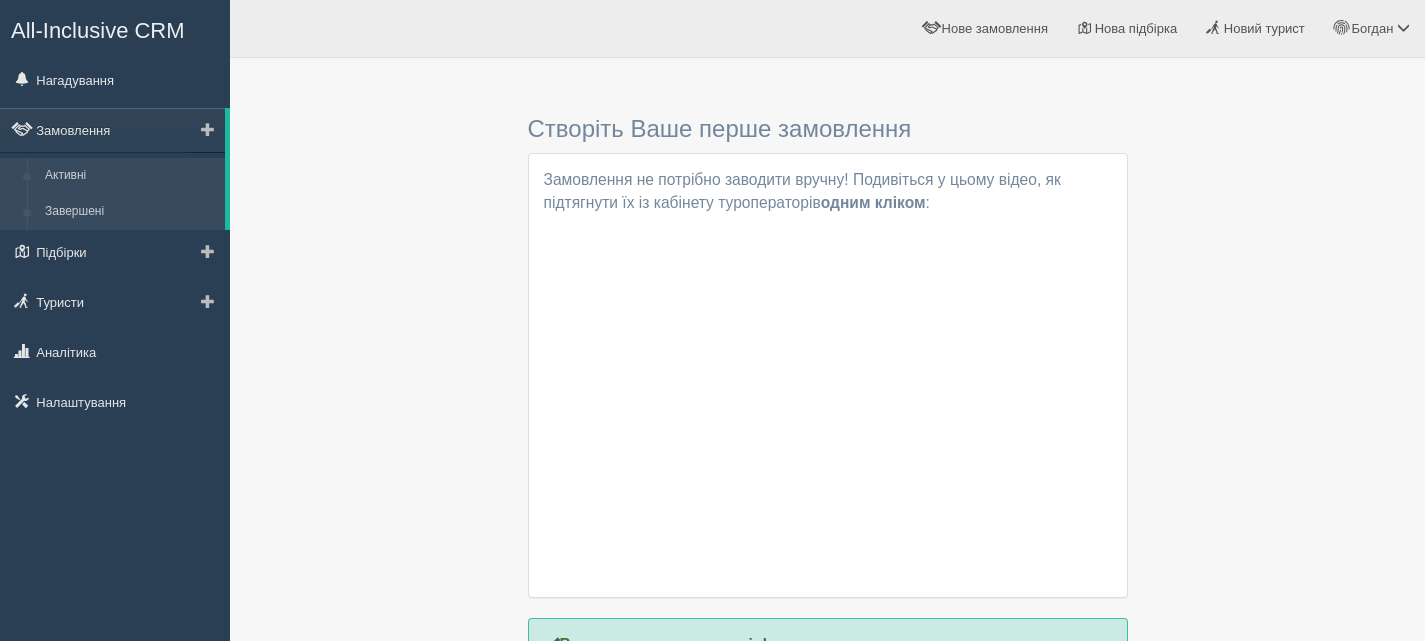 scroll, scrollTop: 0, scrollLeft: 0, axis: both 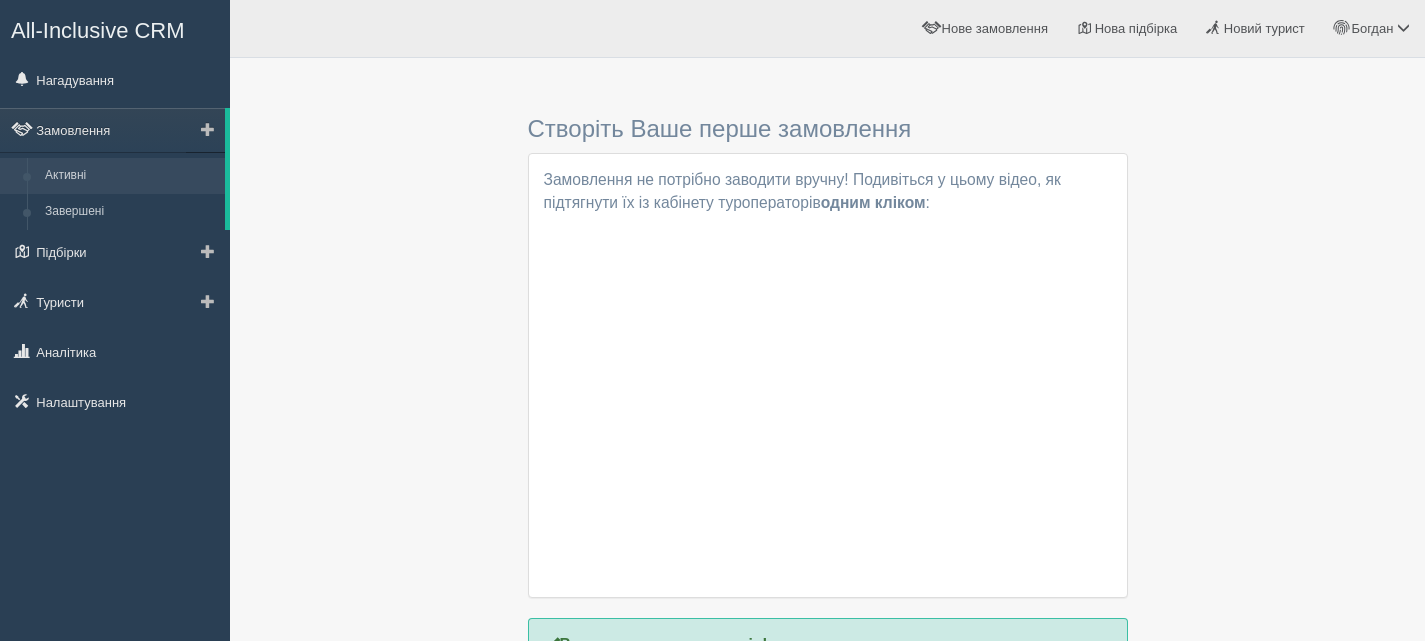 click on "Активні" at bounding box center (130, 176) 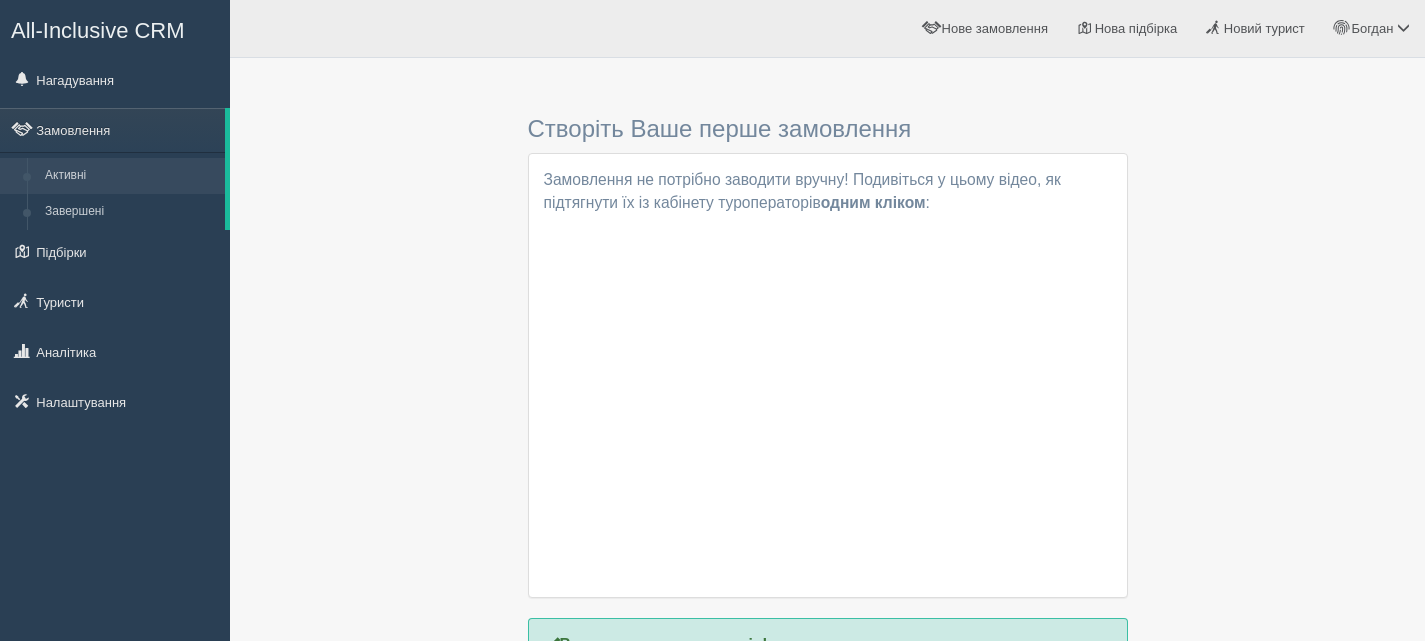 scroll, scrollTop: 0, scrollLeft: 0, axis: both 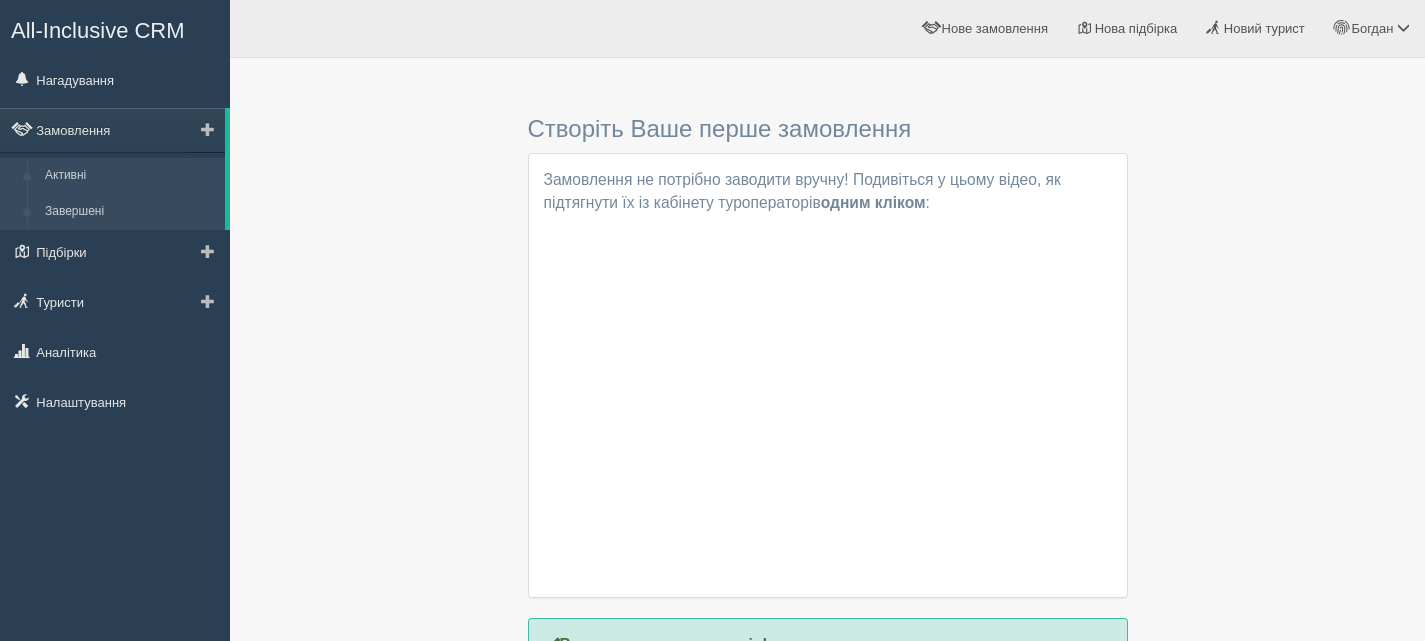 click on "Завершені" at bounding box center [130, 212] 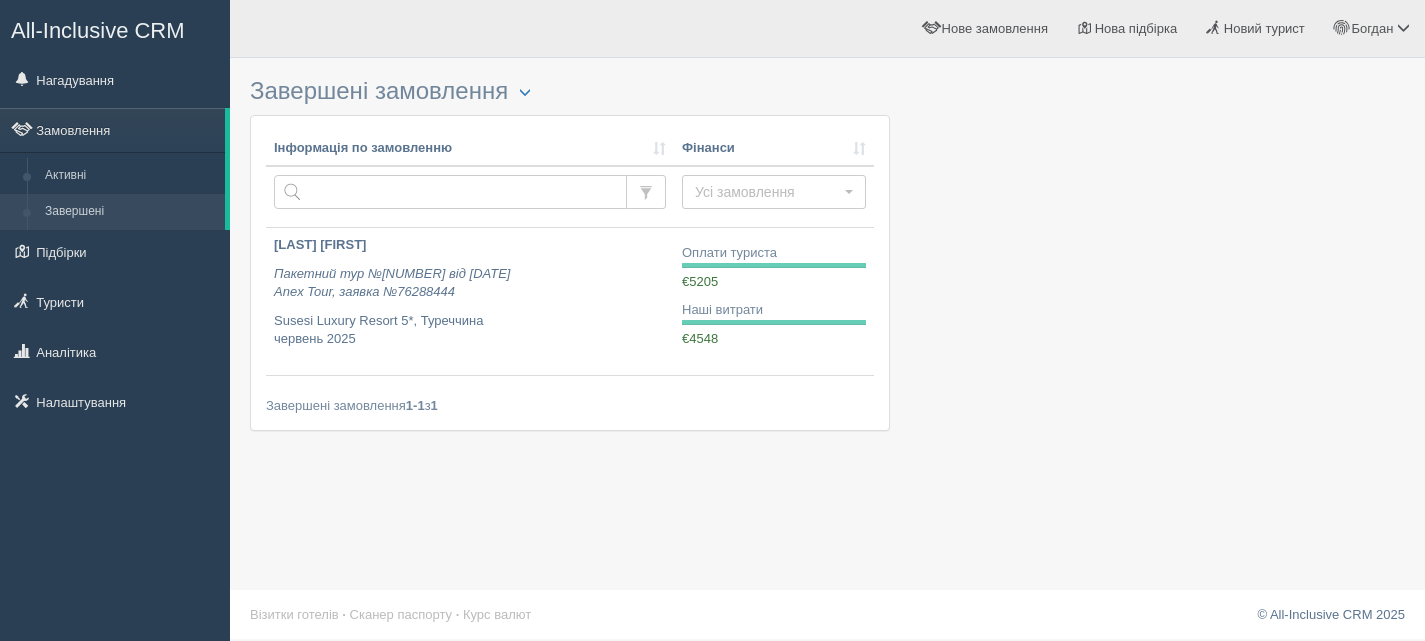 scroll, scrollTop: 0, scrollLeft: 0, axis: both 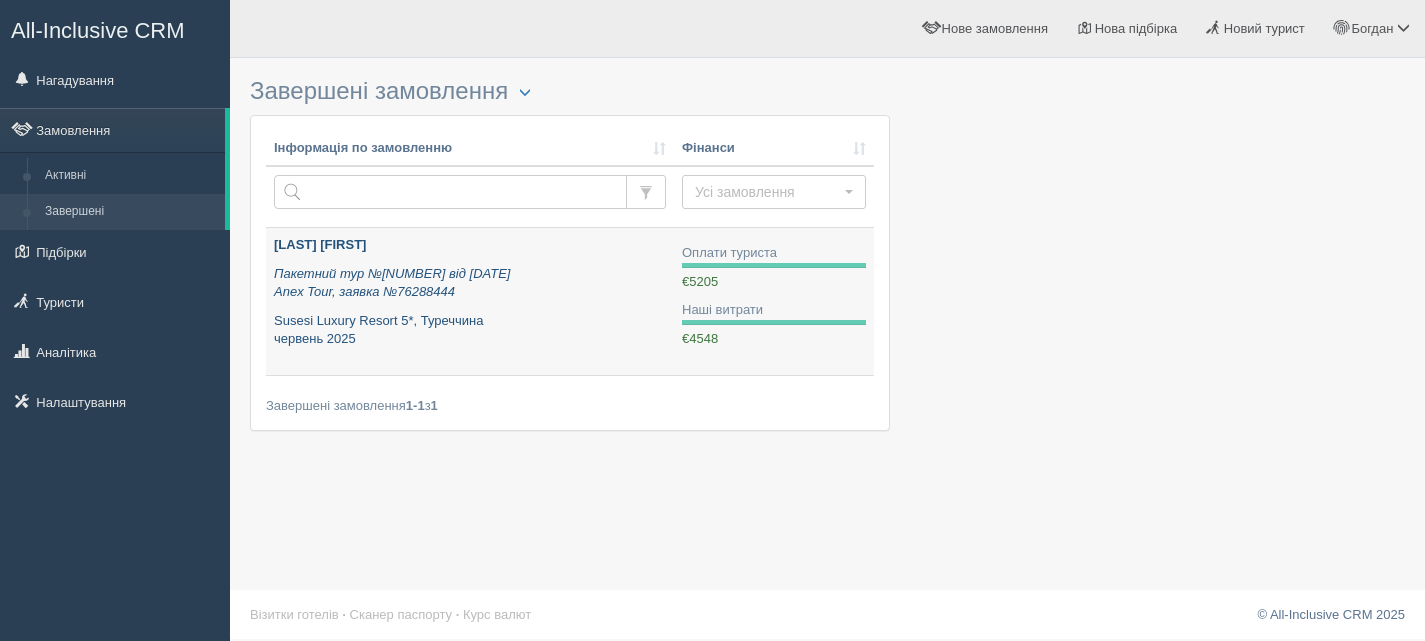 click on "SHYSHKO VOLODYMYR
Пакетний тур №050825/1 від 19.02.2025
Anex Tour, заявка №76288444
Susesi Luxury Resort 5*, Туреччина
червень 2025" at bounding box center [470, 292] 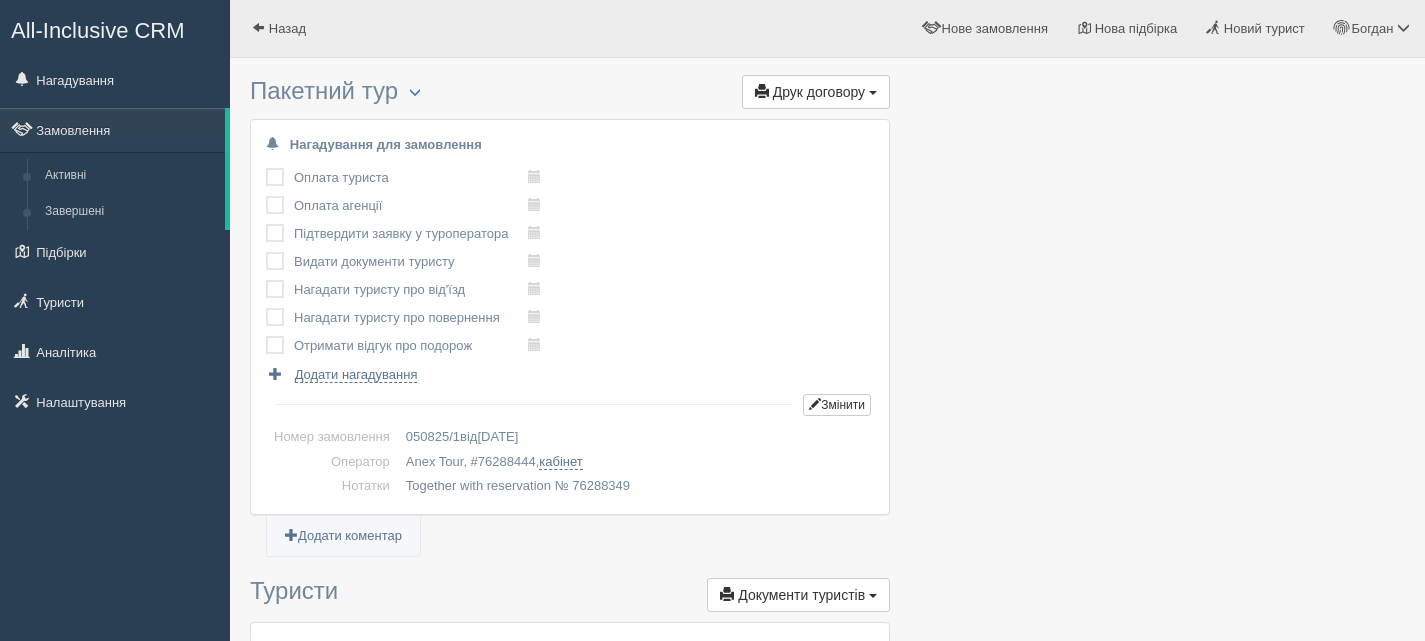 scroll, scrollTop: 0, scrollLeft: 0, axis: both 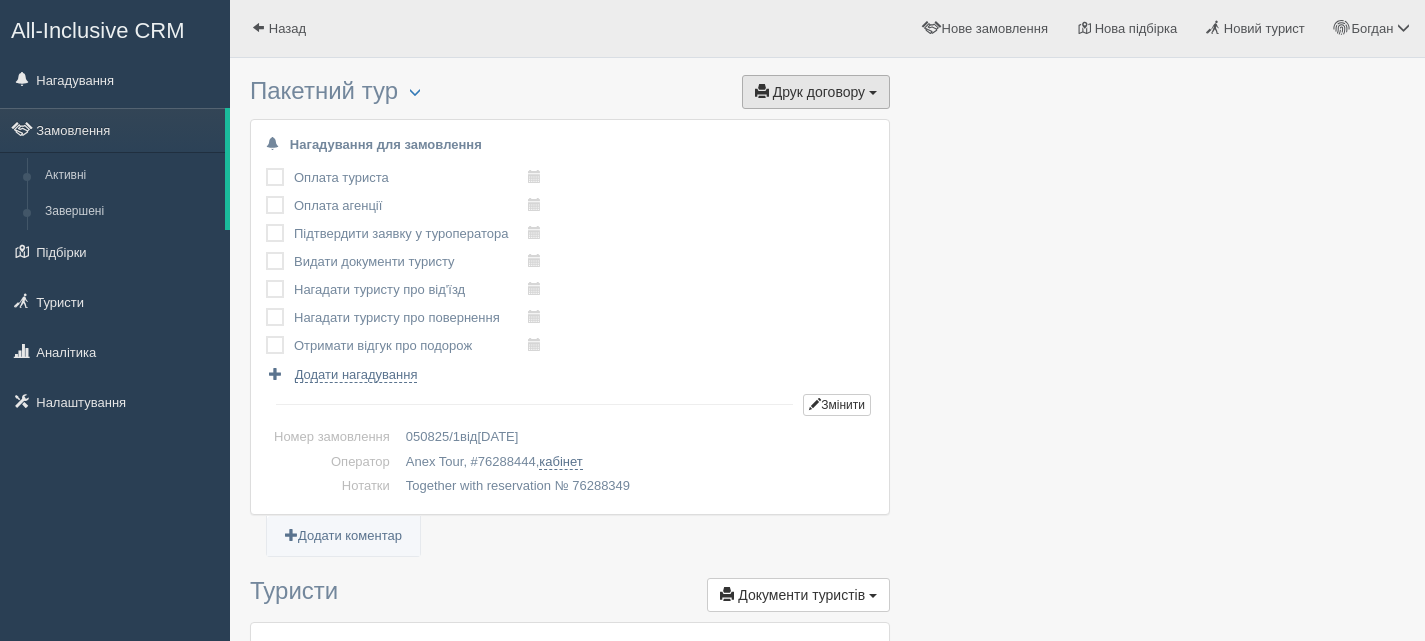 click on "Друк договору
Друк" at bounding box center (816, 92) 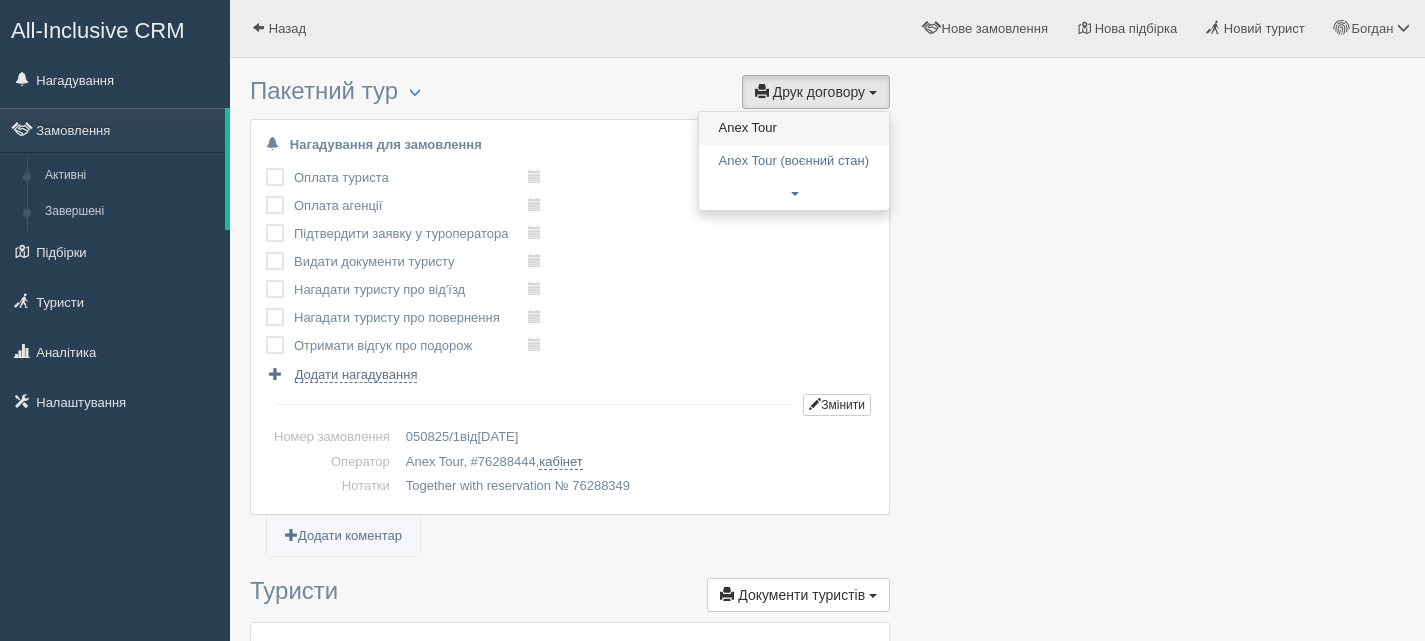 click on "Anex Tour" at bounding box center [794, 128] 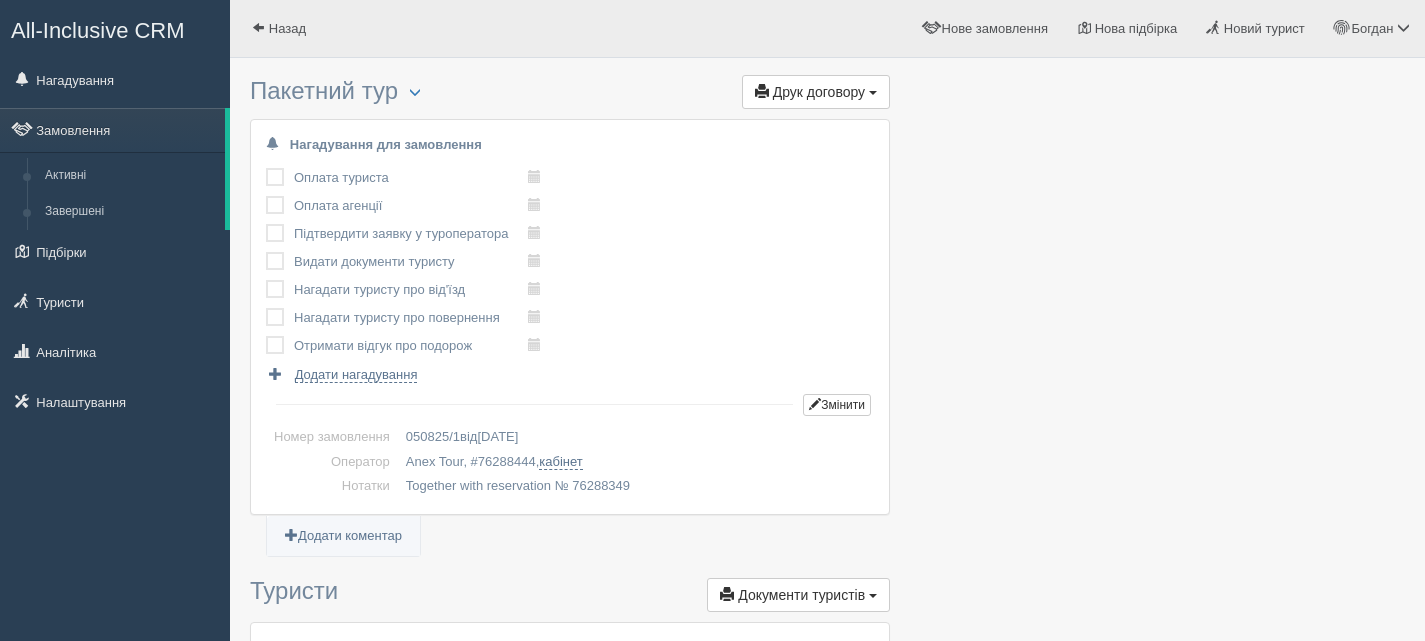 click on "All-Inclusive CRM" at bounding box center (98, 30) 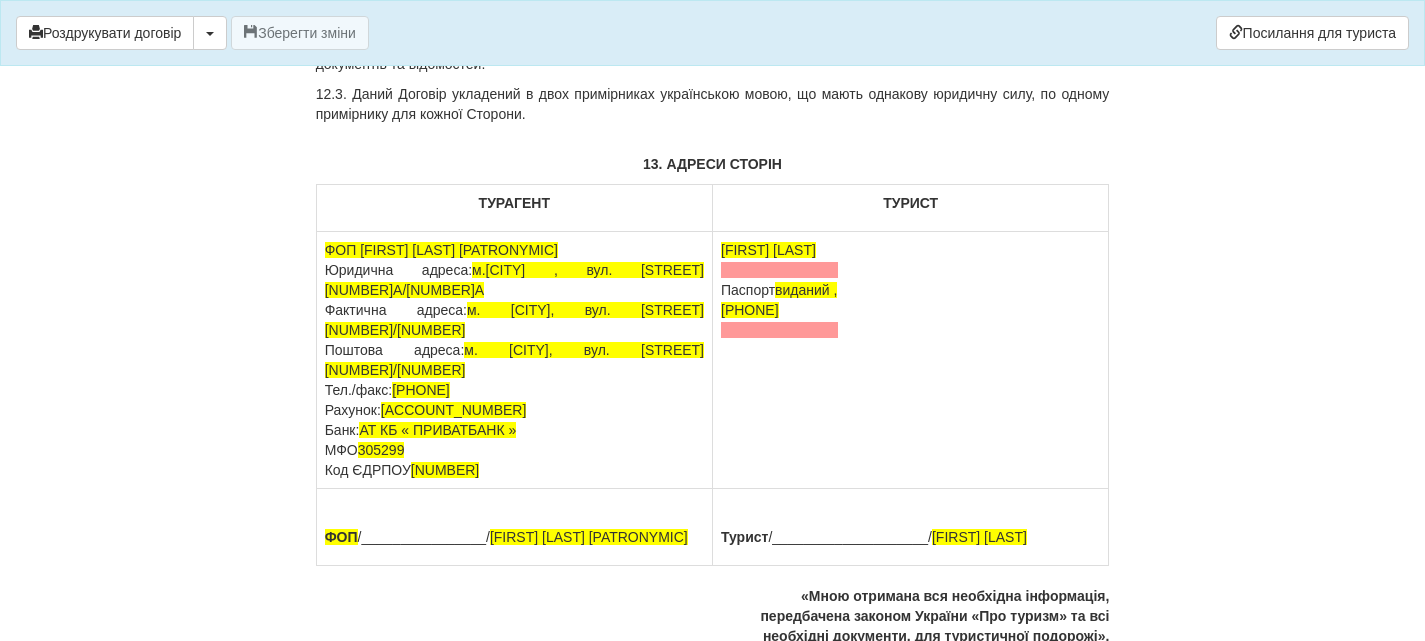 scroll, scrollTop: 9138, scrollLeft: 0, axis: vertical 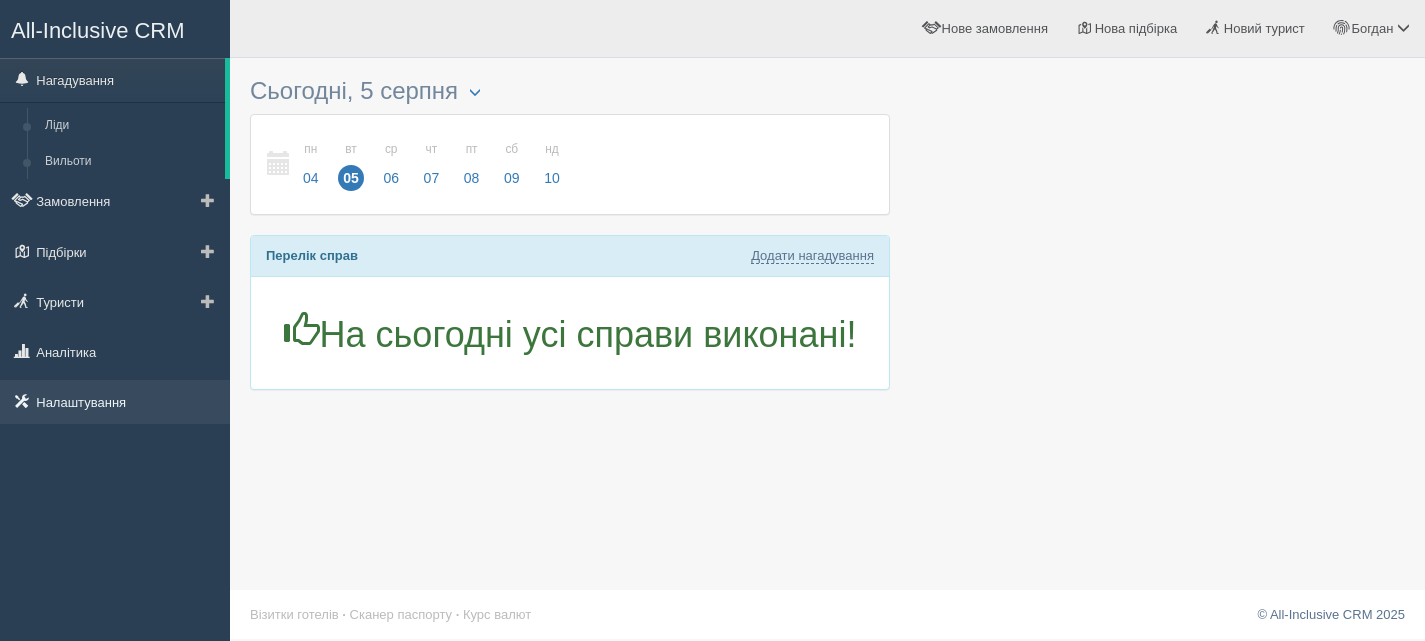 click on "Налаштування" at bounding box center (115, 402) 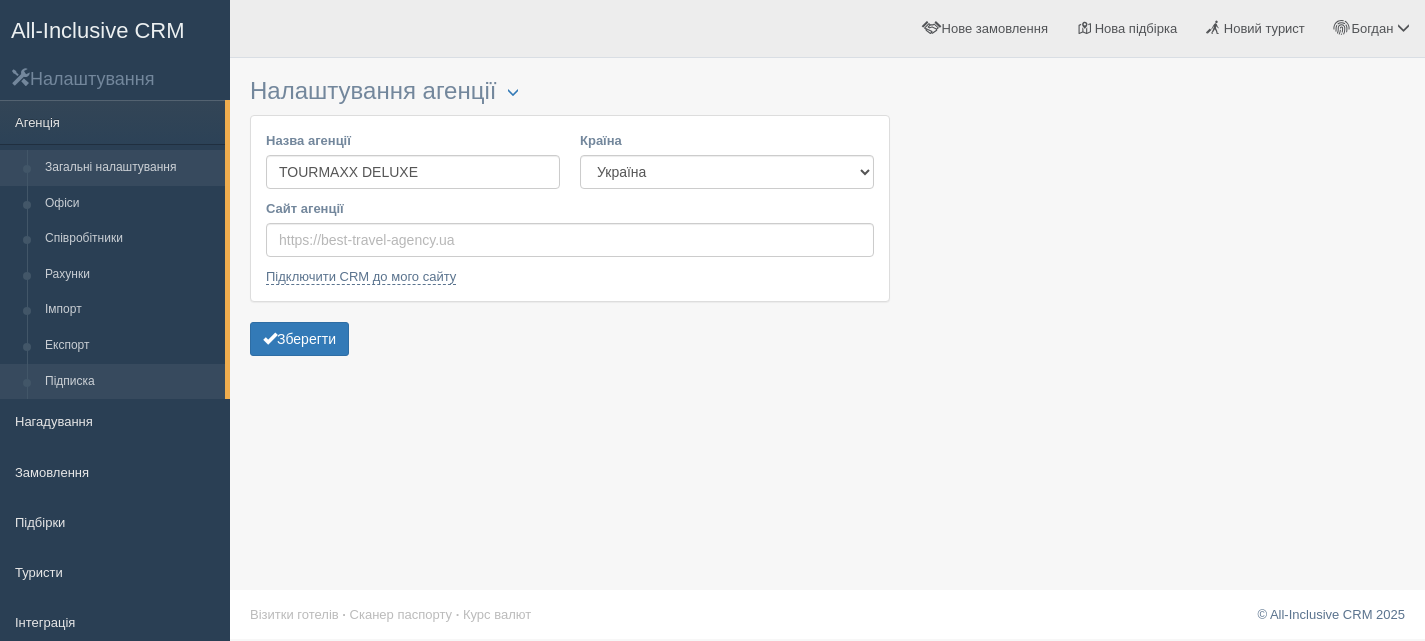 scroll, scrollTop: 0, scrollLeft: 0, axis: both 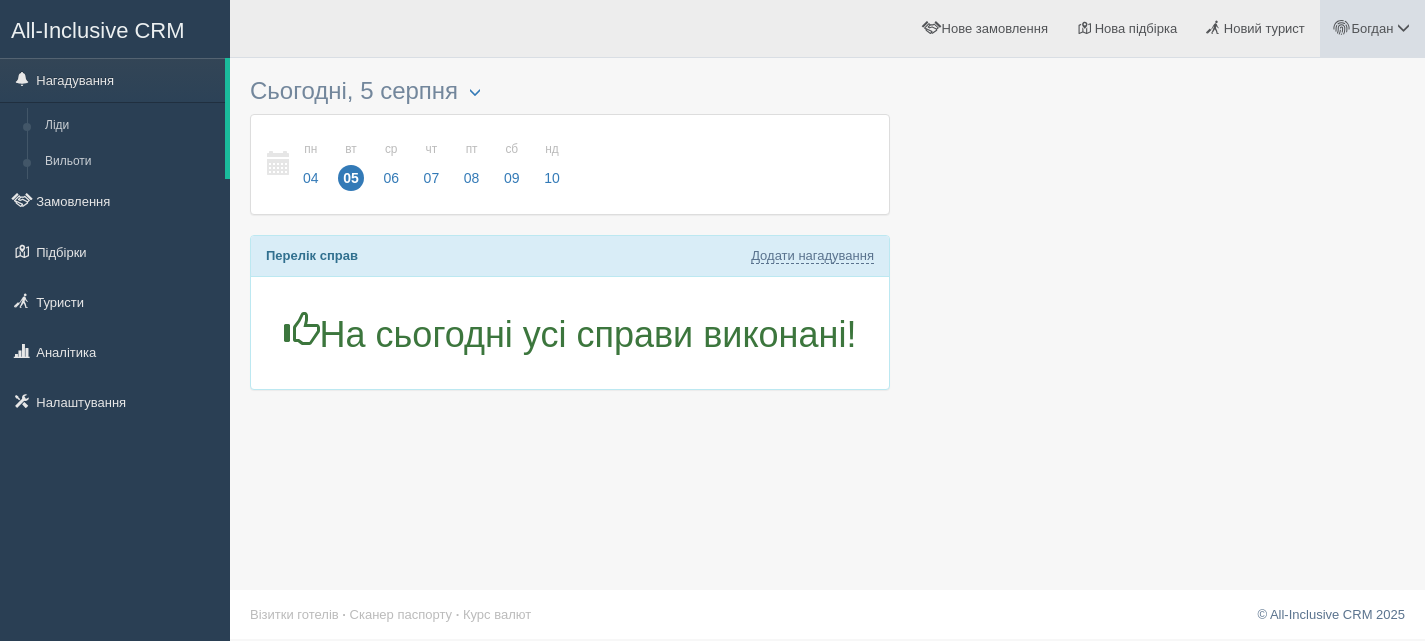 click on "Богдан" at bounding box center (1372, 28) 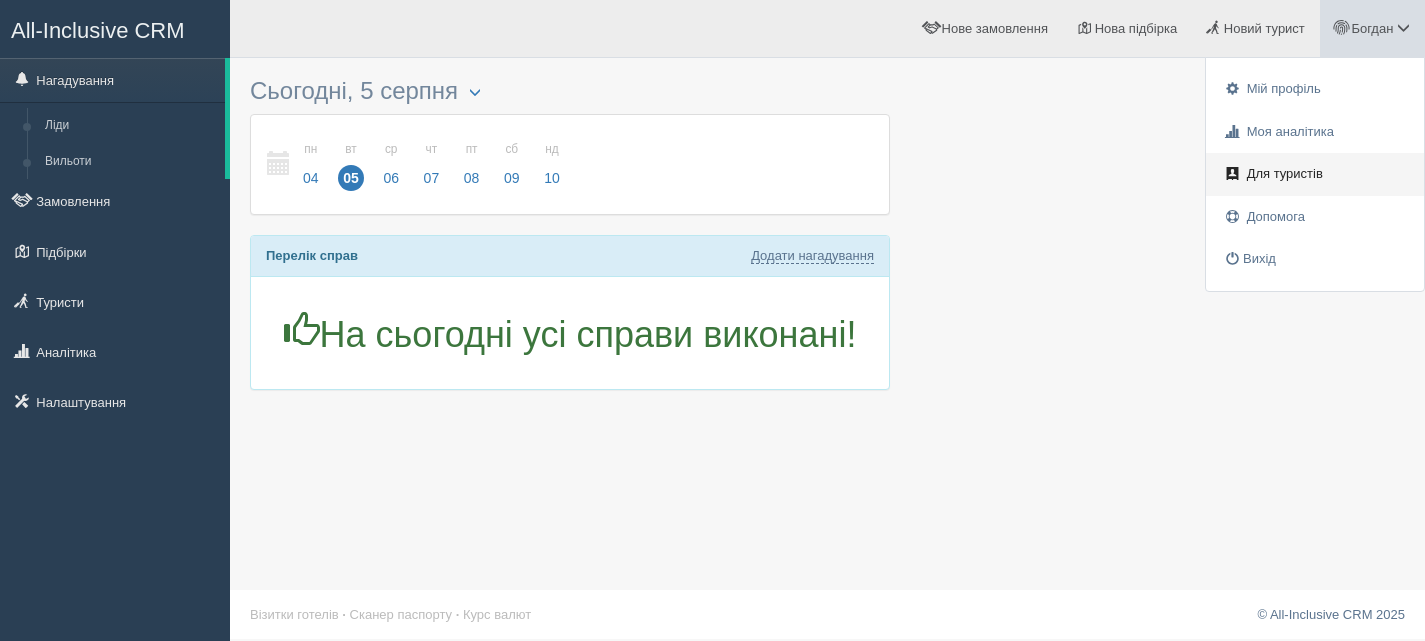 click on "Для туристів" at bounding box center (1285, 173) 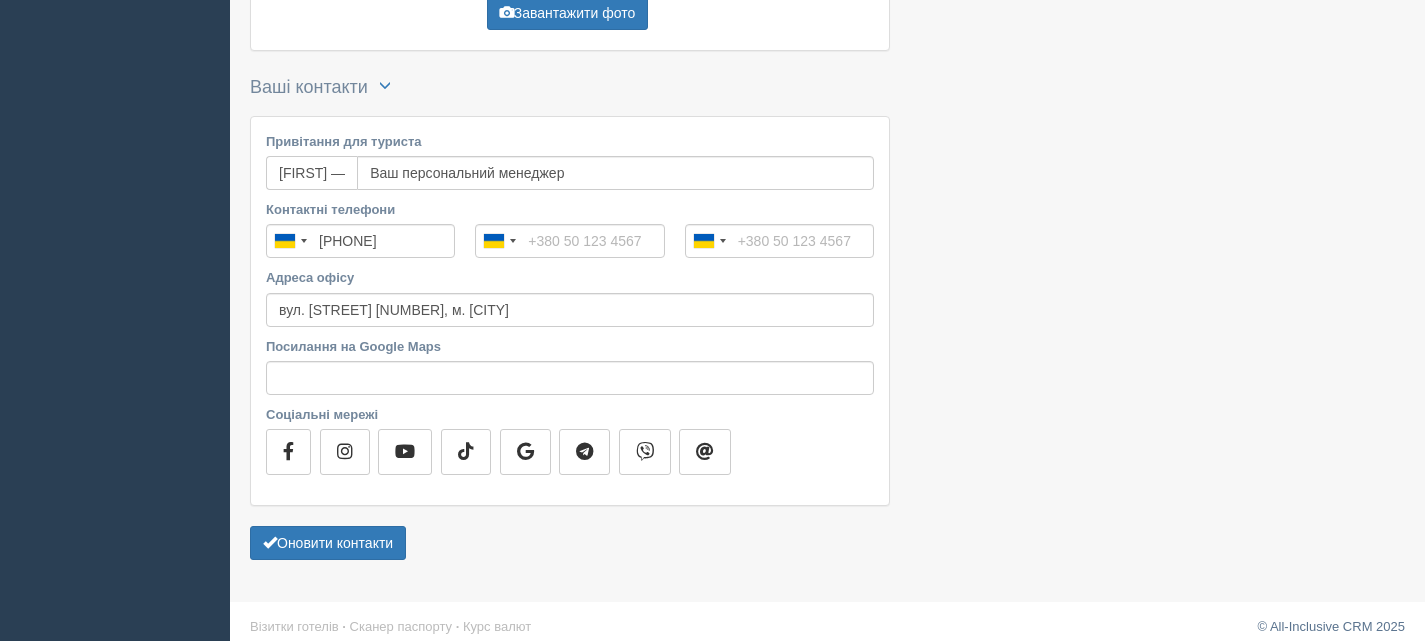scroll, scrollTop: 932, scrollLeft: 0, axis: vertical 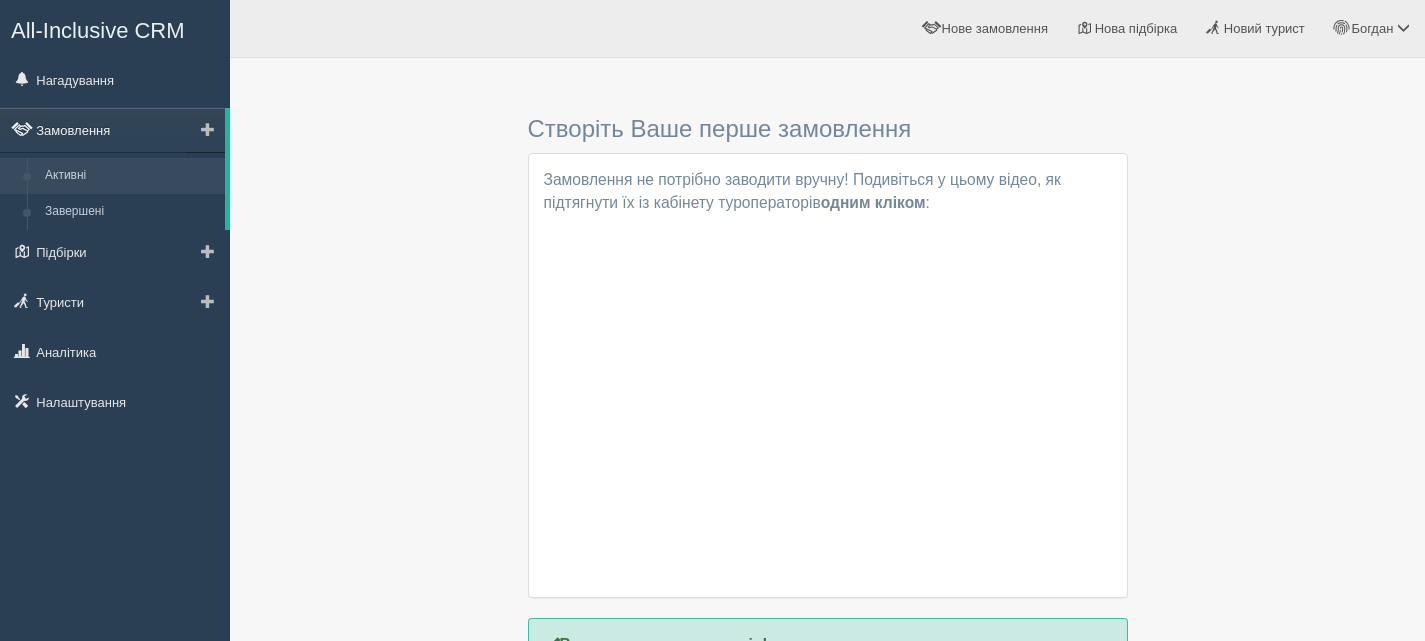 click on "Замовлення" at bounding box center (112, 130) 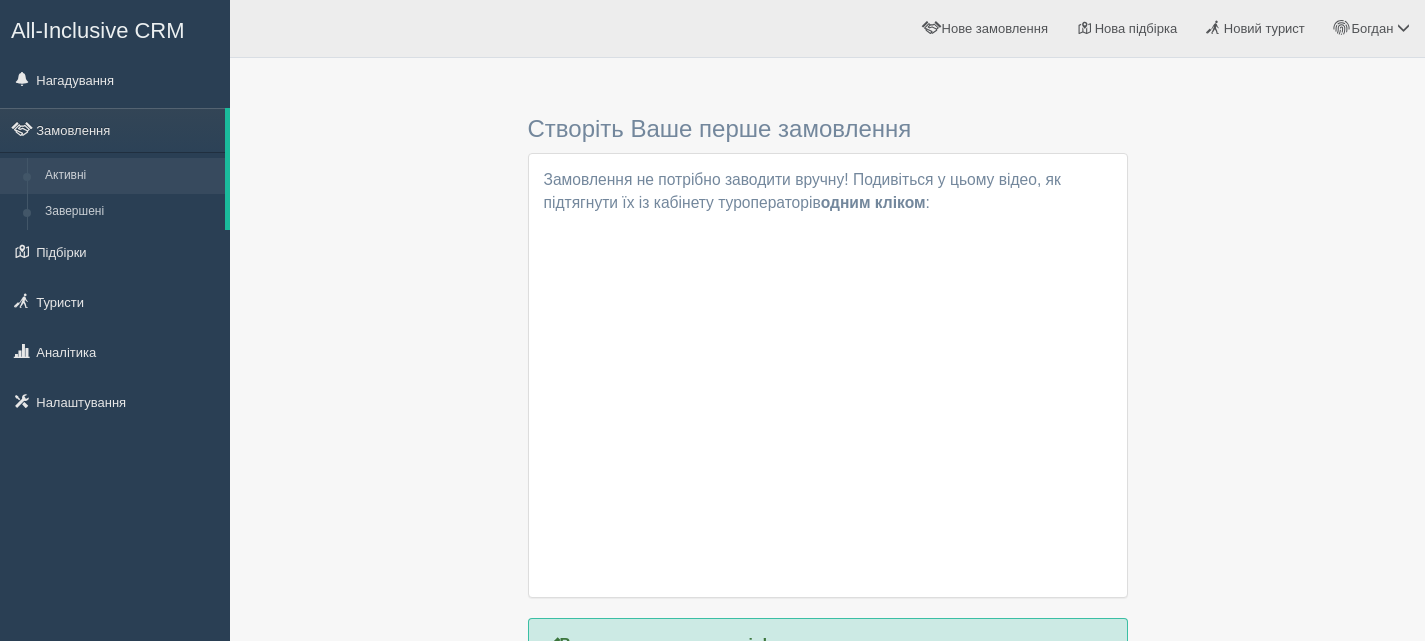 scroll, scrollTop: 0, scrollLeft: 0, axis: both 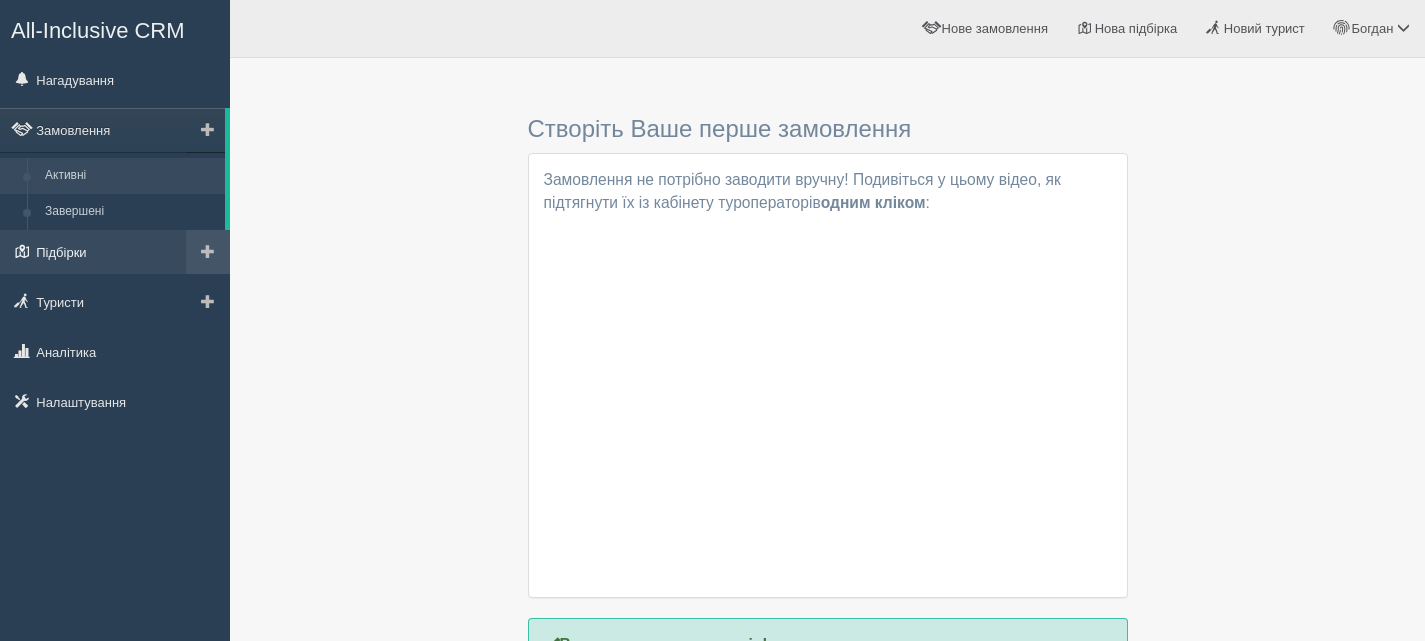 click on "Підбірки" at bounding box center (115, 252) 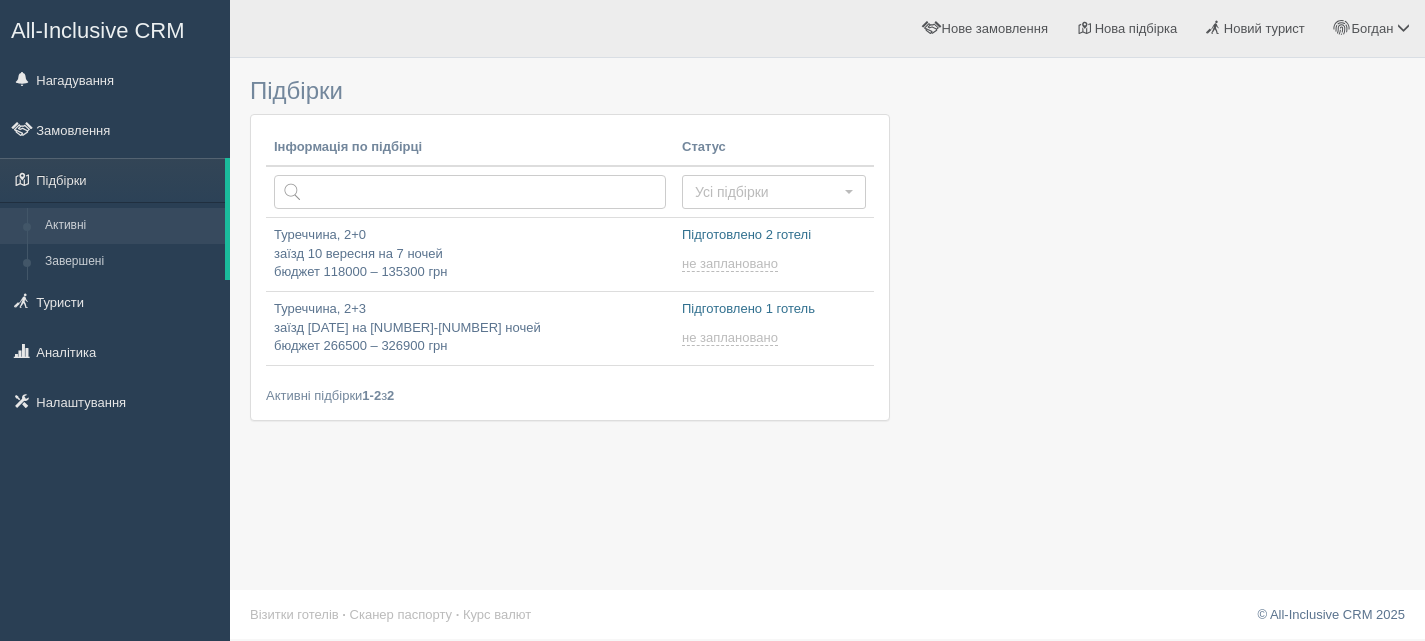 scroll, scrollTop: 0, scrollLeft: 0, axis: both 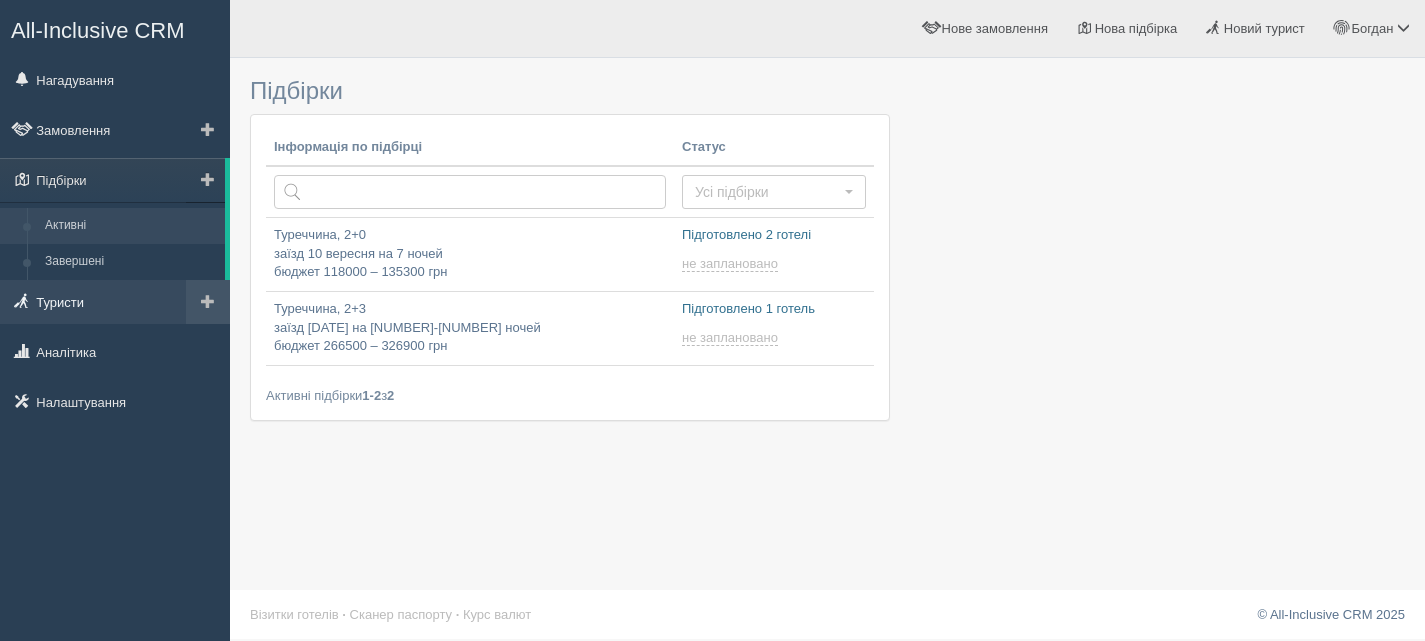 click on "Туристи" at bounding box center [115, 302] 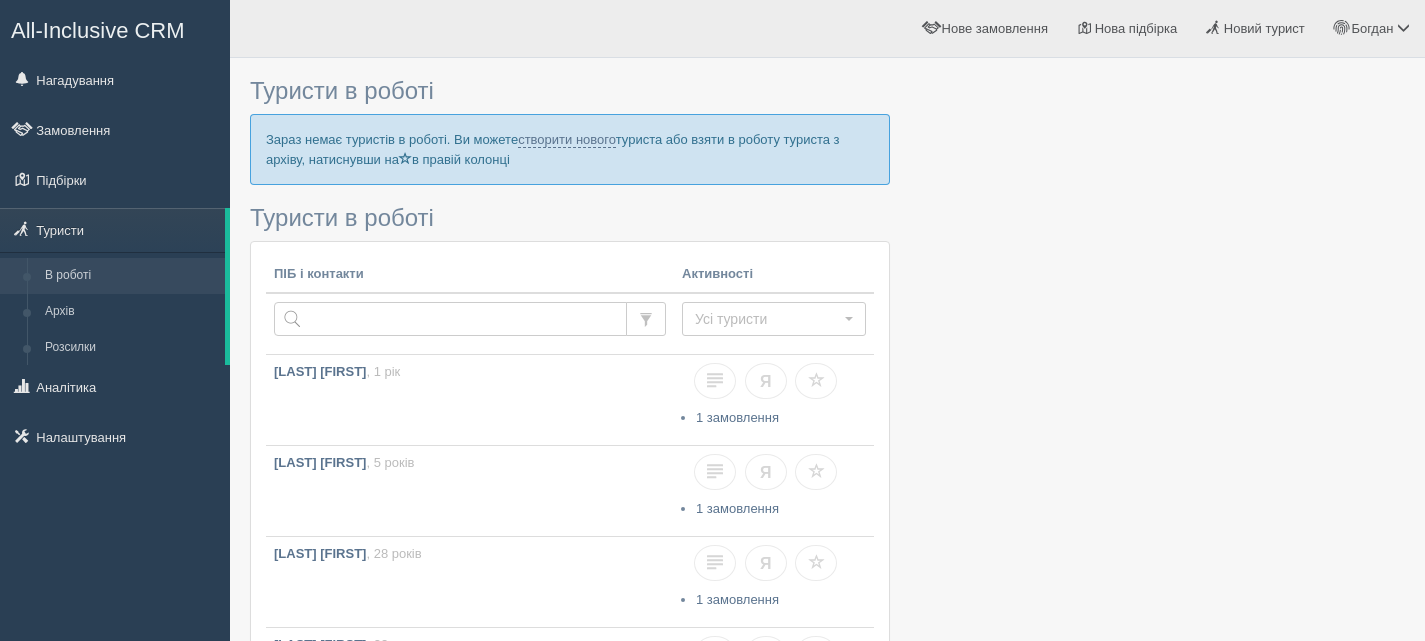 scroll, scrollTop: 0, scrollLeft: 0, axis: both 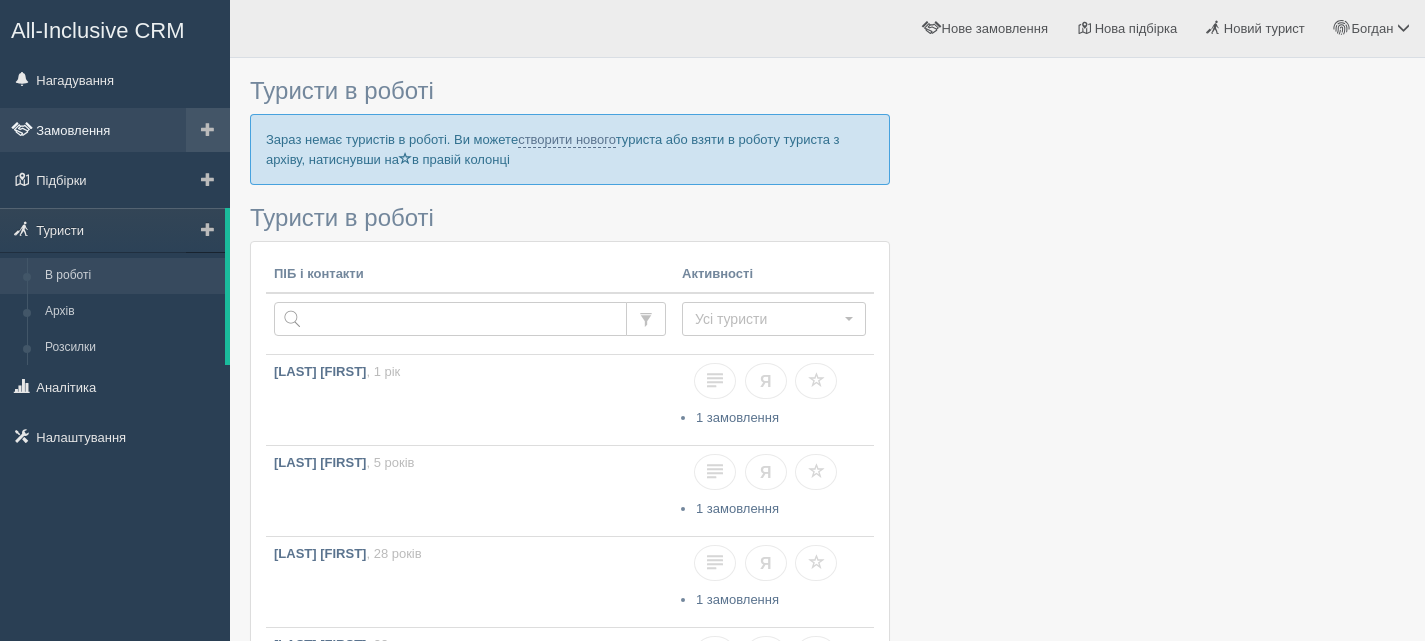 click on "Замовлення" at bounding box center (115, 130) 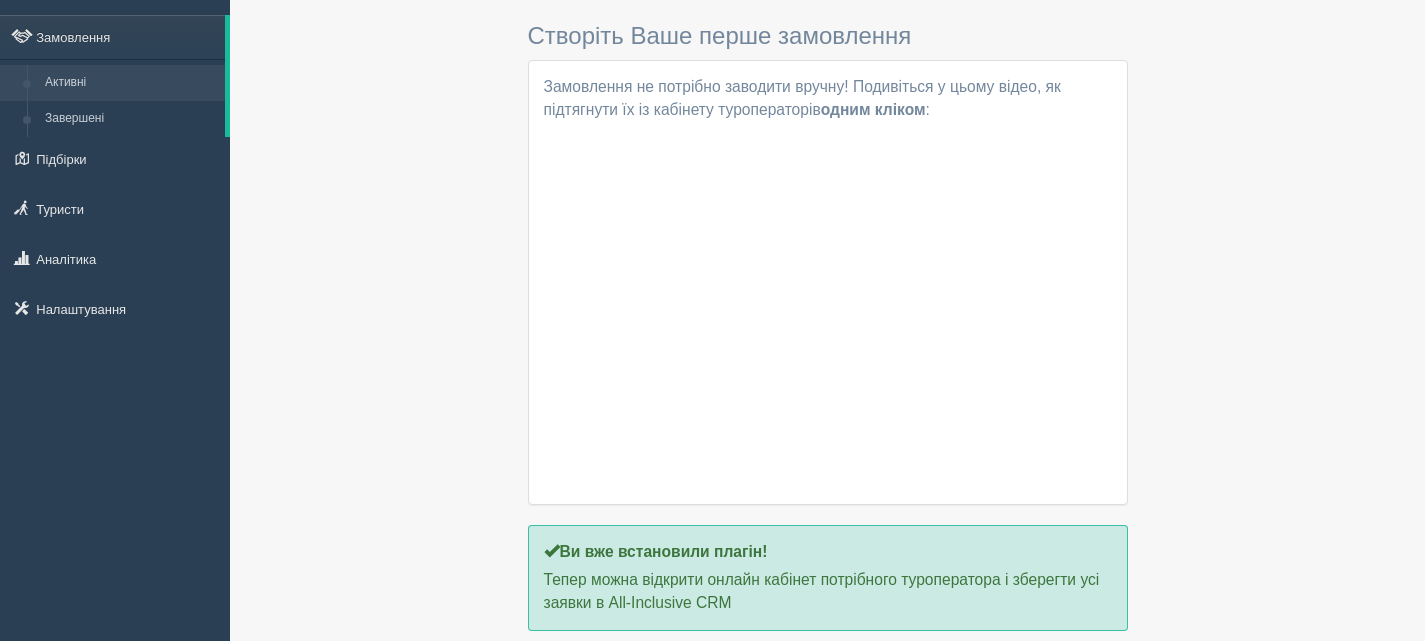 scroll, scrollTop: 0, scrollLeft: 0, axis: both 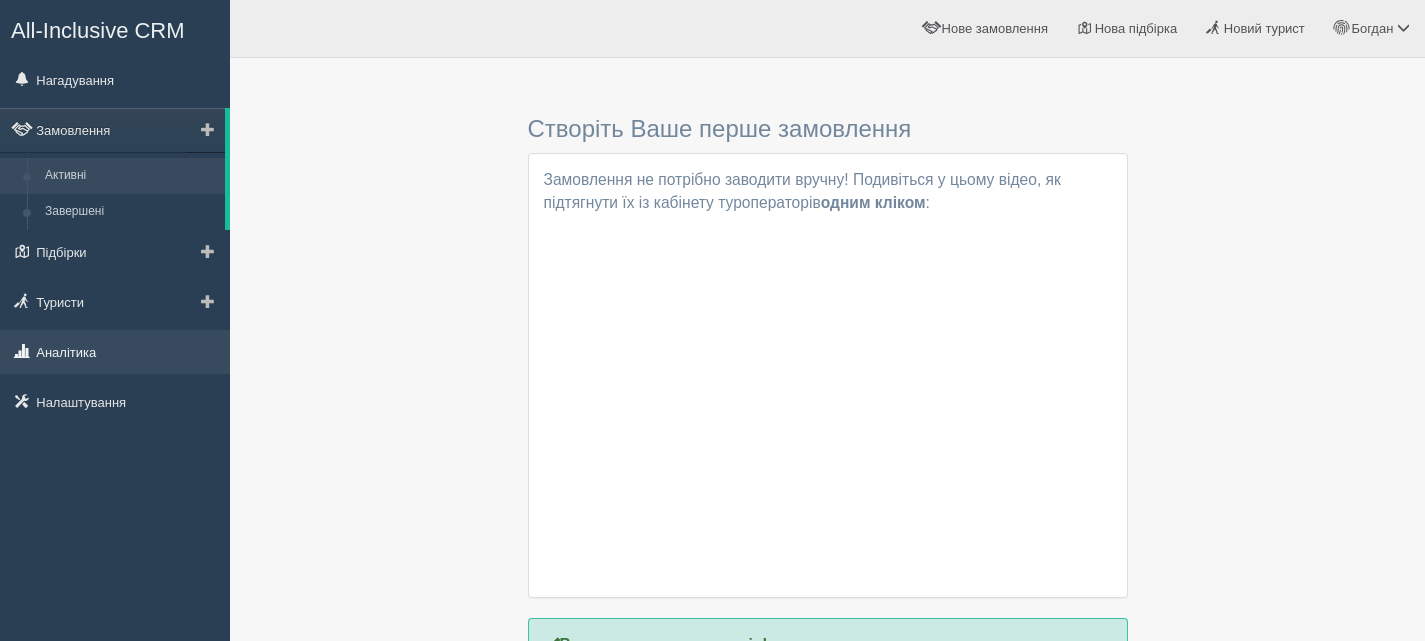 click on "Аналітика" at bounding box center [115, 352] 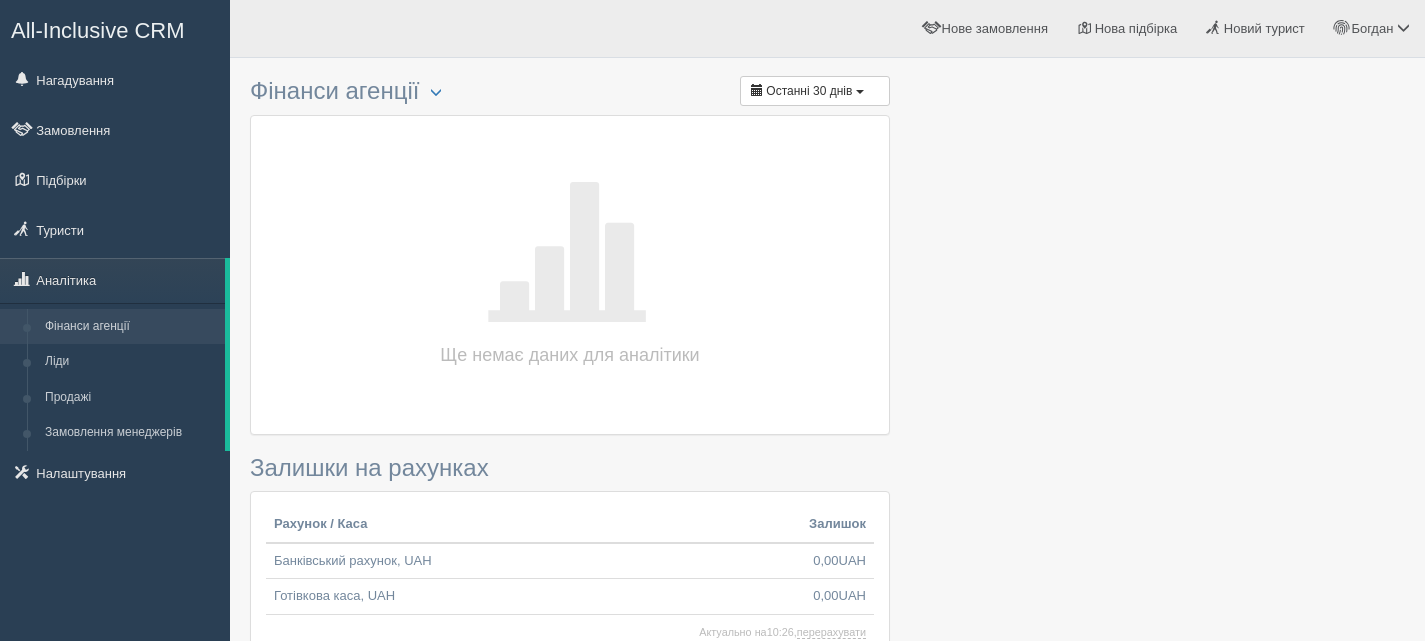 scroll, scrollTop: 0, scrollLeft: 0, axis: both 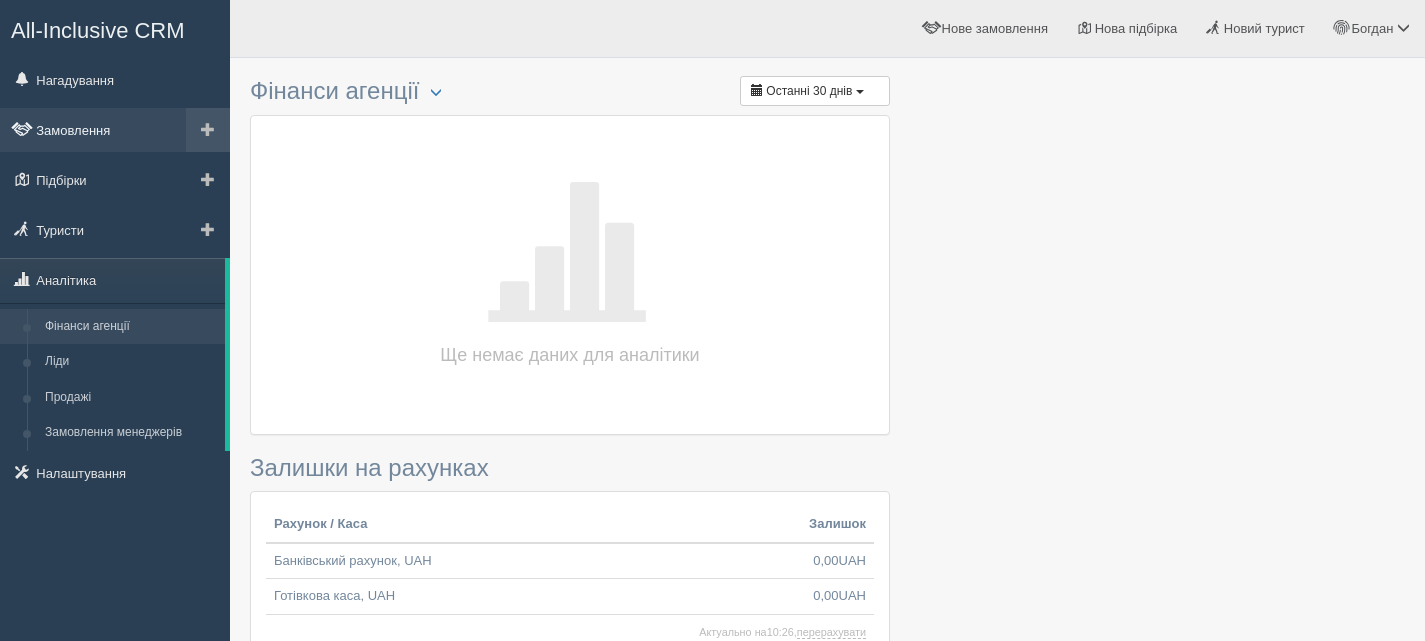 click on "Замовлення" at bounding box center (115, 130) 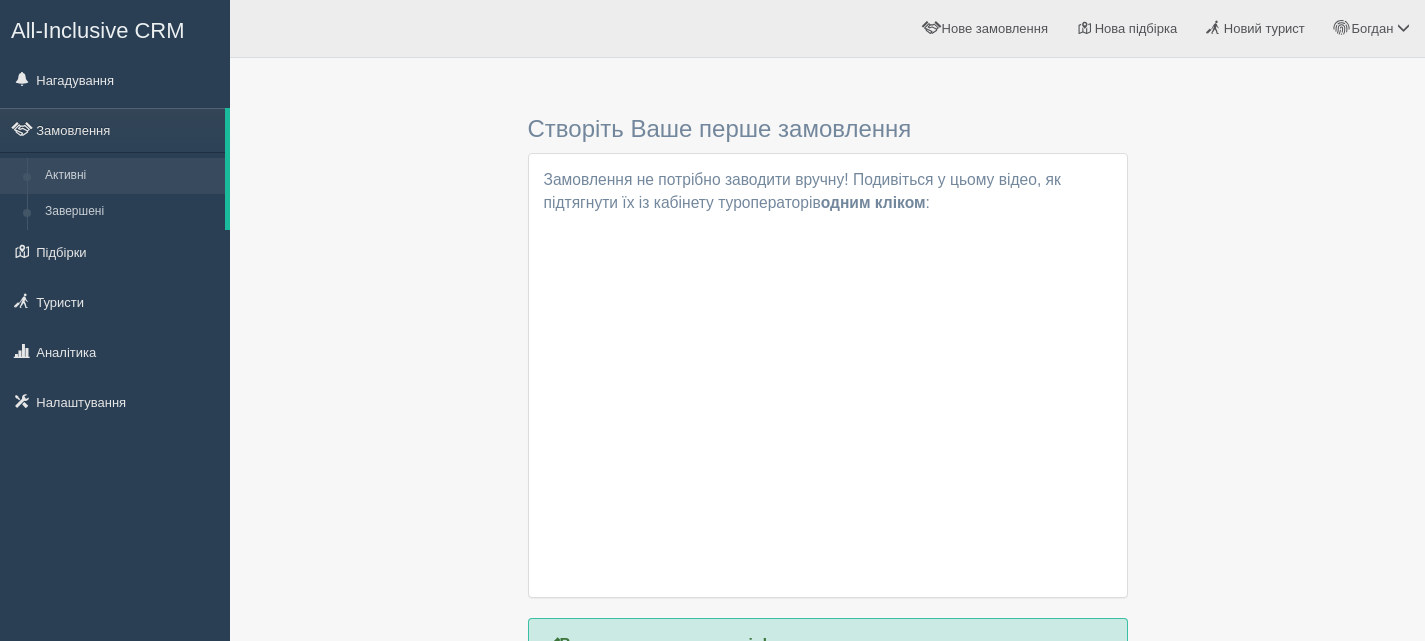 scroll, scrollTop: 0, scrollLeft: 0, axis: both 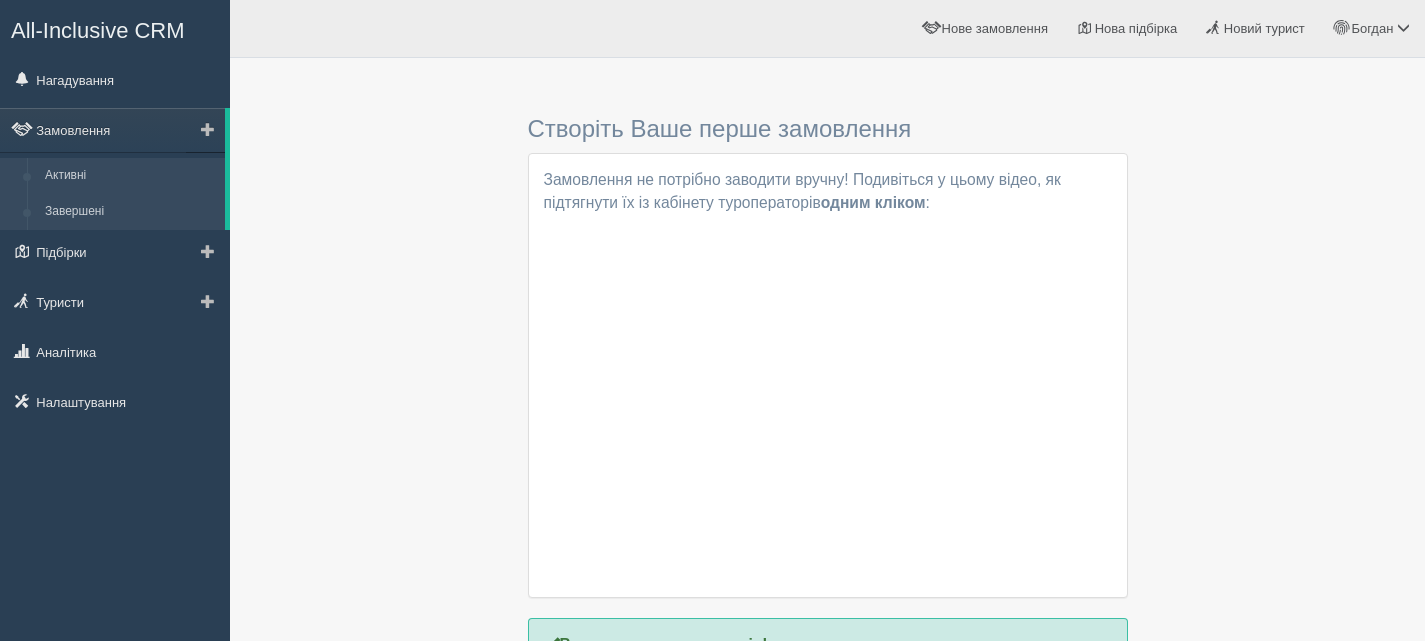 click on "Завершені" at bounding box center (130, 212) 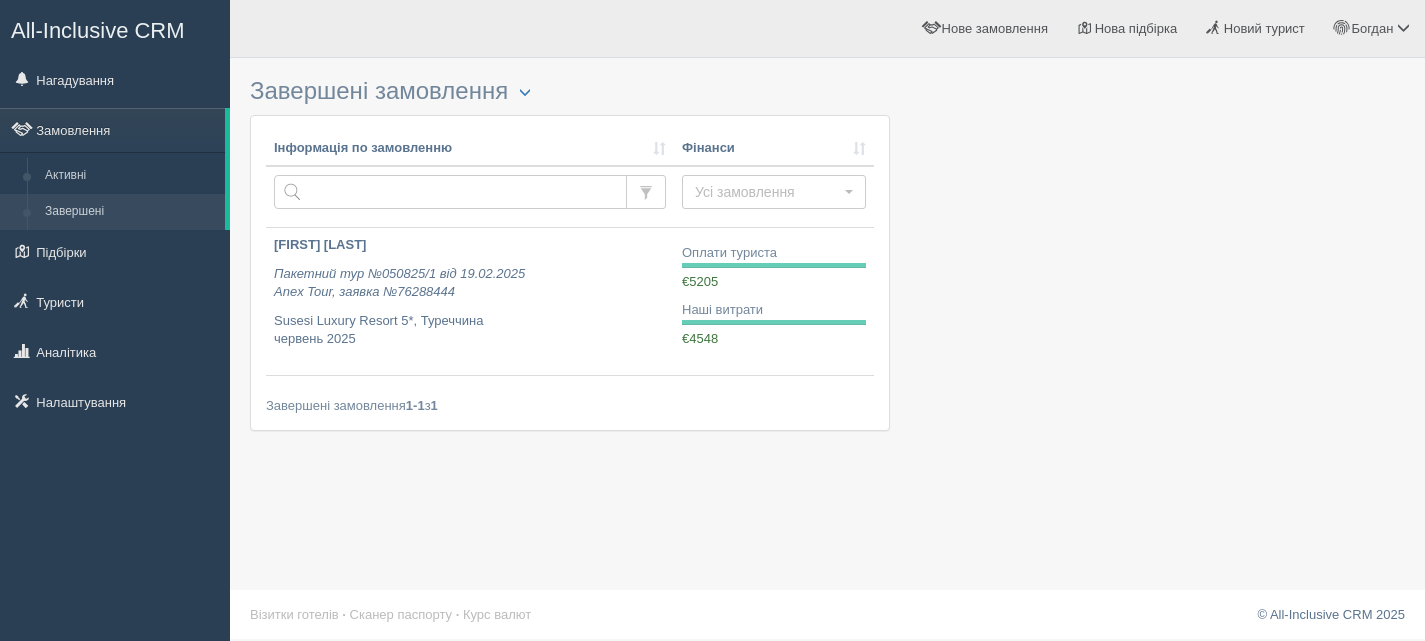 scroll, scrollTop: 0, scrollLeft: 0, axis: both 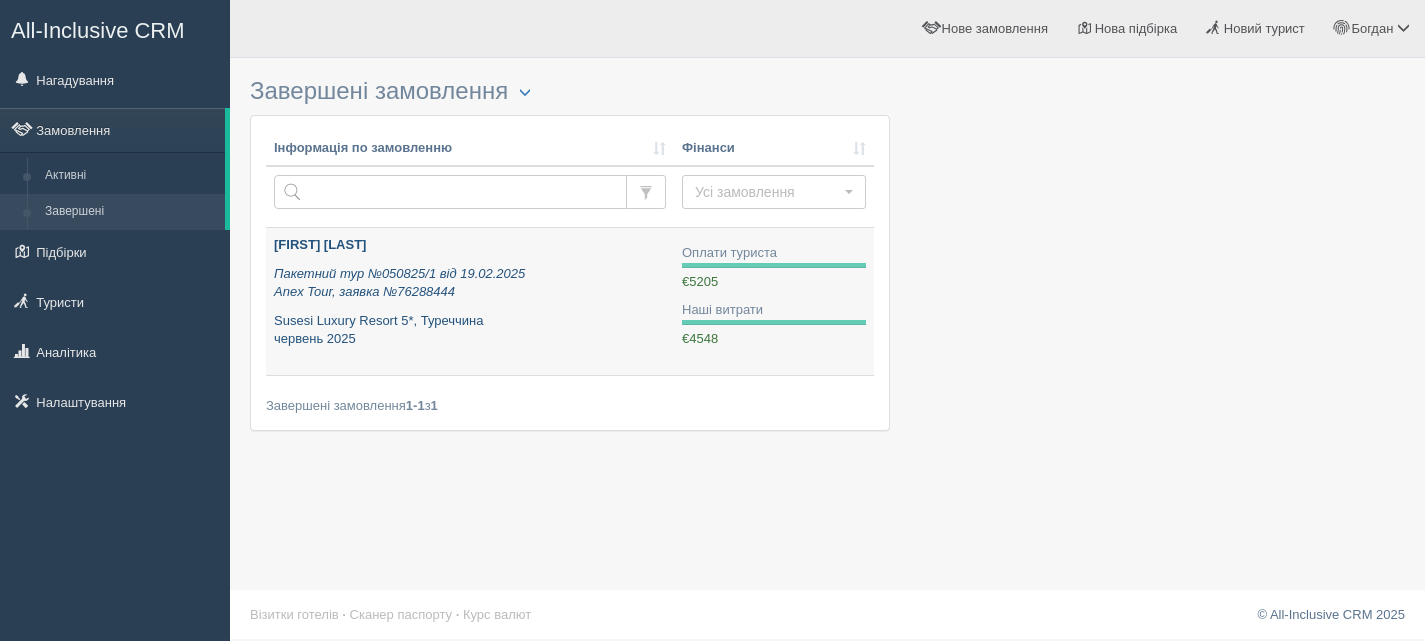 click on "Пакетний тур №050825/1 від 19.02.2025
Anex Tour, заявка №76288444" at bounding box center (399, 283) 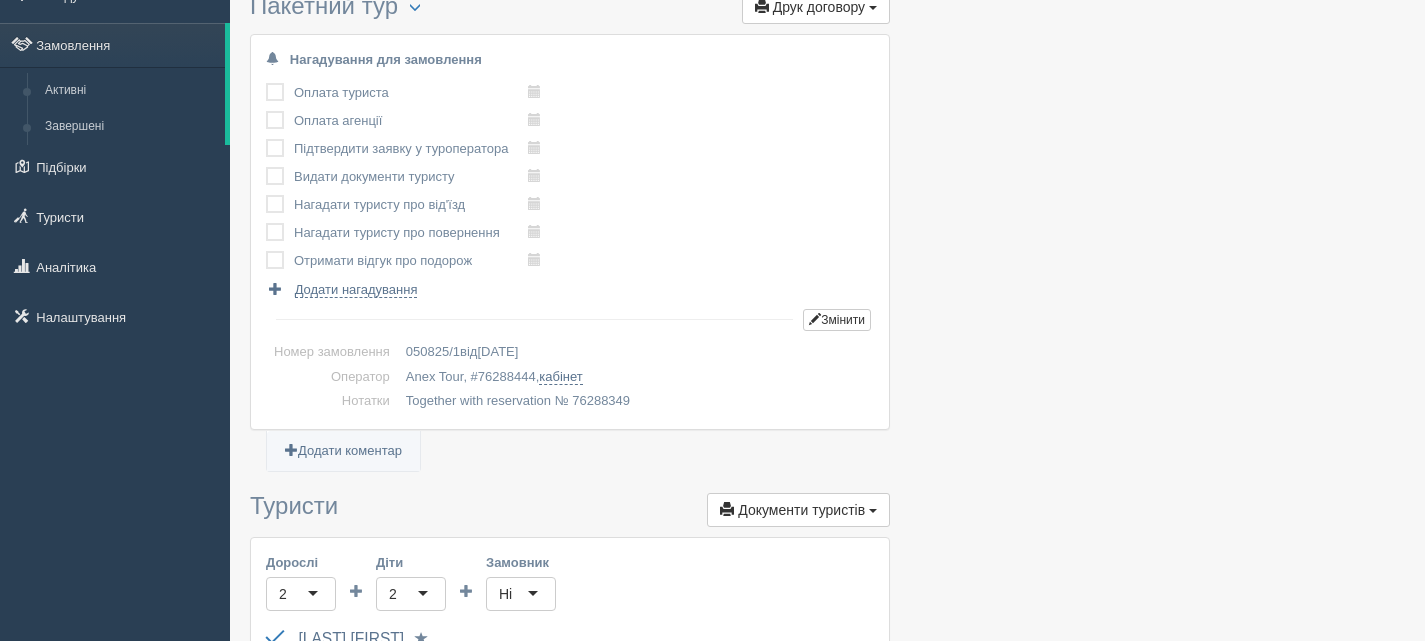 scroll, scrollTop: 200, scrollLeft: 0, axis: vertical 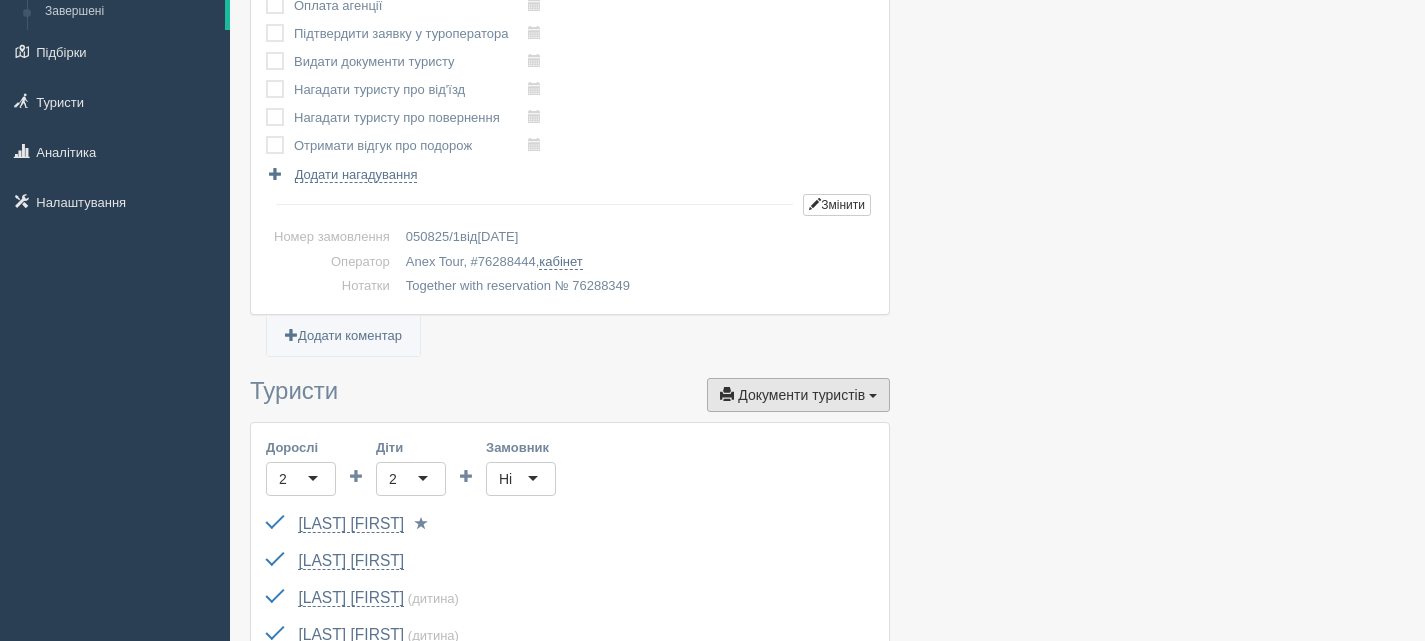 click on "Документи туристів
Документи" at bounding box center [798, 395] 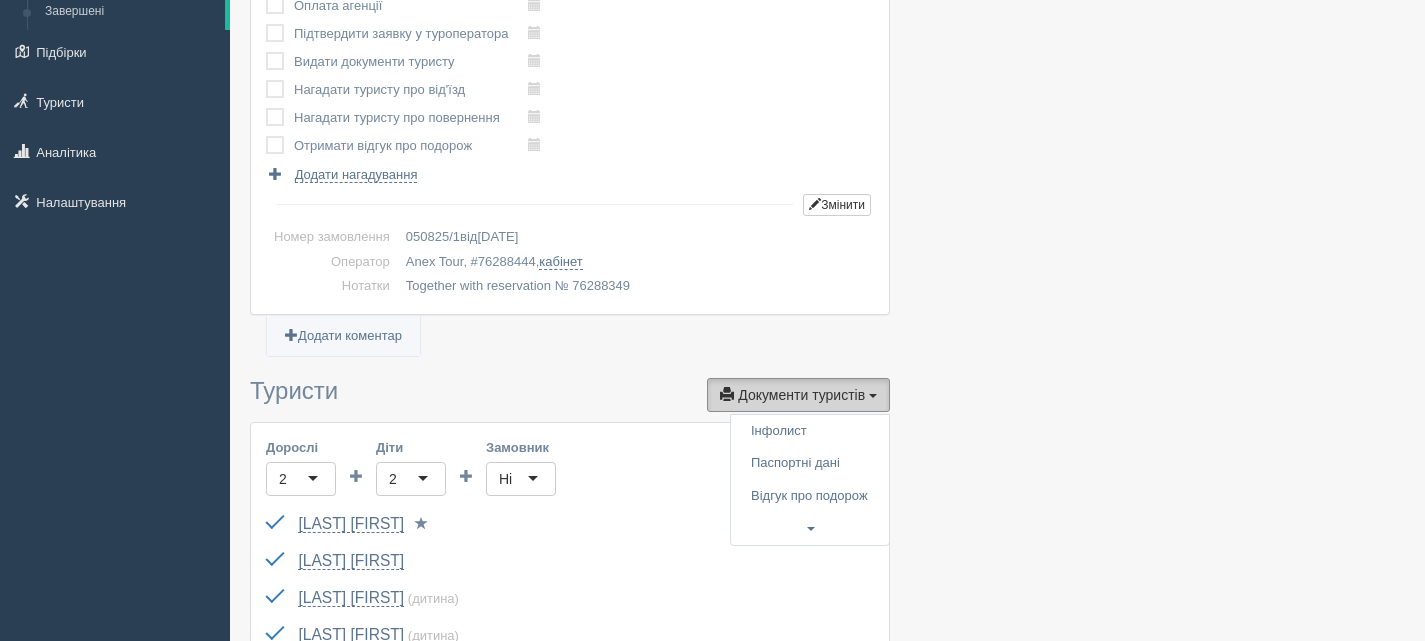 click on "Документи туристів
Документи" at bounding box center [798, 395] 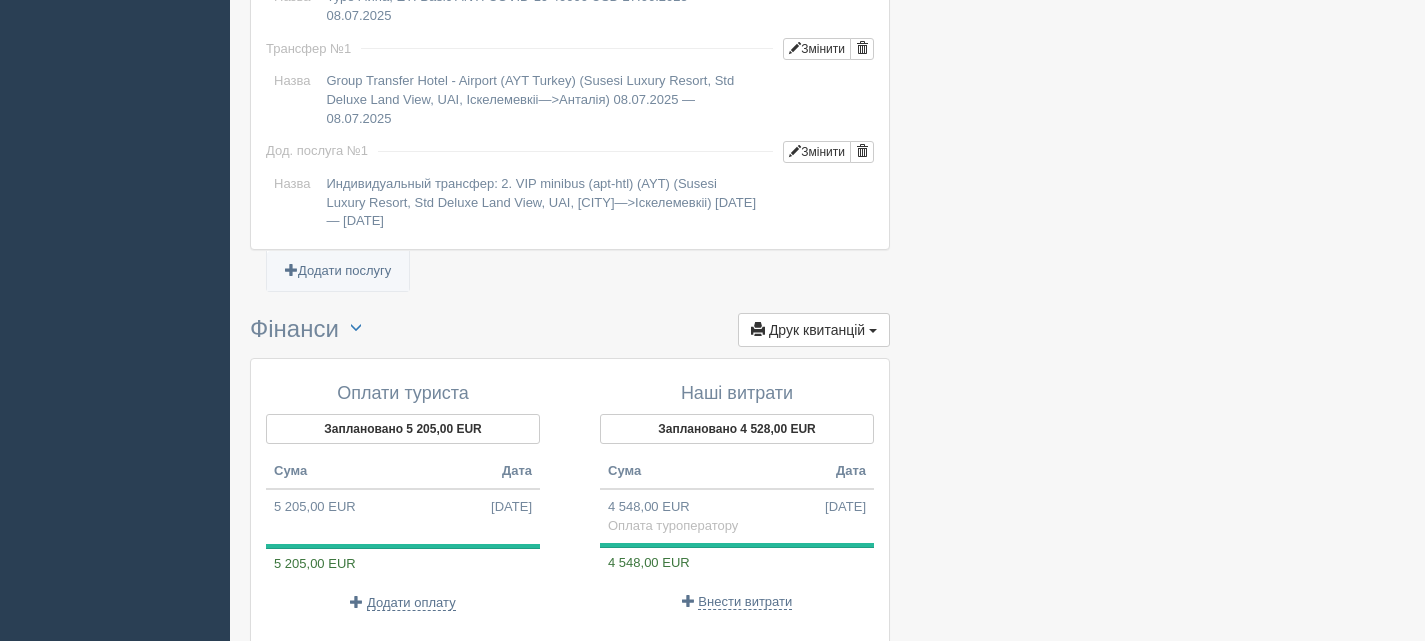 scroll, scrollTop: 2220, scrollLeft: 0, axis: vertical 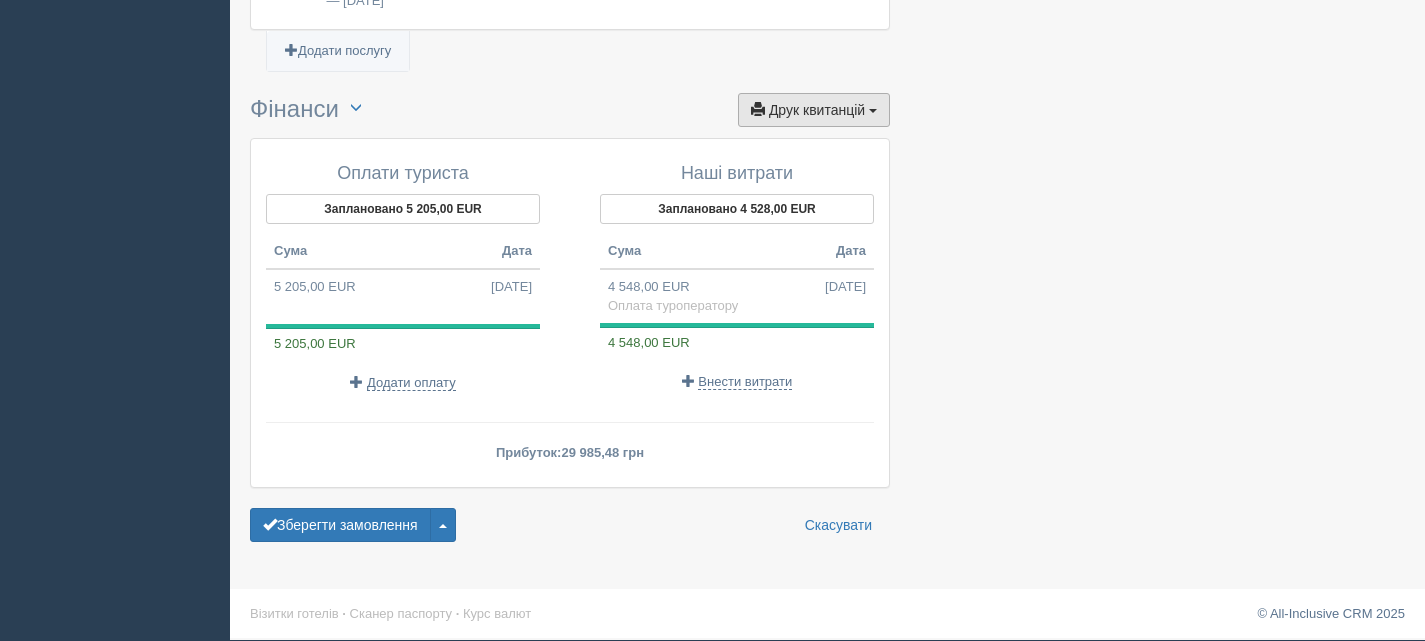 click on "Друк квитанцій" at bounding box center (817, 110) 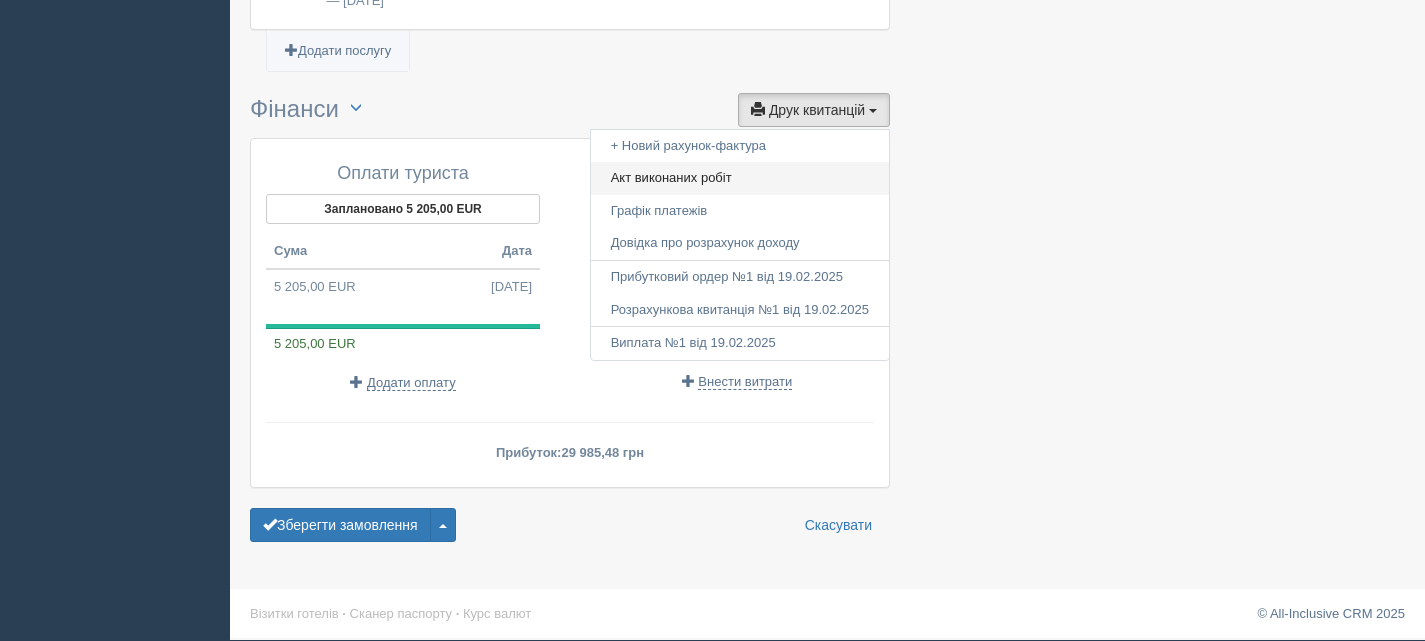 click on "Акт виконаних робіт" at bounding box center [740, 178] 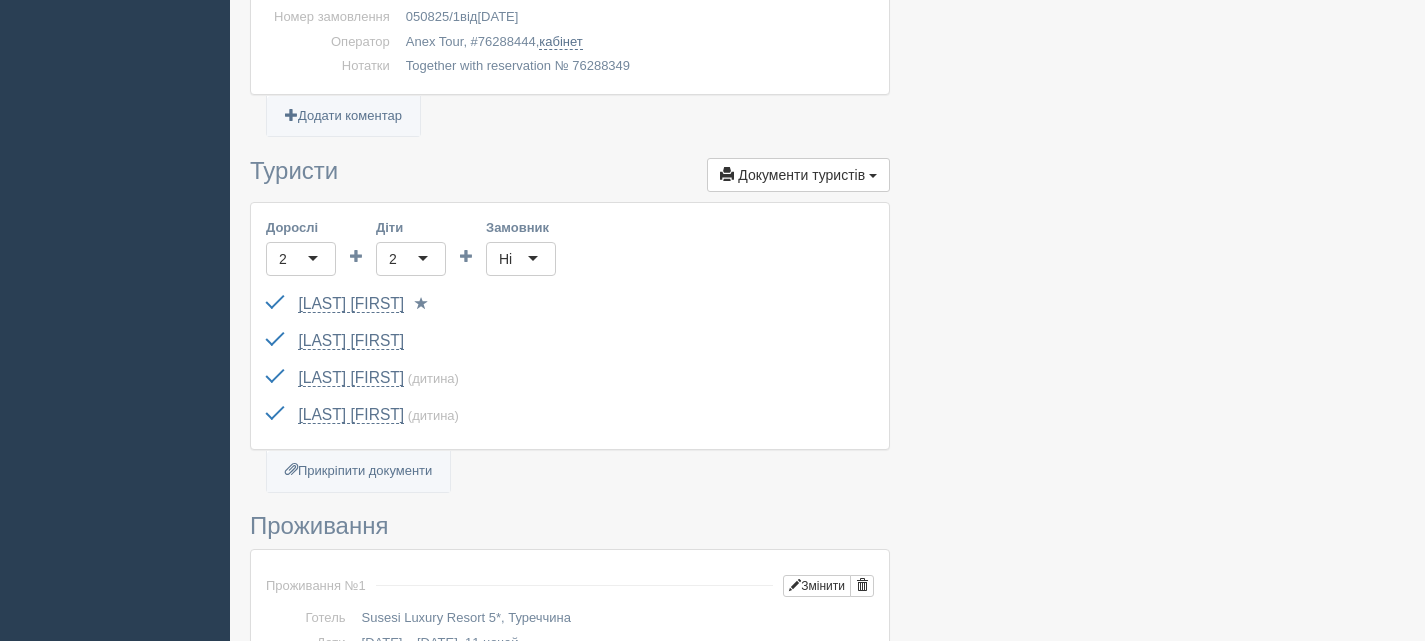 scroll, scrollTop: 0, scrollLeft: 0, axis: both 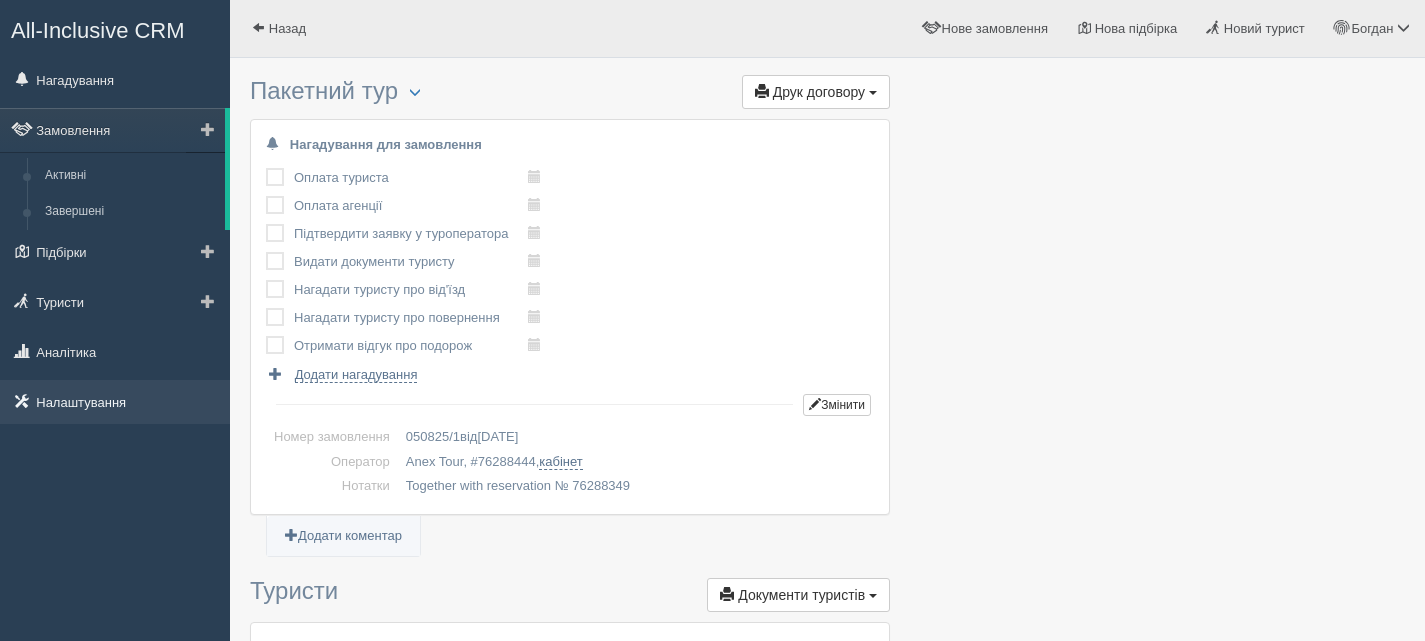 click on "Налаштування" at bounding box center (115, 402) 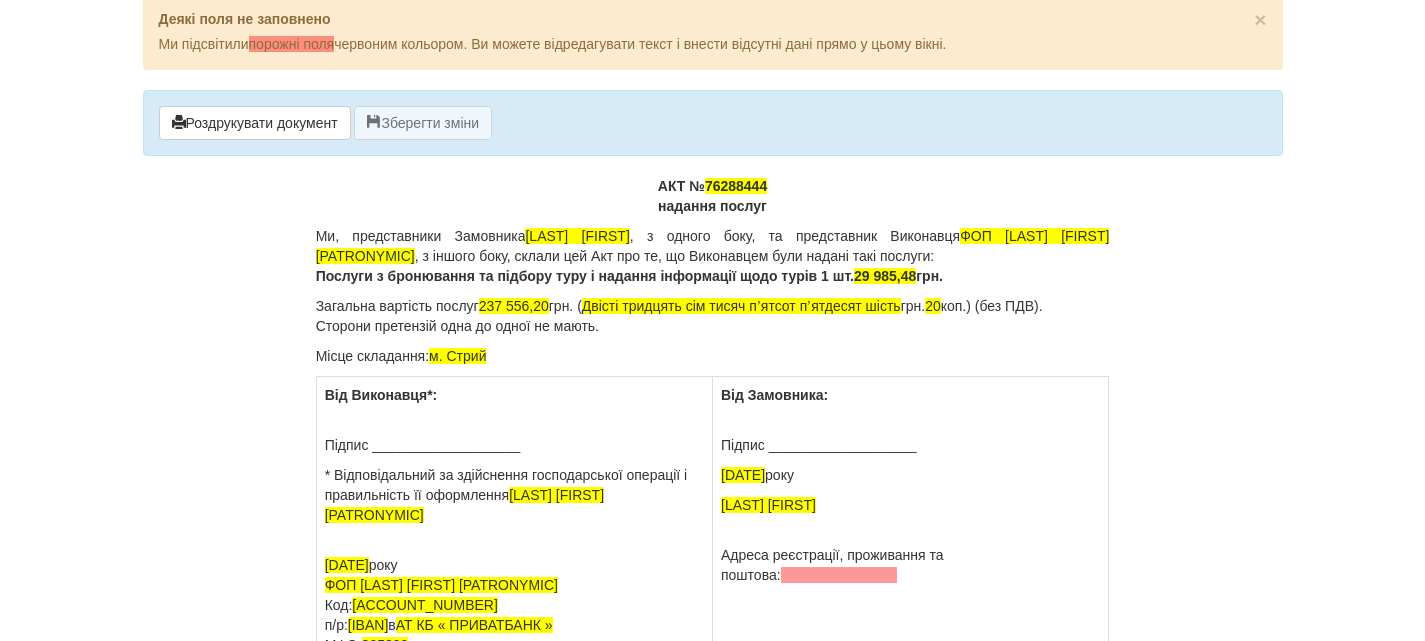 scroll, scrollTop: 0, scrollLeft: 0, axis: both 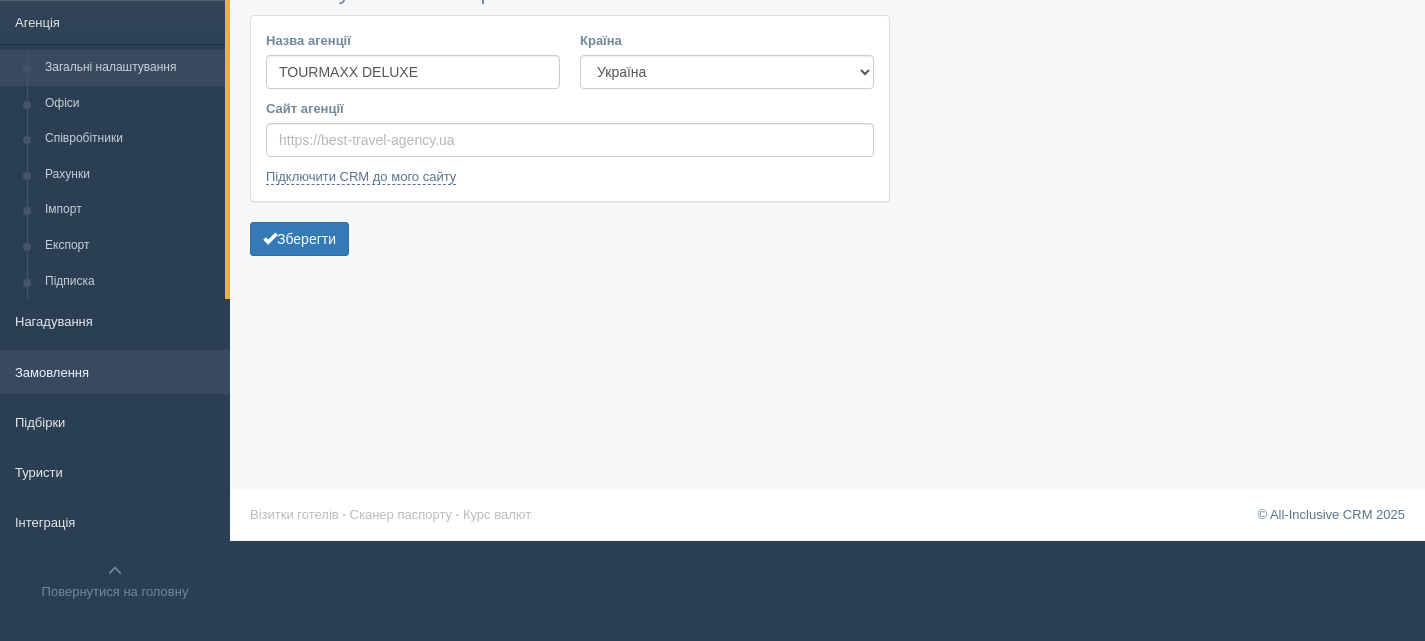 click on "Замовлення" at bounding box center [115, 372] 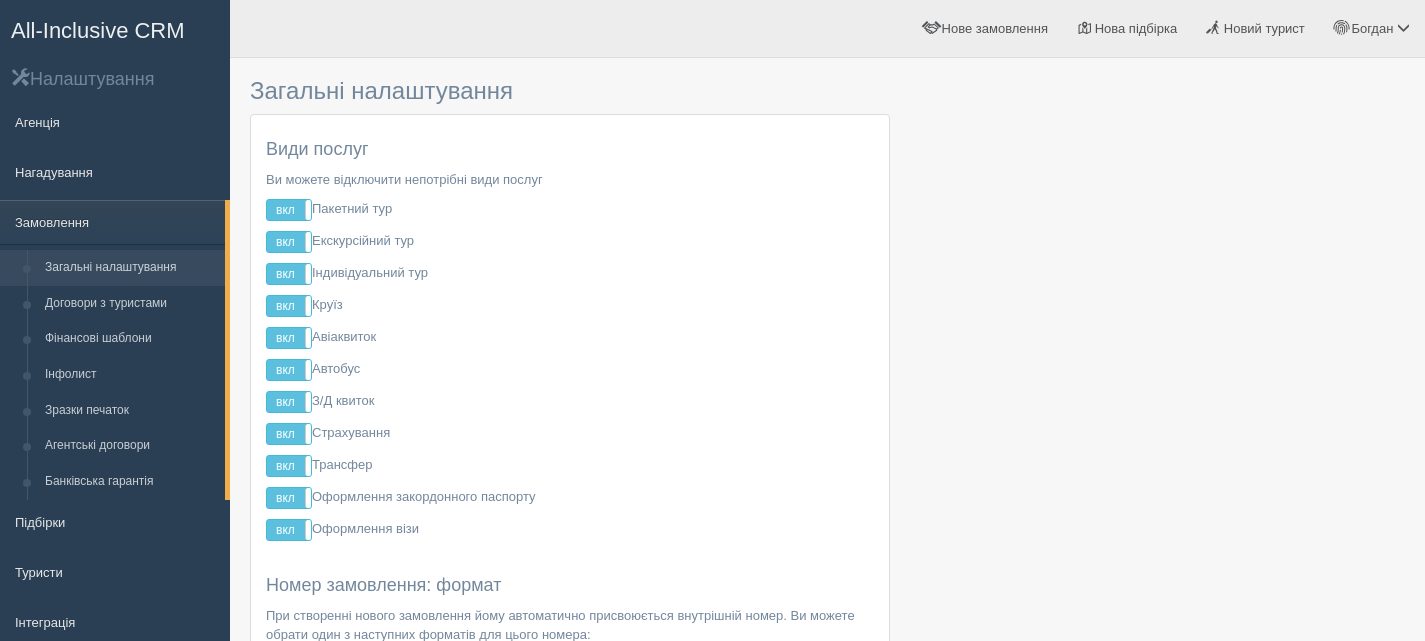 scroll, scrollTop: 0, scrollLeft: 0, axis: both 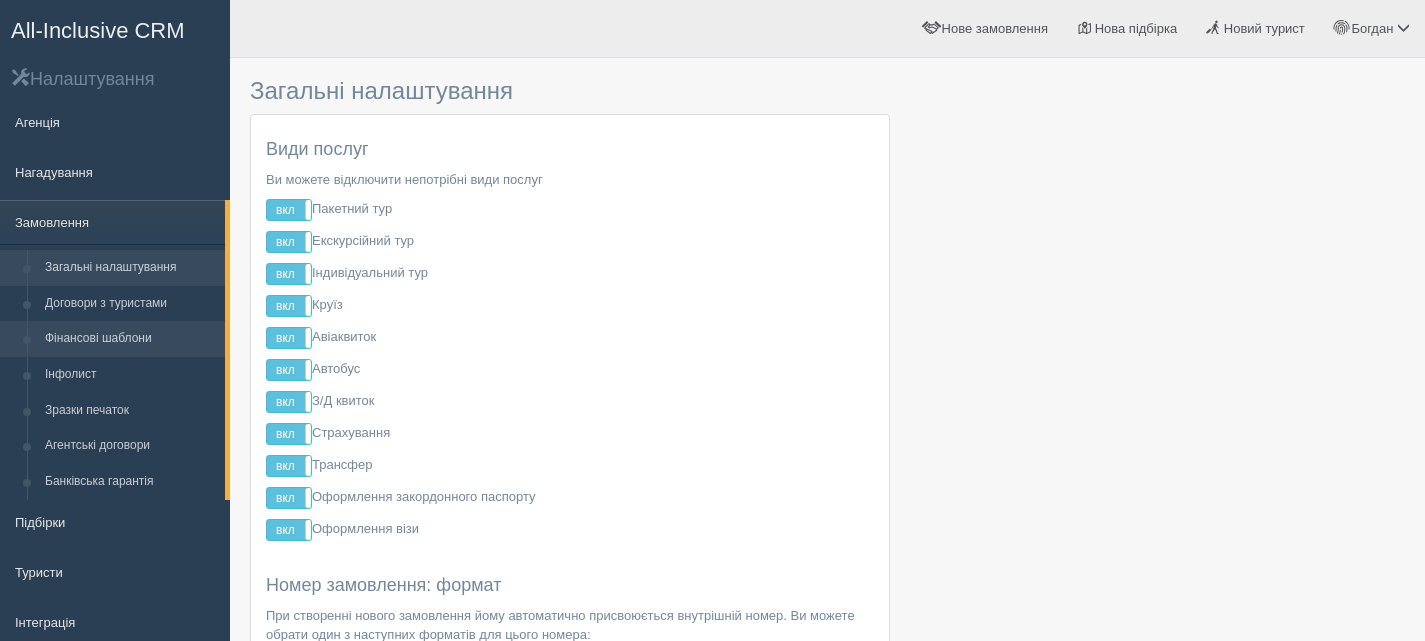 click on "Фінансові шаблони" at bounding box center [130, 339] 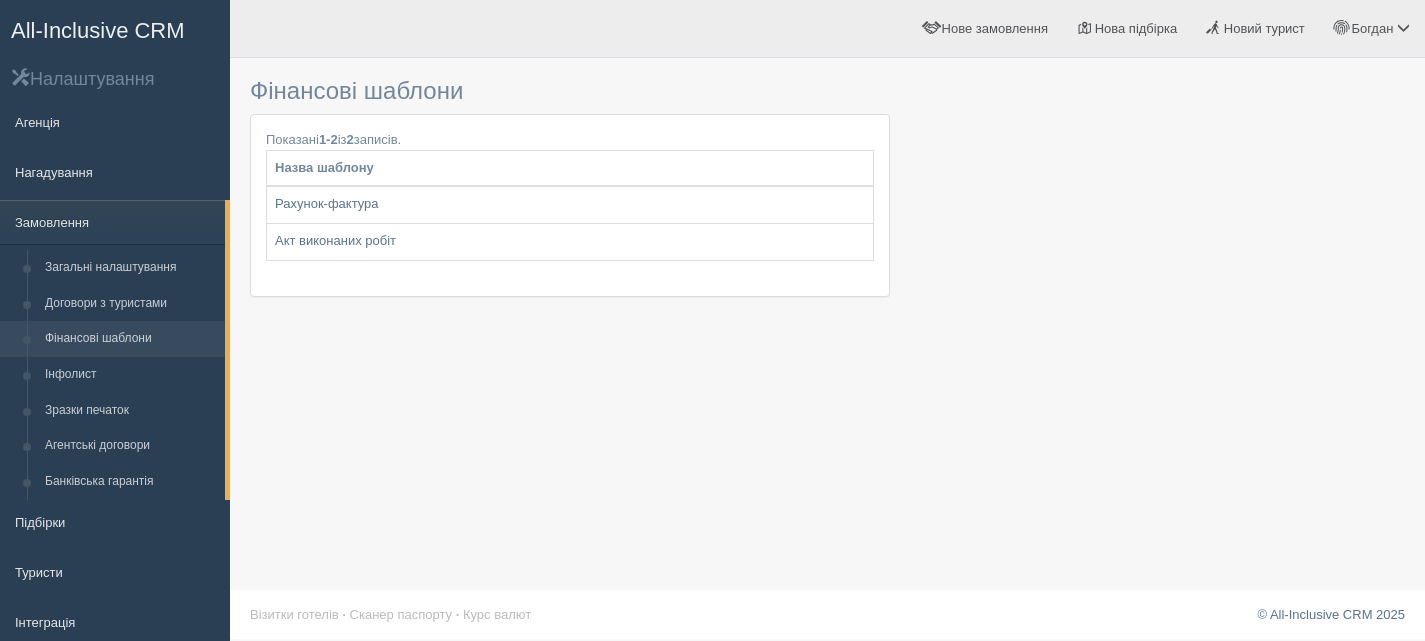 scroll, scrollTop: 0, scrollLeft: 0, axis: both 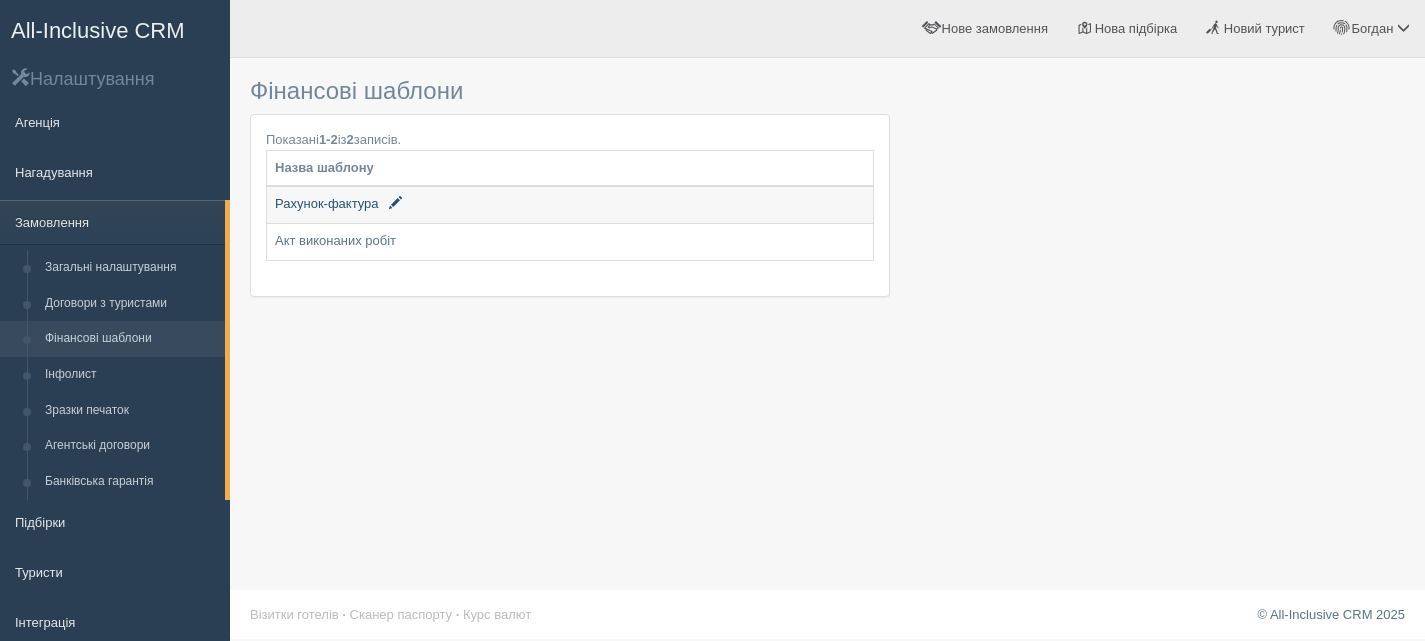 click on "Рахунок-фактура" at bounding box center [570, 205] 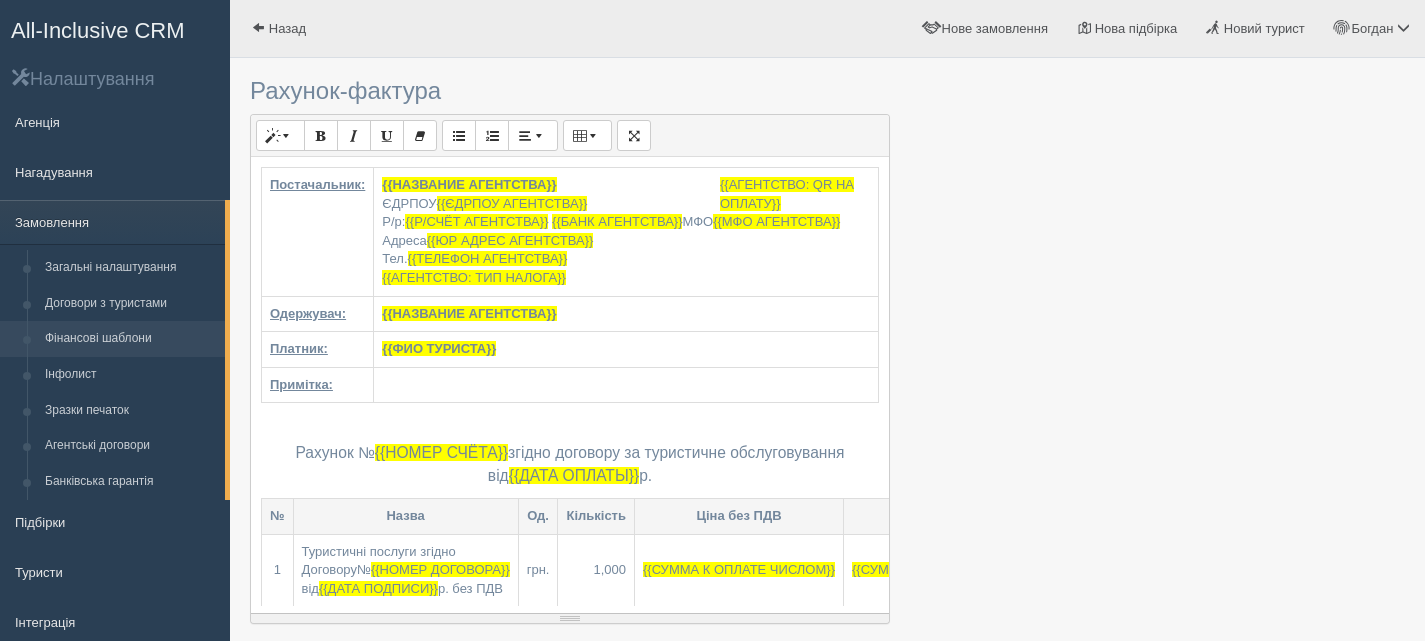 scroll, scrollTop: 0, scrollLeft: 0, axis: both 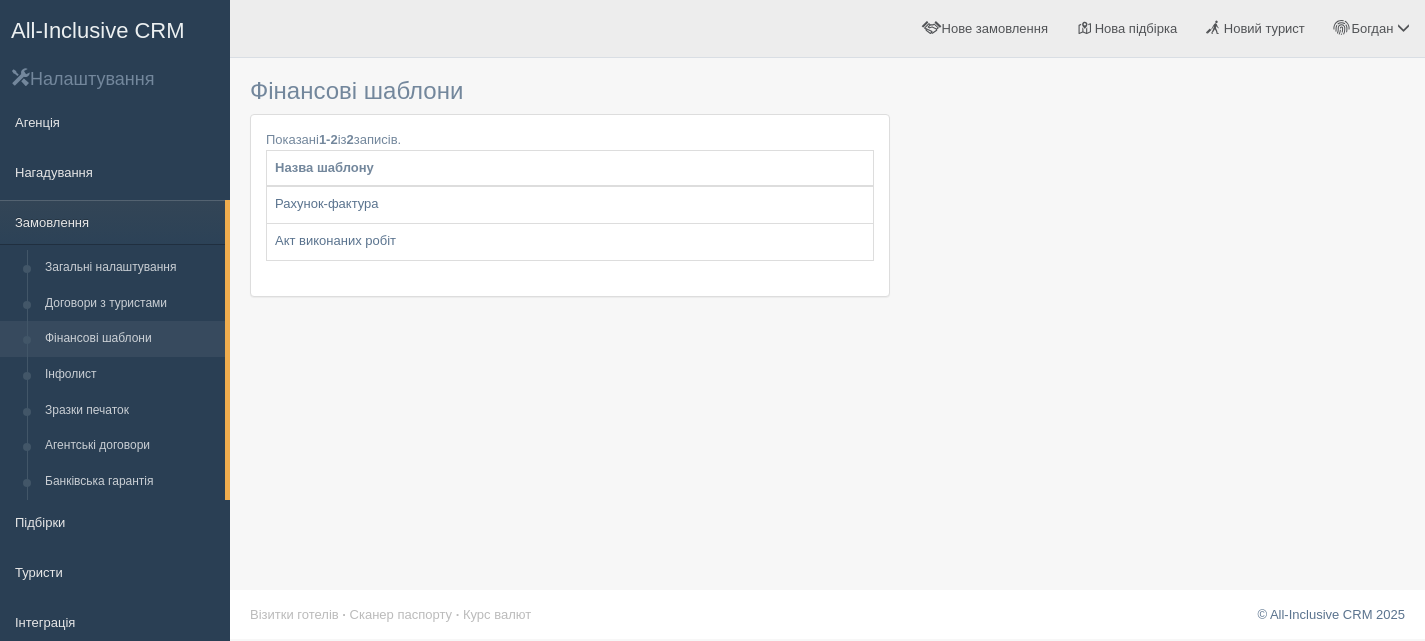 click on "All-Inclusive CRM" at bounding box center [98, 30] 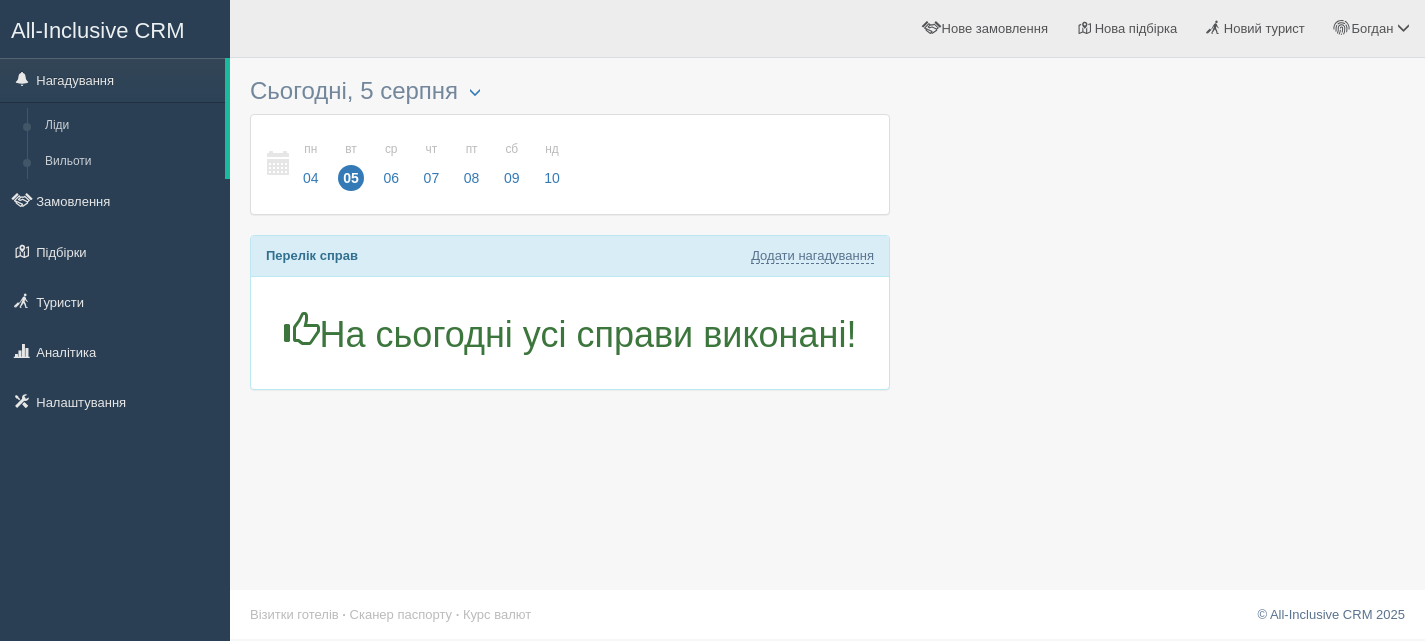scroll, scrollTop: 0, scrollLeft: 0, axis: both 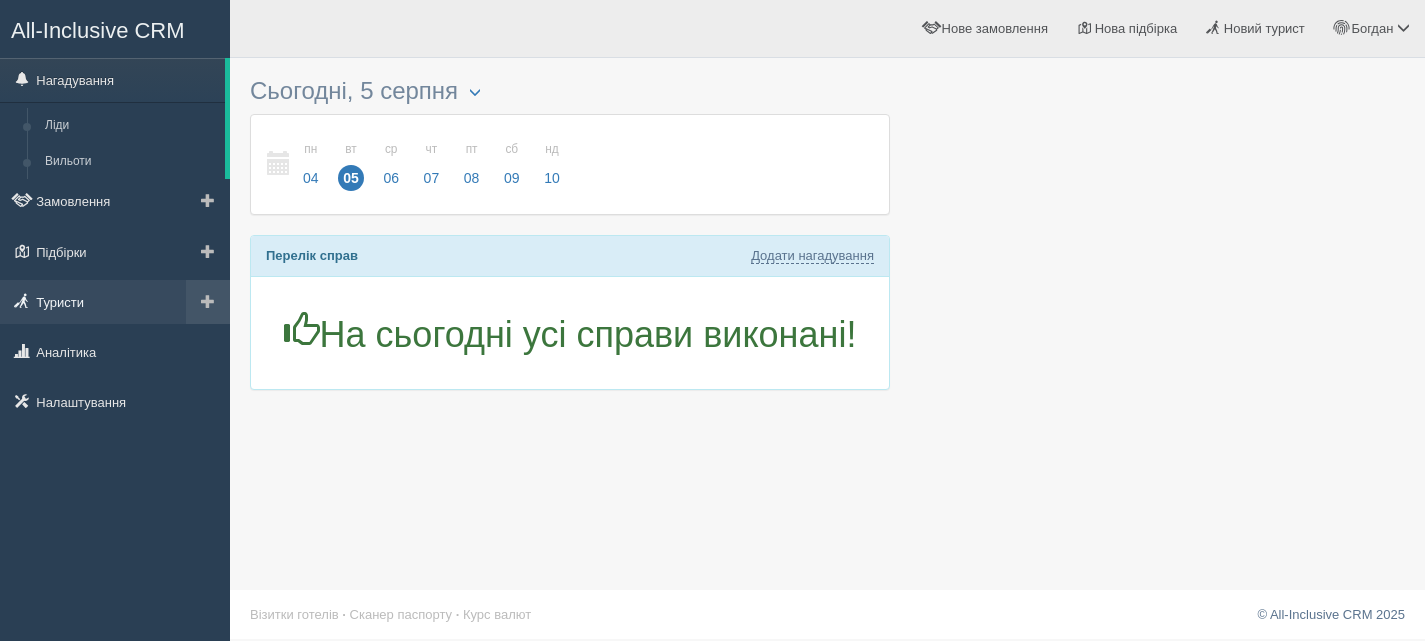 click on "Туристи" at bounding box center [115, 302] 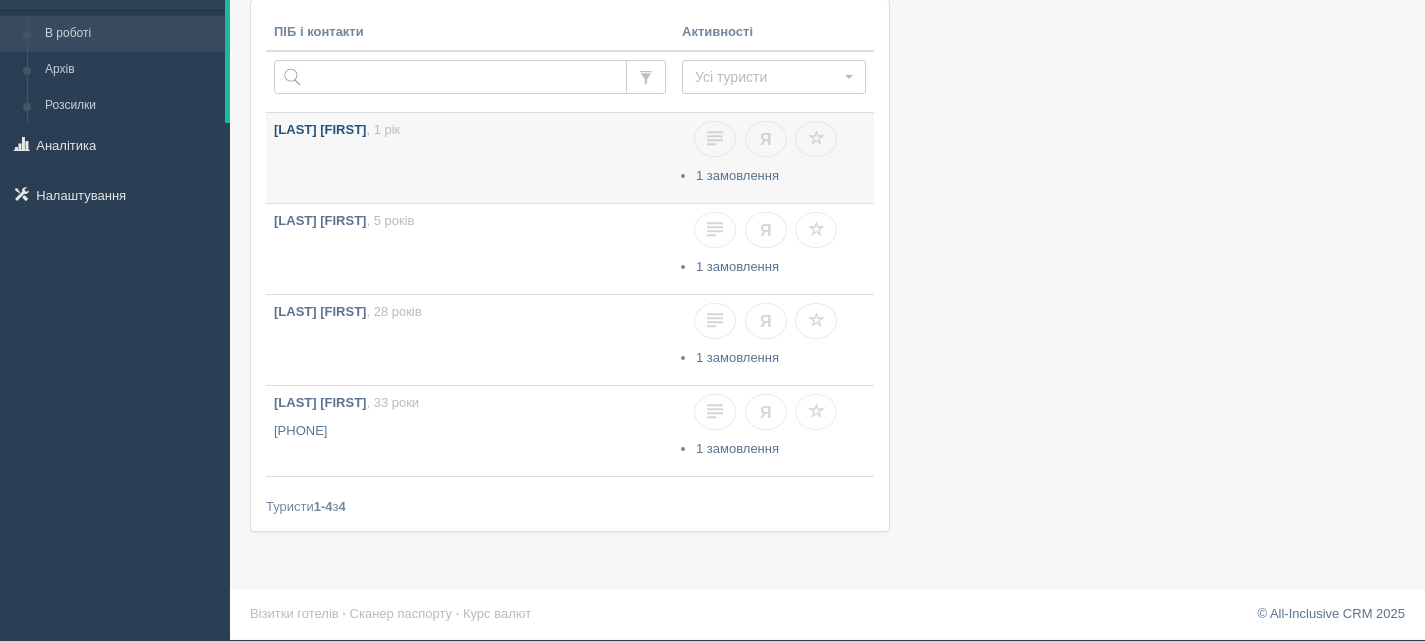 scroll, scrollTop: 243, scrollLeft: 0, axis: vertical 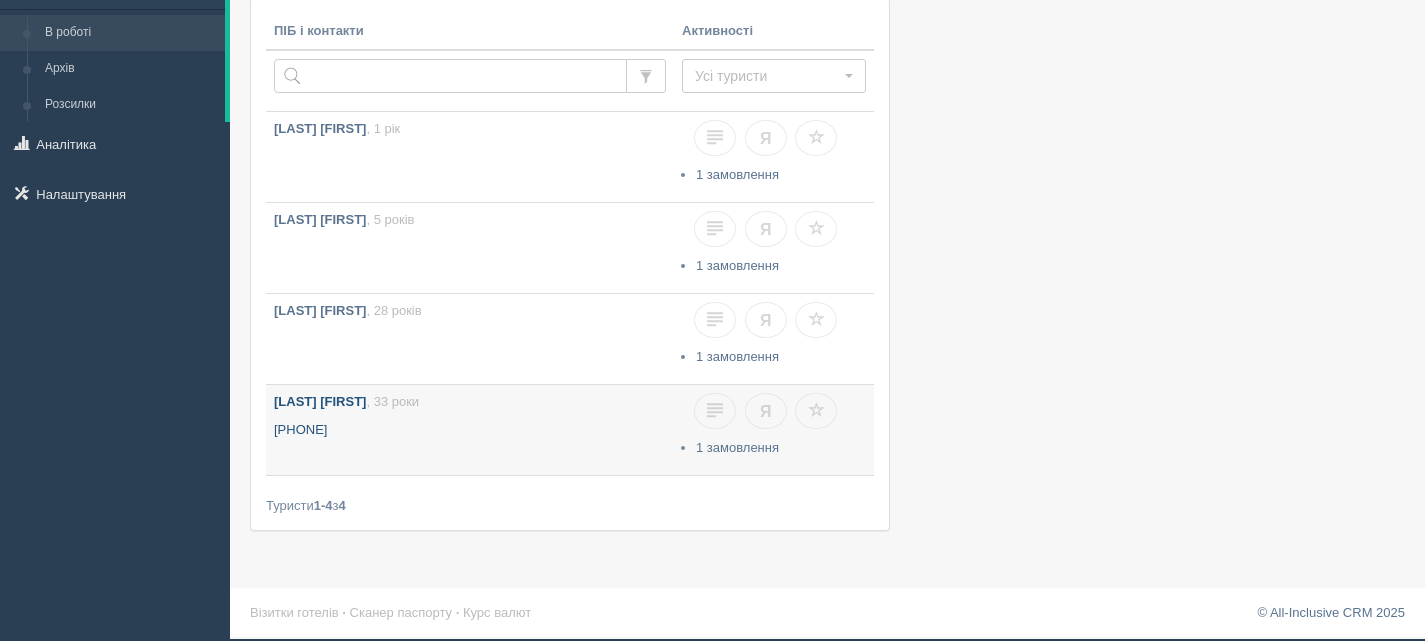 click on "[LAST] [FIRST]" at bounding box center (320, 401) 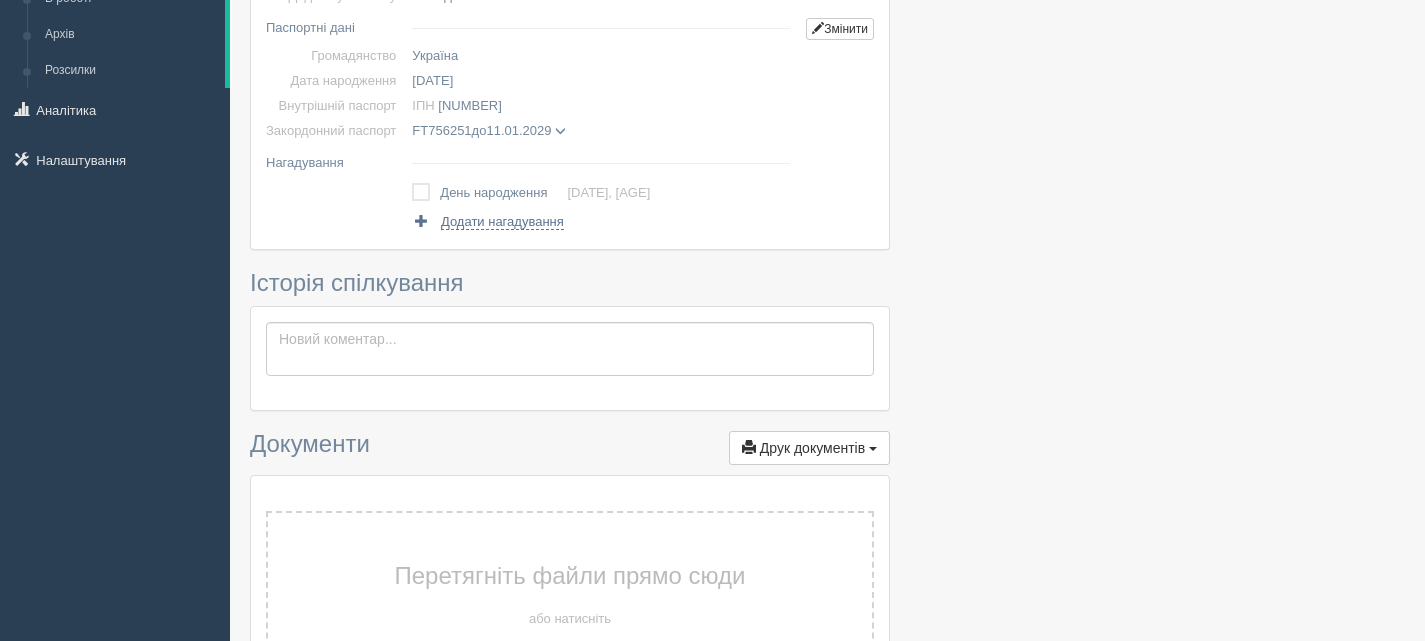 scroll, scrollTop: 300, scrollLeft: 0, axis: vertical 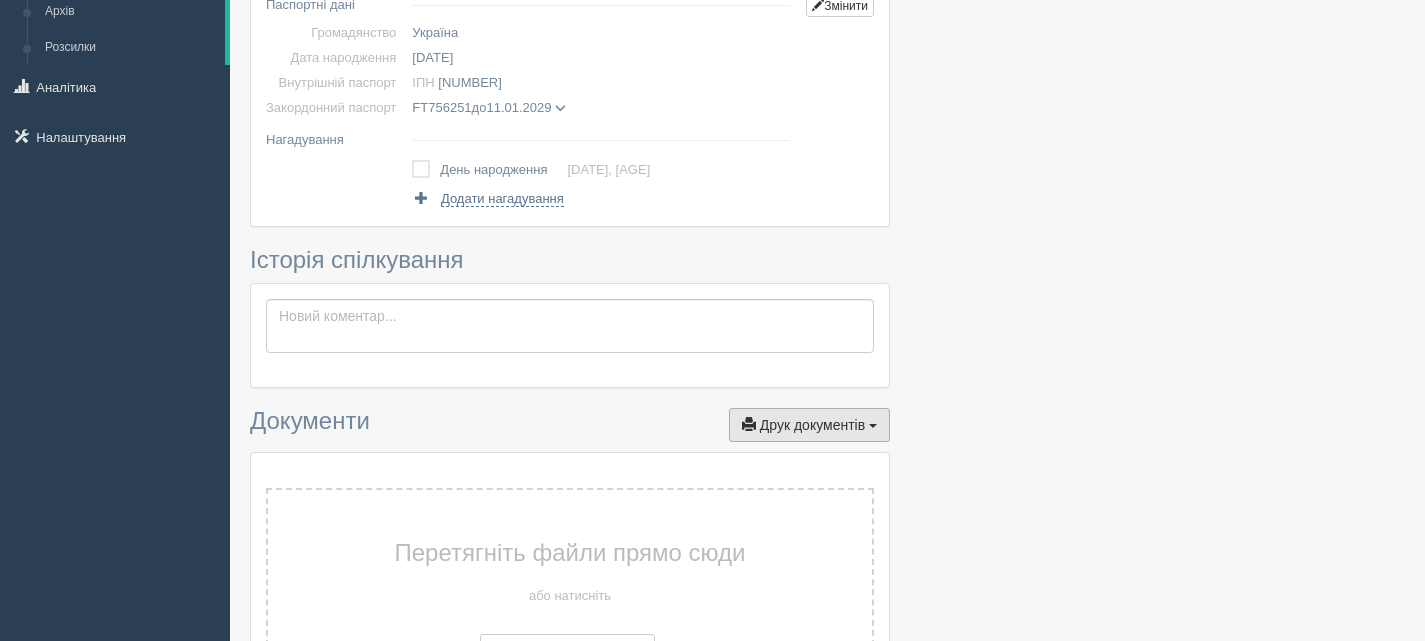 click on "Друк документів
Друк" at bounding box center (809, 425) 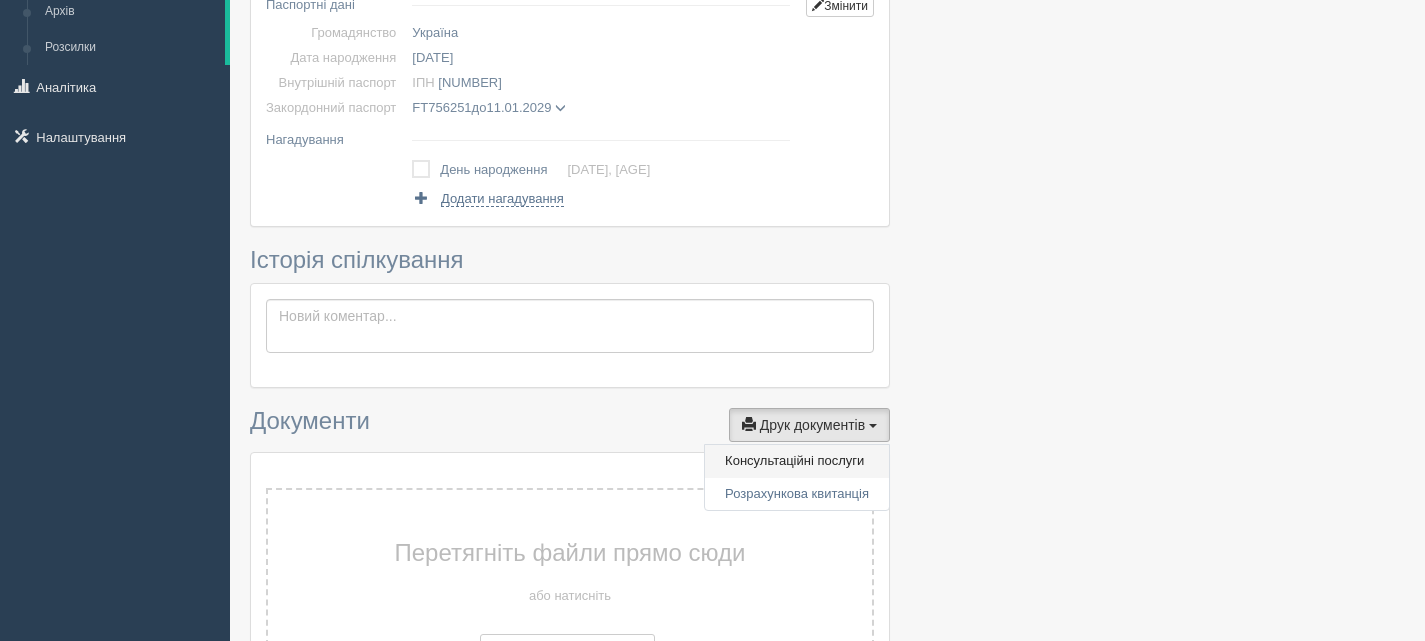 click on "Консультаційні послуги" at bounding box center (797, 461) 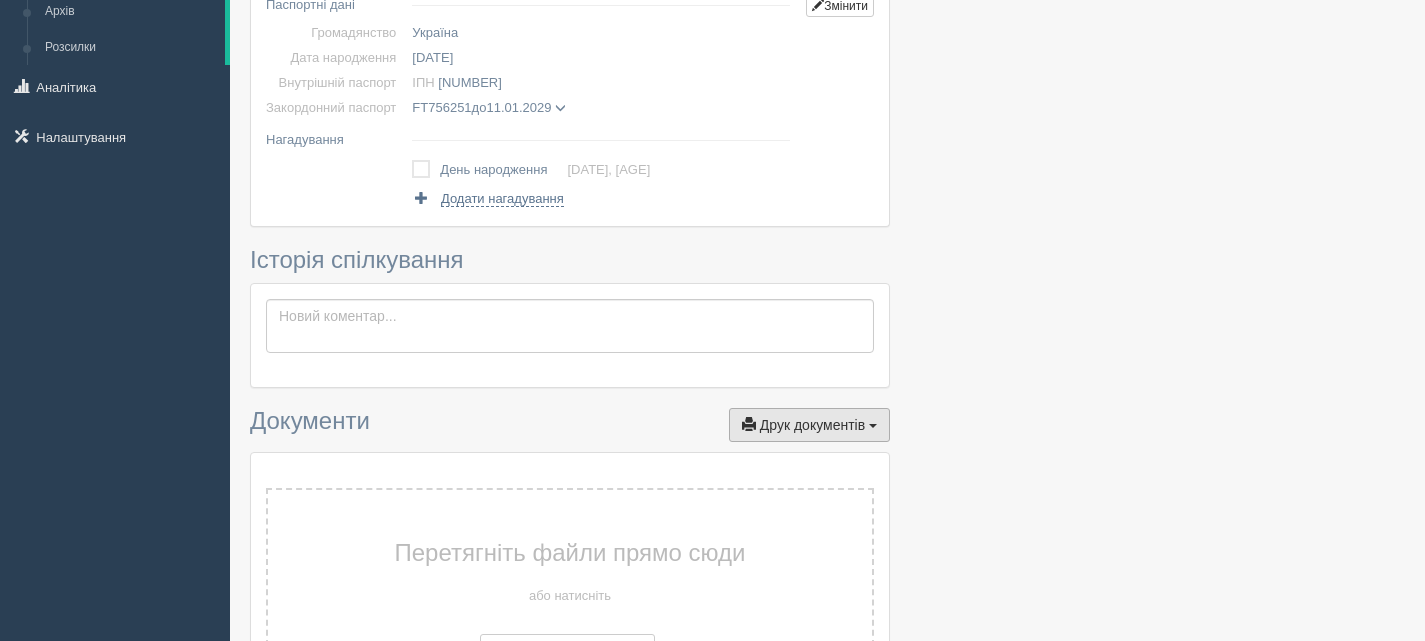 click at bounding box center [873, 426] 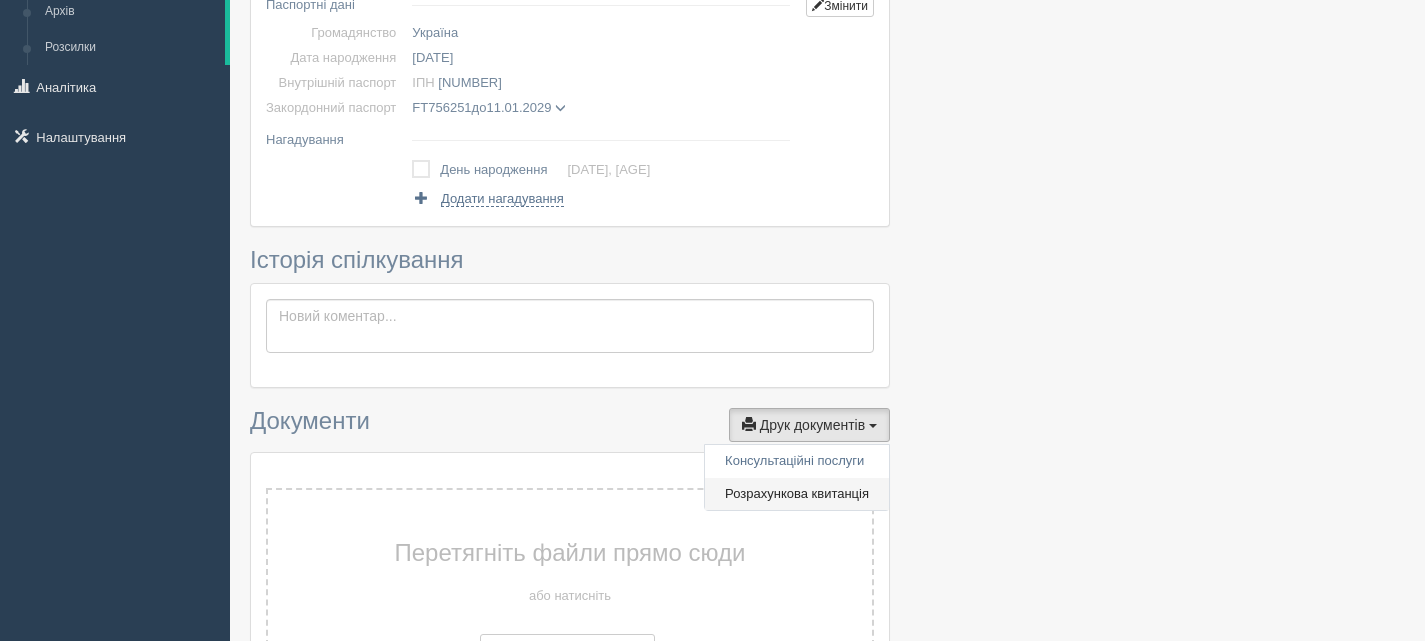 click on "Розрахункова квитанція" at bounding box center (797, 494) 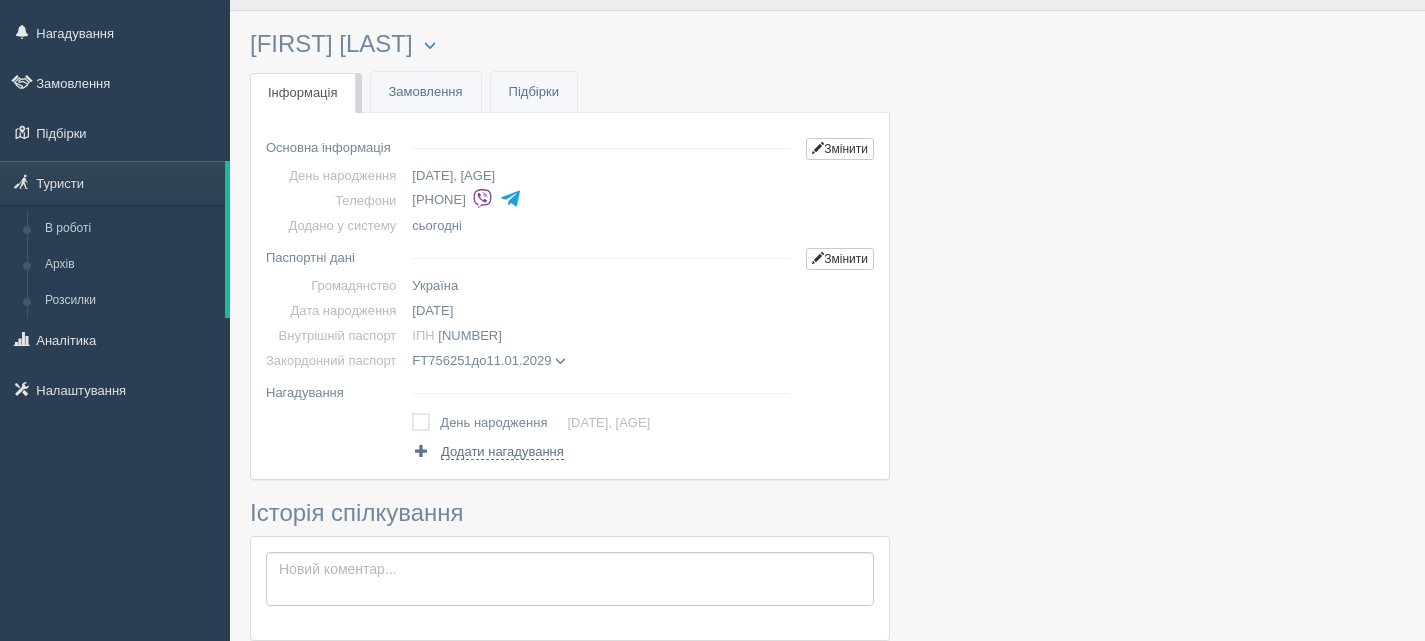 scroll, scrollTop: 0, scrollLeft: 0, axis: both 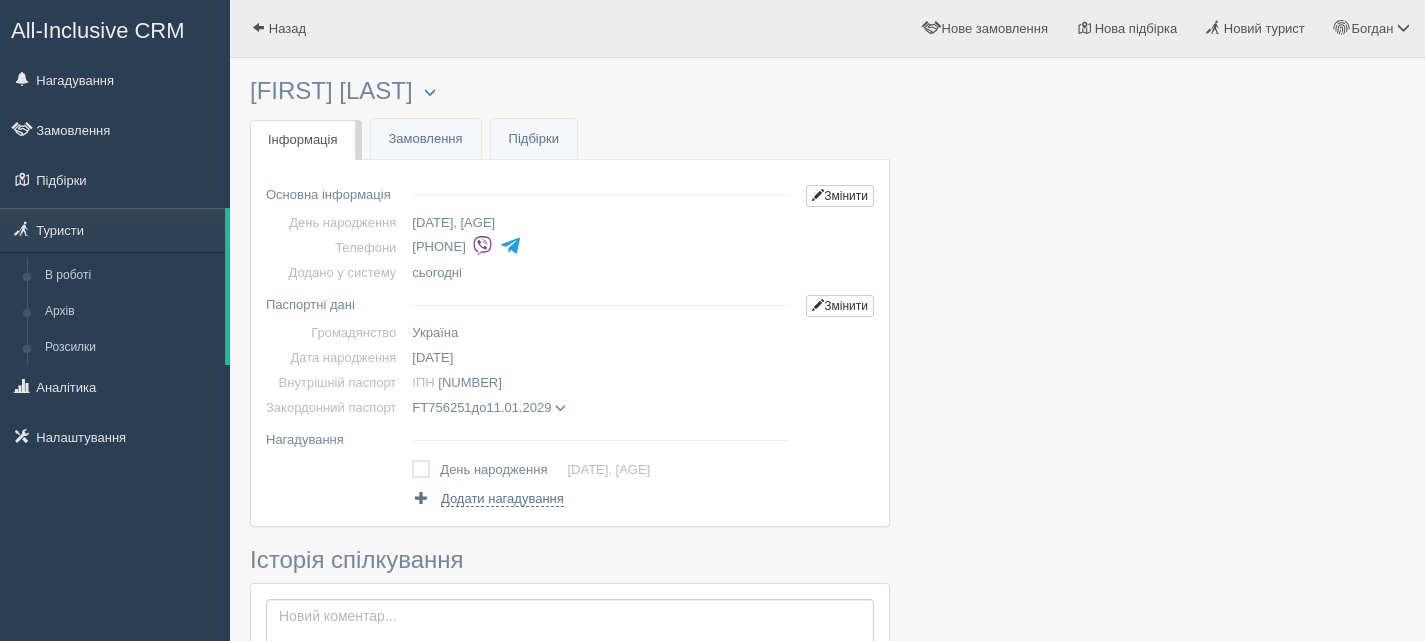 click on "All-Inclusive CRM" at bounding box center [98, 30] 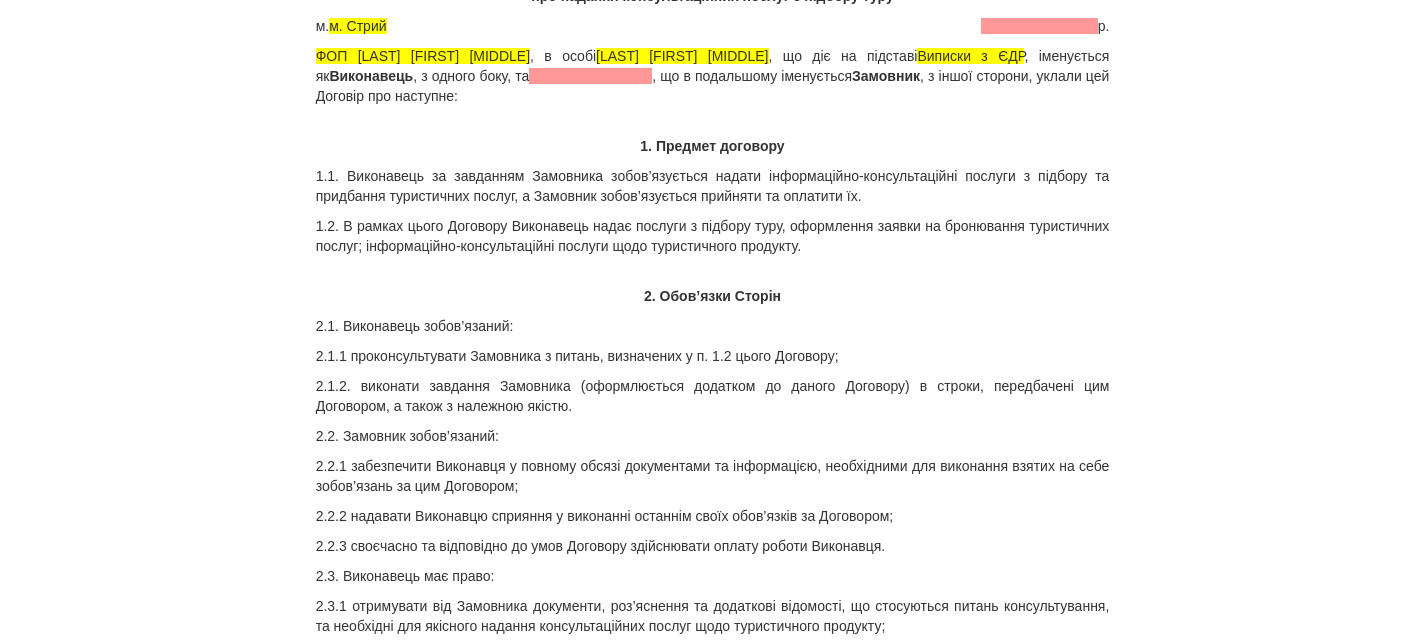 scroll, scrollTop: 0, scrollLeft: 0, axis: both 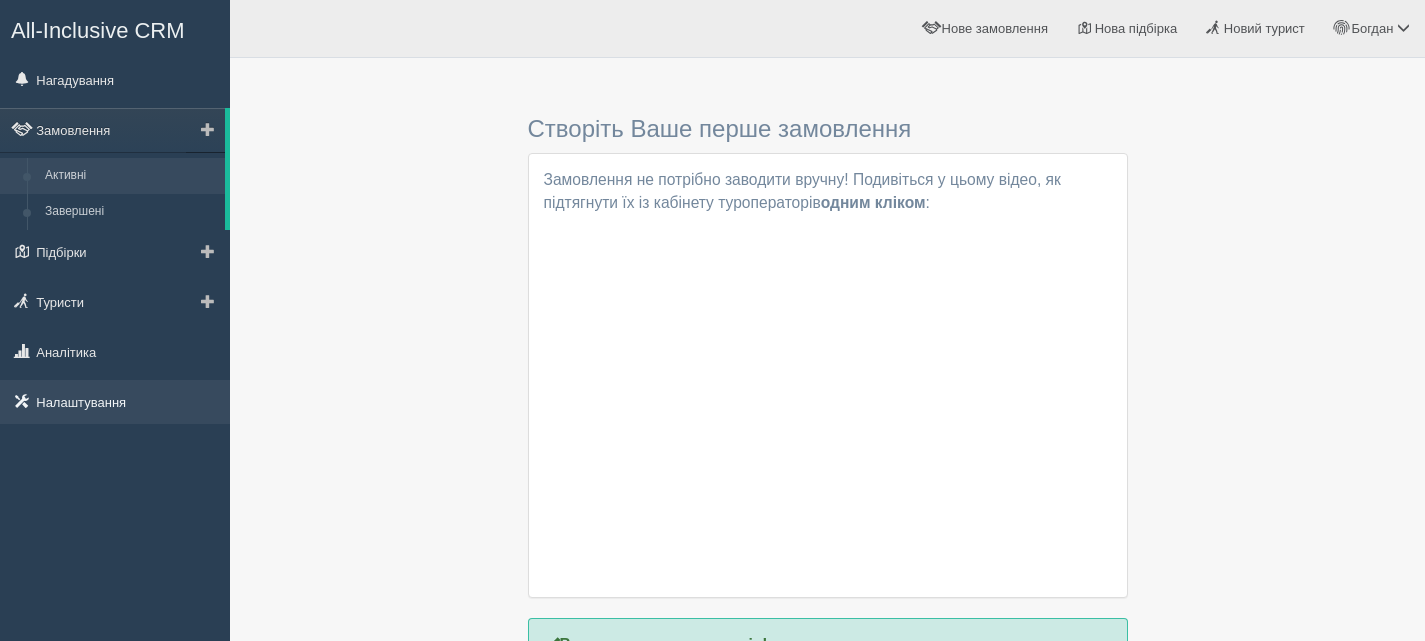 click on "Налаштування" at bounding box center [115, 402] 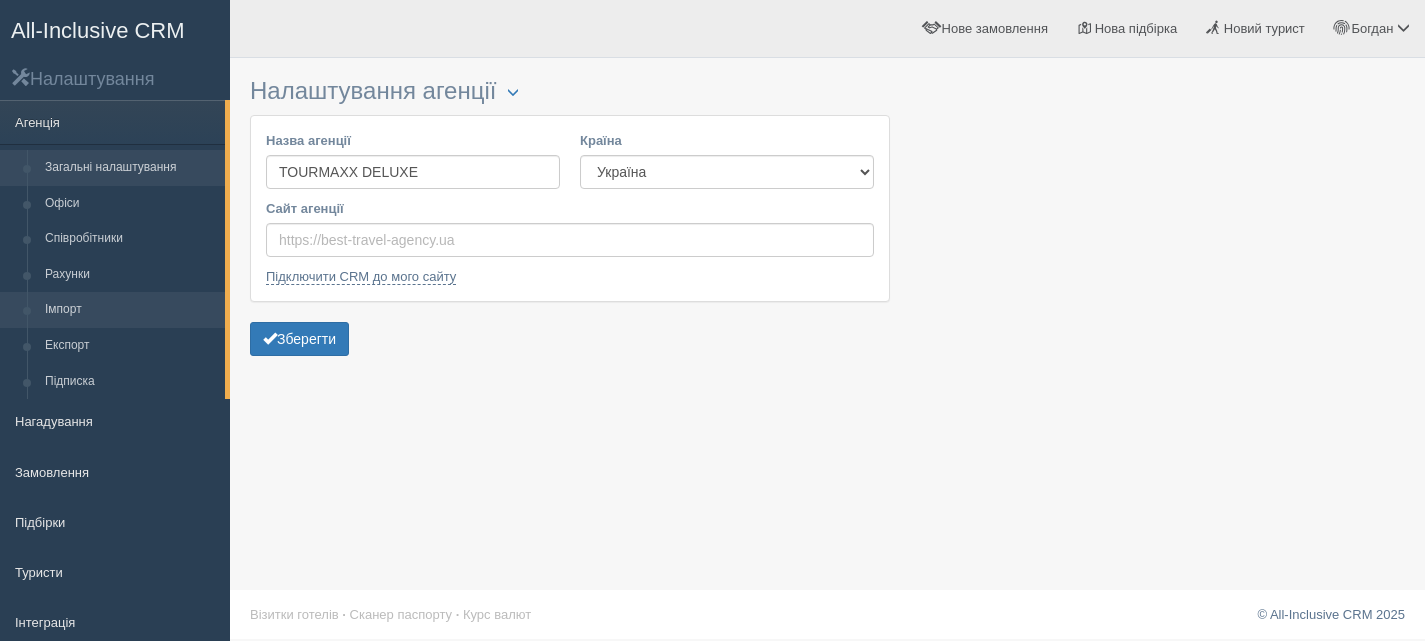 scroll, scrollTop: 0, scrollLeft: 0, axis: both 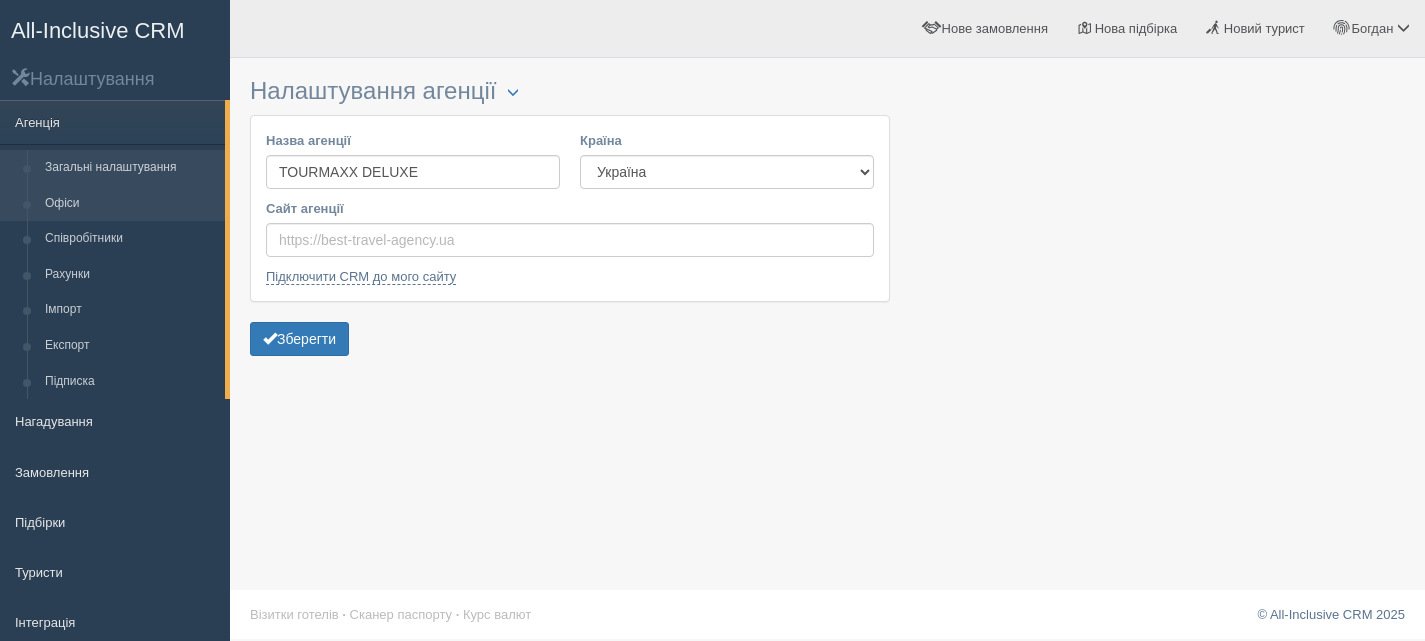 click on "Офіси" at bounding box center (130, 204) 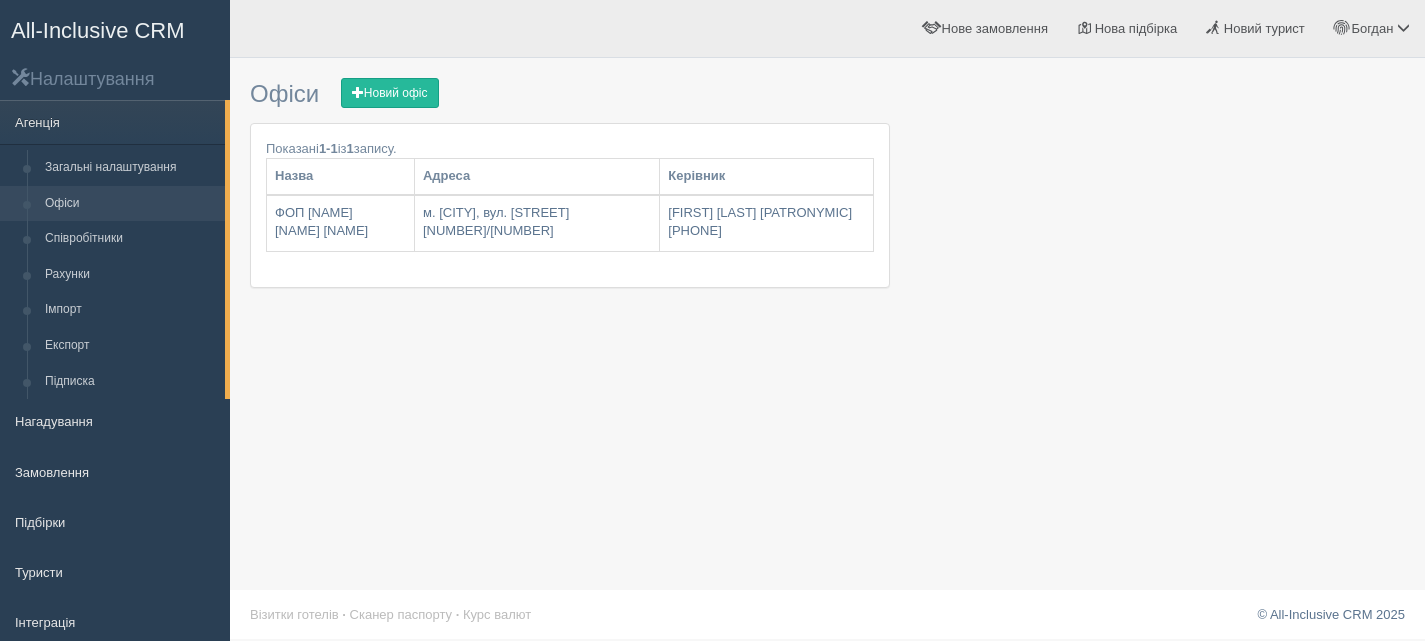 scroll, scrollTop: 0, scrollLeft: 0, axis: both 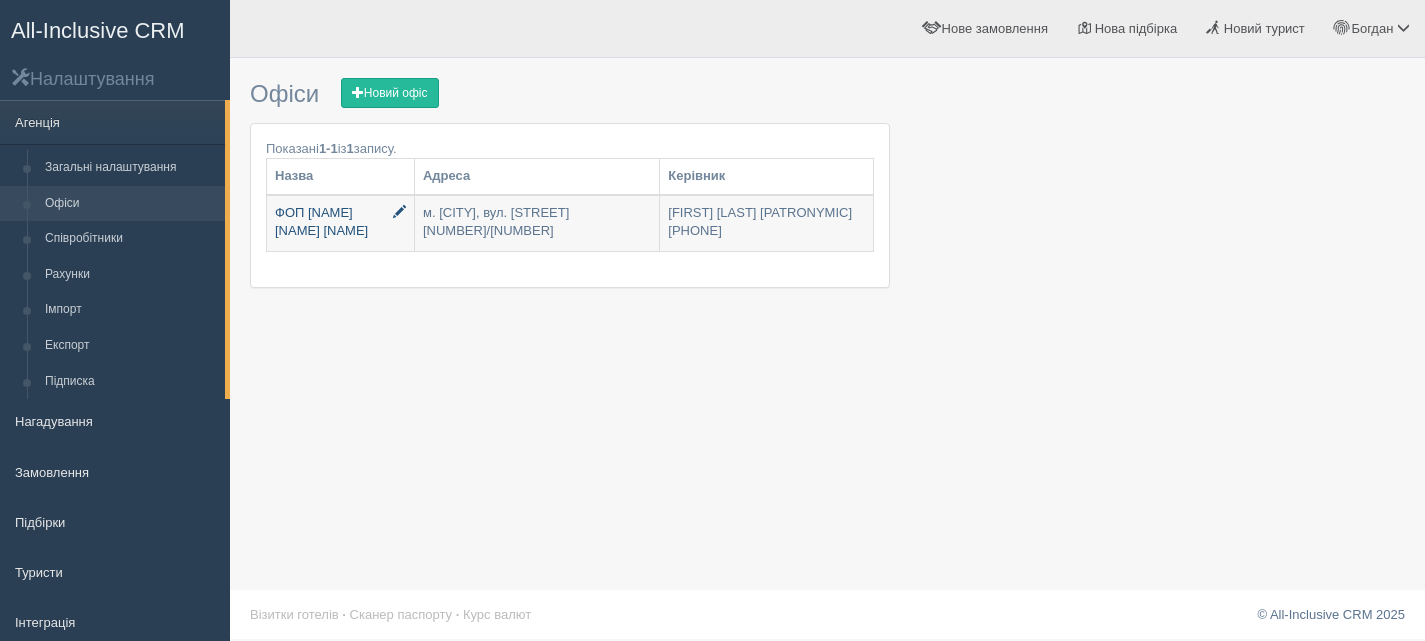 click on "[LAST] [FIRST] [MIDDLE]" at bounding box center (340, 223) 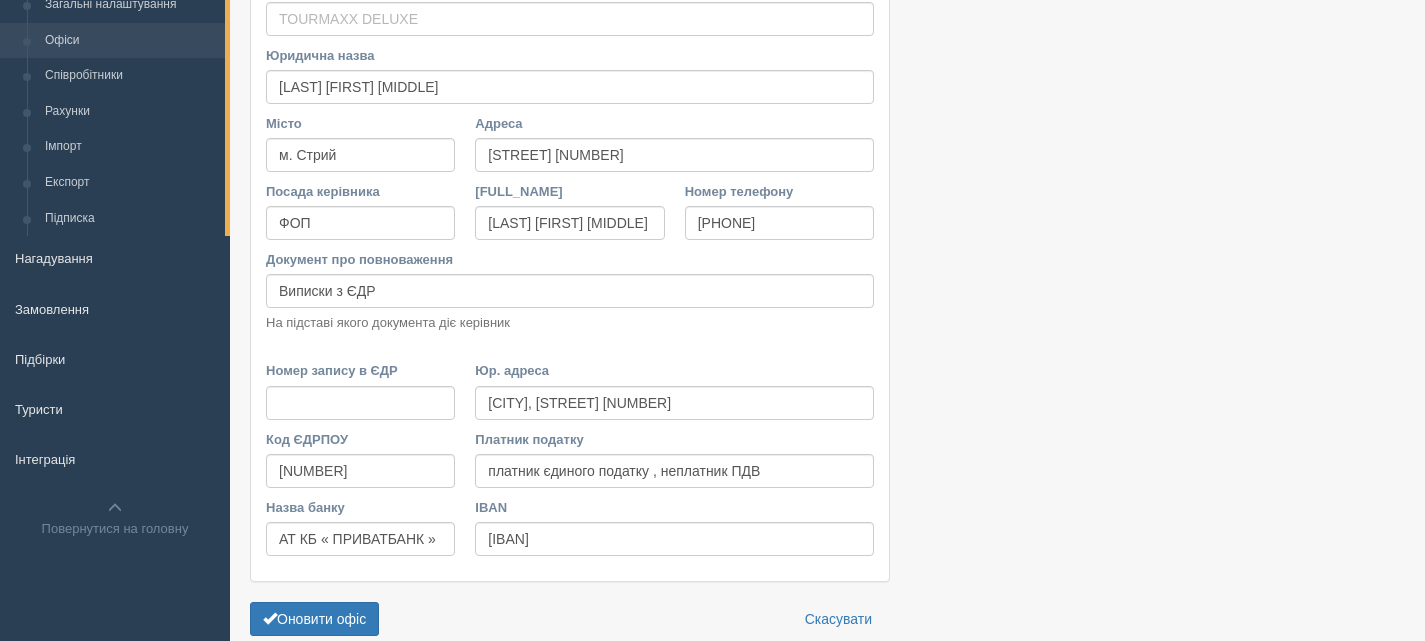 scroll, scrollTop: 200, scrollLeft: 0, axis: vertical 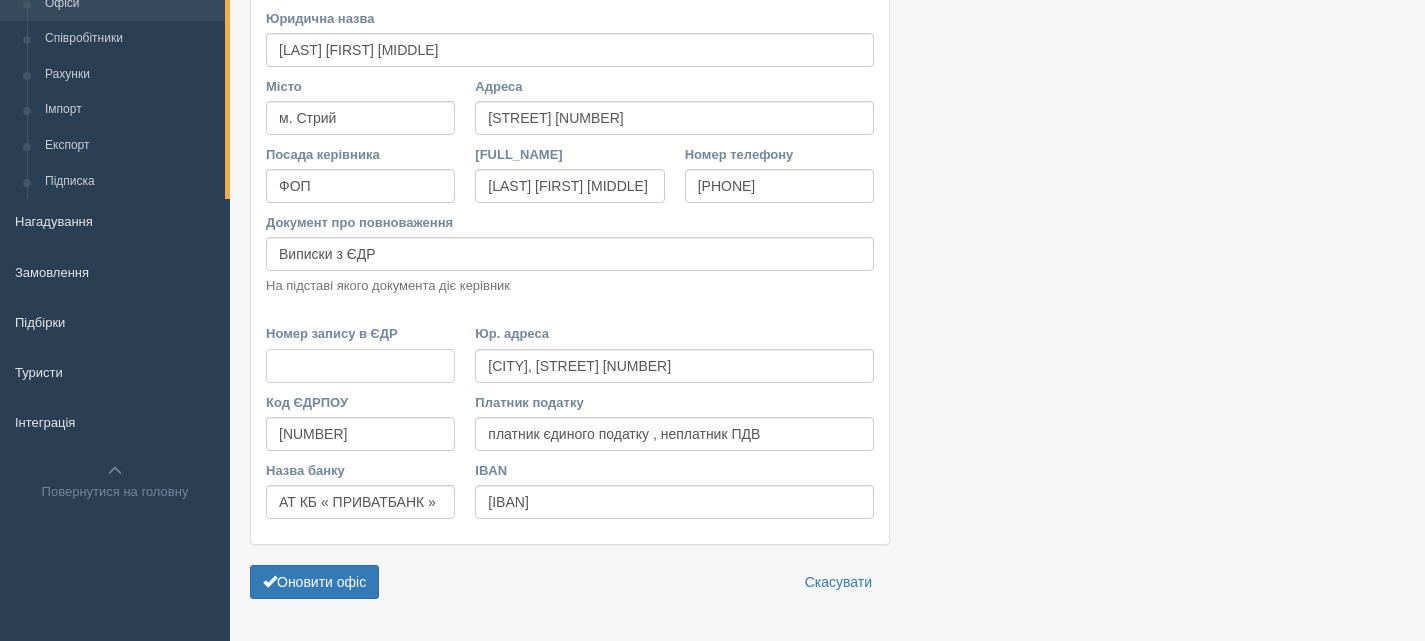 paste on "[NUMBER]" 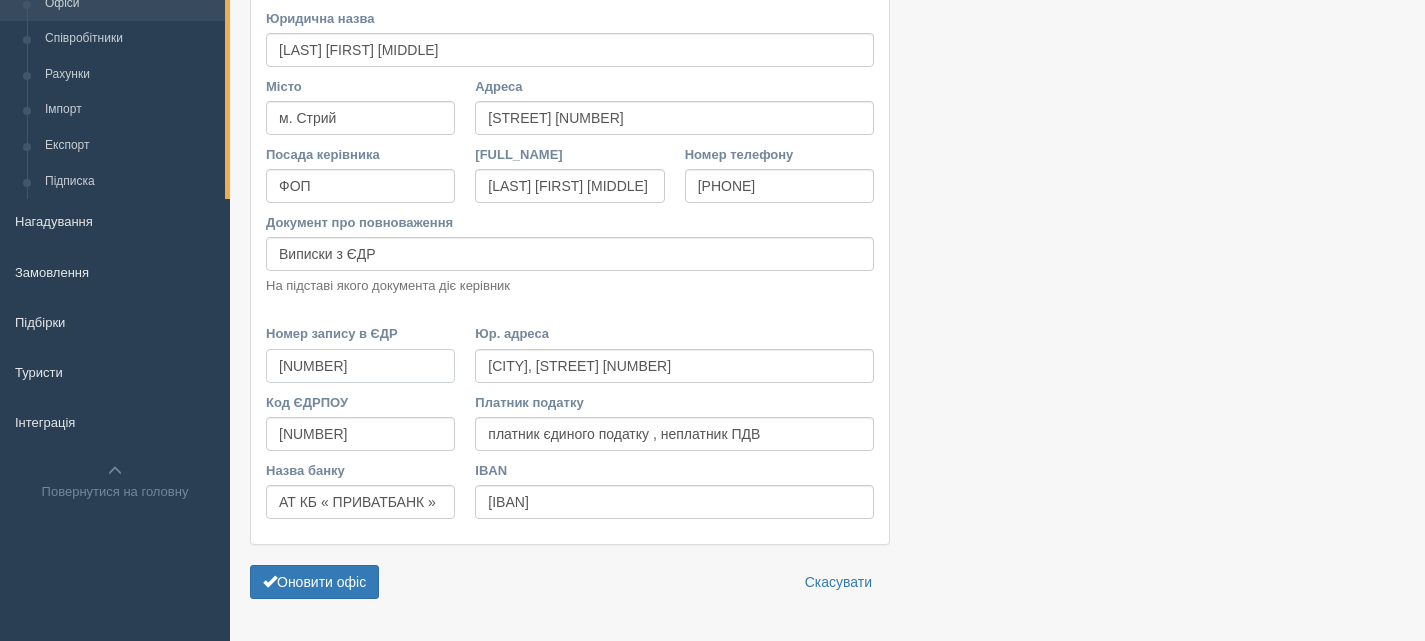 type on "[NUMBER]" 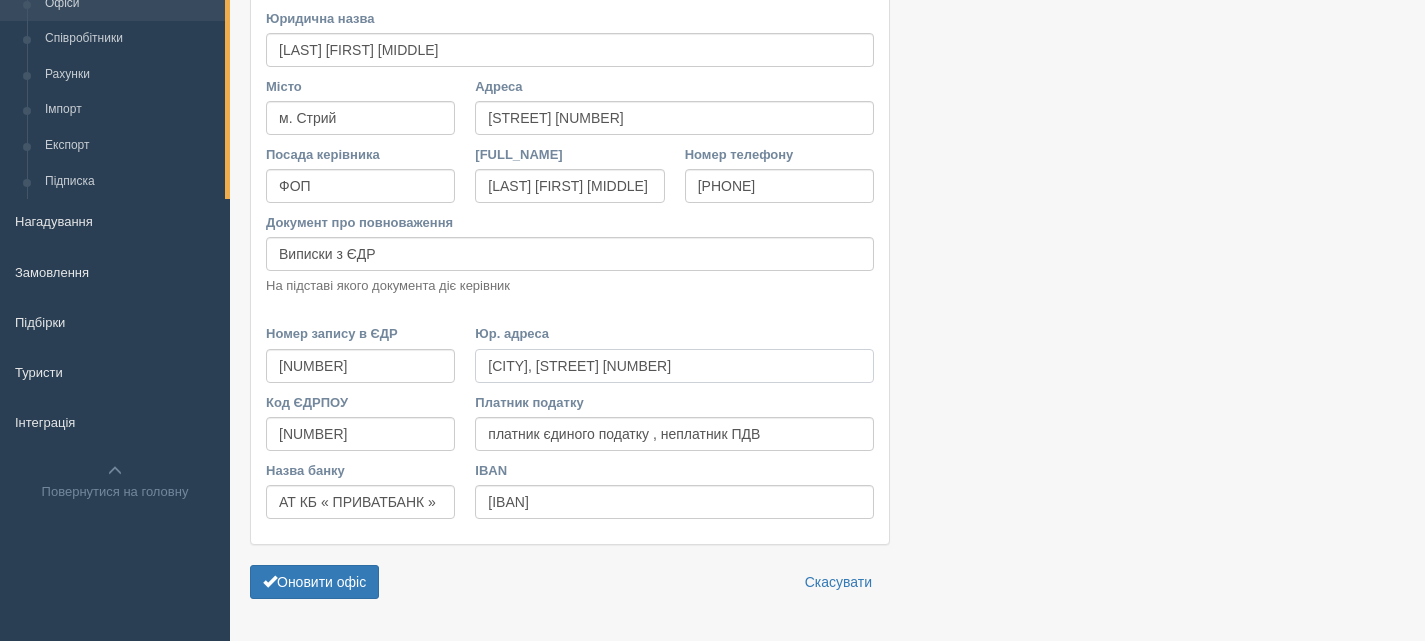 click on "м.Стрий , вул. Львівська 89А/11А" at bounding box center (674, 366) 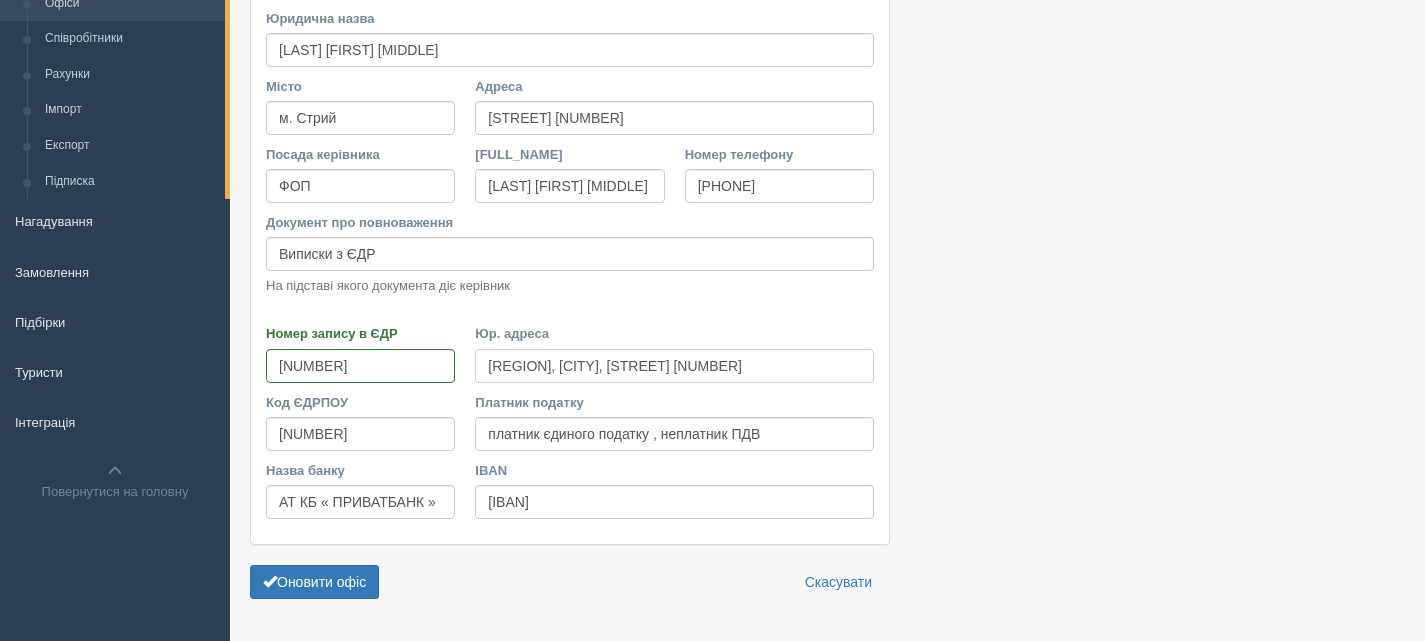 click on "Львівська обл., м.Стрий , вул. Львівська 89А/11А" at bounding box center [674, 366] 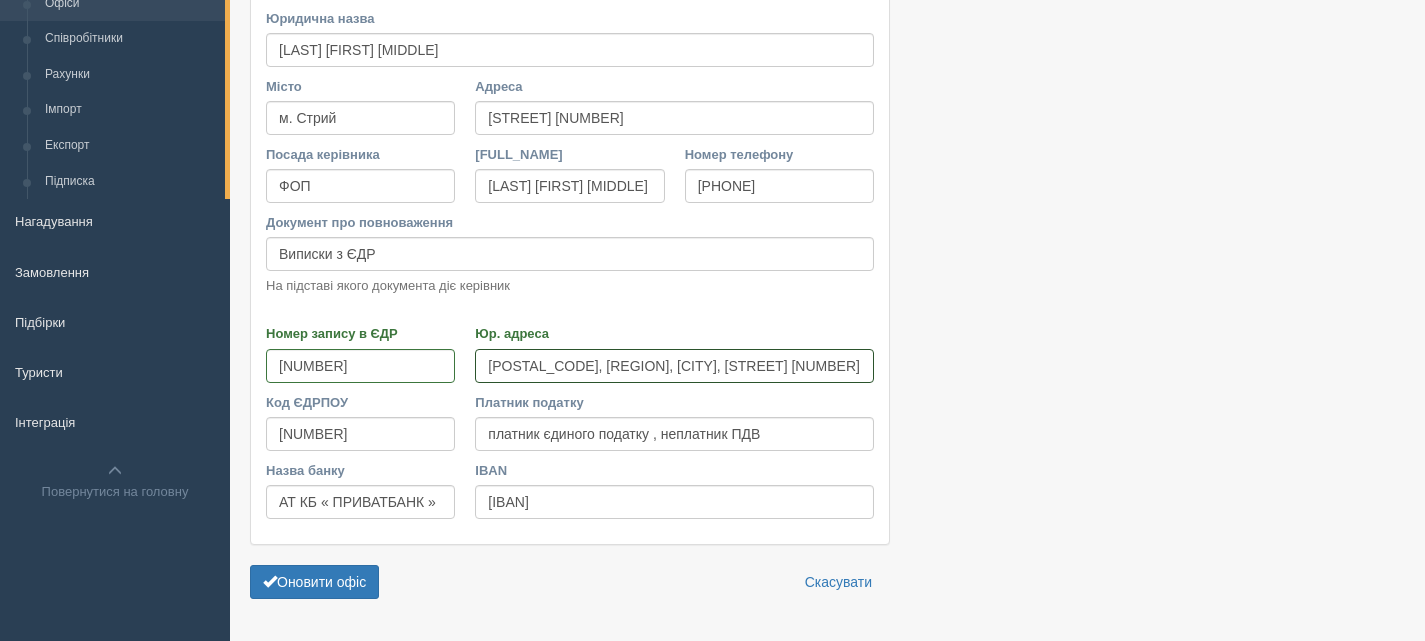 click on "82408, Львівська обл., м.Стрий , вул. Львівська 89А/11А" at bounding box center [674, 366] 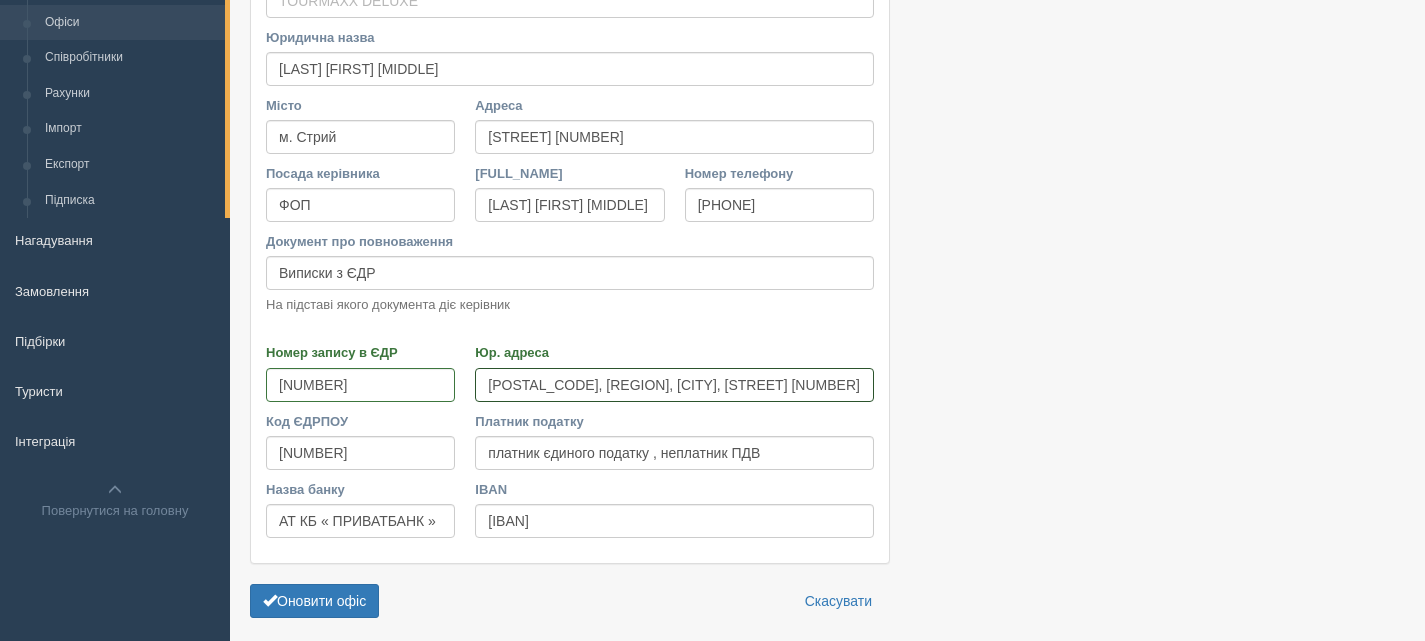 scroll, scrollTop: 263, scrollLeft: 0, axis: vertical 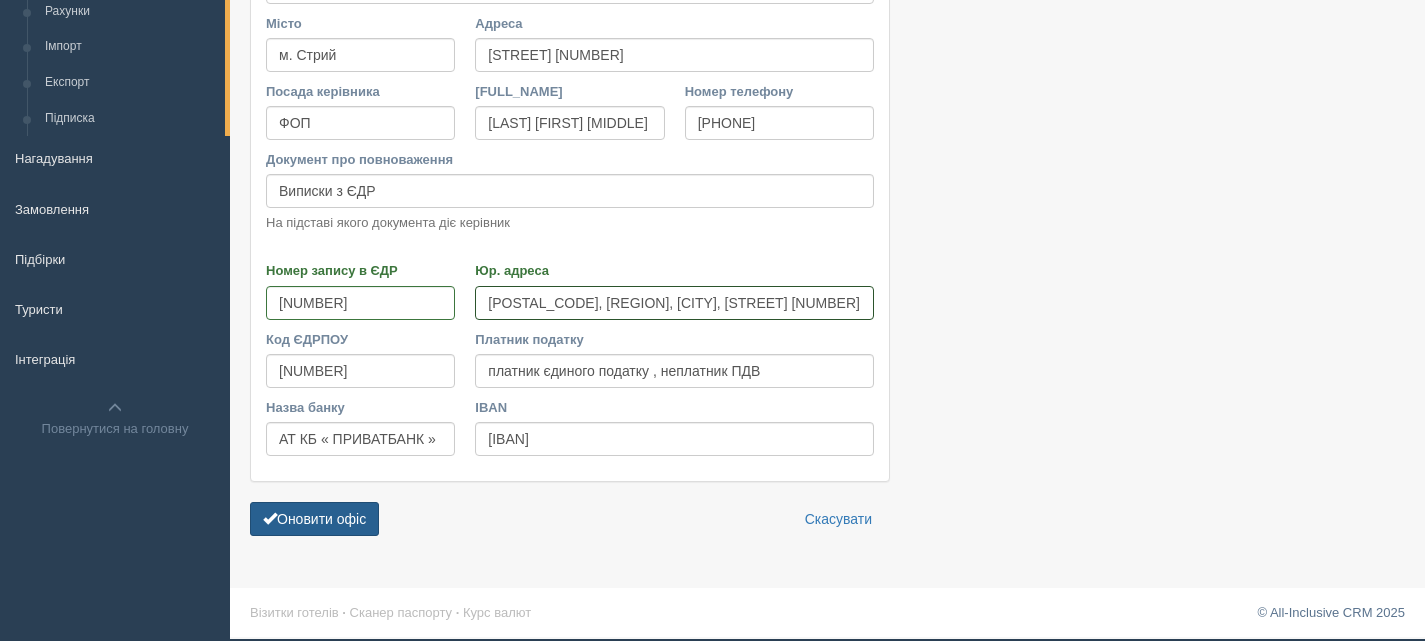 type on "82408, Львівська обл., м. Стрий , вул. Львівська 89А/11А" 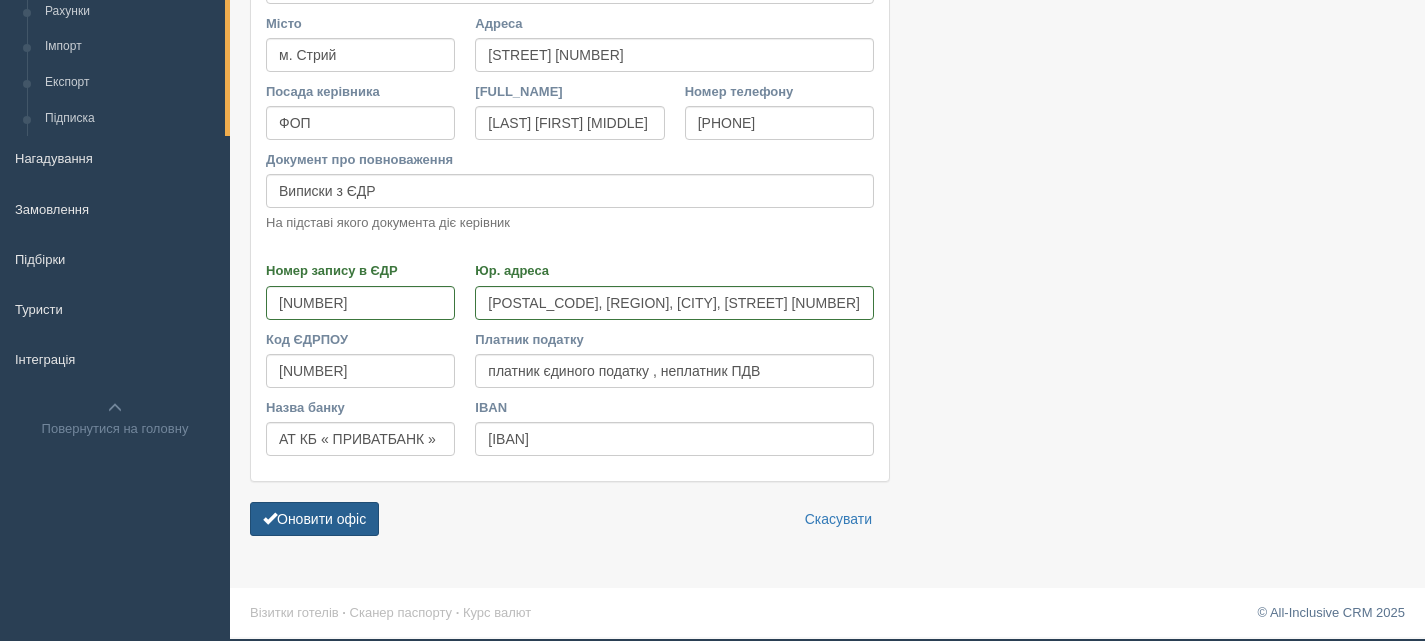 click on "Оновити офіс" at bounding box center (314, 519) 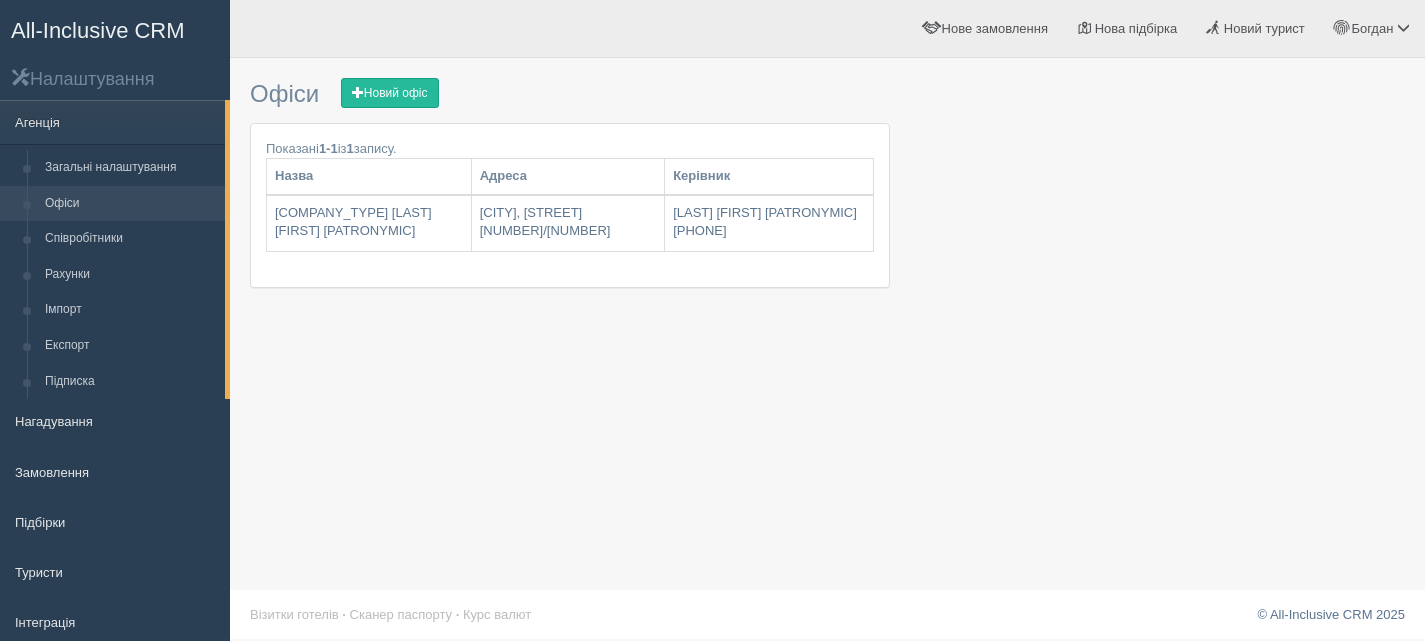 scroll, scrollTop: 0, scrollLeft: 0, axis: both 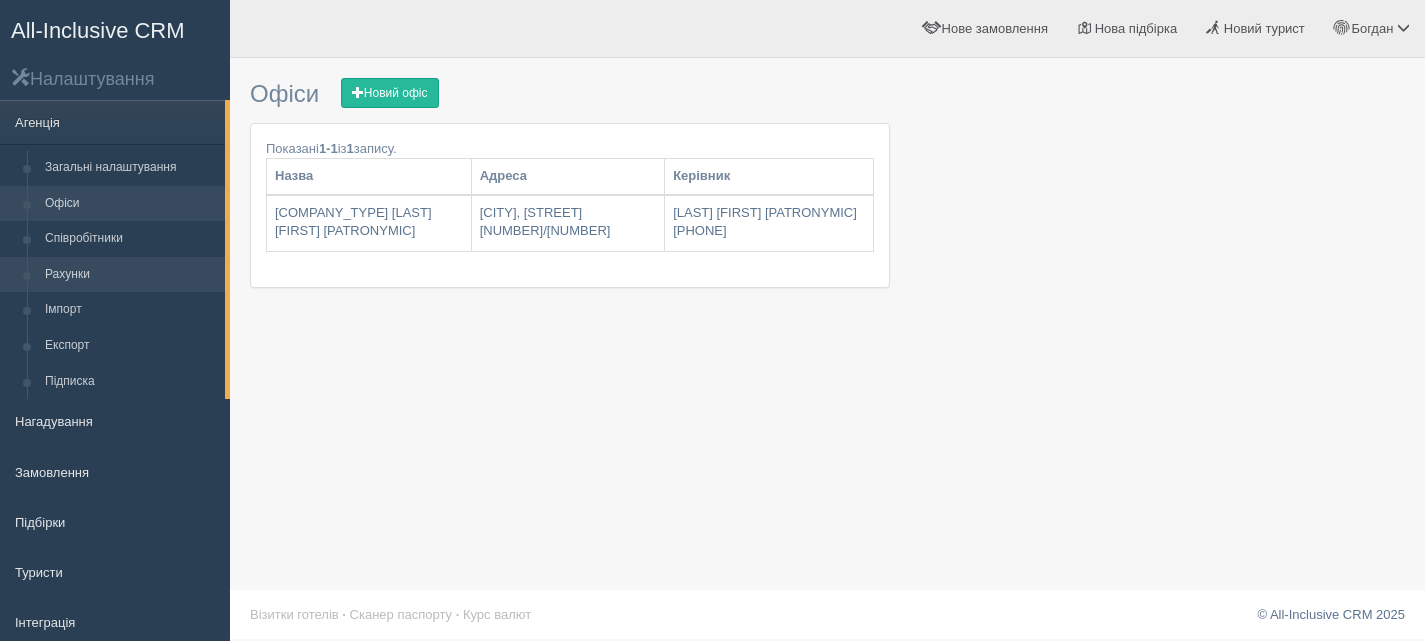 click on "Рахунки" at bounding box center [130, 275] 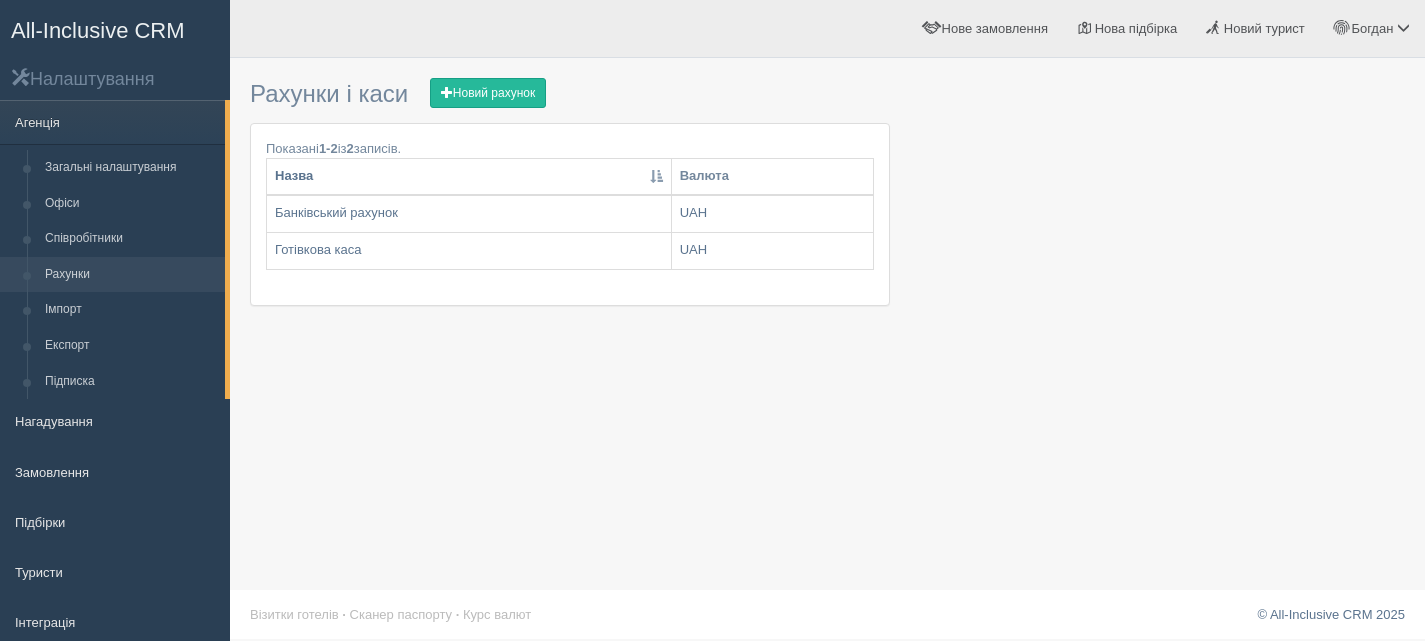 scroll, scrollTop: 0, scrollLeft: 0, axis: both 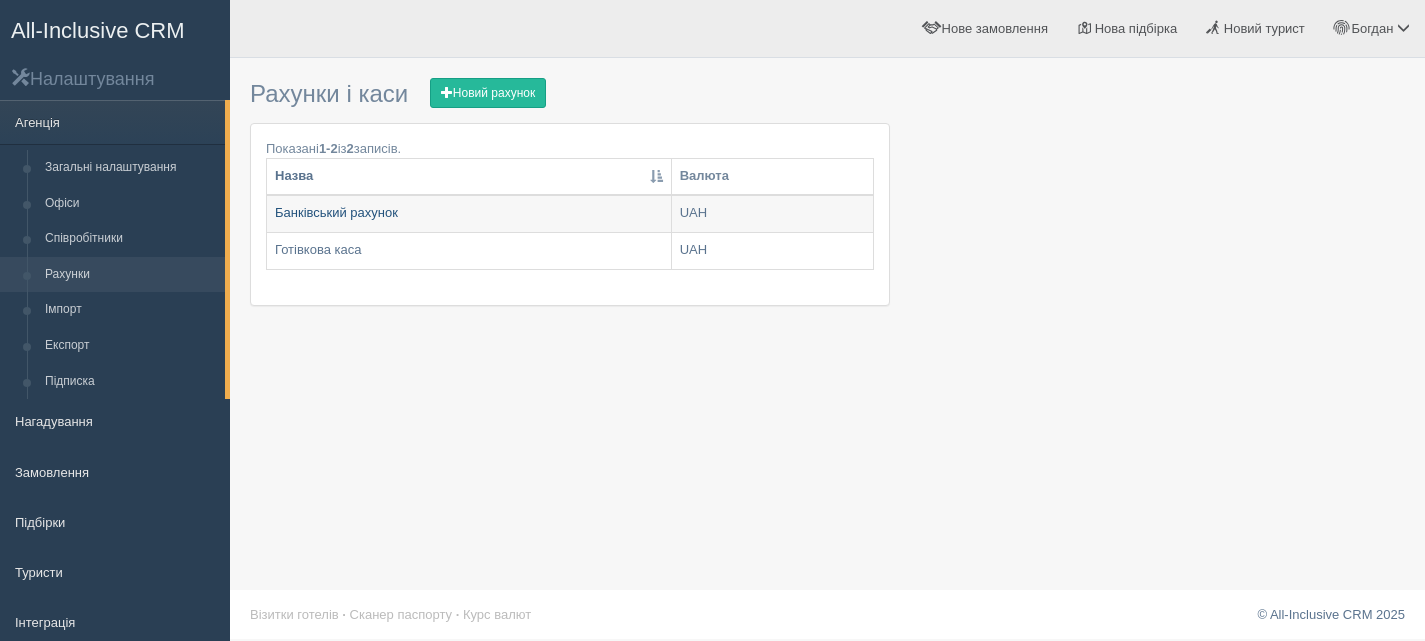click on "Банківський рахунок" at bounding box center [469, 214] 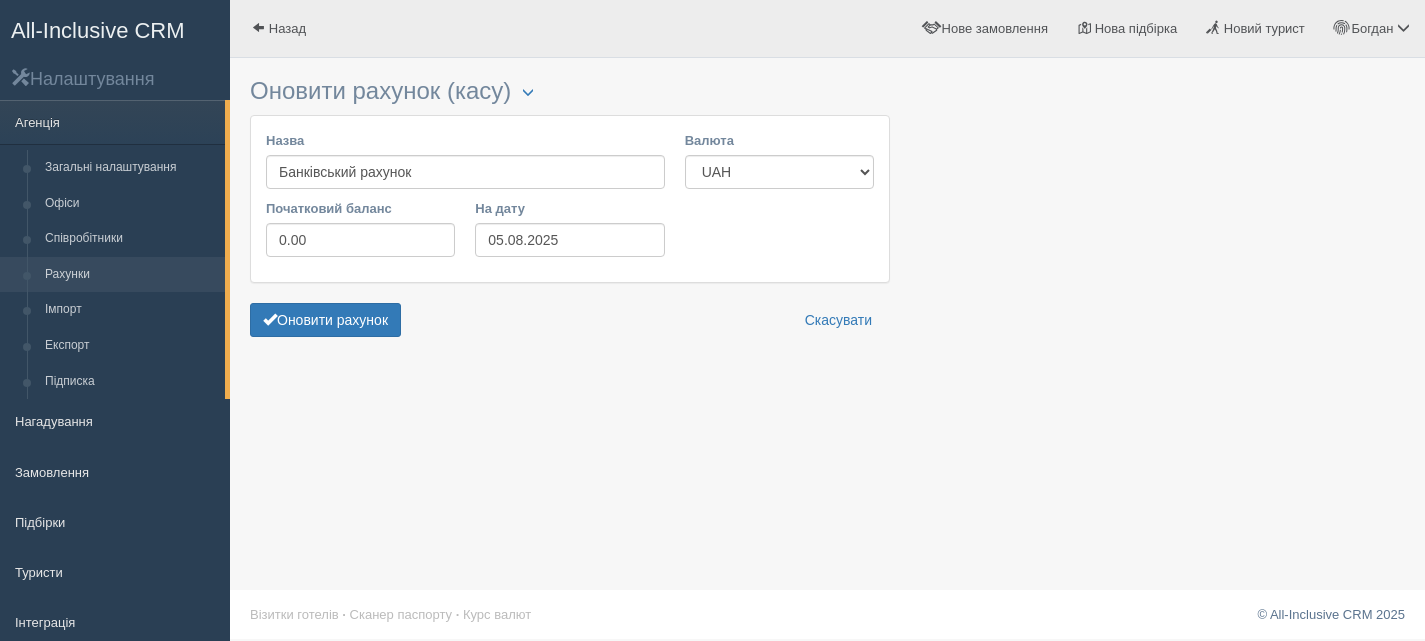 scroll, scrollTop: 0, scrollLeft: 0, axis: both 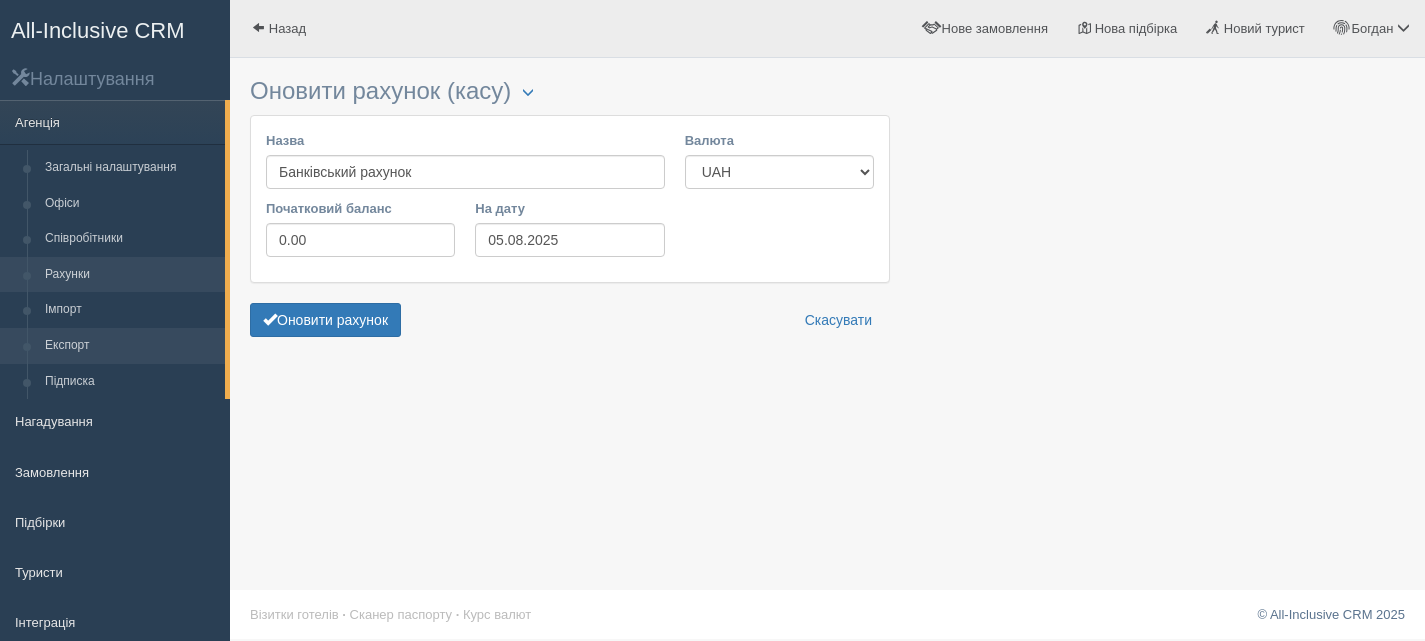 click on "Експорт" at bounding box center [130, 346] 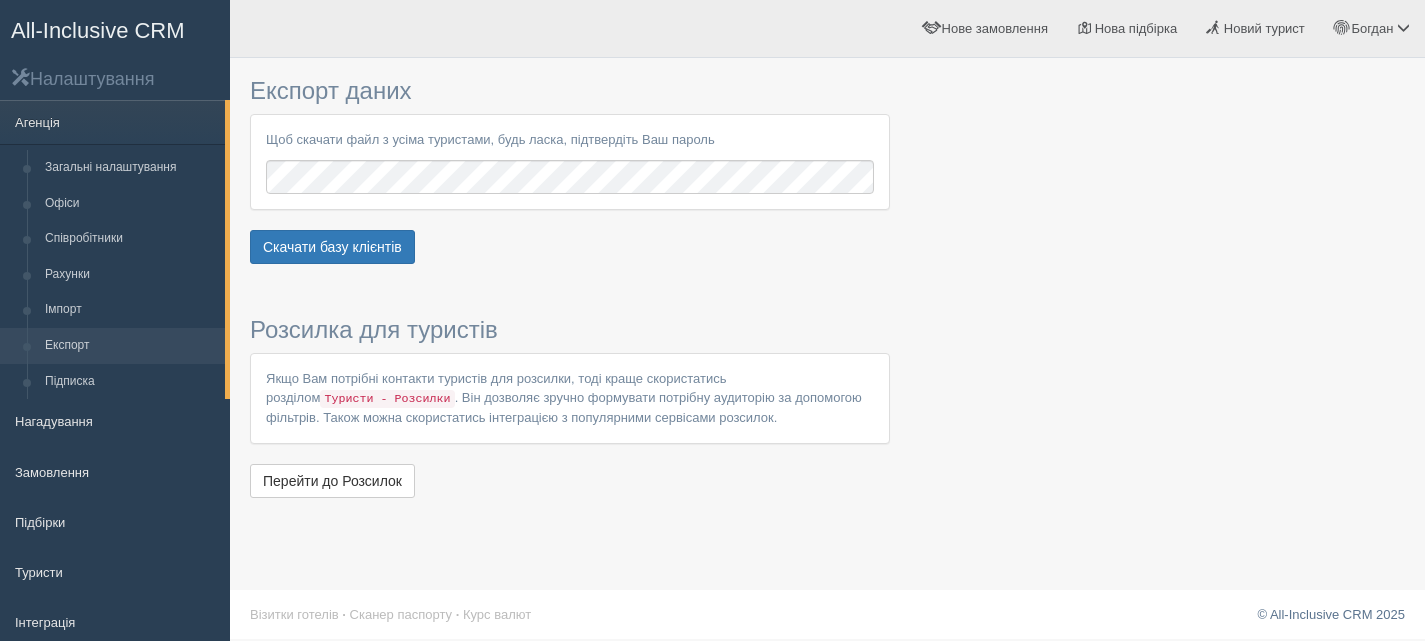 scroll, scrollTop: 0, scrollLeft: 0, axis: both 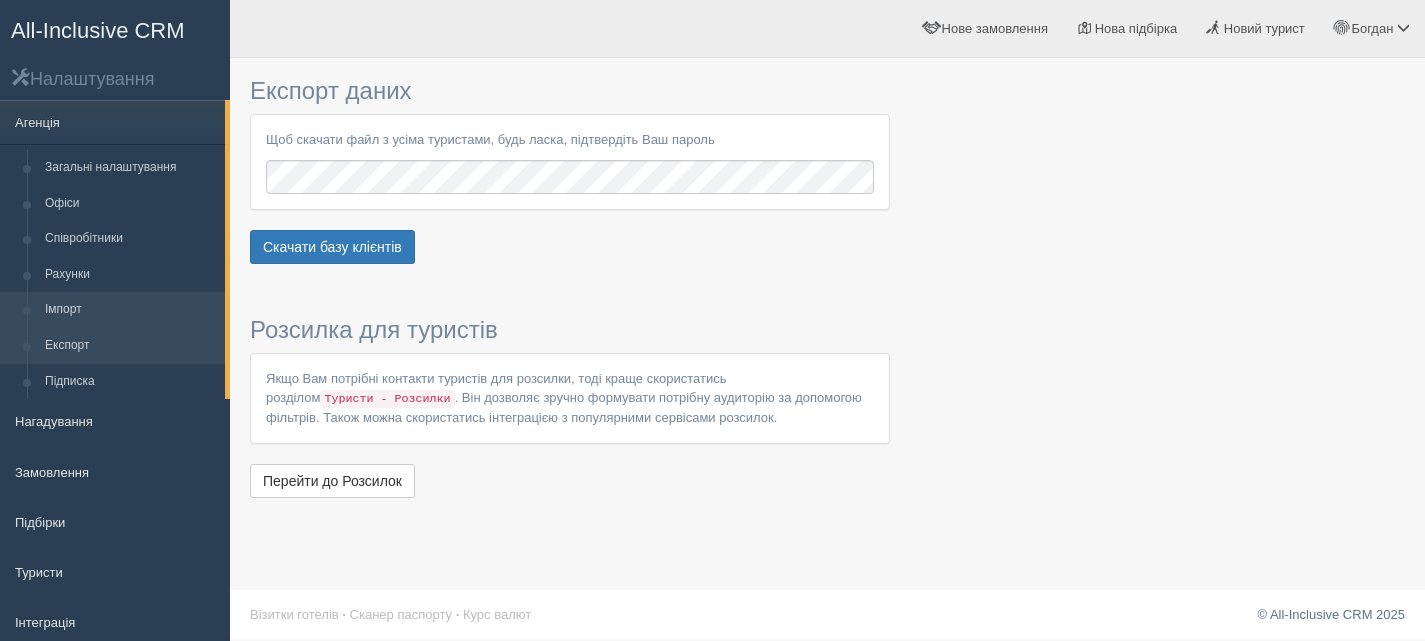 click on "Імпорт" at bounding box center (130, 310) 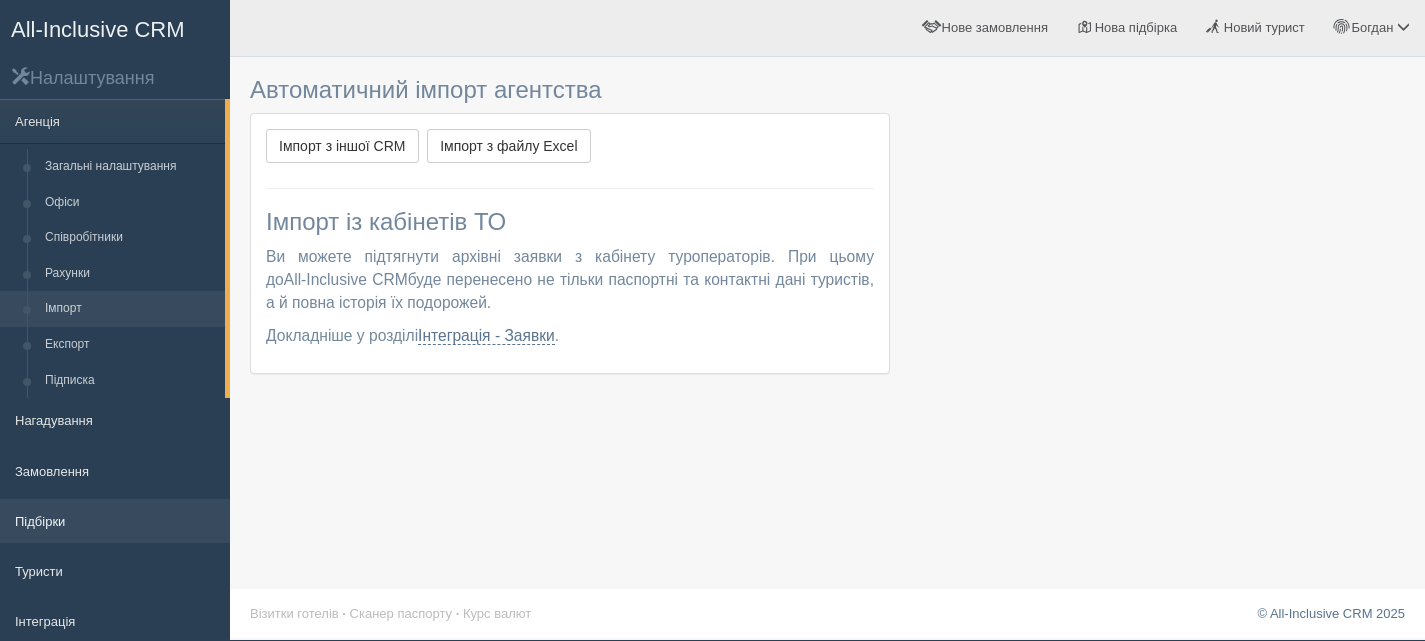 scroll, scrollTop: 0, scrollLeft: 0, axis: both 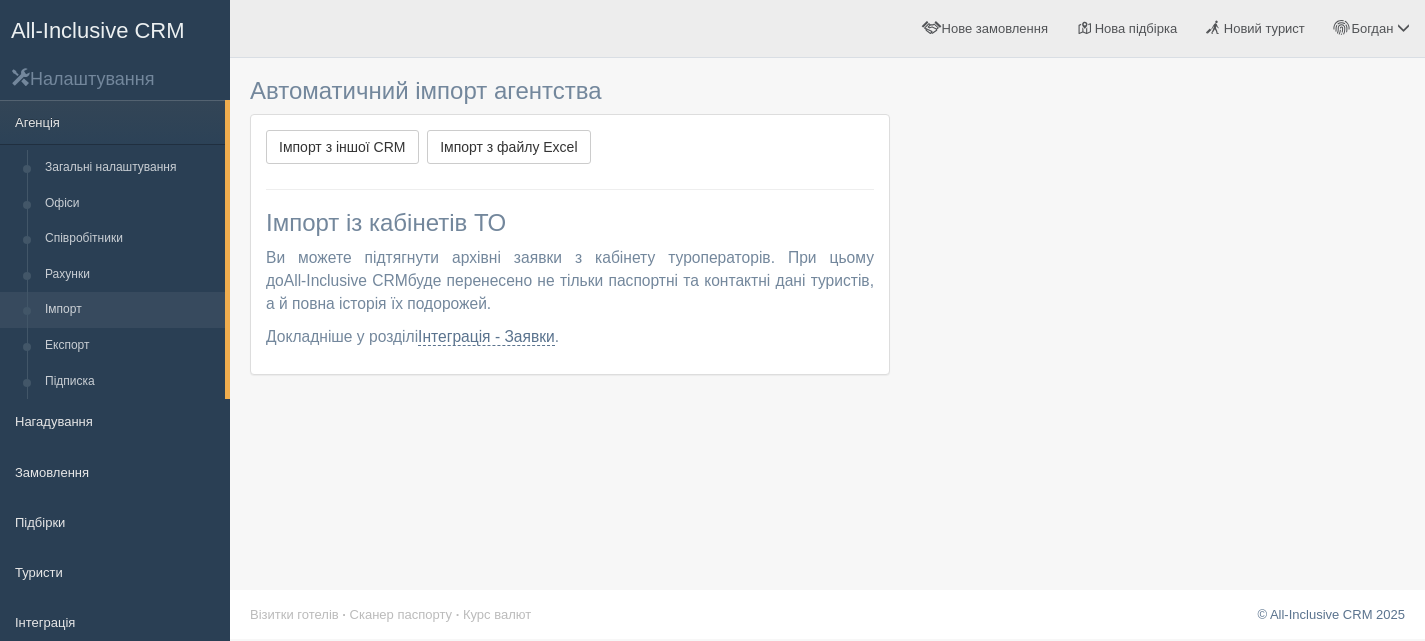 click on "All-Inclusive CRM" at bounding box center [98, 30] 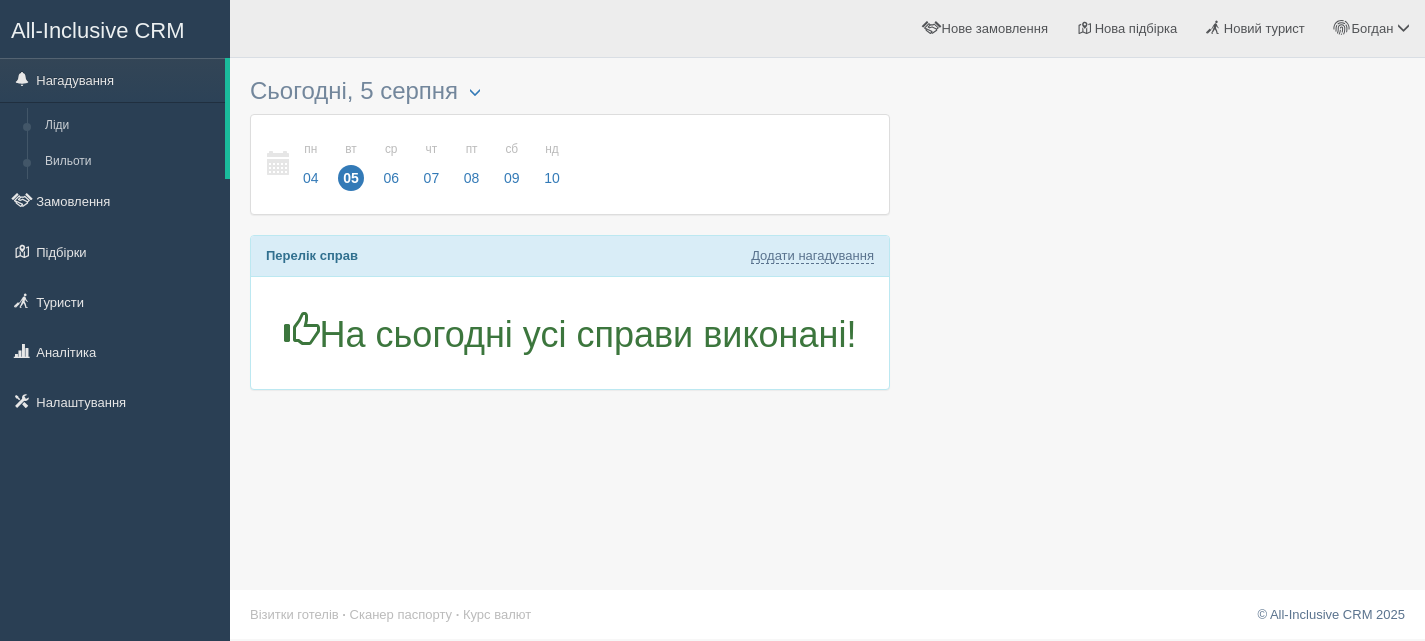 scroll, scrollTop: 0, scrollLeft: 0, axis: both 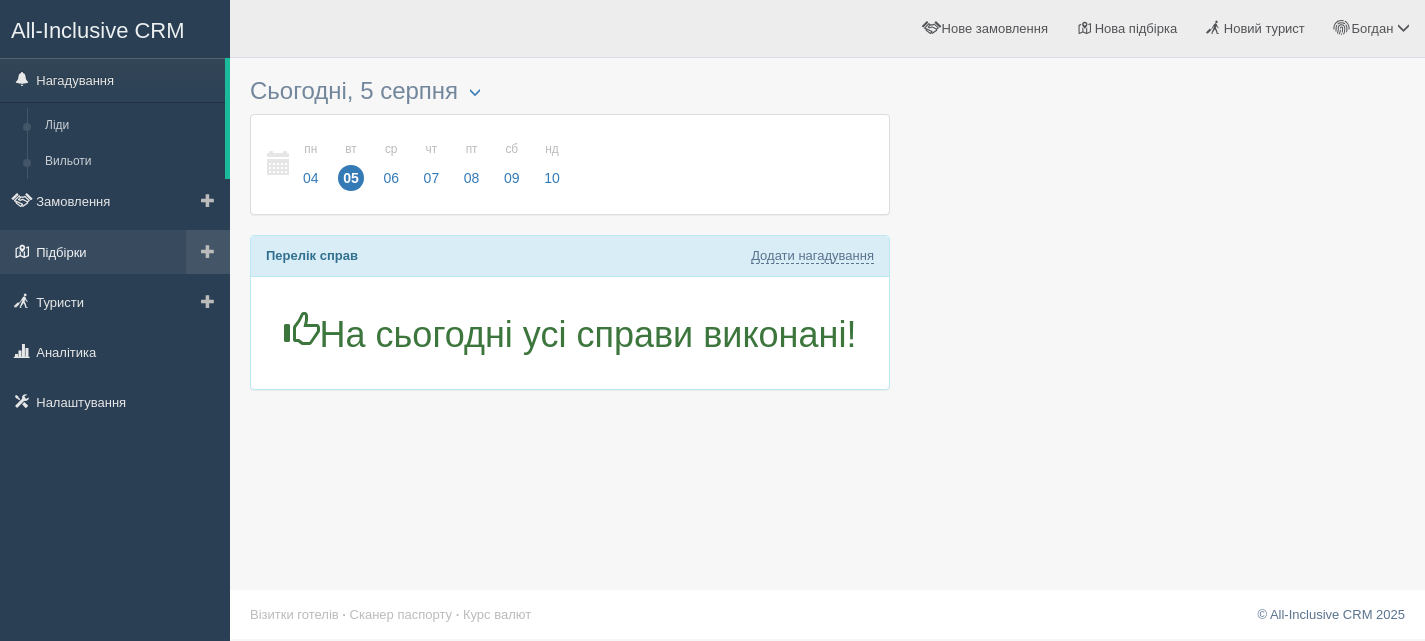 click on "Підбірки" at bounding box center [115, 252] 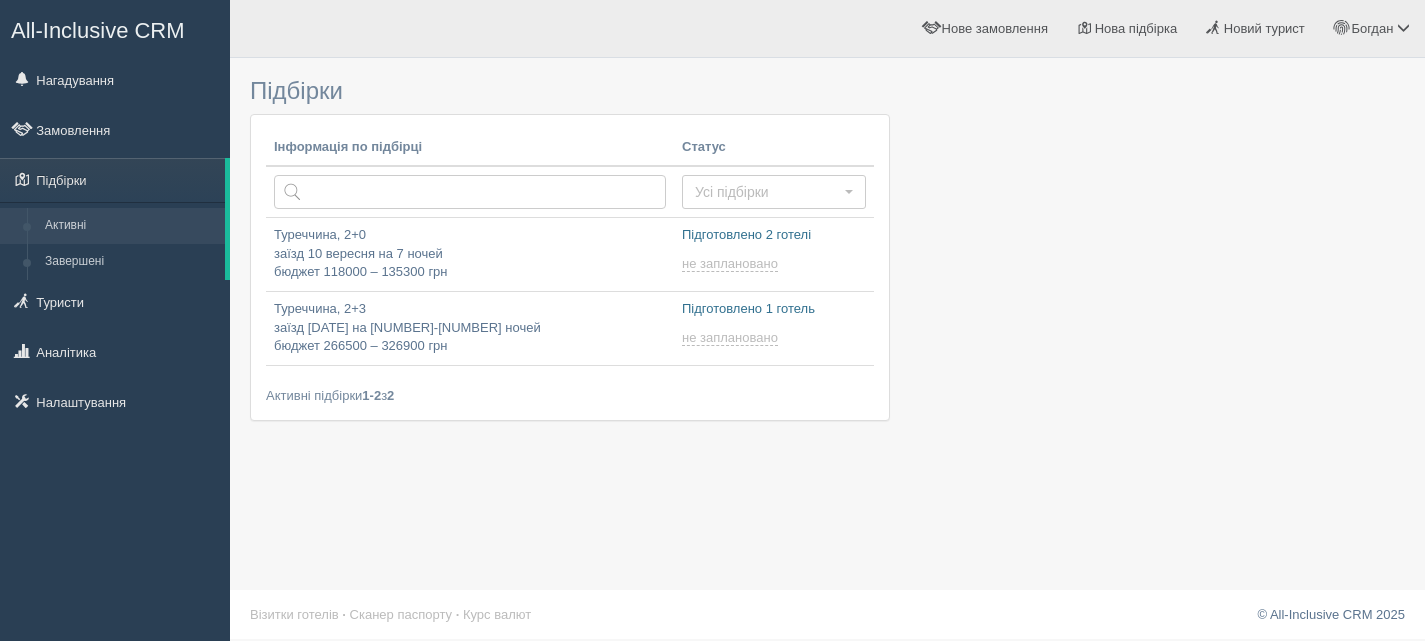 scroll, scrollTop: 0, scrollLeft: 0, axis: both 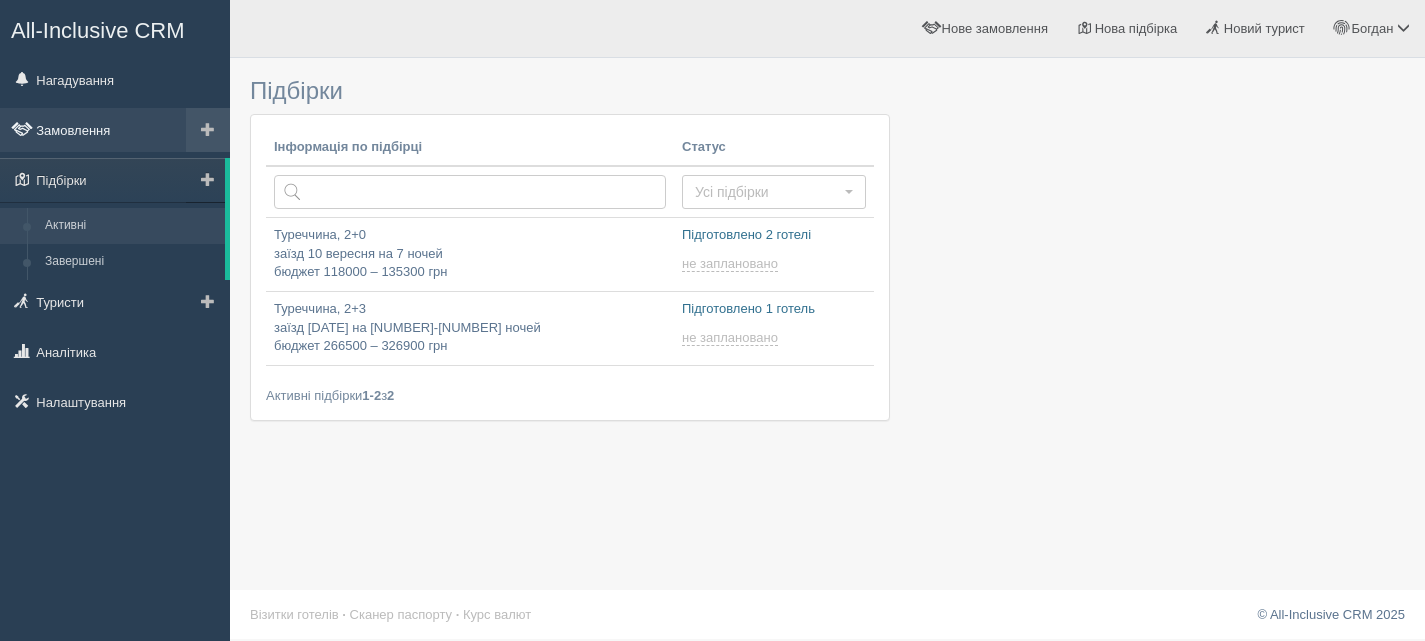 click on "Замовлення" at bounding box center (115, 130) 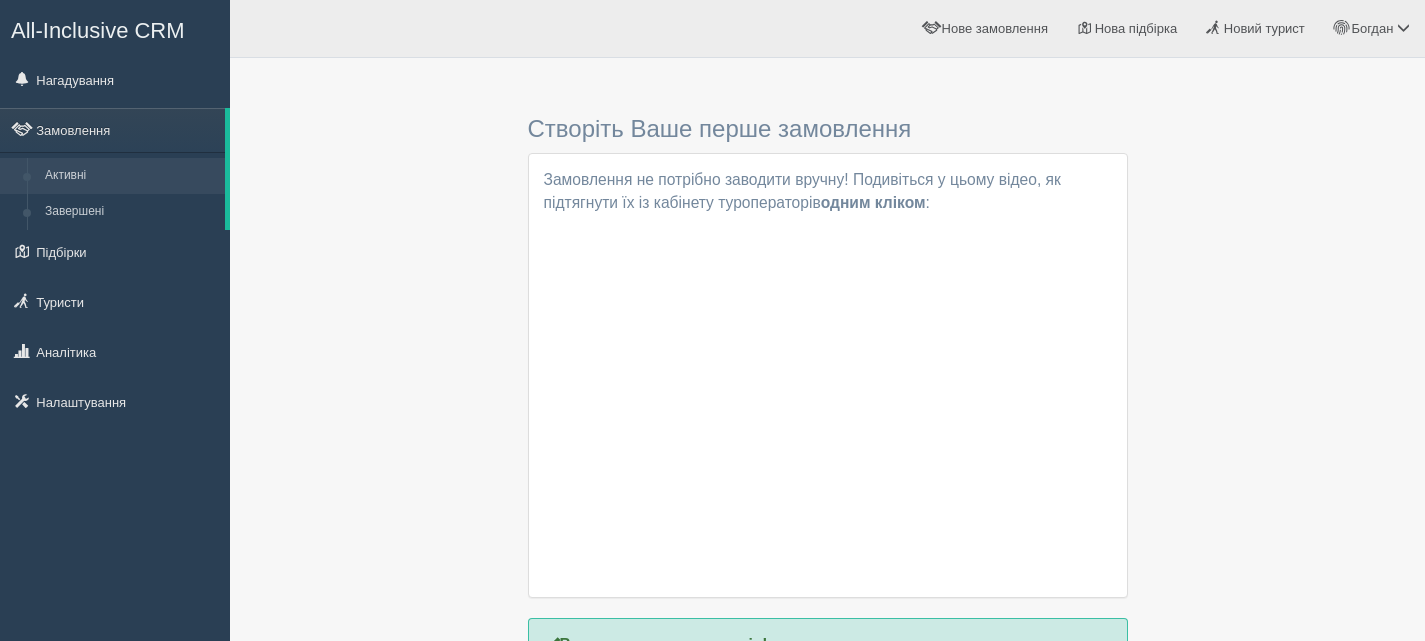 scroll, scrollTop: 0, scrollLeft: 0, axis: both 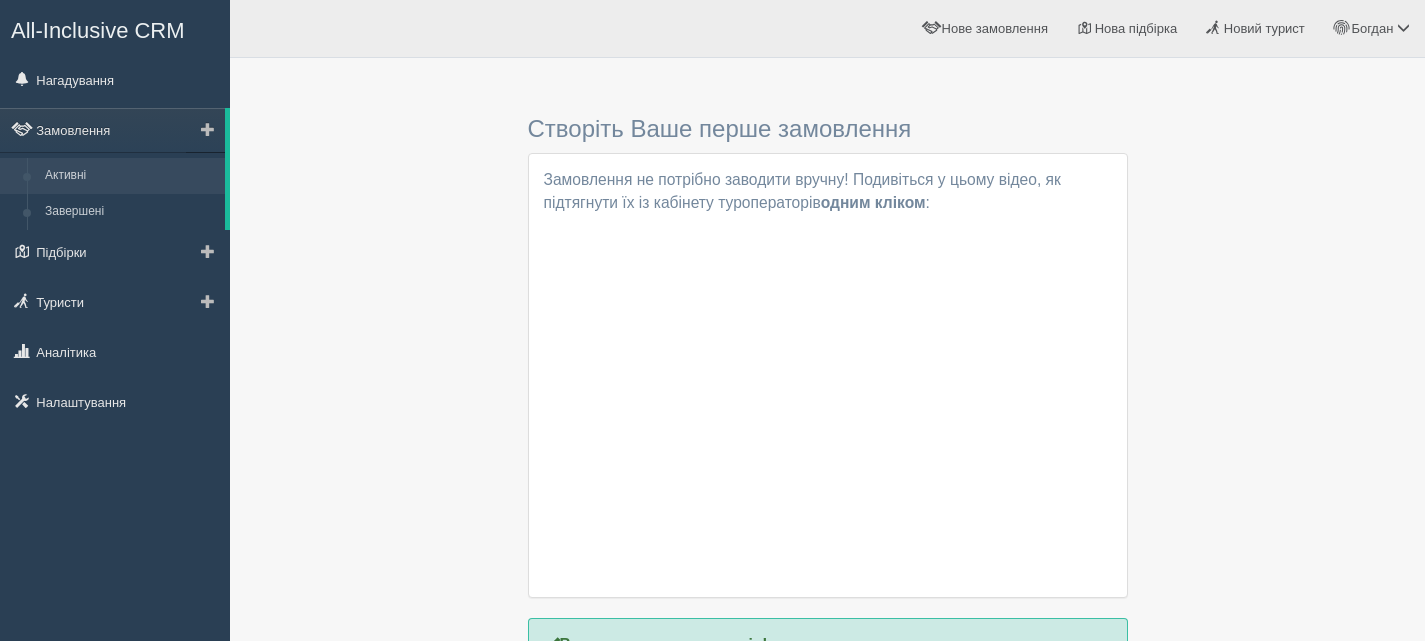 click on "Активні" at bounding box center [130, 176] 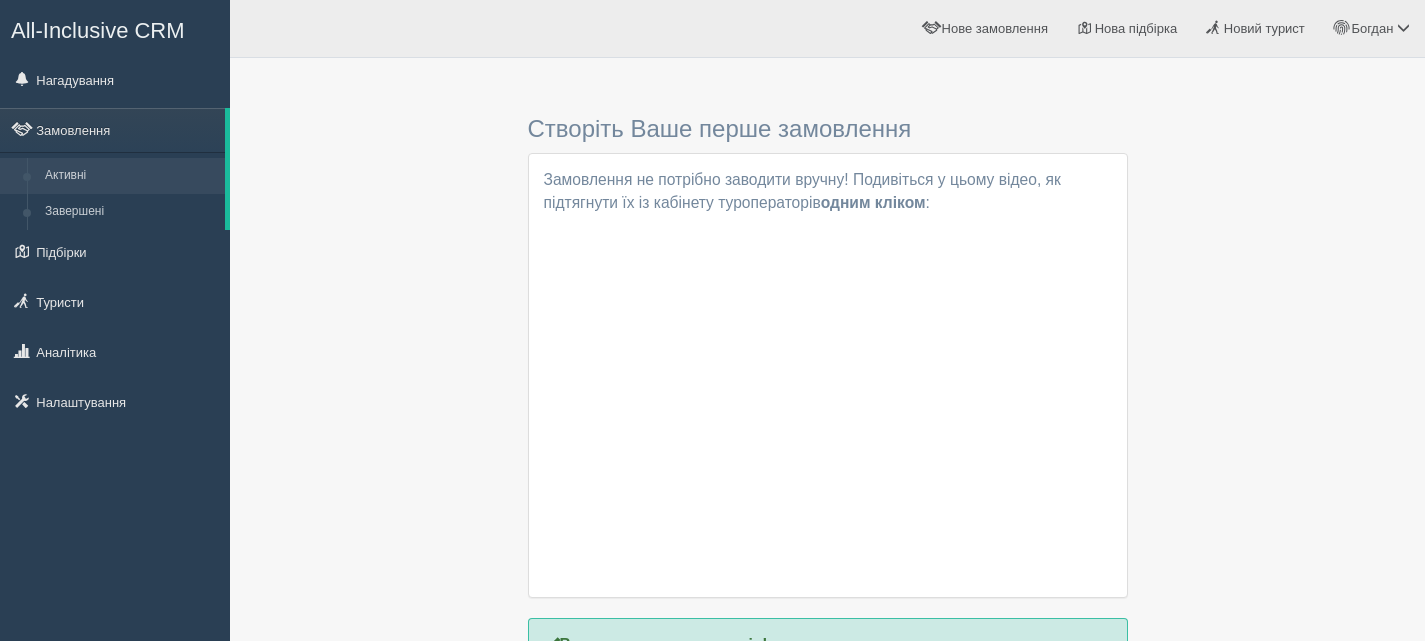 scroll, scrollTop: 0, scrollLeft: 0, axis: both 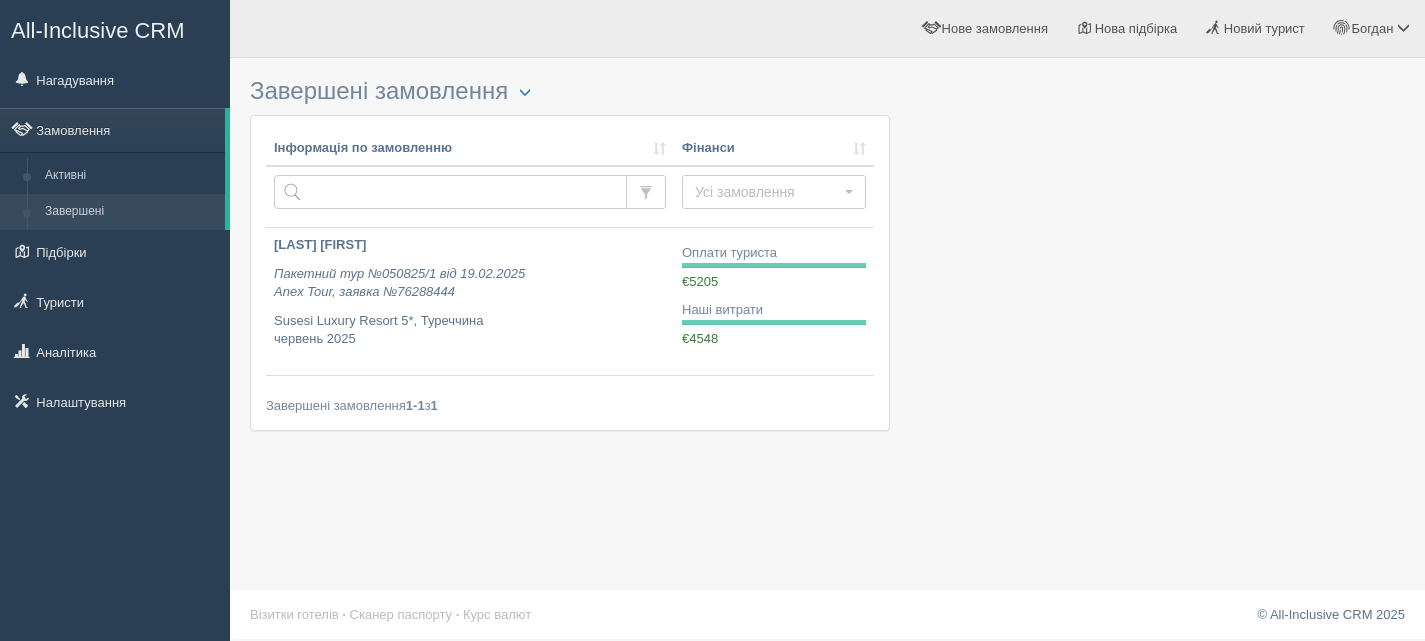 click on "All-Inclusive CRM" at bounding box center (98, 30) 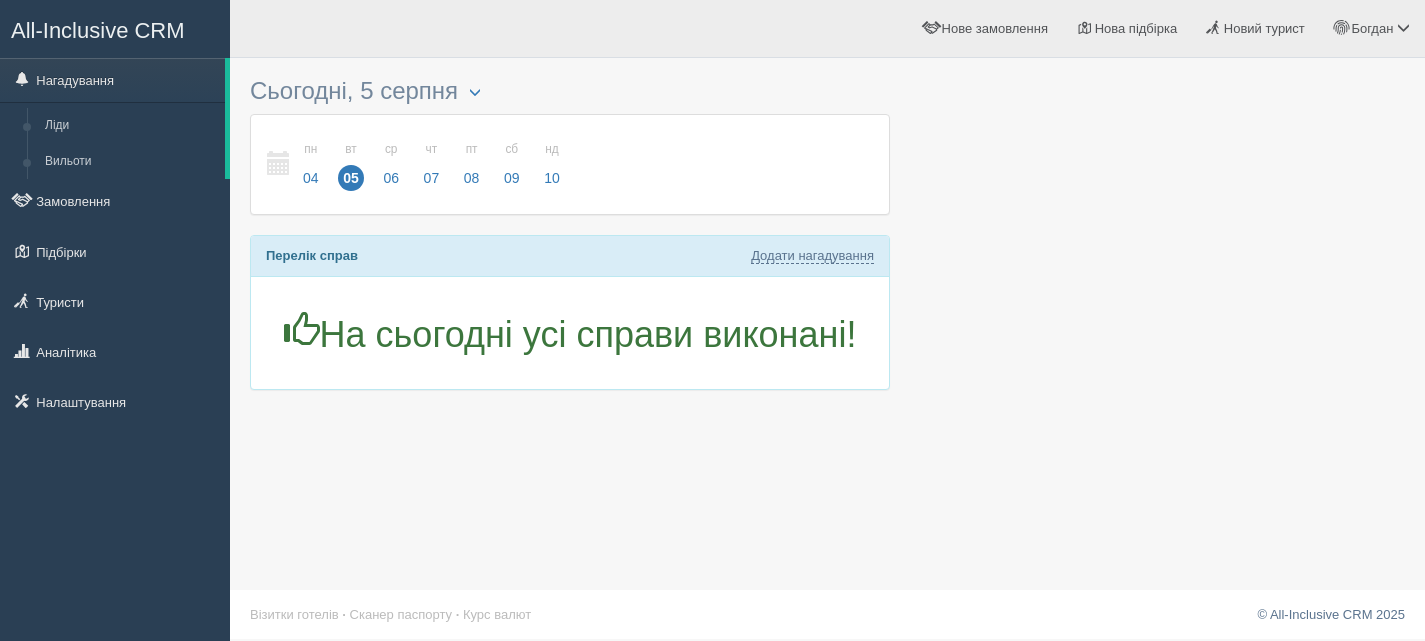 scroll, scrollTop: 0, scrollLeft: 0, axis: both 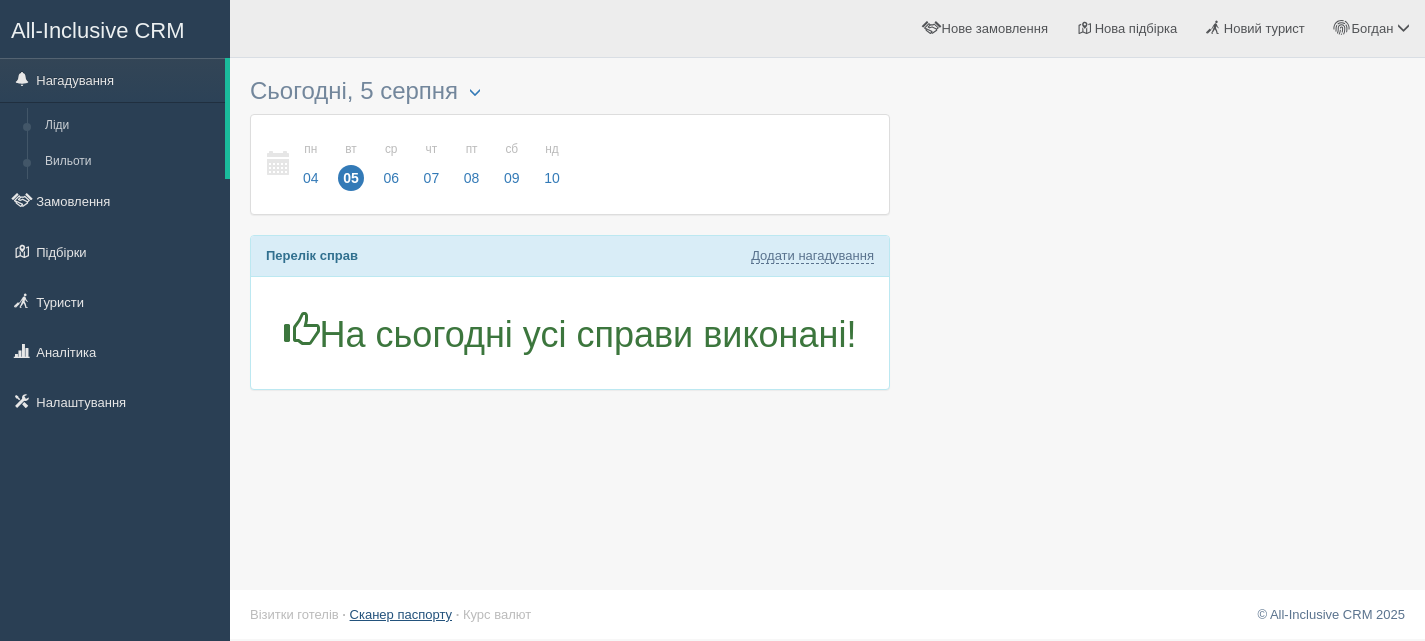 click on "Сканер паспорту" at bounding box center (401, 614) 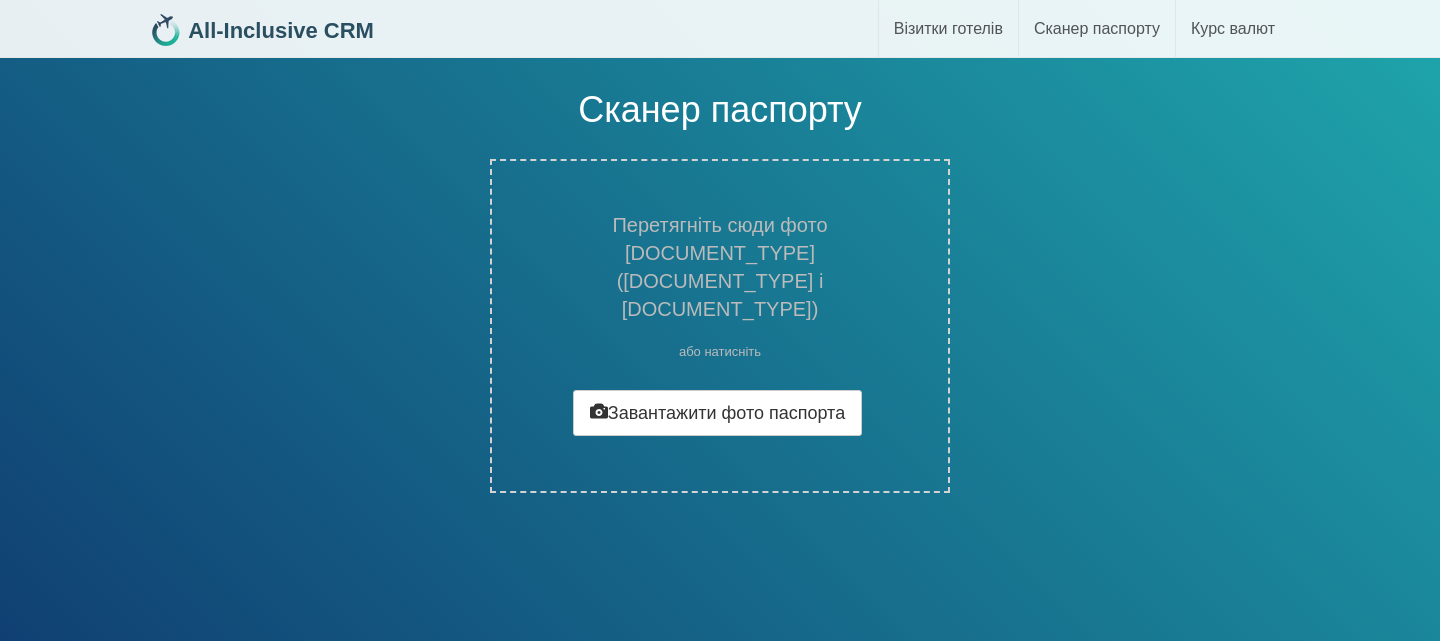 scroll, scrollTop: 0, scrollLeft: 0, axis: both 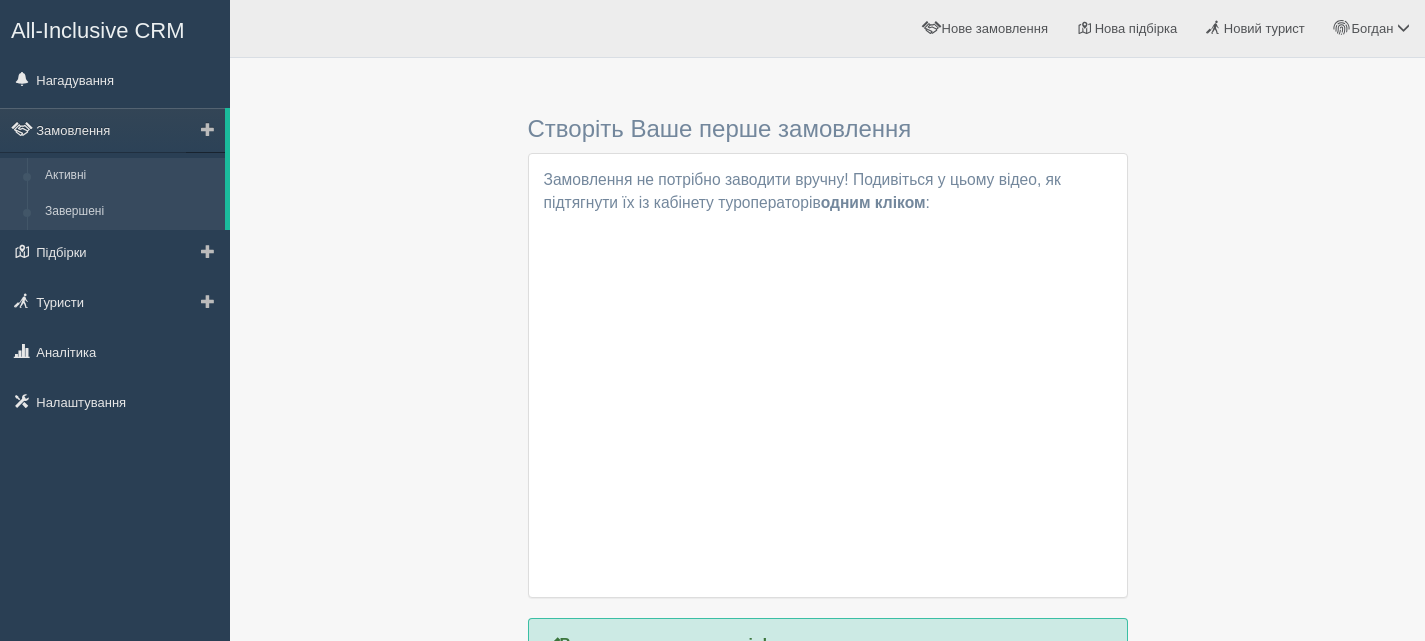 click on "Завершені" at bounding box center (130, 212) 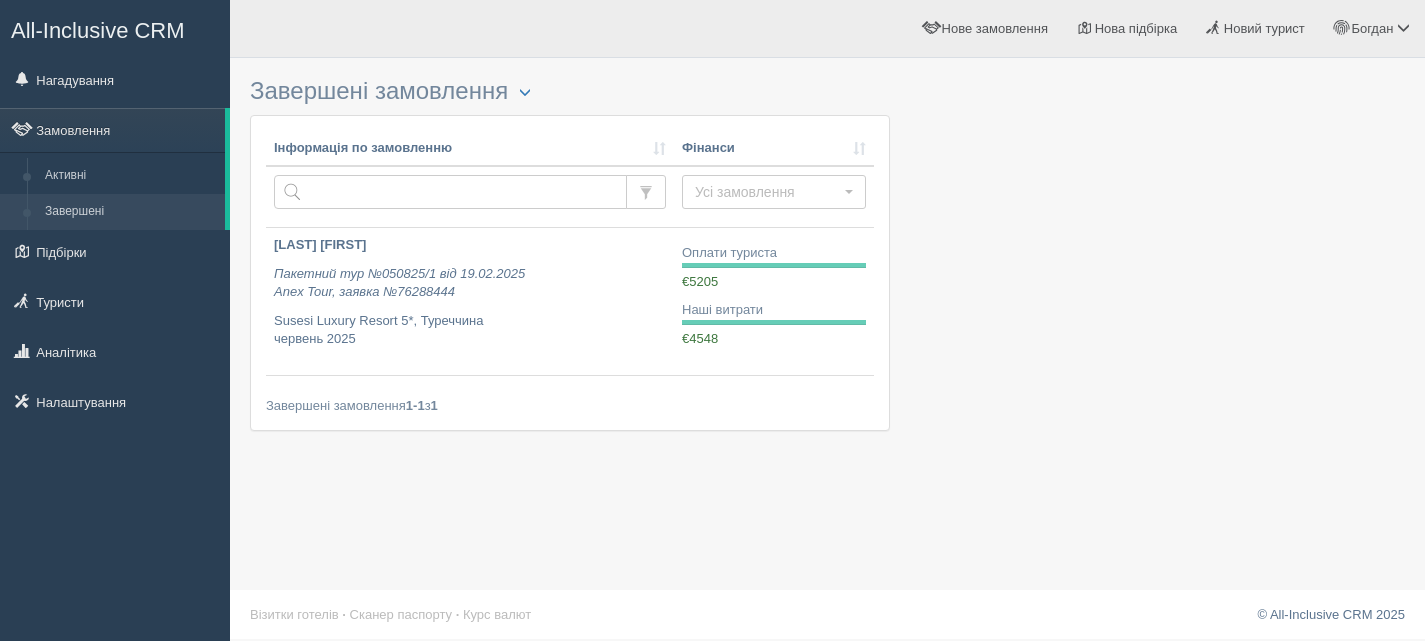 scroll, scrollTop: 0, scrollLeft: 0, axis: both 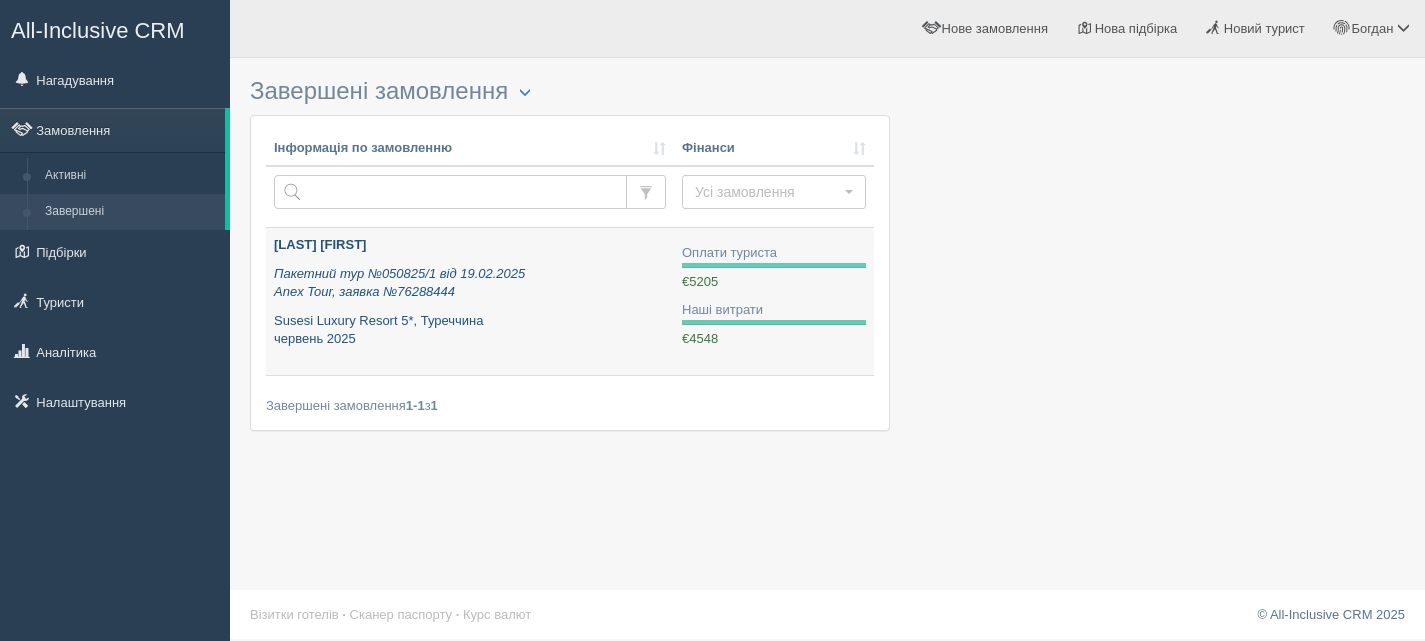 click on "[LAST] [FIRST]" at bounding box center (470, 245) 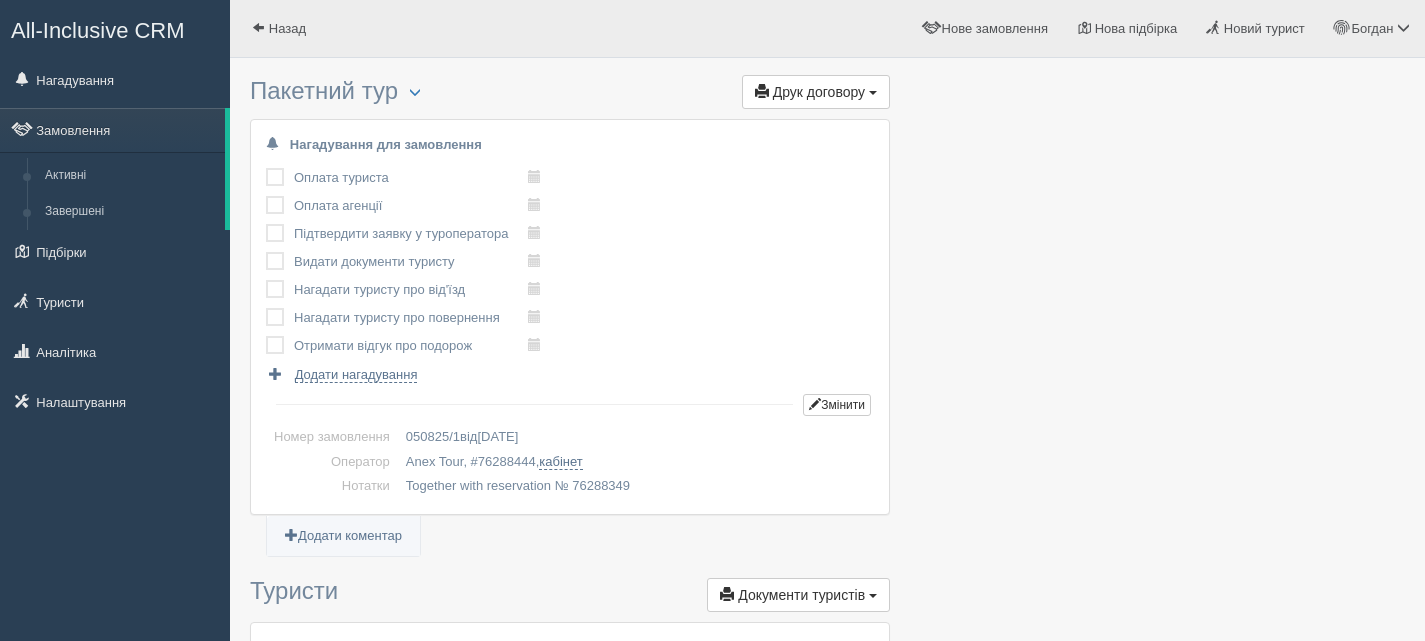 scroll, scrollTop: 0, scrollLeft: 0, axis: both 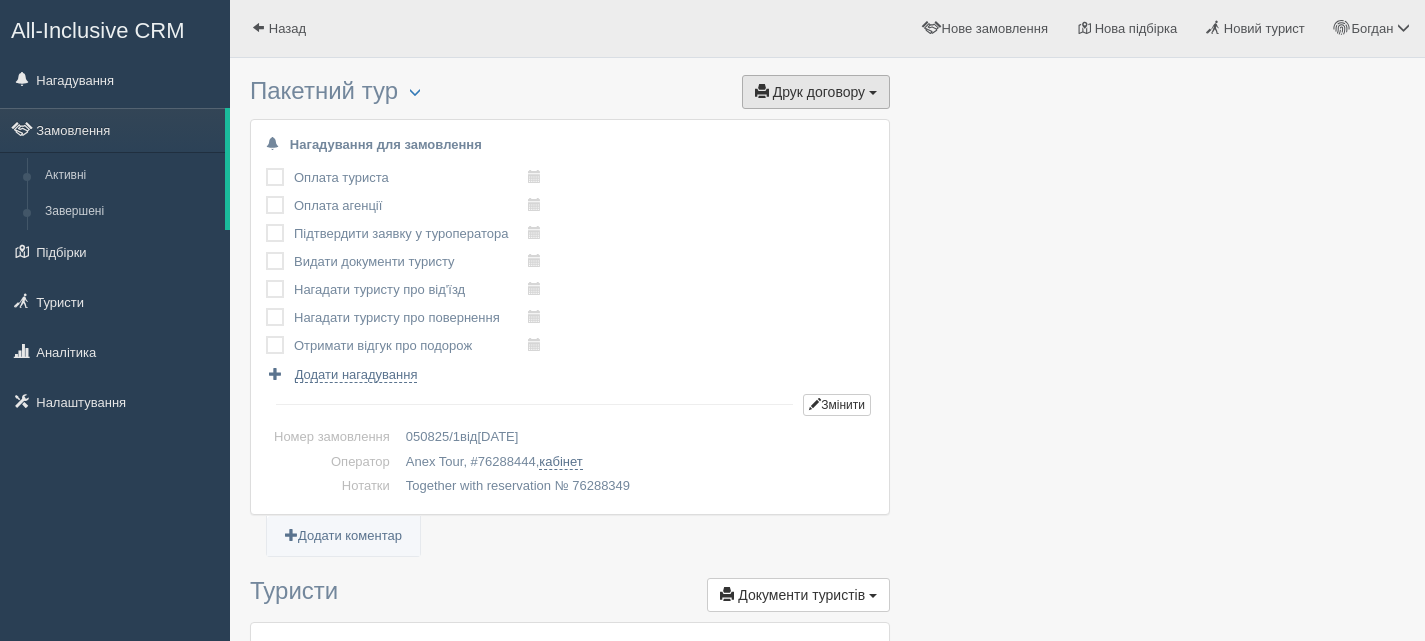 click on "Друк договору
Друк" at bounding box center (816, 92) 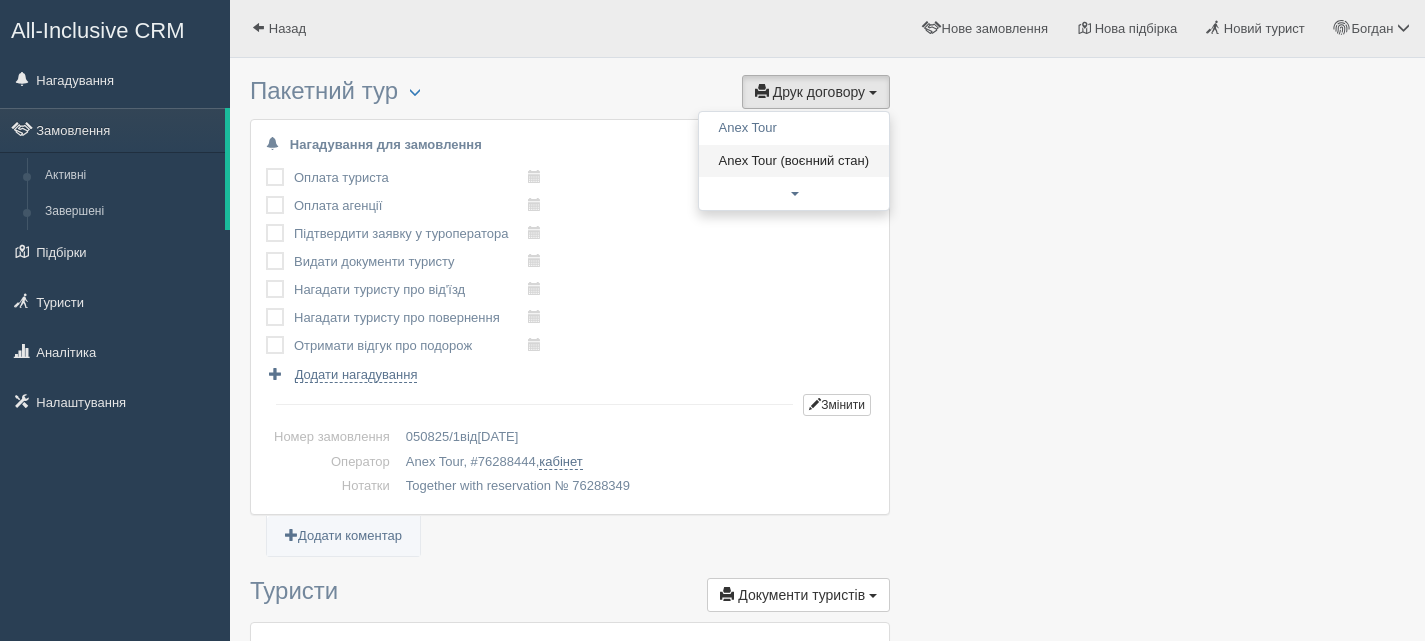 click on "Anex Tour (воєнний стан)" at bounding box center (794, 161) 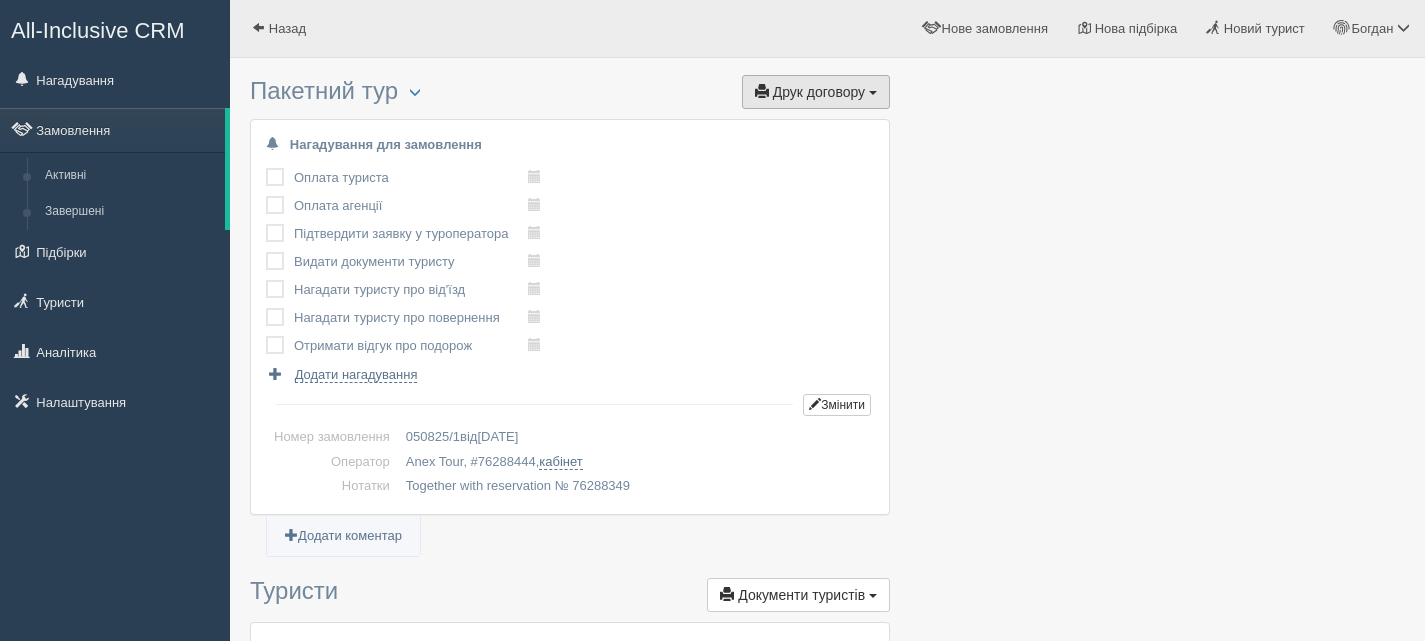 click on "Друк договору" at bounding box center [819, 92] 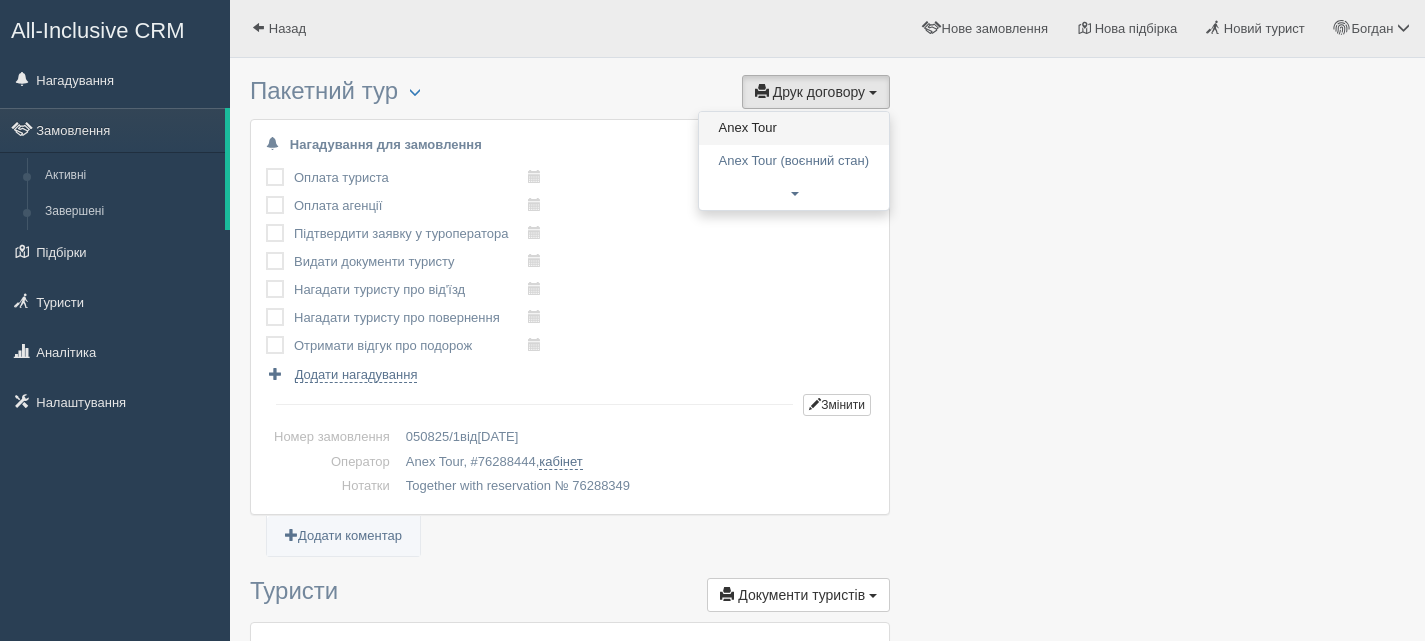 click on "Anex Tour" at bounding box center [794, 128] 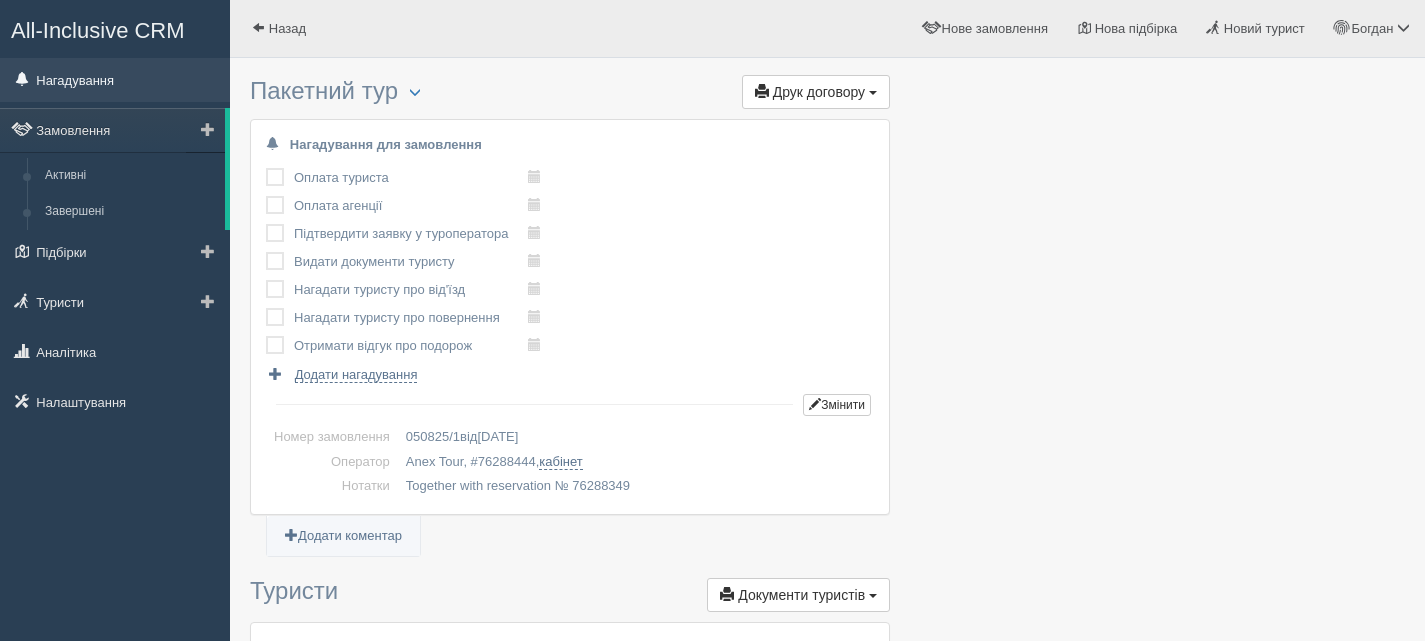 click on "Нагадування" at bounding box center (115, 80) 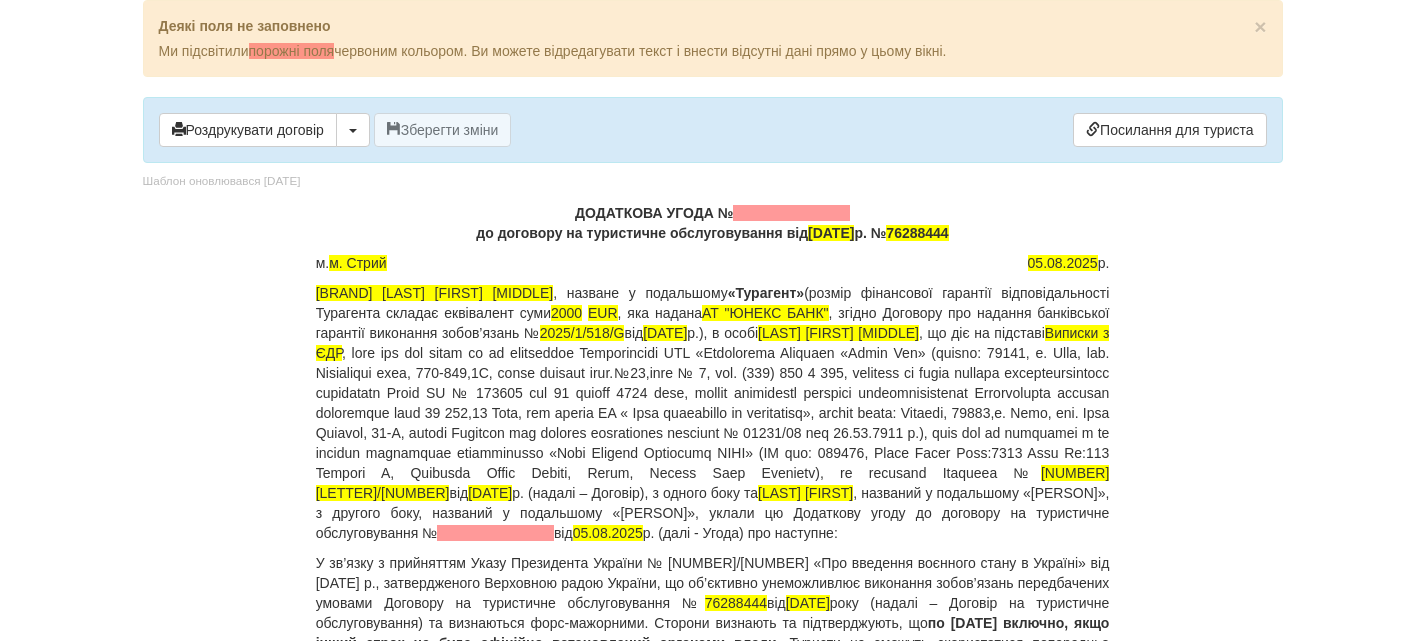 scroll, scrollTop: 0, scrollLeft: 0, axis: both 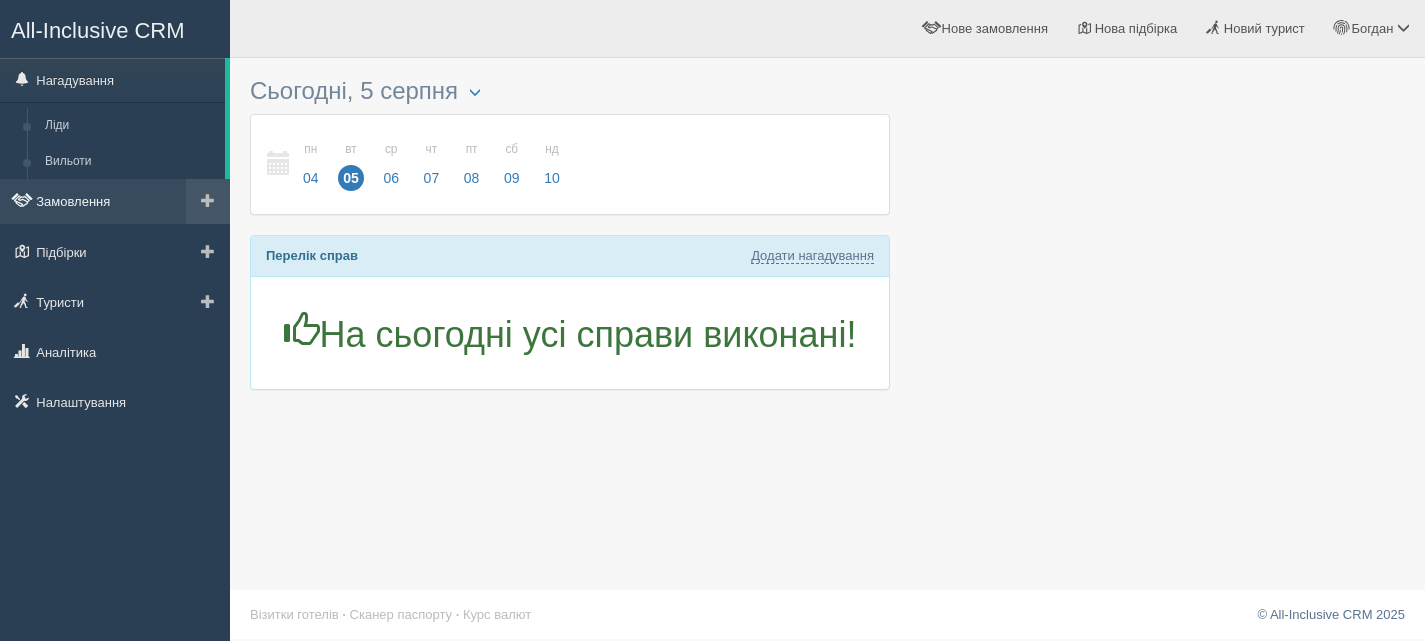 click on "Замовлення" at bounding box center (115, 201) 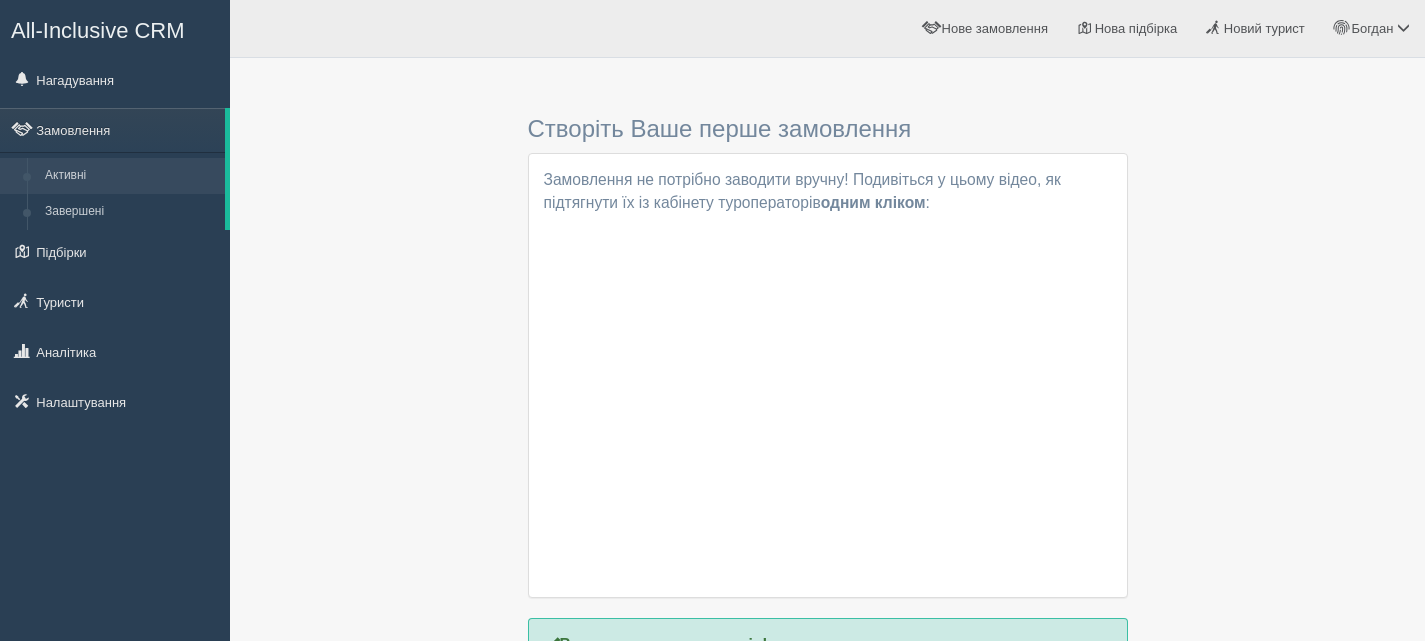 scroll, scrollTop: 0, scrollLeft: 0, axis: both 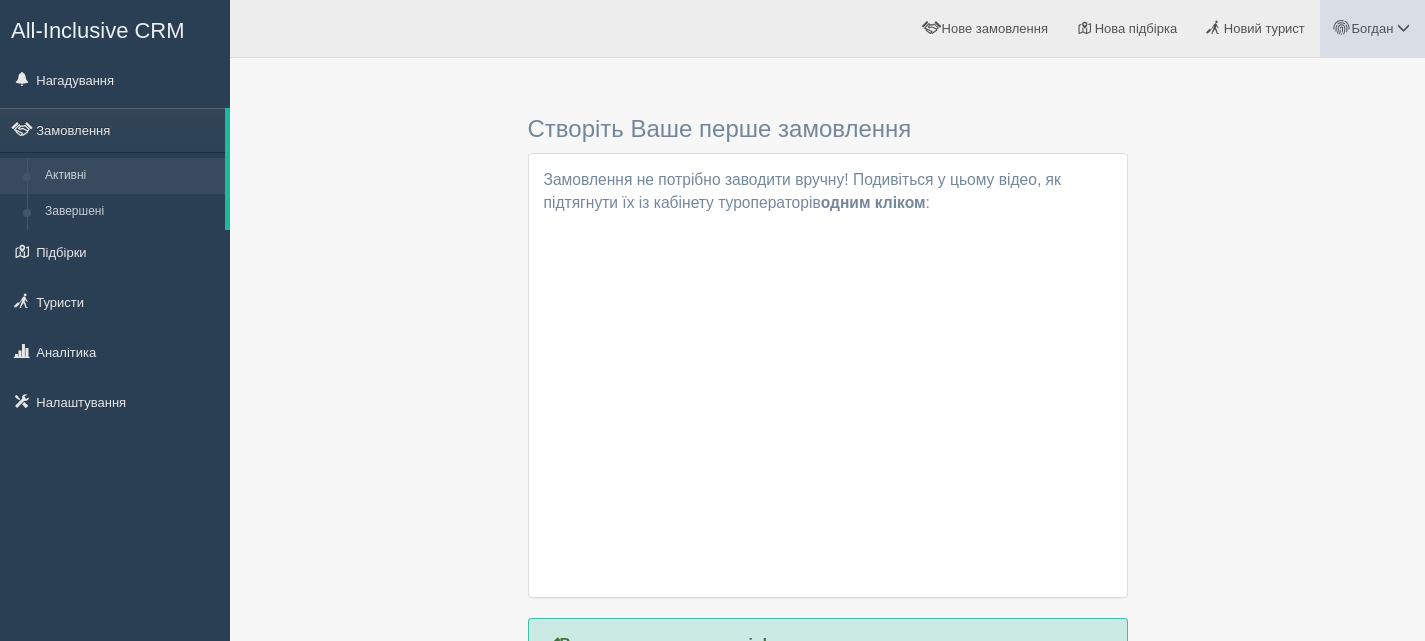 click at bounding box center (1403, 27) 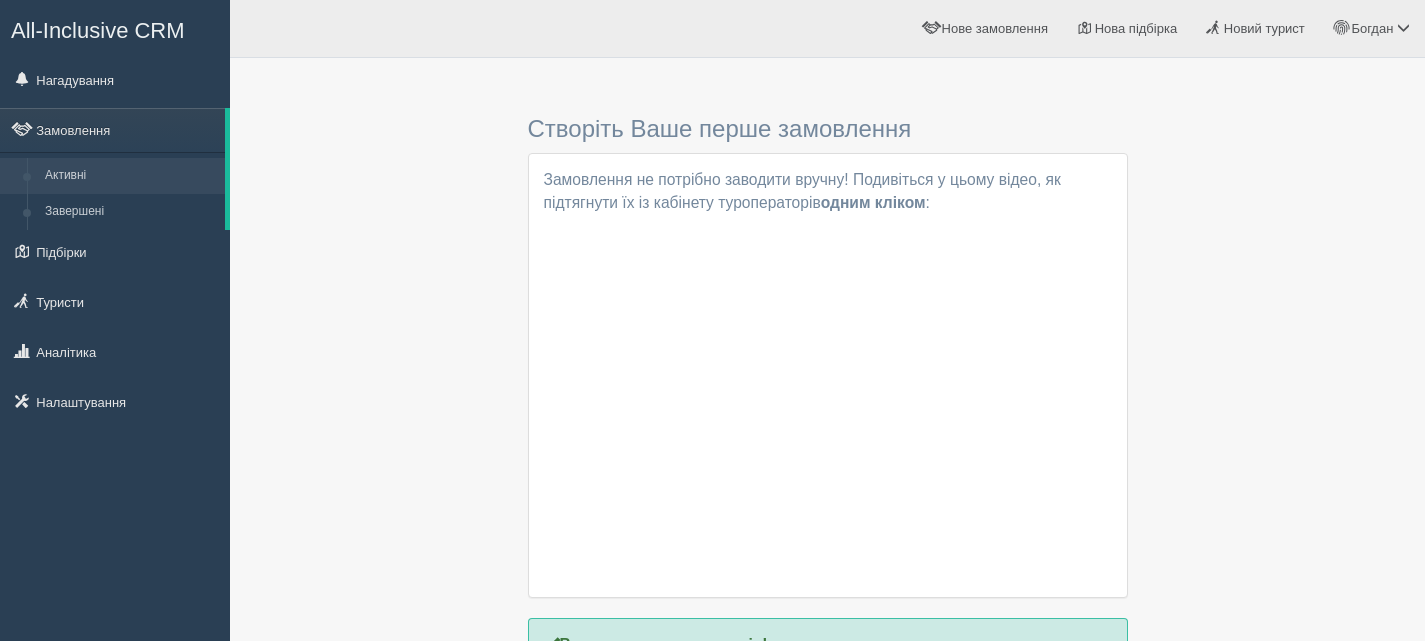 scroll, scrollTop: 0, scrollLeft: 0, axis: both 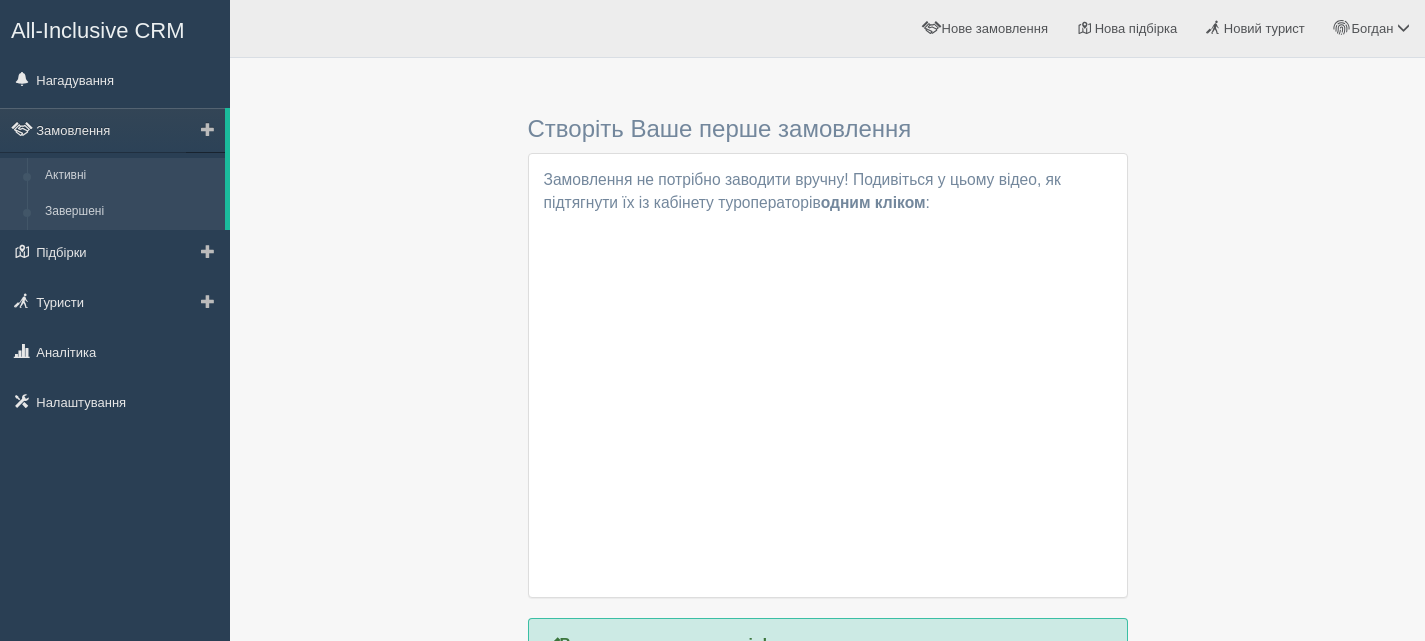 click on "Завершені" at bounding box center [130, 212] 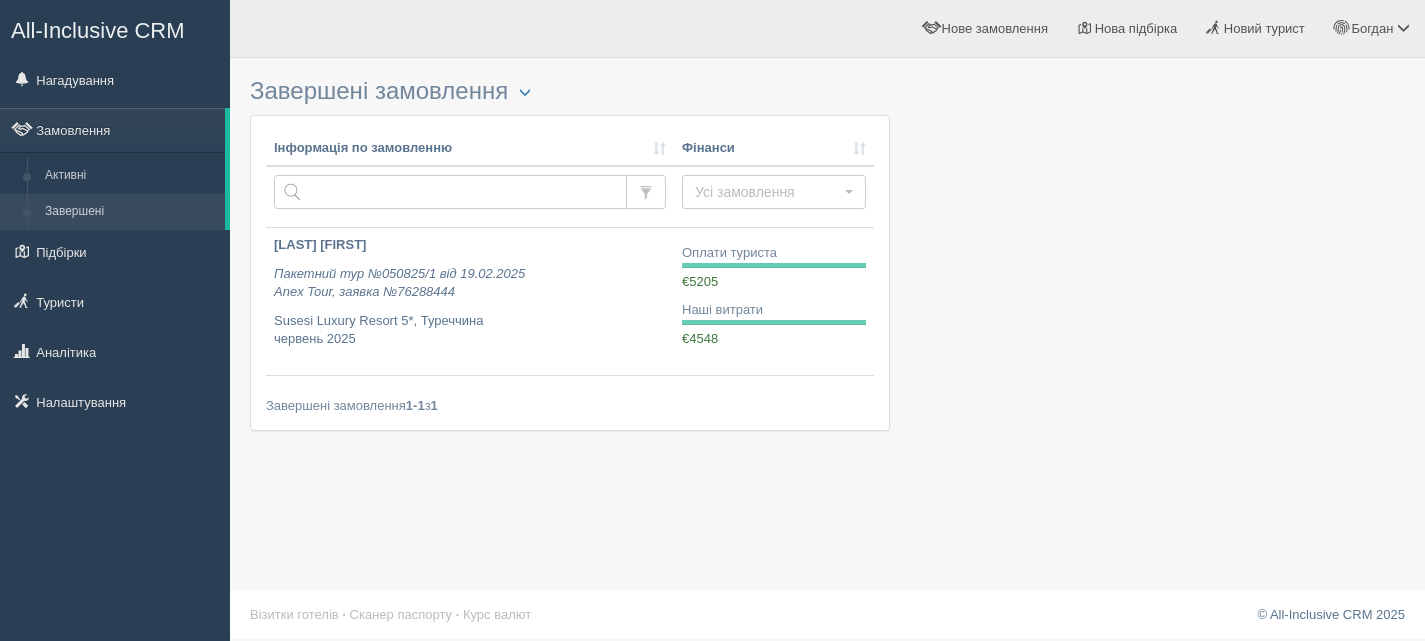 scroll, scrollTop: 0, scrollLeft: 0, axis: both 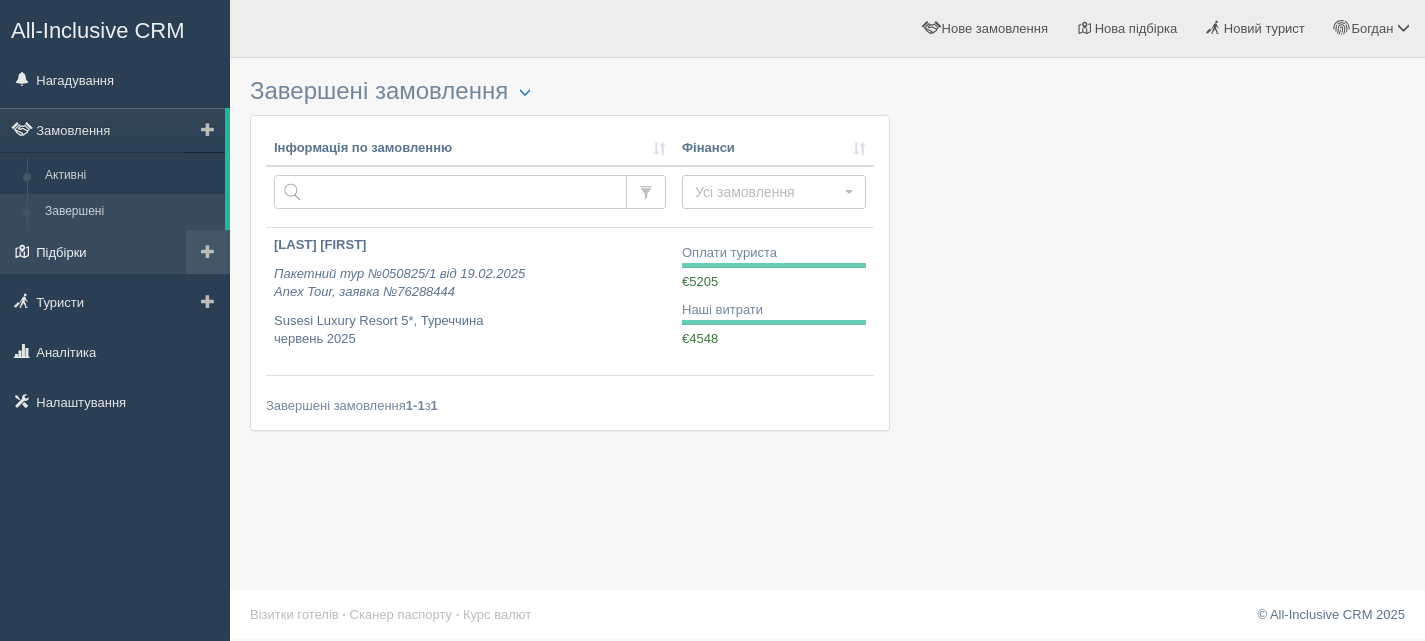 click on "Підбірки" at bounding box center [115, 252] 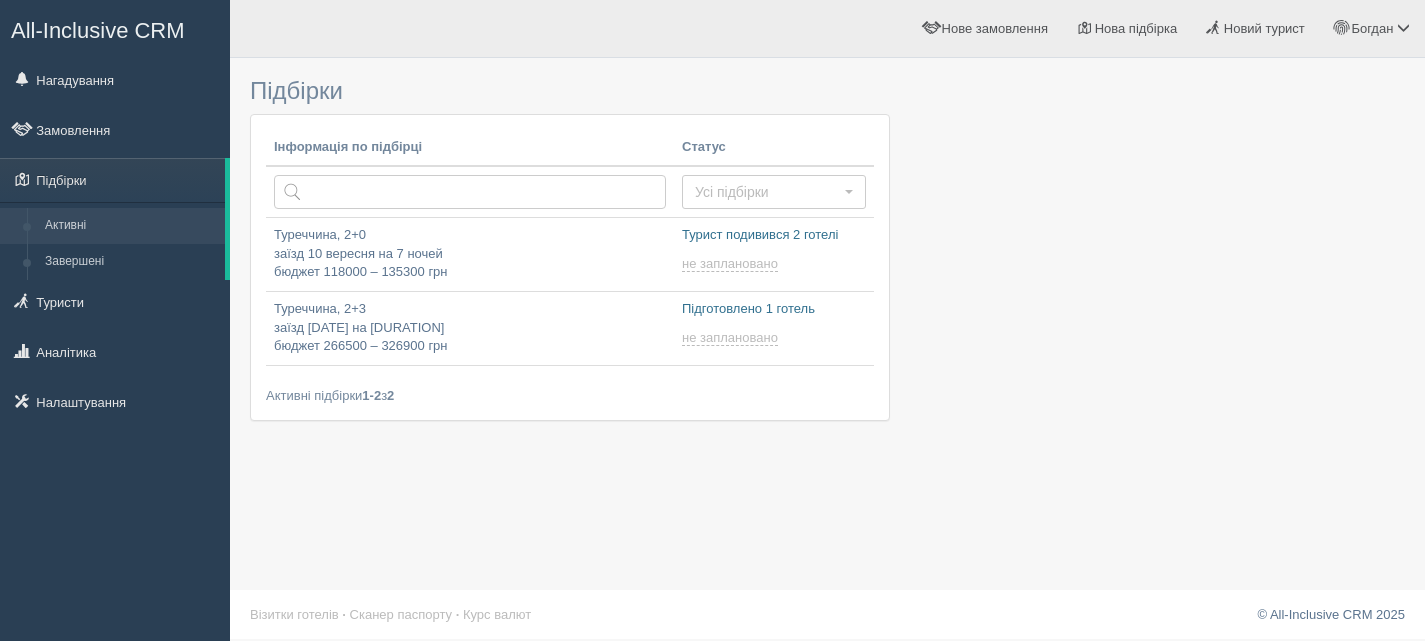 scroll, scrollTop: 0, scrollLeft: 0, axis: both 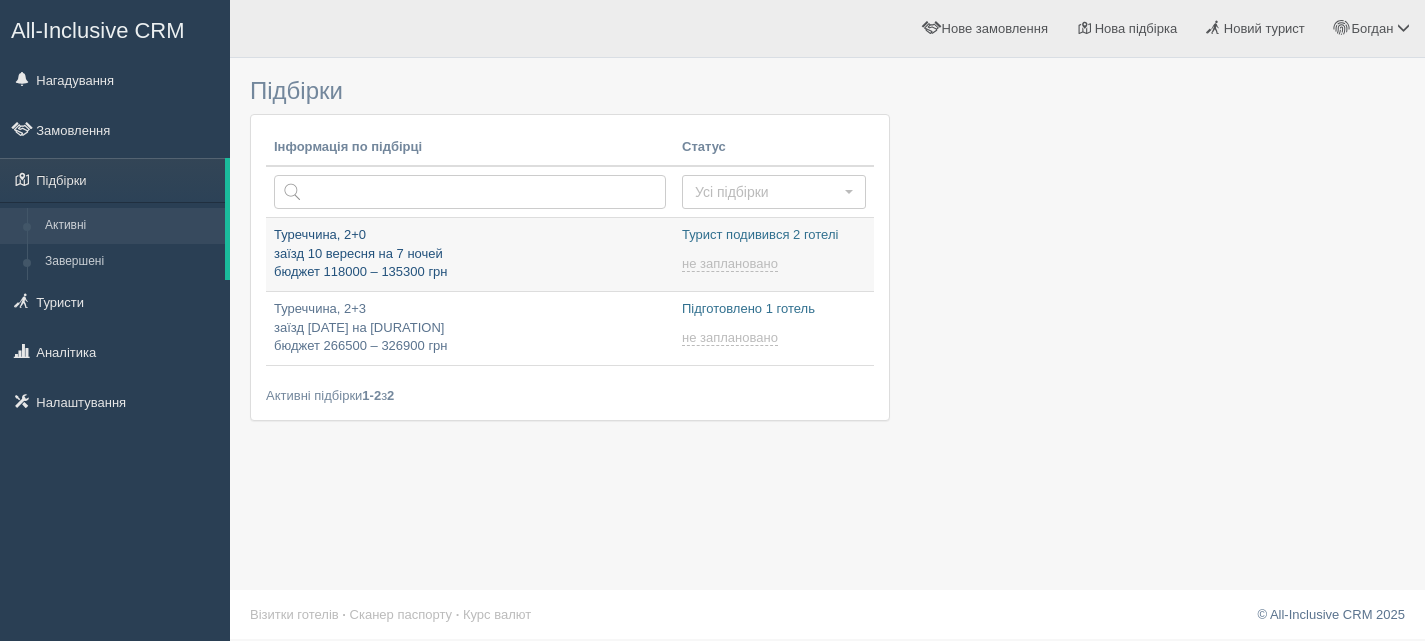 type on "2025-08-05 10:15" 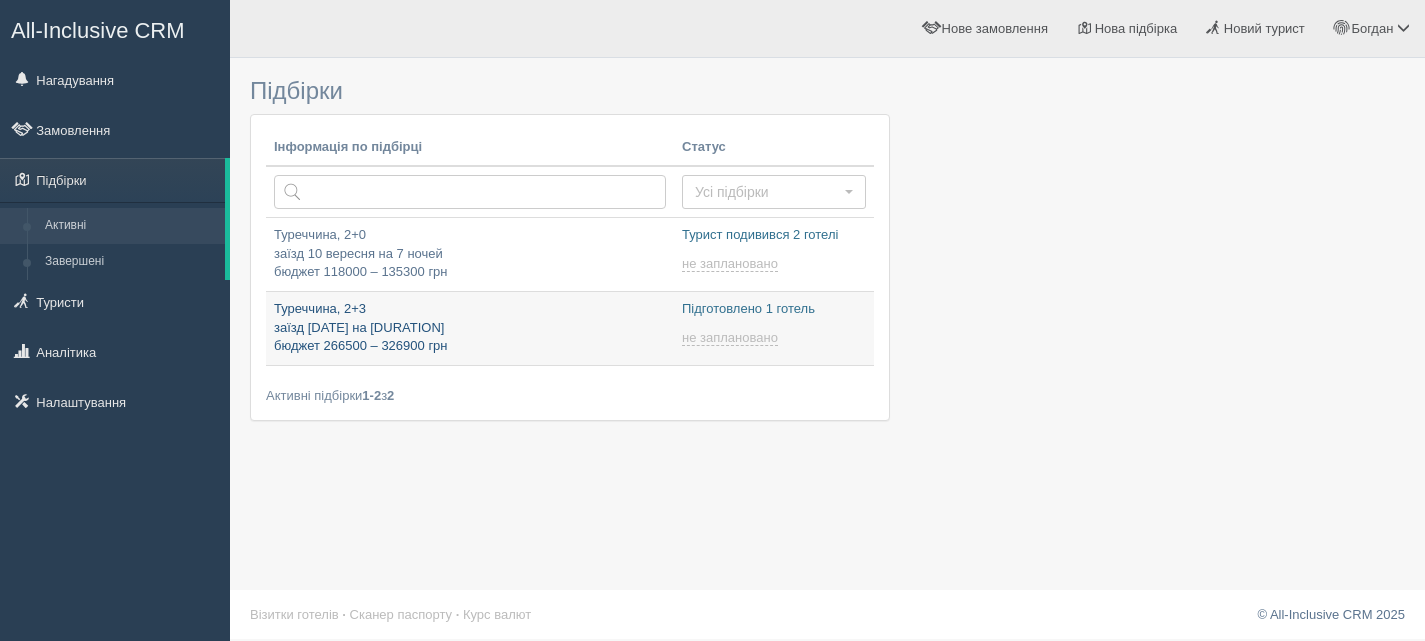 type on "[DATE] [TIME]" 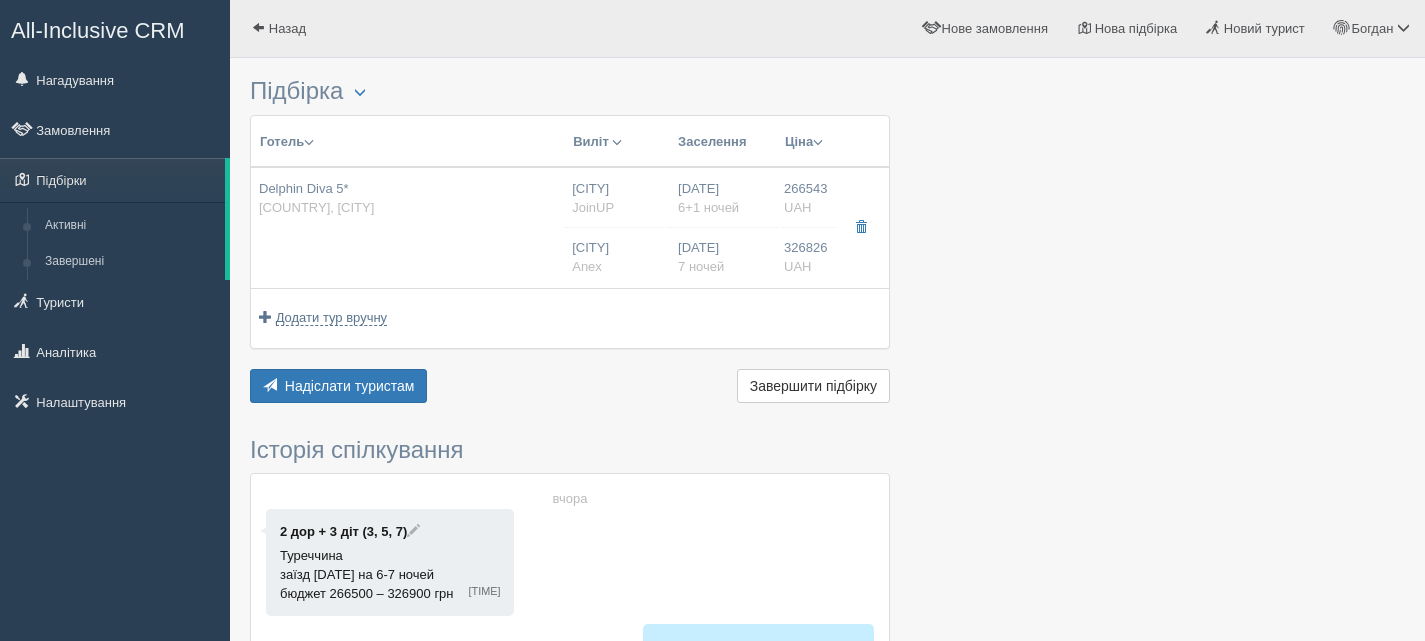 scroll, scrollTop: 0, scrollLeft: 0, axis: both 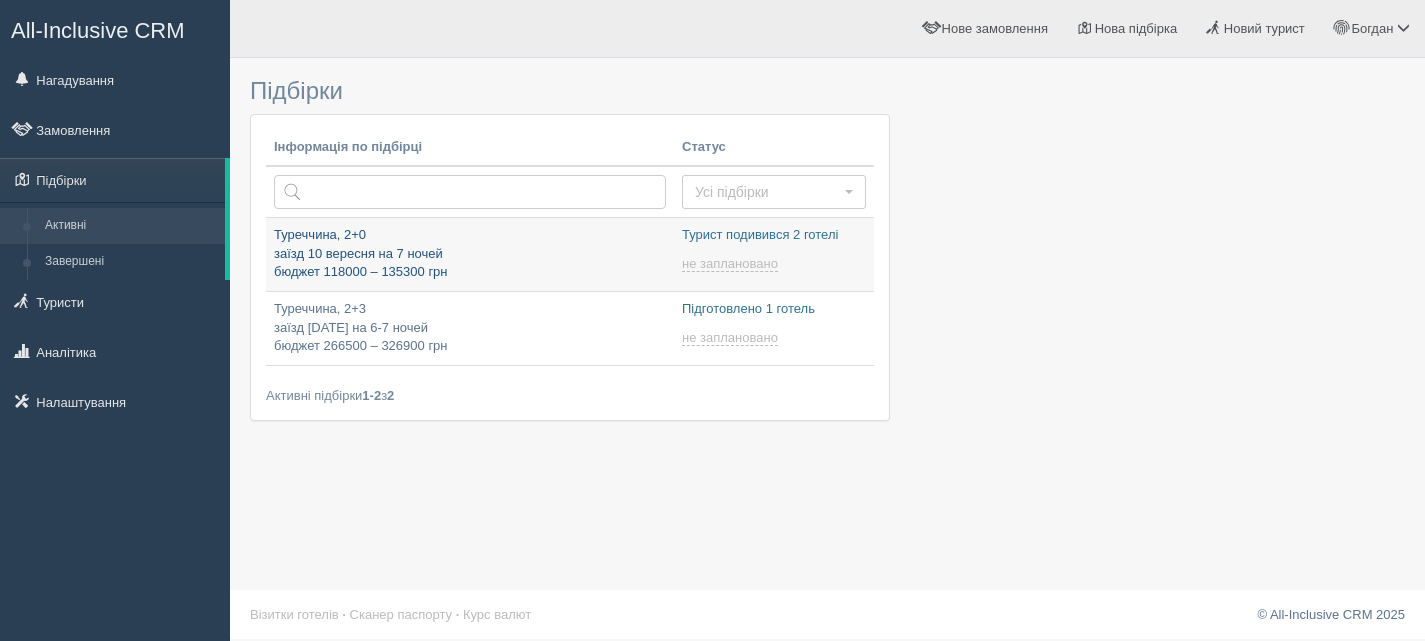 click on "Туреччина, 2+0 заїзд 10 вересня на 7 ночей бюджет 118000 – 135300 грн" at bounding box center [470, 254] 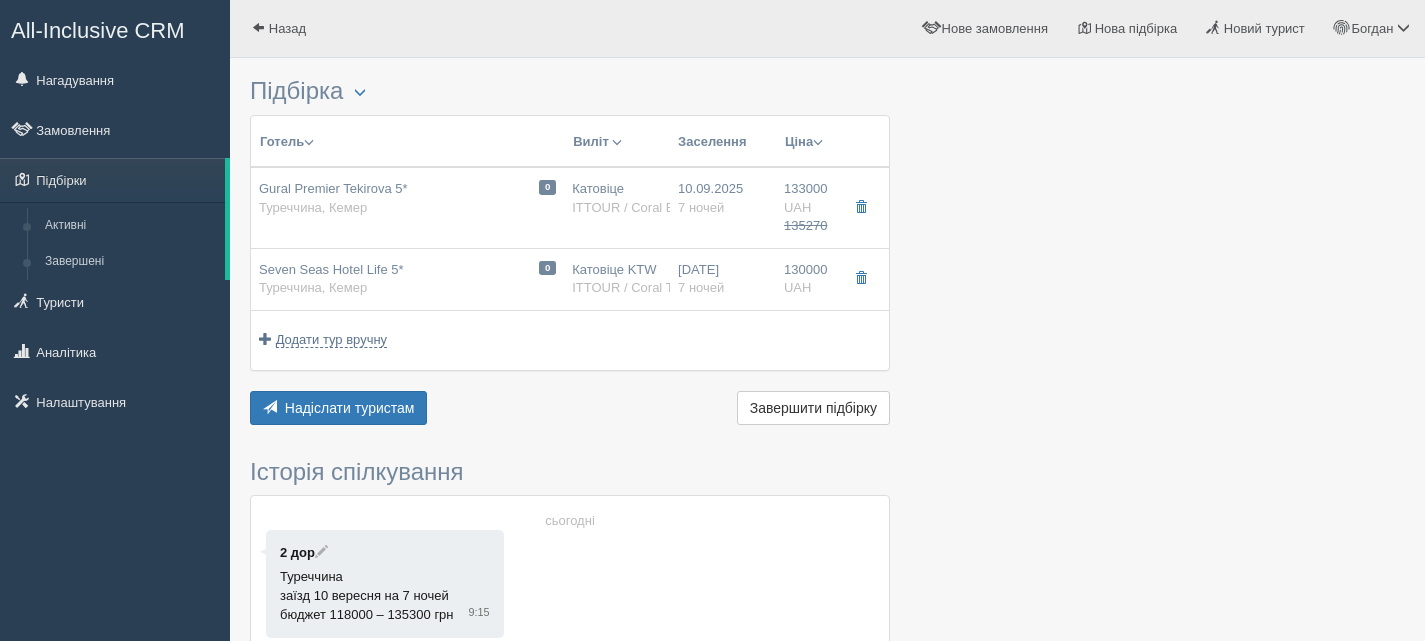 scroll, scrollTop: 0, scrollLeft: 0, axis: both 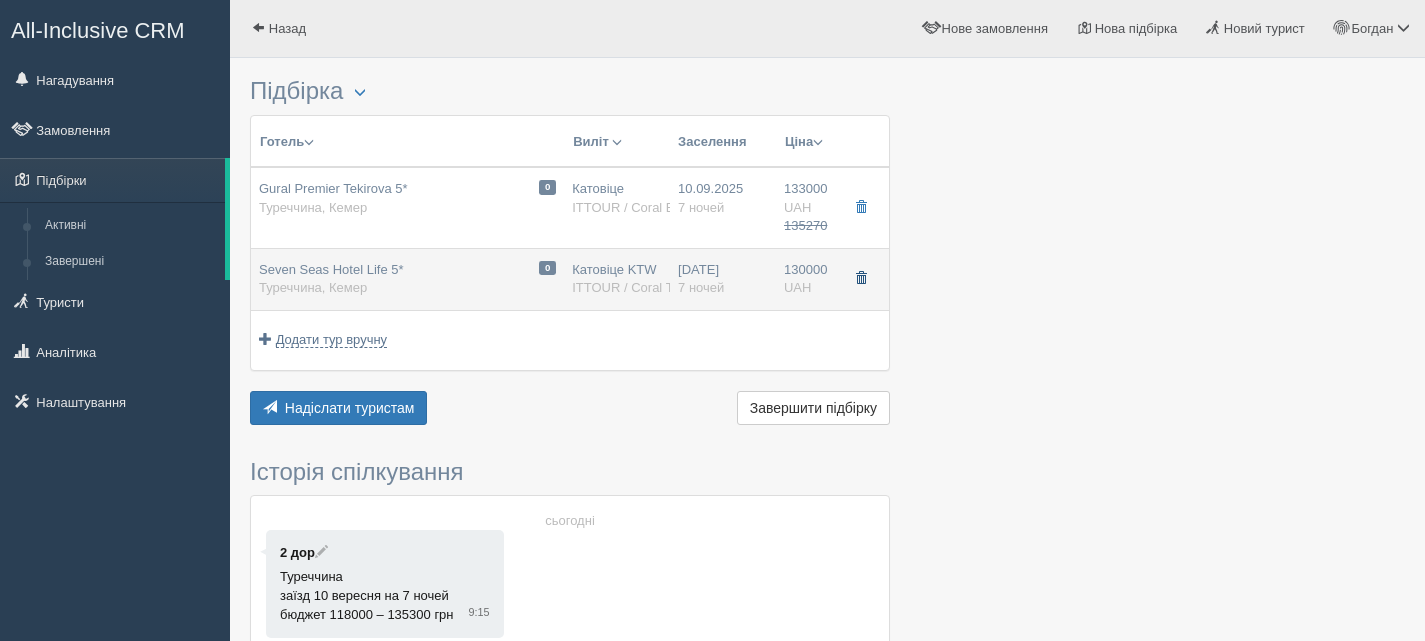 click at bounding box center (861, 279) 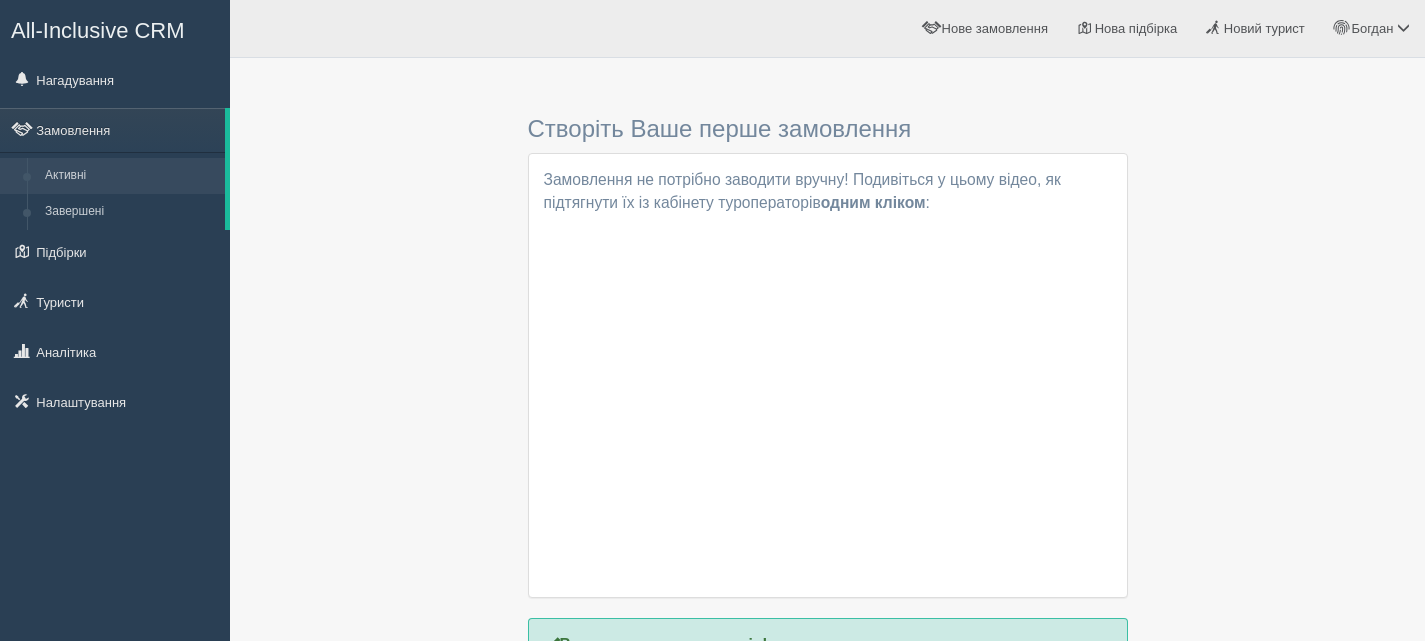 scroll, scrollTop: 0, scrollLeft: 0, axis: both 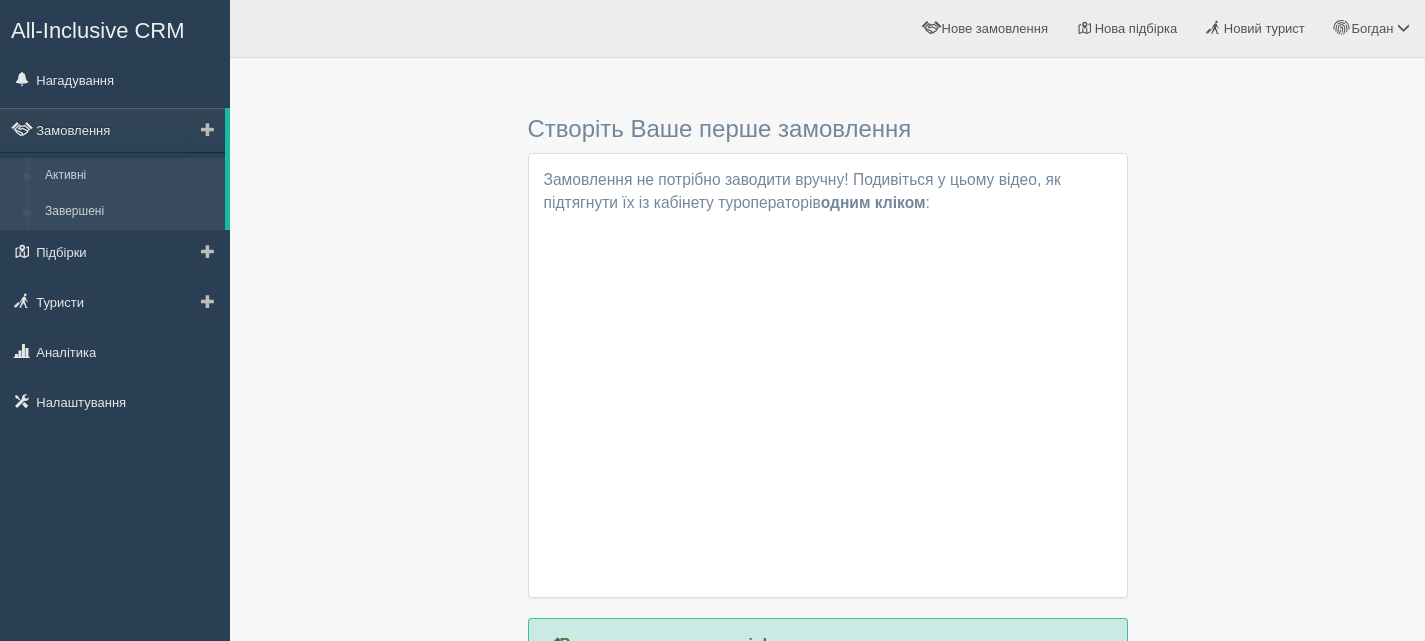 click on "Завершені" at bounding box center [130, 212] 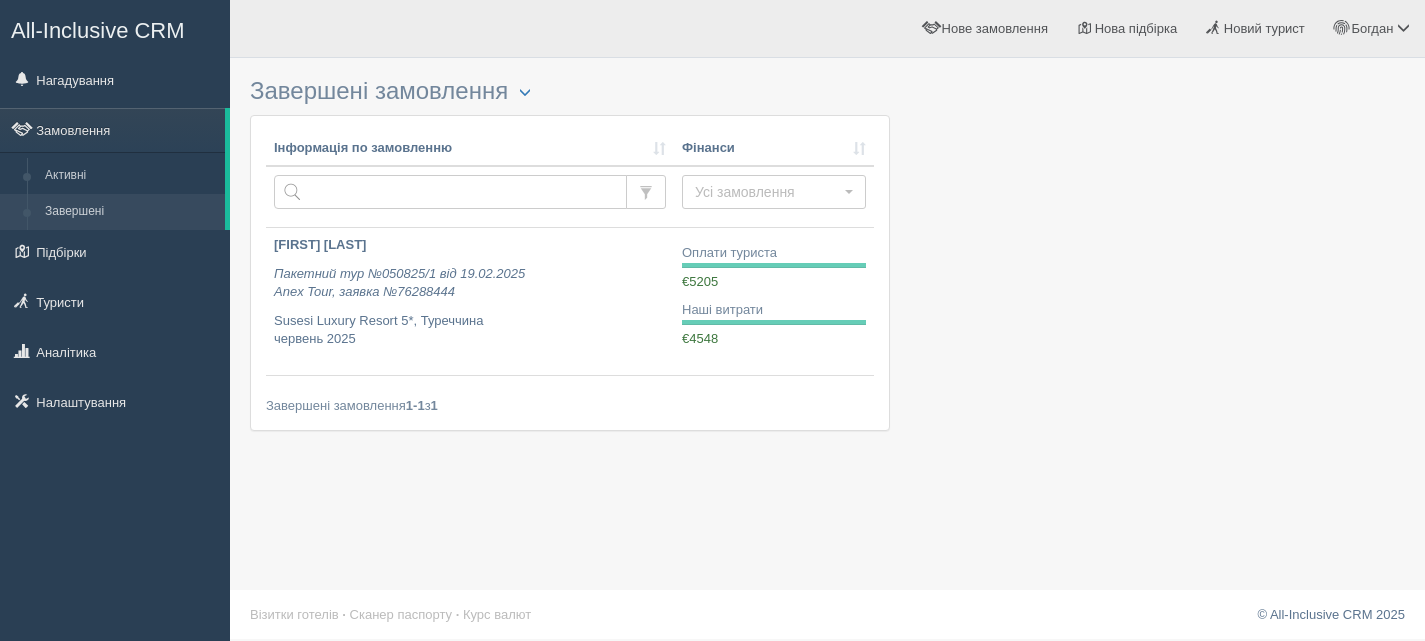 scroll, scrollTop: 0, scrollLeft: 0, axis: both 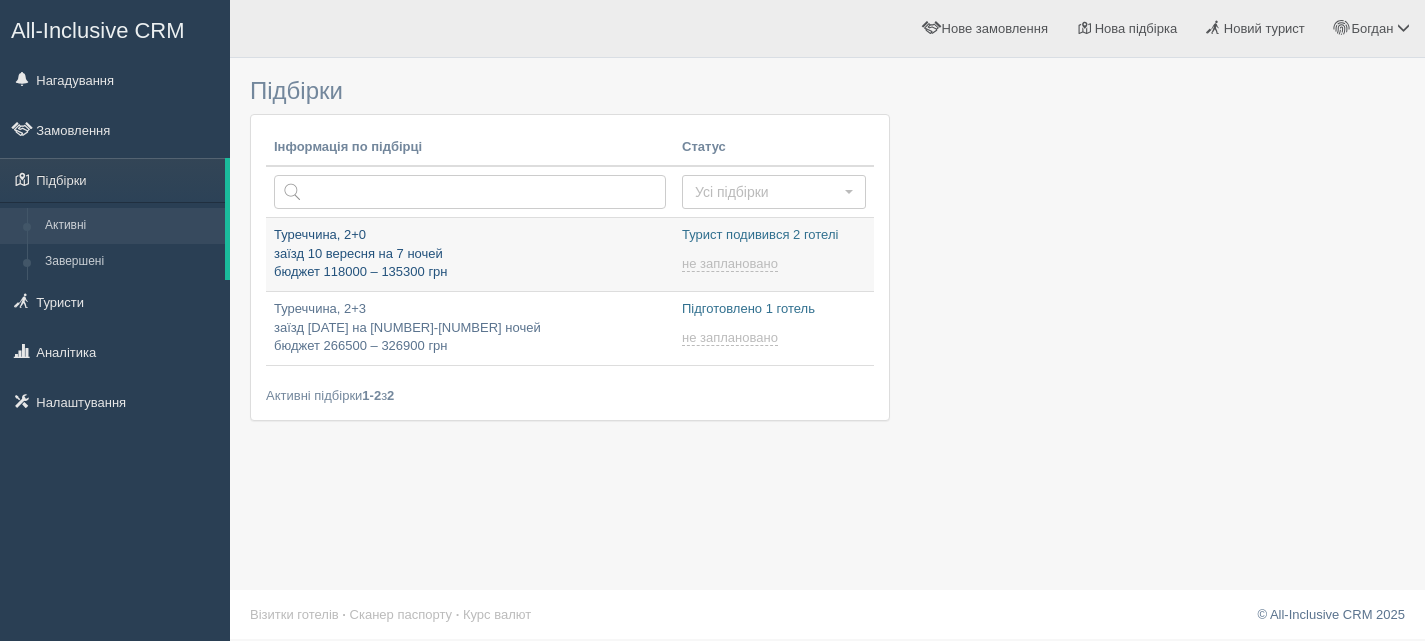 type on "2025-08-05 10:15" 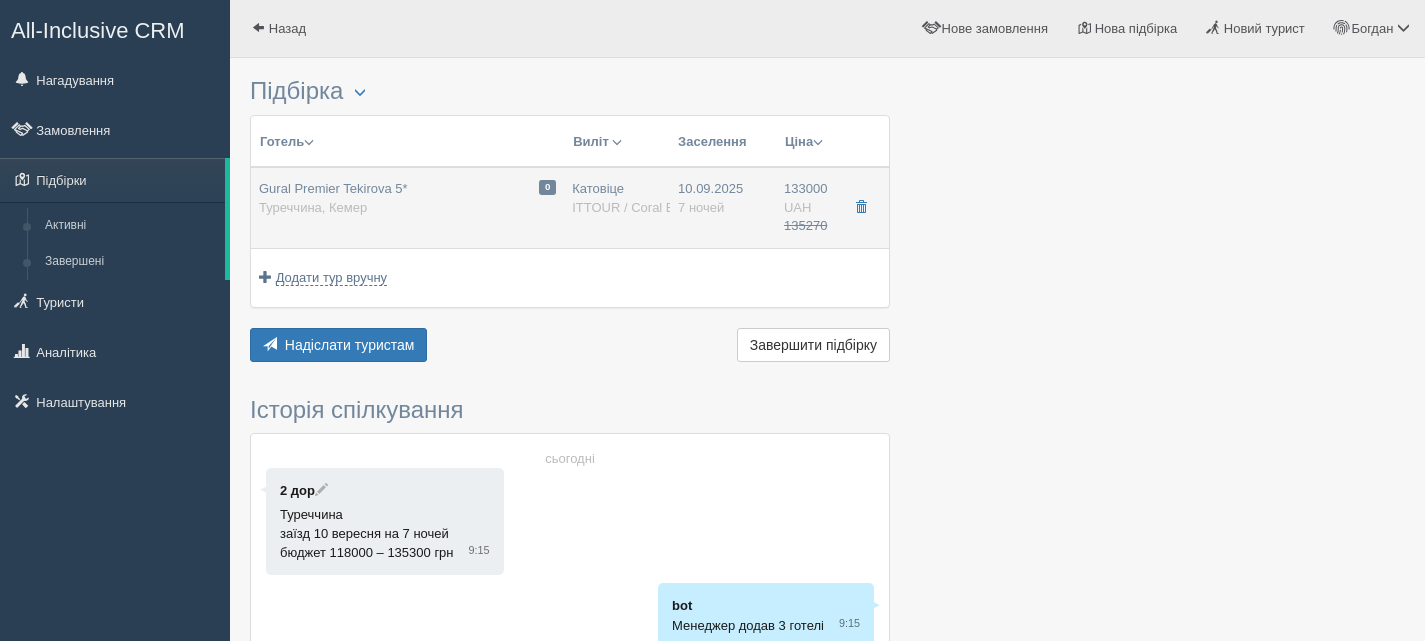 scroll, scrollTop: 0, scrollLeft: 0, axis: both 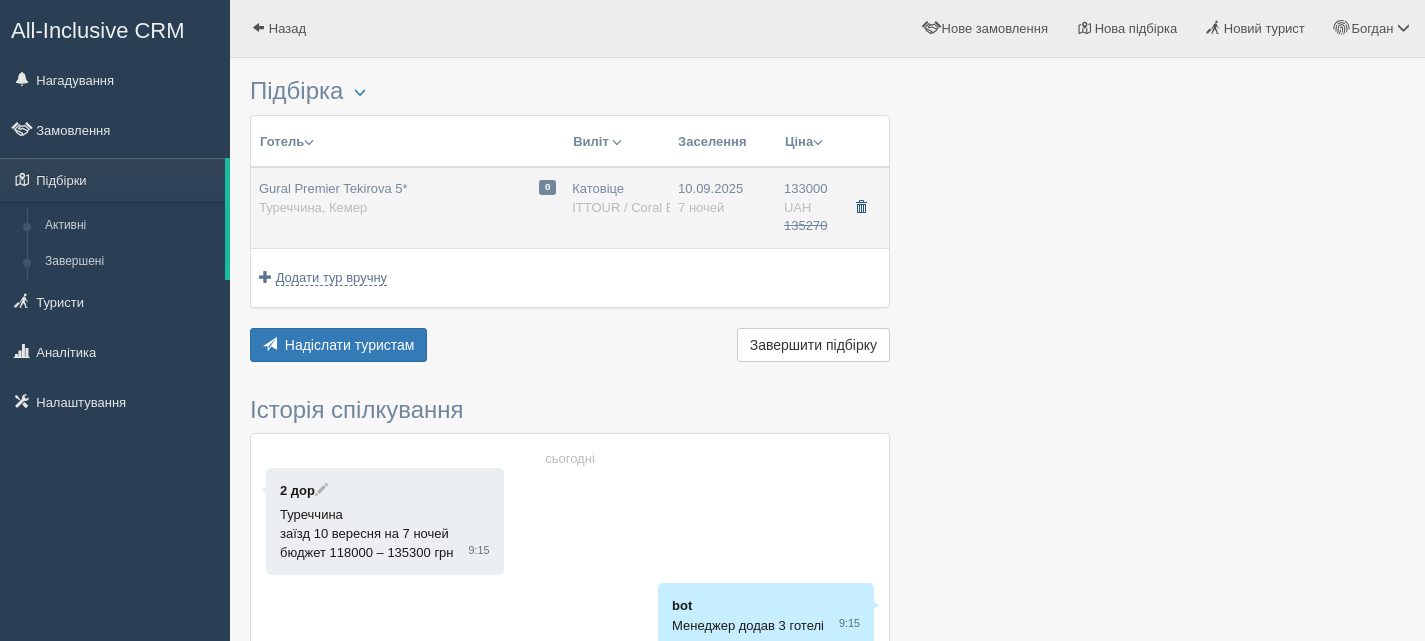 click at bounding box center (861, 207) 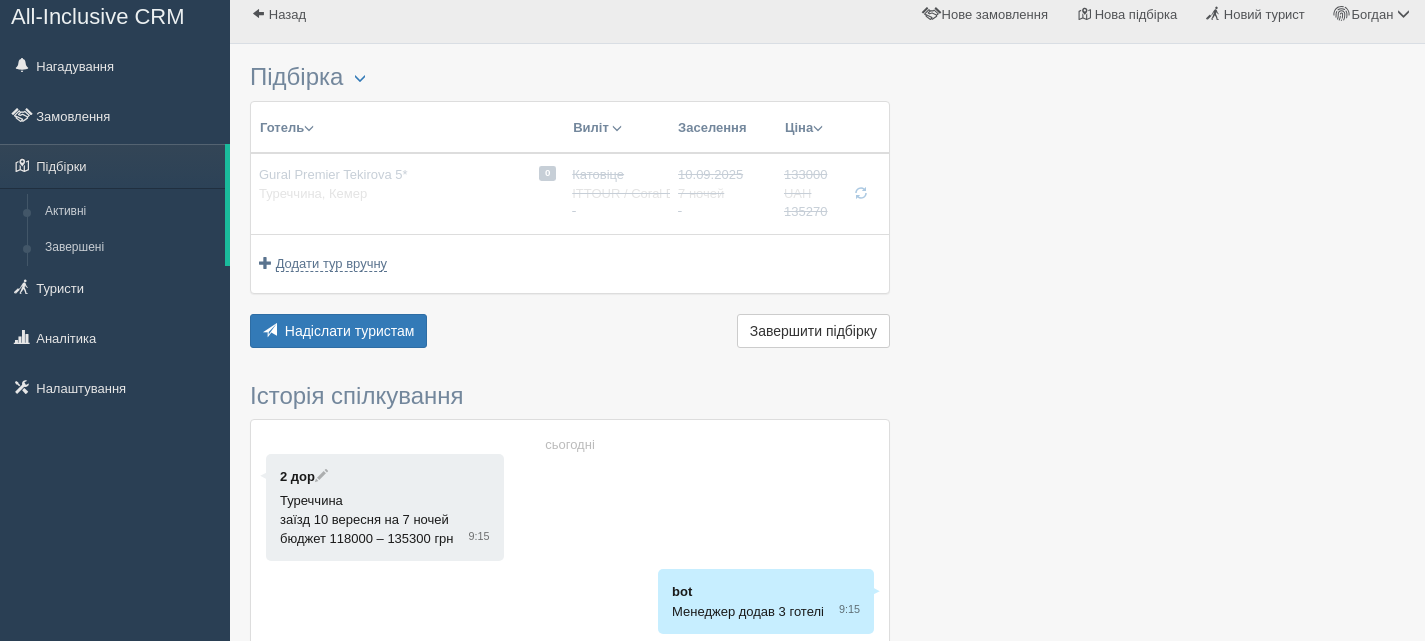 scroll, scrollTop: 0, scrollLeft: 0, axis: both 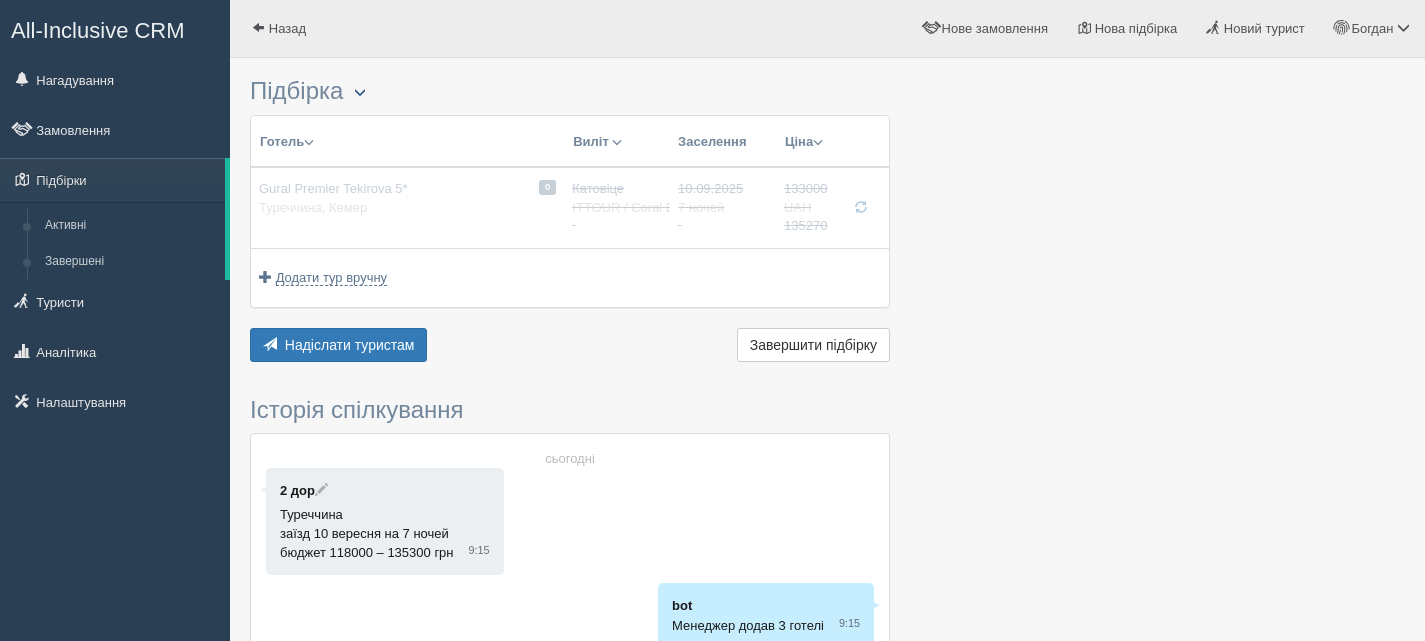 click at bounding box center [360, 92] 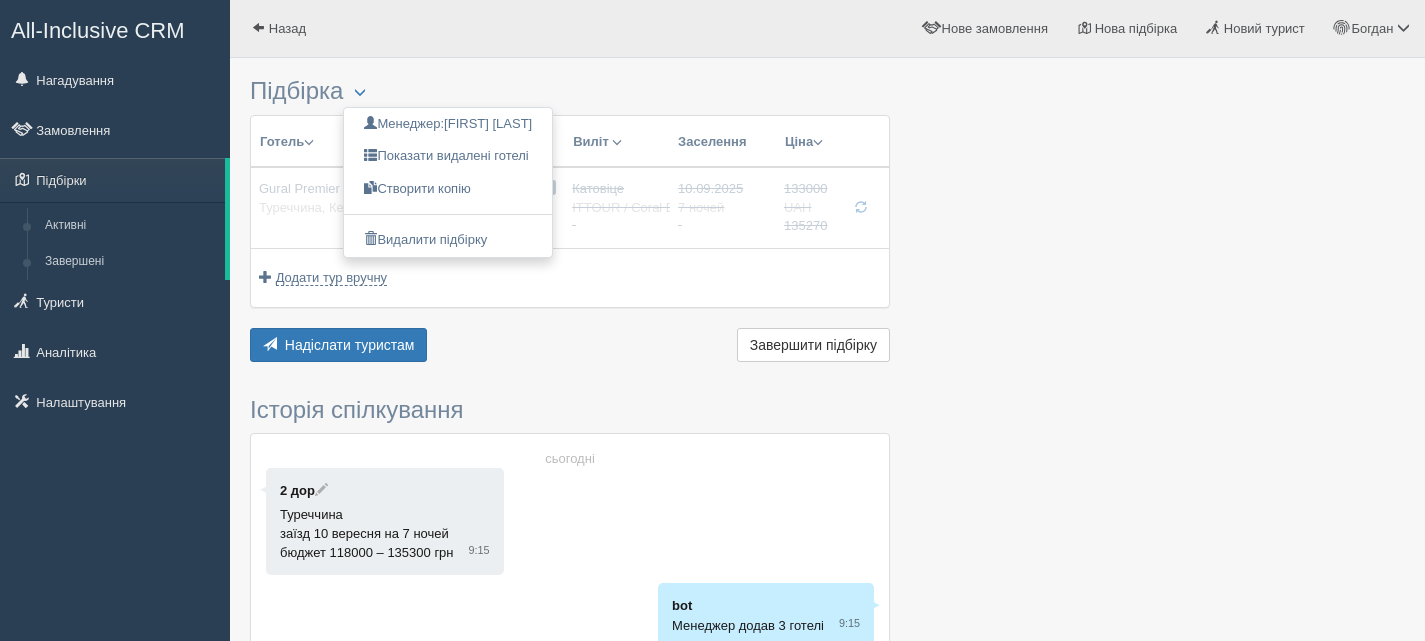 click on "Назад
Богдан
Мій профіль
Моя аналітика" at bounding box center (827, 29) 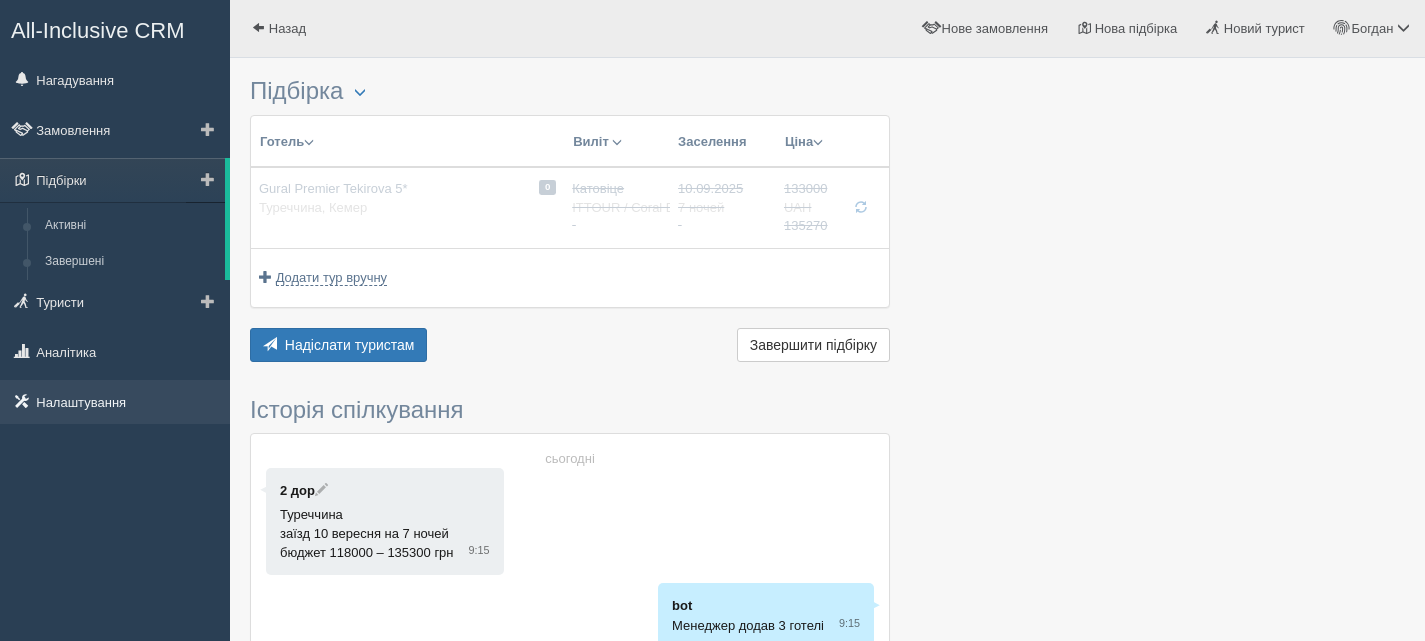 click on "Налаштування" at bounding box center [115, 402] 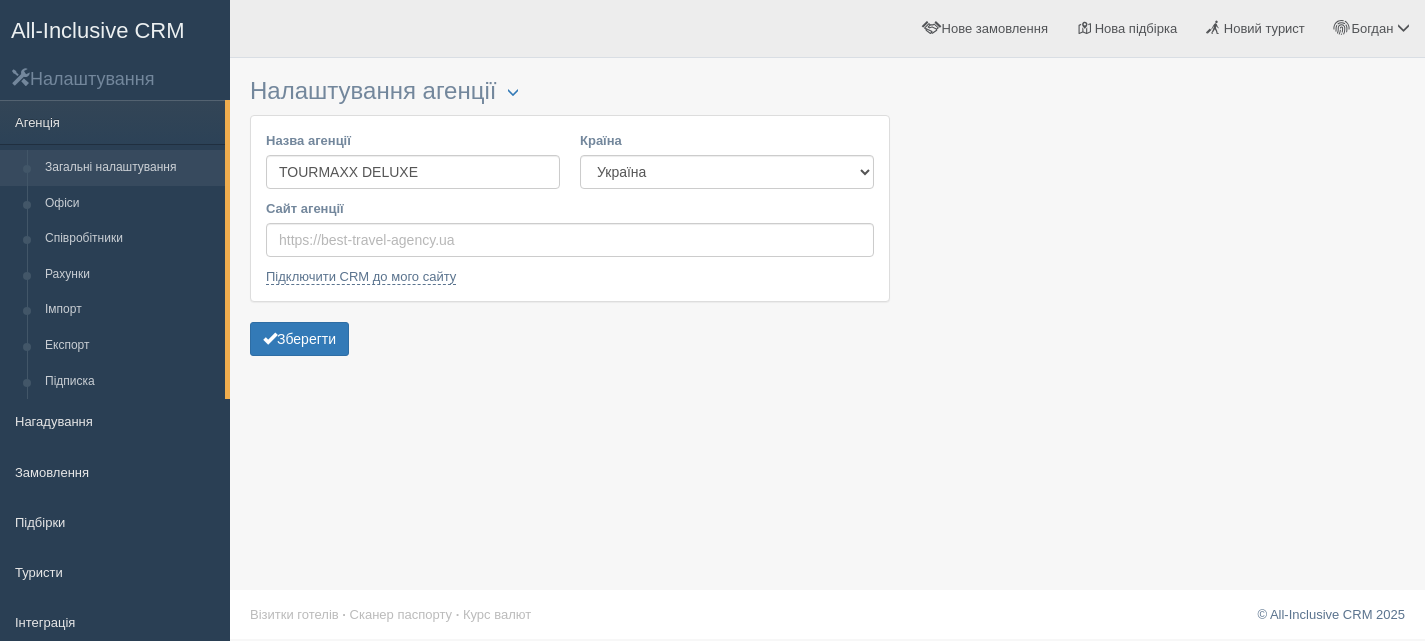 scroll, scrollTop: 0, scrollLeft: 0, axis: both 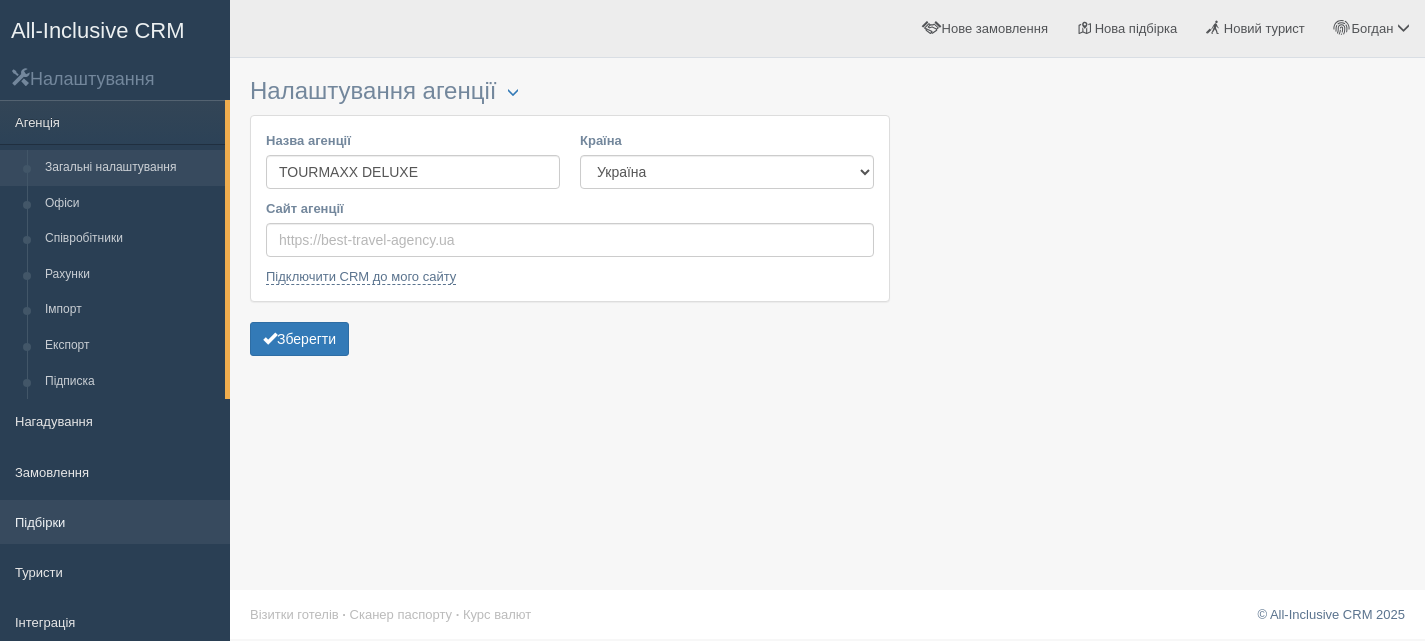 click on "Підбірки" at bounding box center [115, 522] 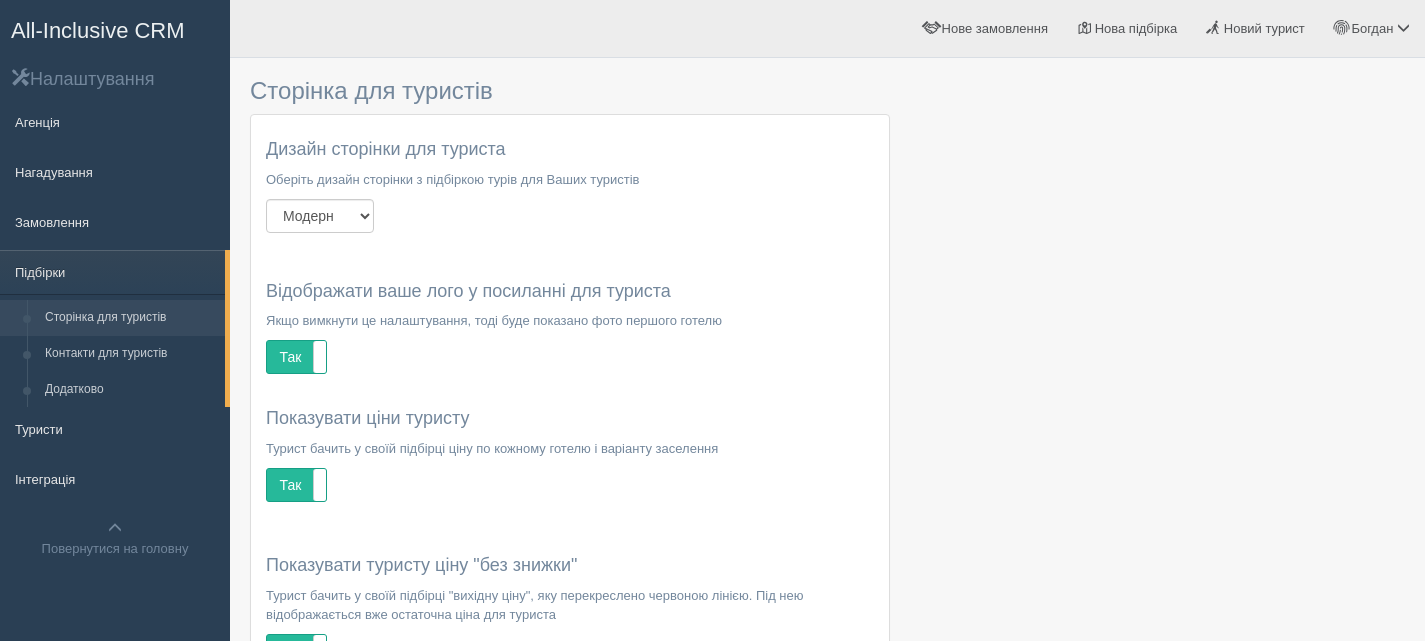 scroll, scrollTop: 0, scrollLeft: 0, axis: both 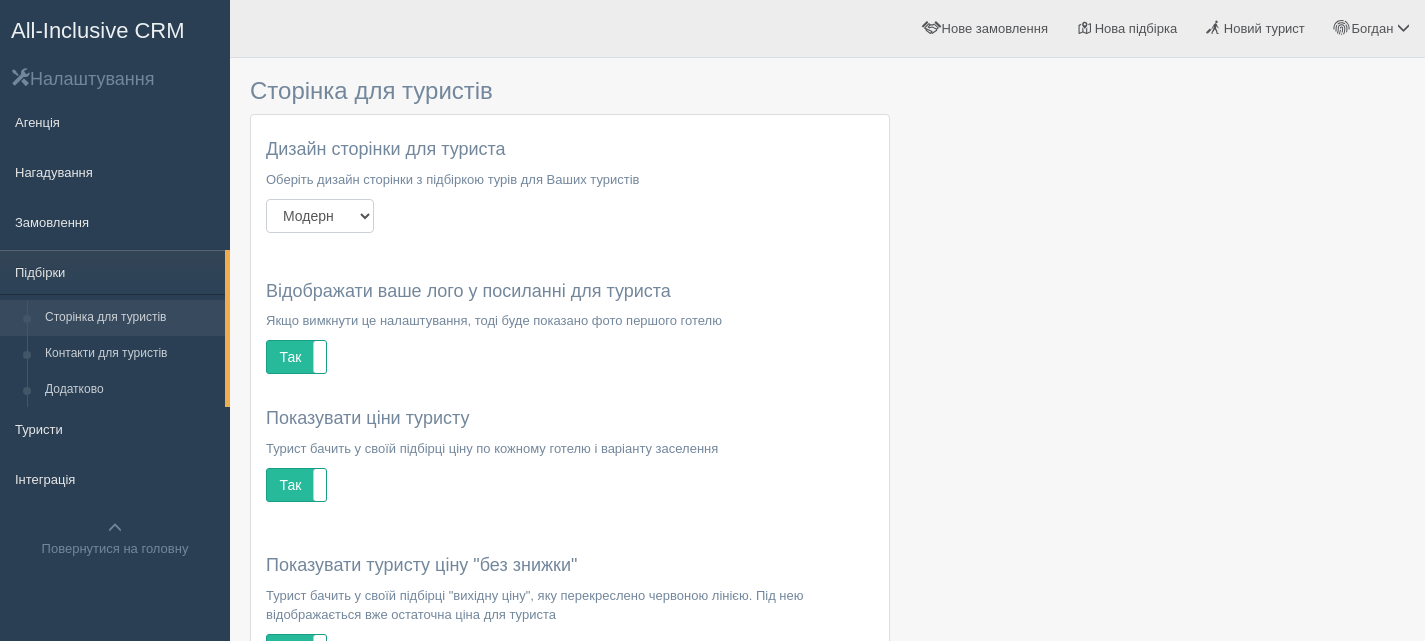 click on "Модерн
Літо
Новий рік" at bounding box center [320, 216] 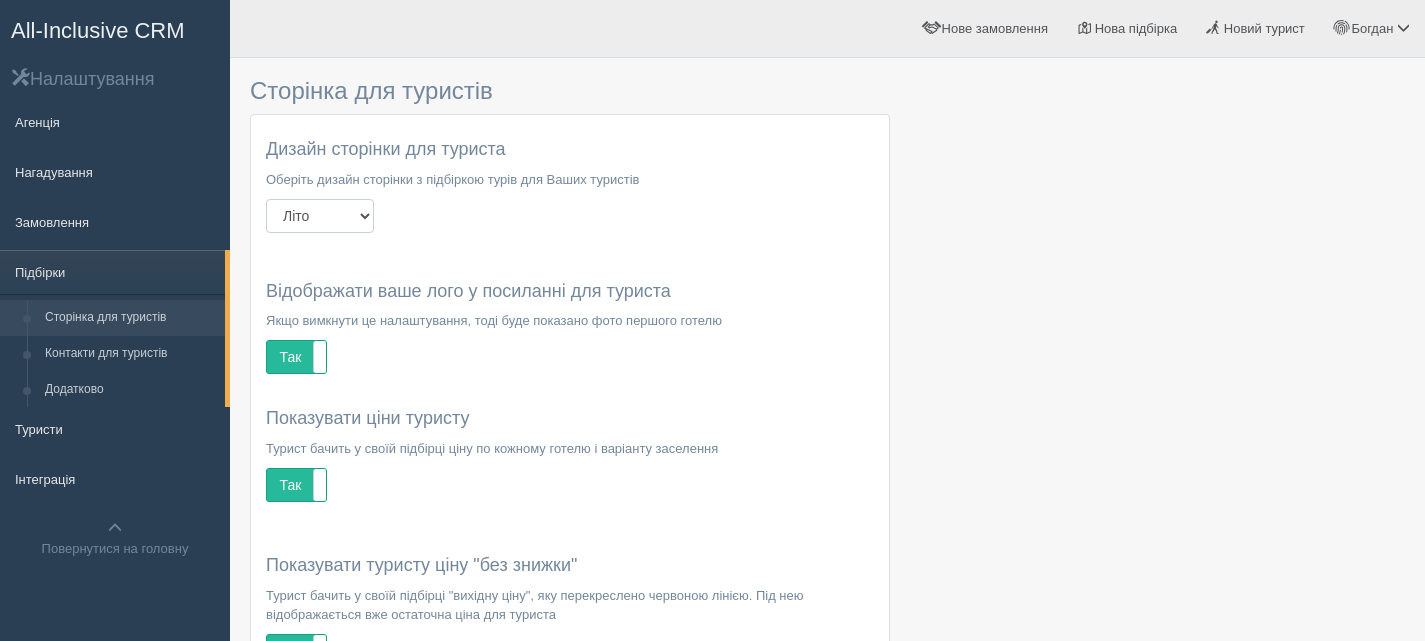 click on "Модерн
Літо
Новий рік" at bounding box center [320, 216] 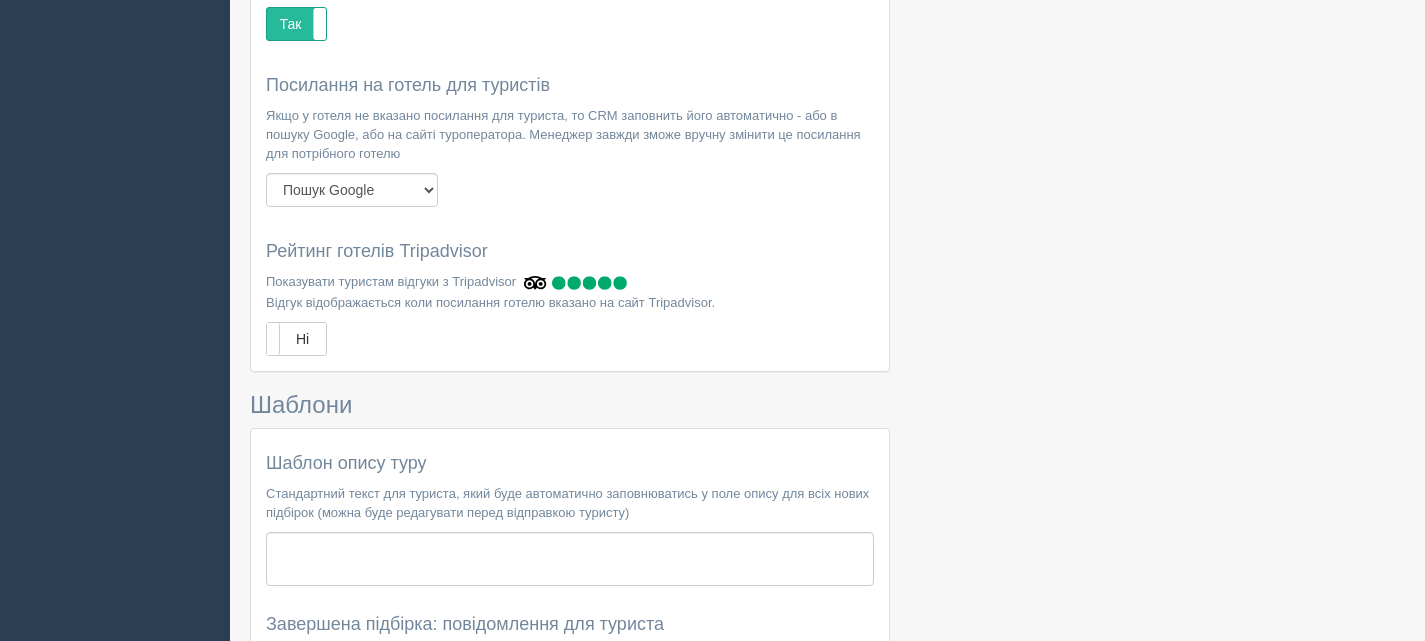 scroll, scrollTop: 2500, scrollLeft: 0, axis: vertical 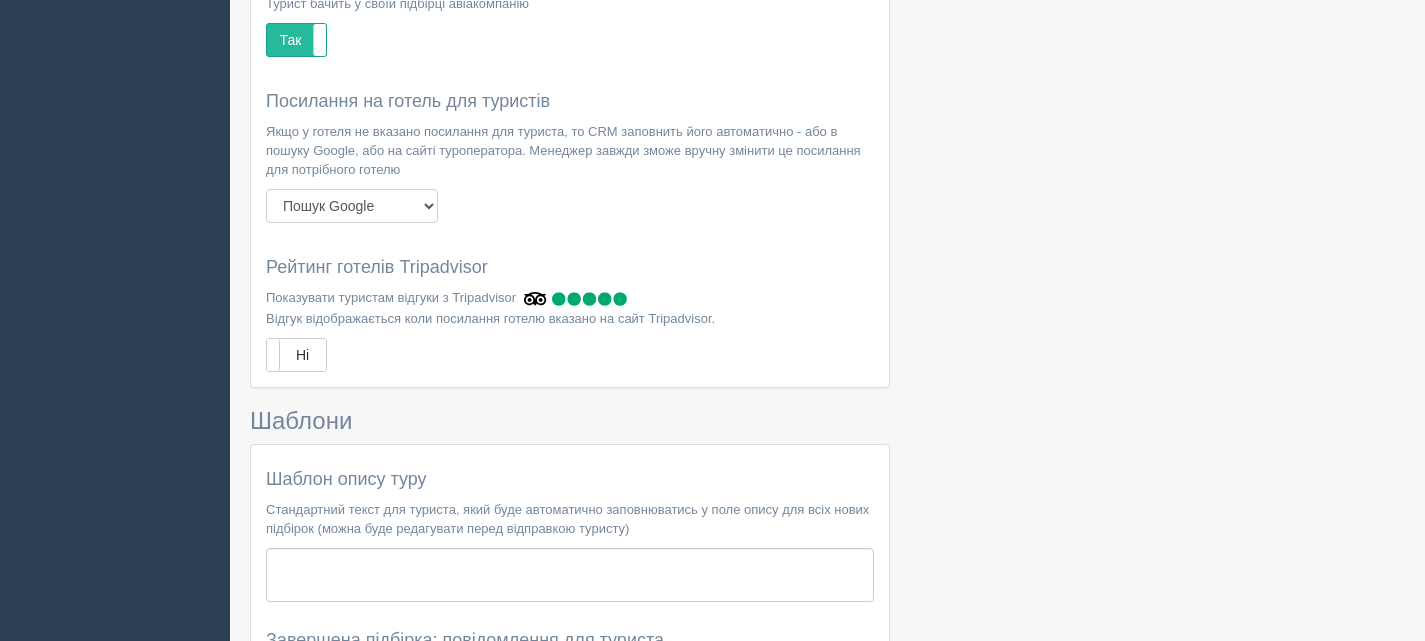 click on "Пошук Google
Сайт туроператора" at bounding box center [352, 206] 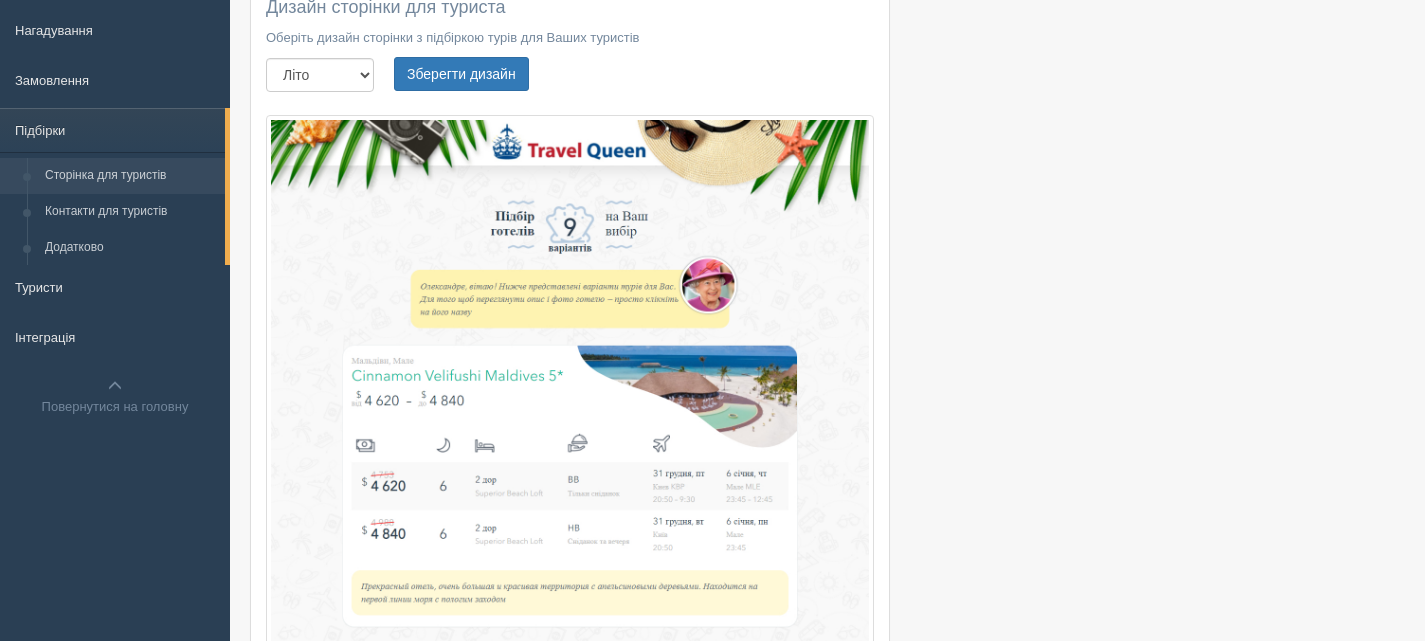 scroll, scrollTop: 0, scrollLeft: 0, axis: both 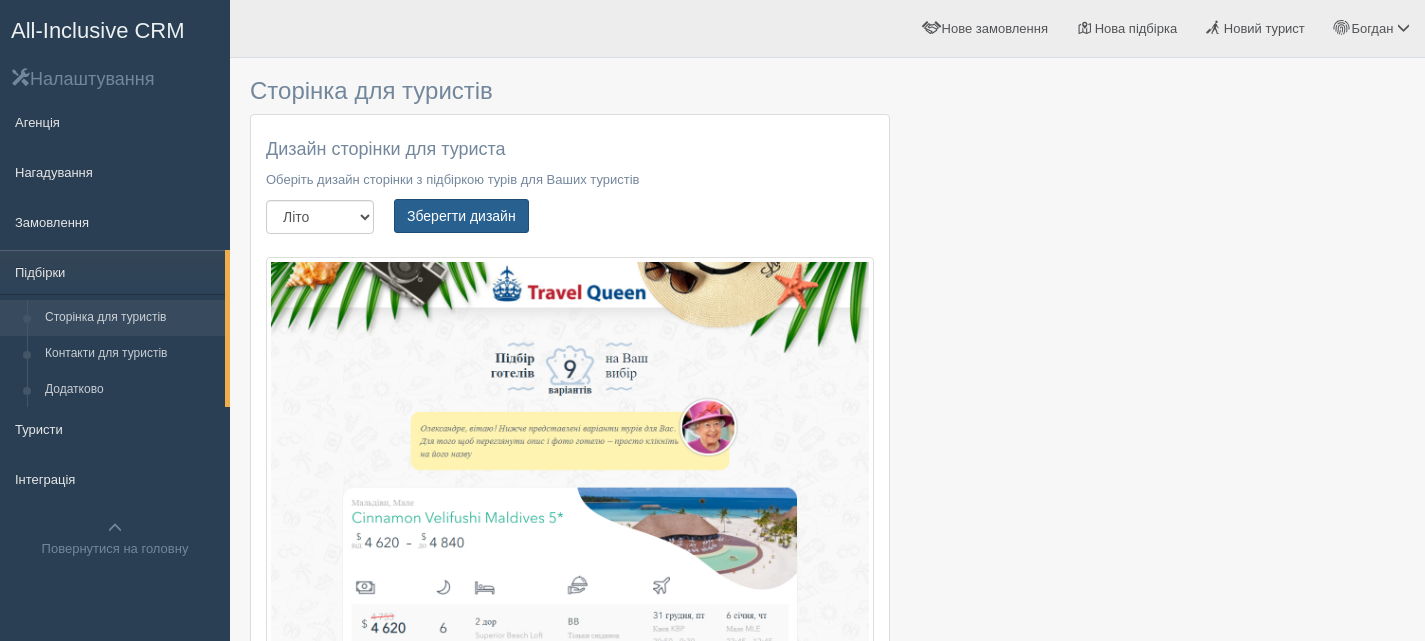 click on "Зберегти дизайн" at bounding box center (461, 216) 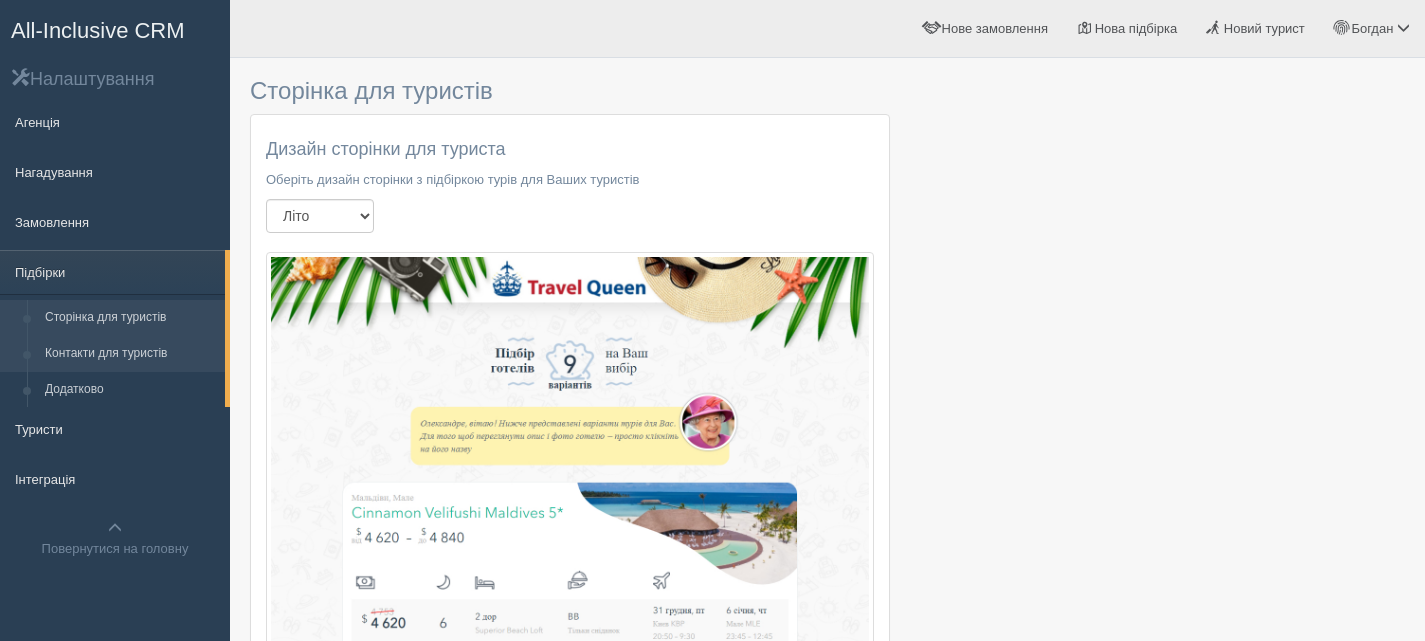 click on "Контакти для туристів" at bounding box center [130, 354] 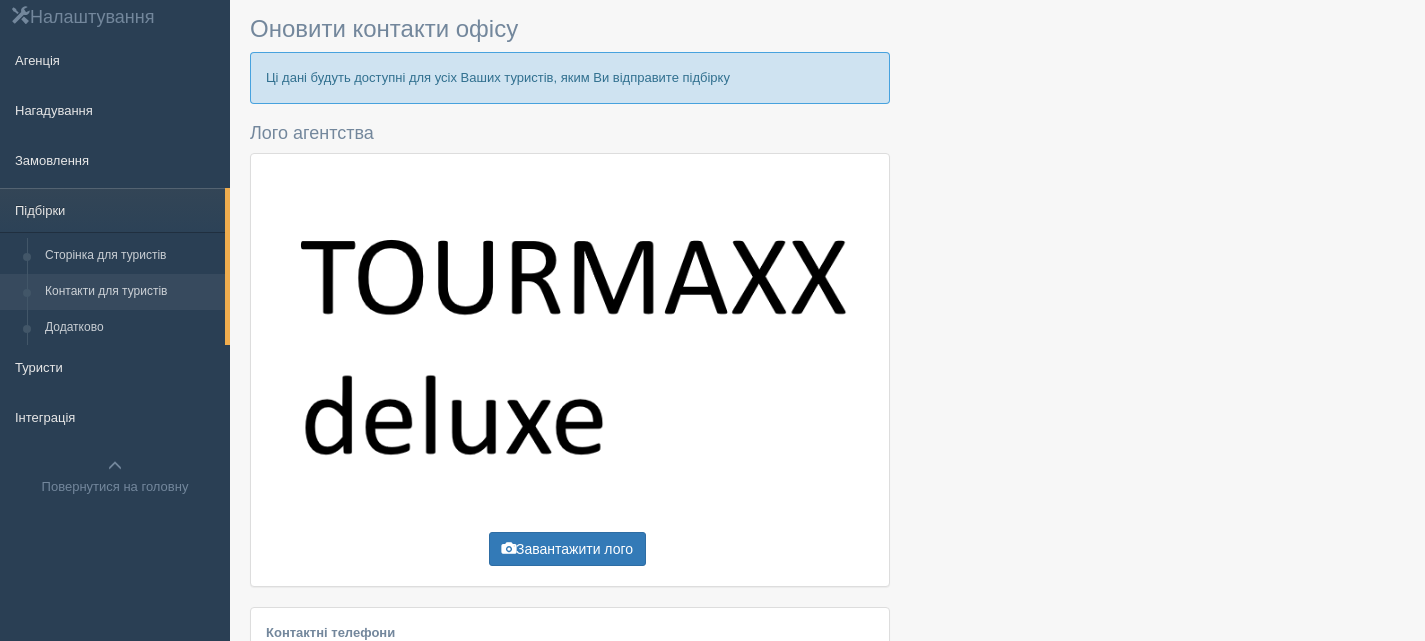 scroll, scrollTop: 200, scrollLeft: 0, axis: vertical 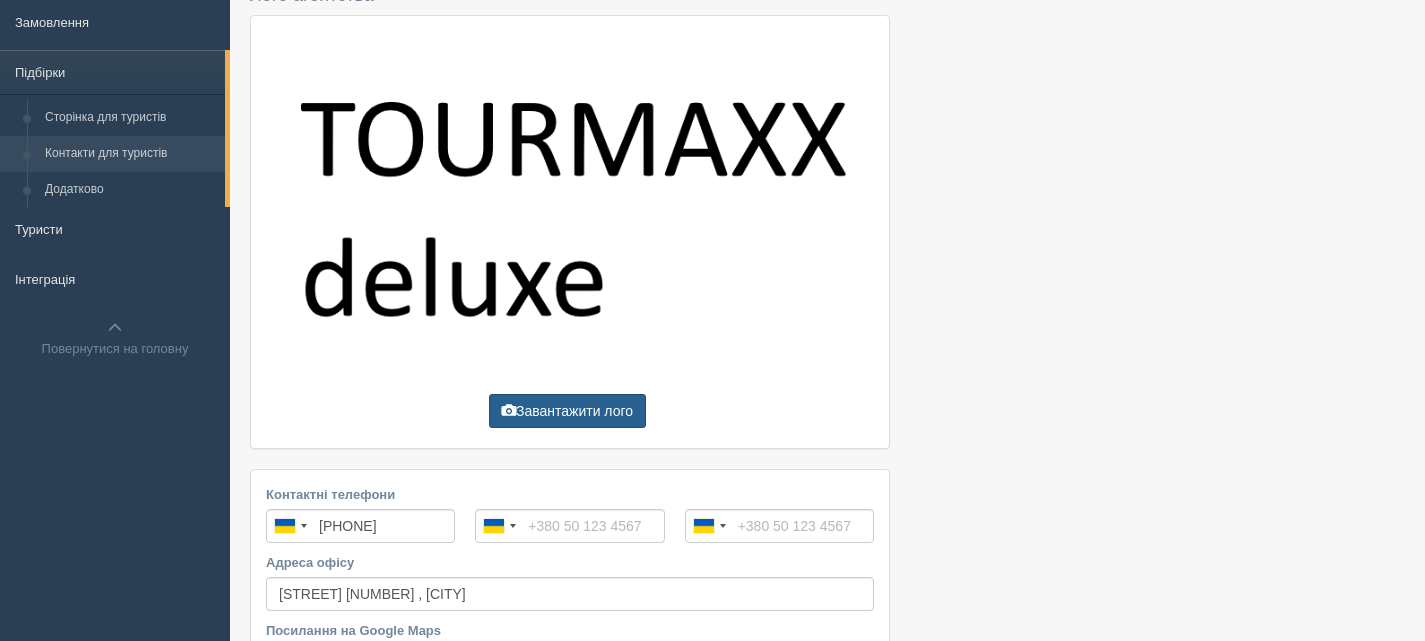 click on "Завантажити лого" at bounding box center (567, 411) 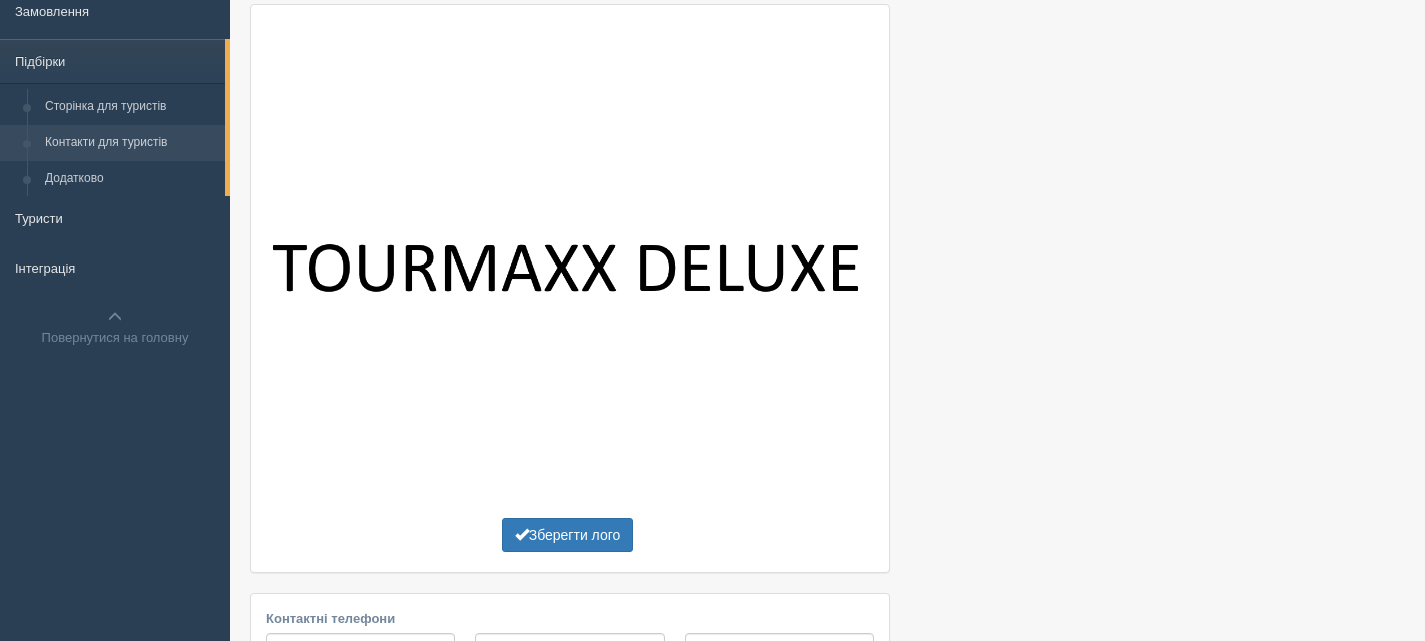 scroll, scrollTop: 215, scrollLeft: 0, axis: vertical 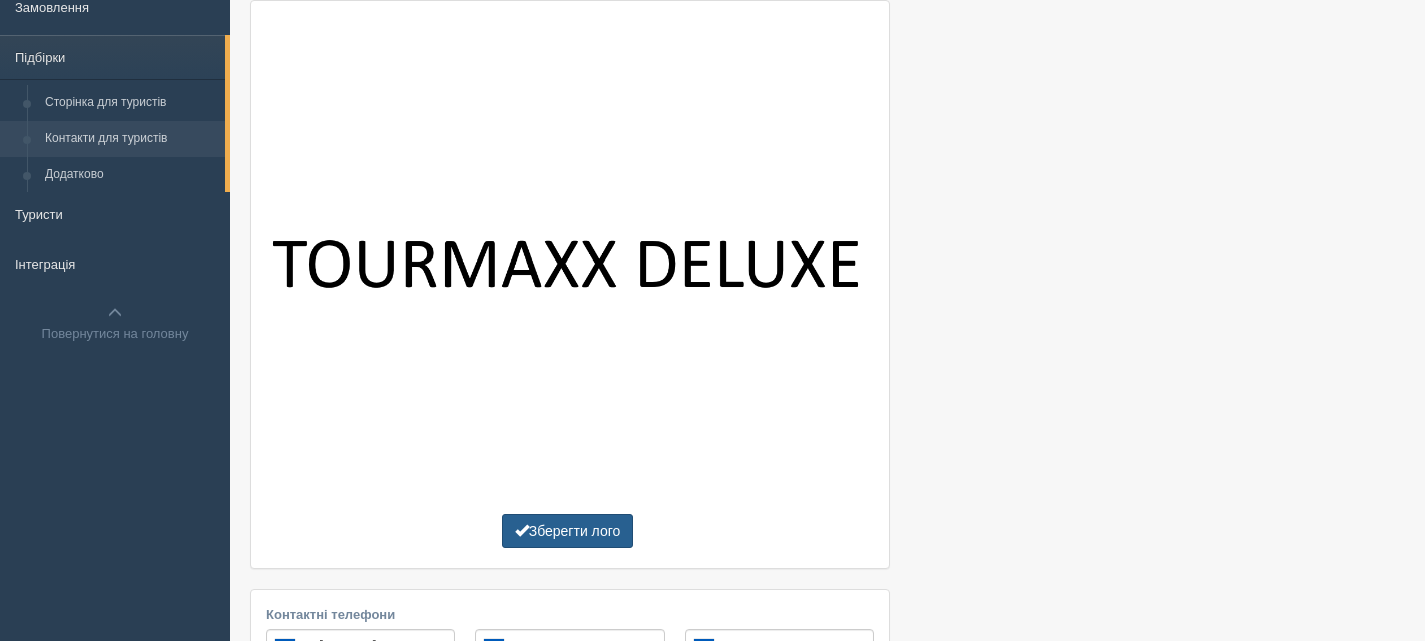 click on "Зберегти лого" at bounding box center (568, 531) 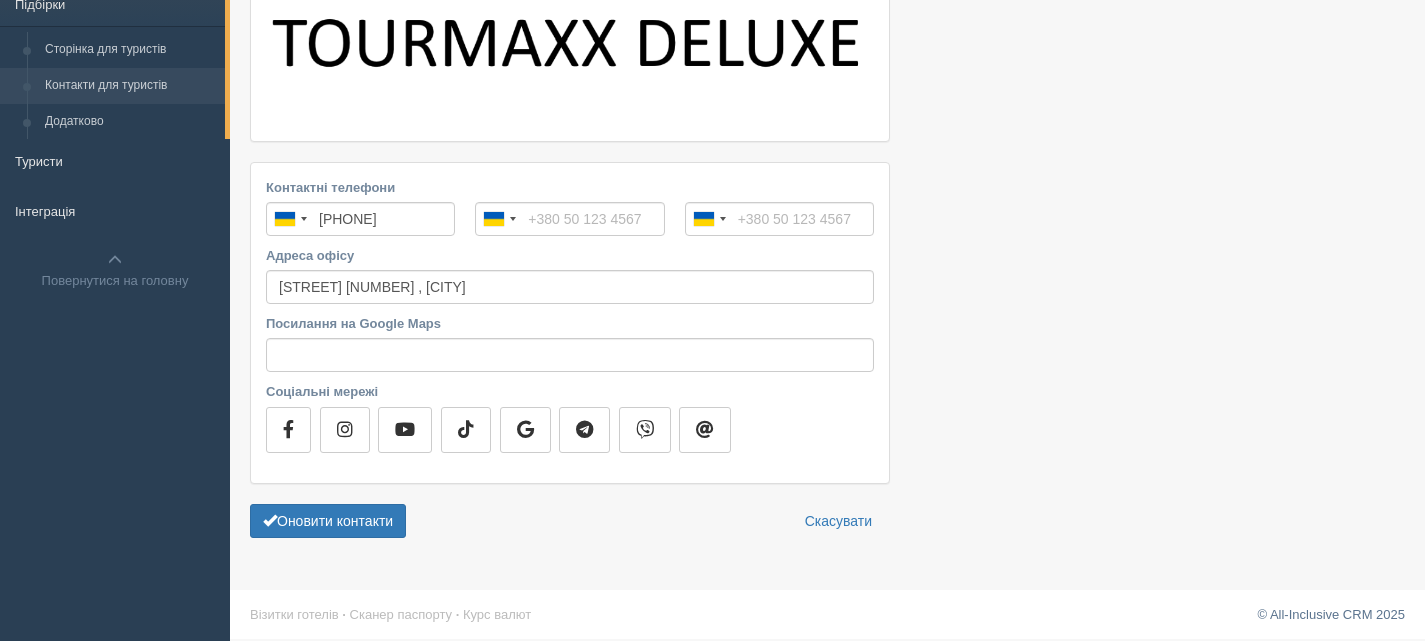 scroll, scrollTop: 270, scrollLeft: 0, axis: vertical 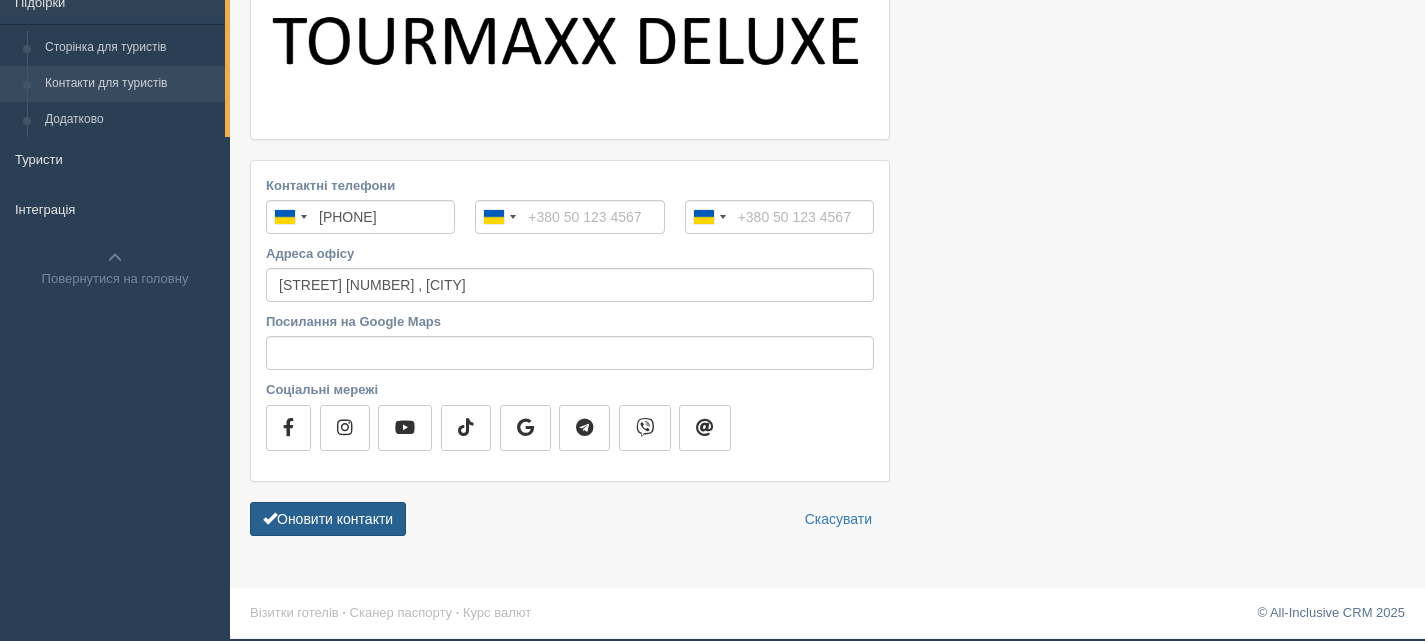 click on "Оновити контакти" at bounding box center (328, 519) 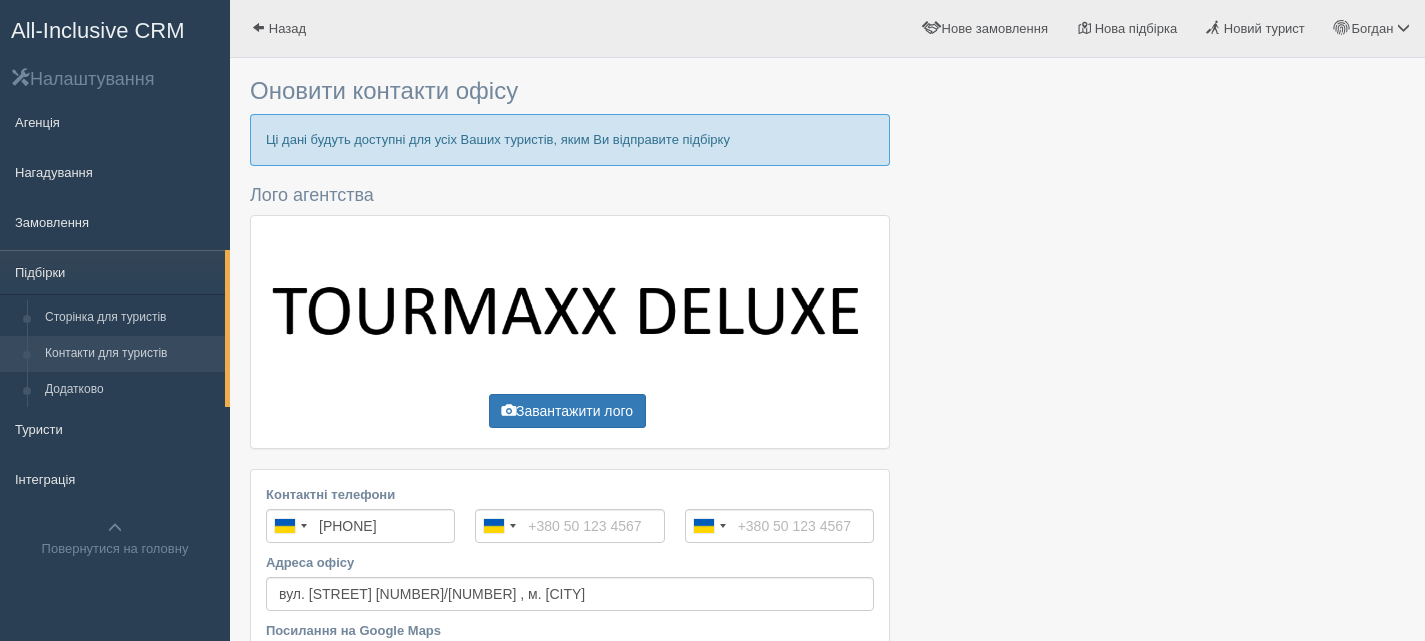 scroll, scrollTop: 0, scrollLeft: 0, axis: both 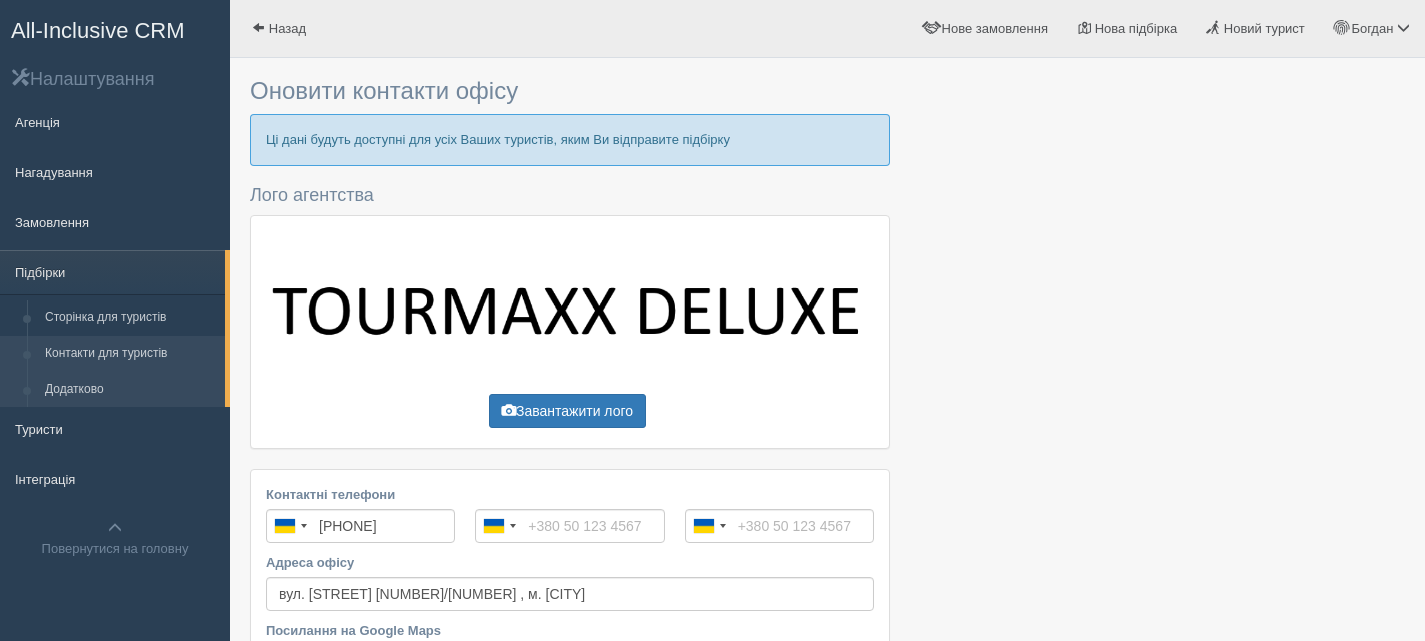 click on "Додатково" at bounding box center (130, 390) 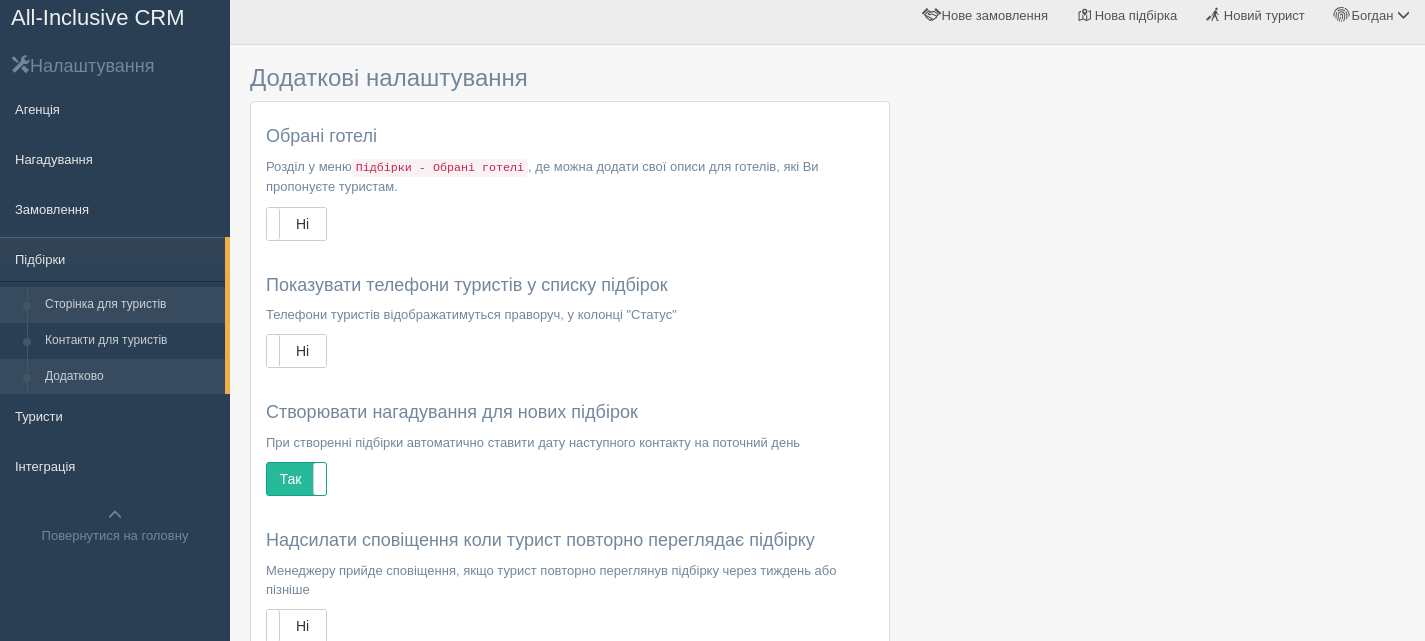 scroll, scrollTop: 0, scrollLeft: 0, axis: both 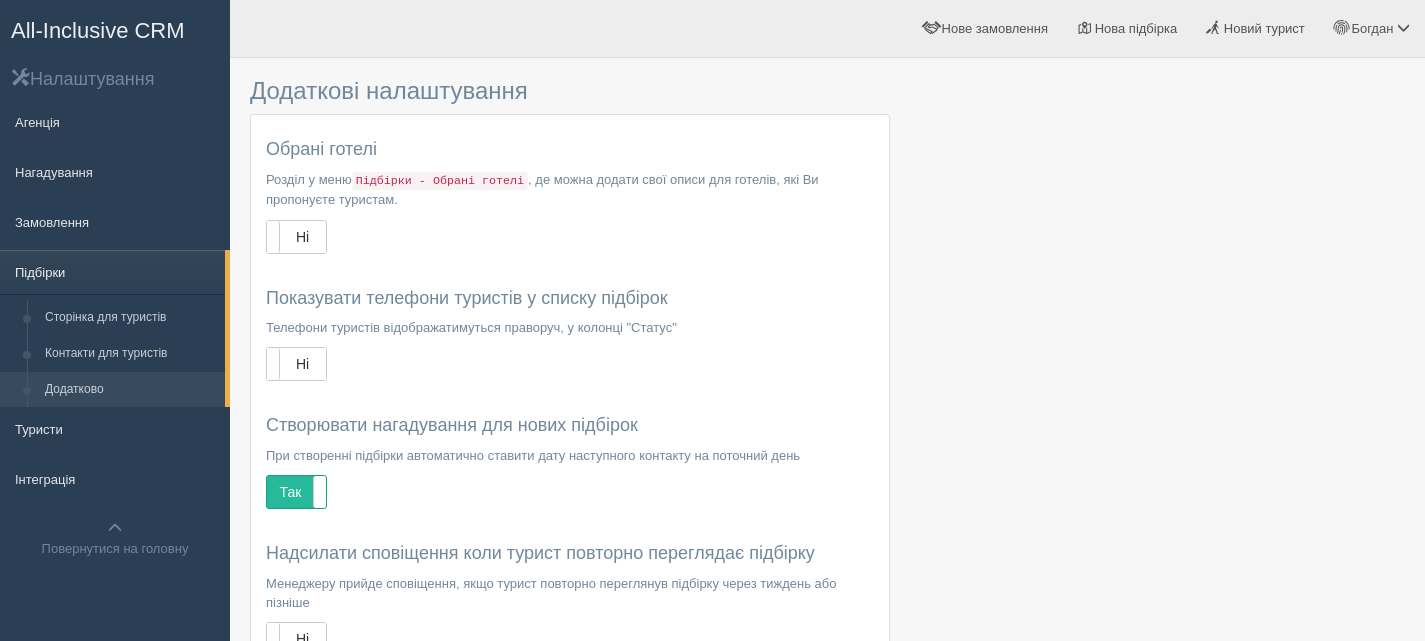 click on "Підбірки" at bounding box center (112, 272) 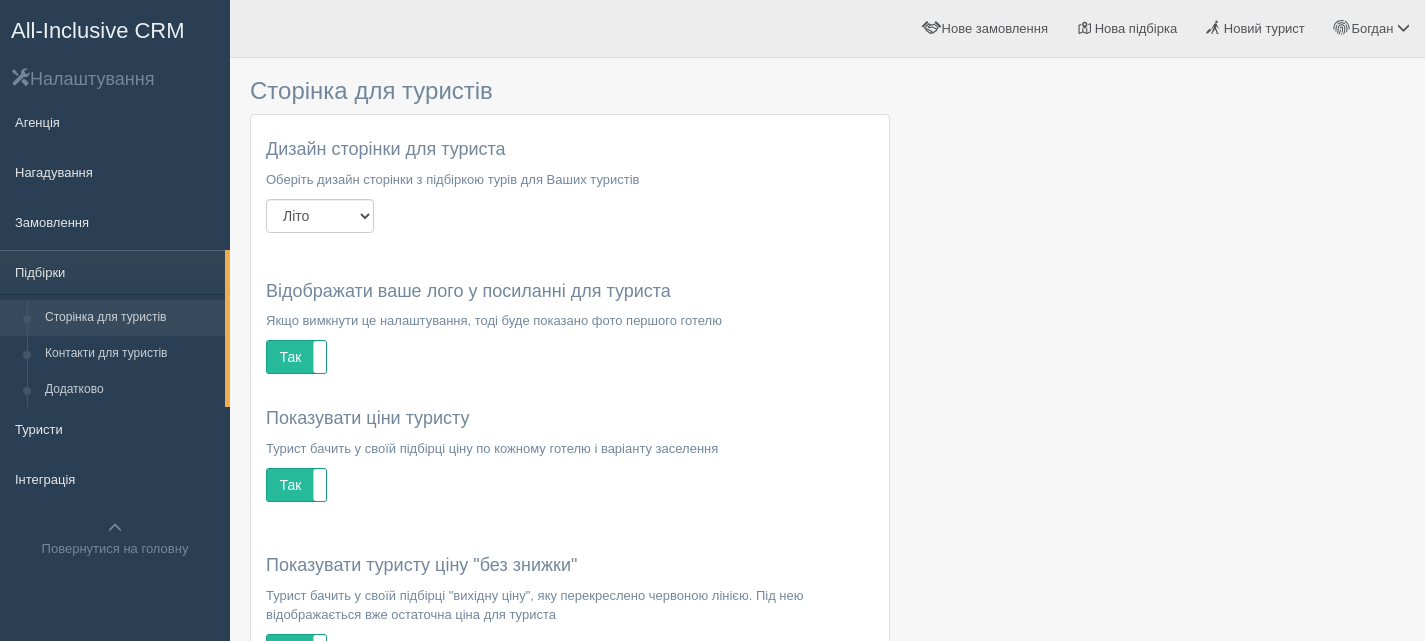scroll, scrollTop: 0, scrollLeft: 0, axis: both 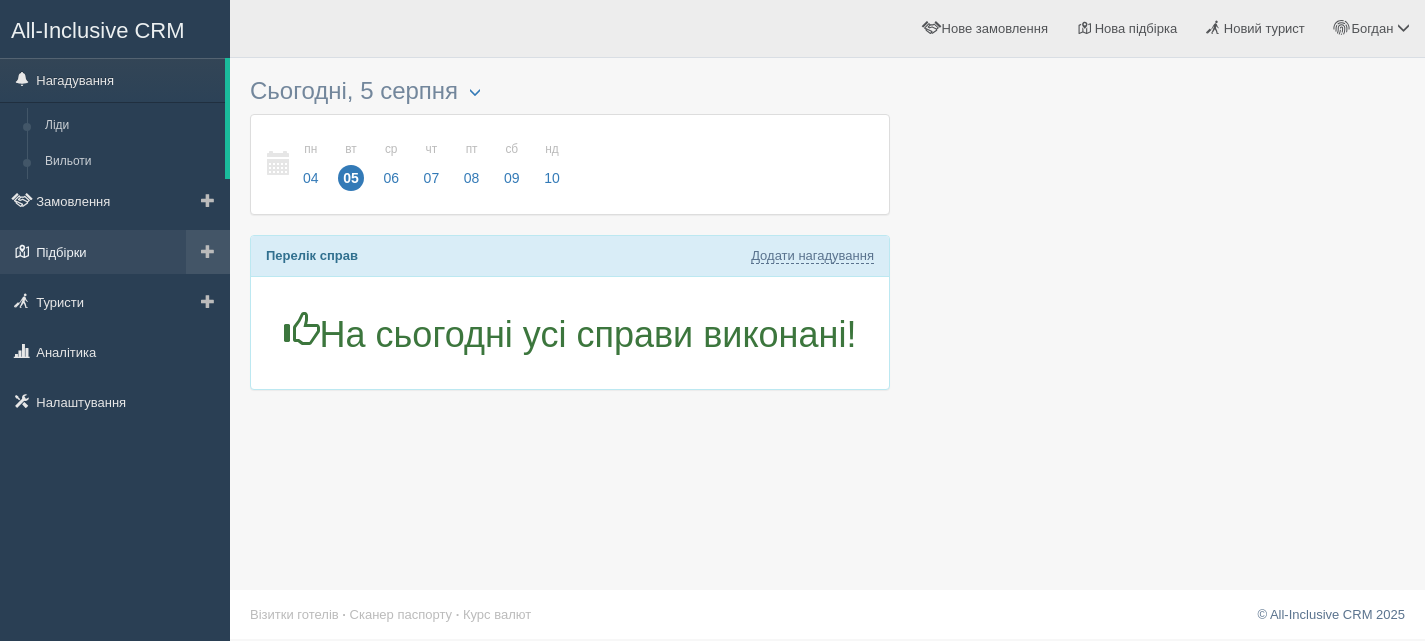 click on "Підбірки" at bounding box center [115, 252] 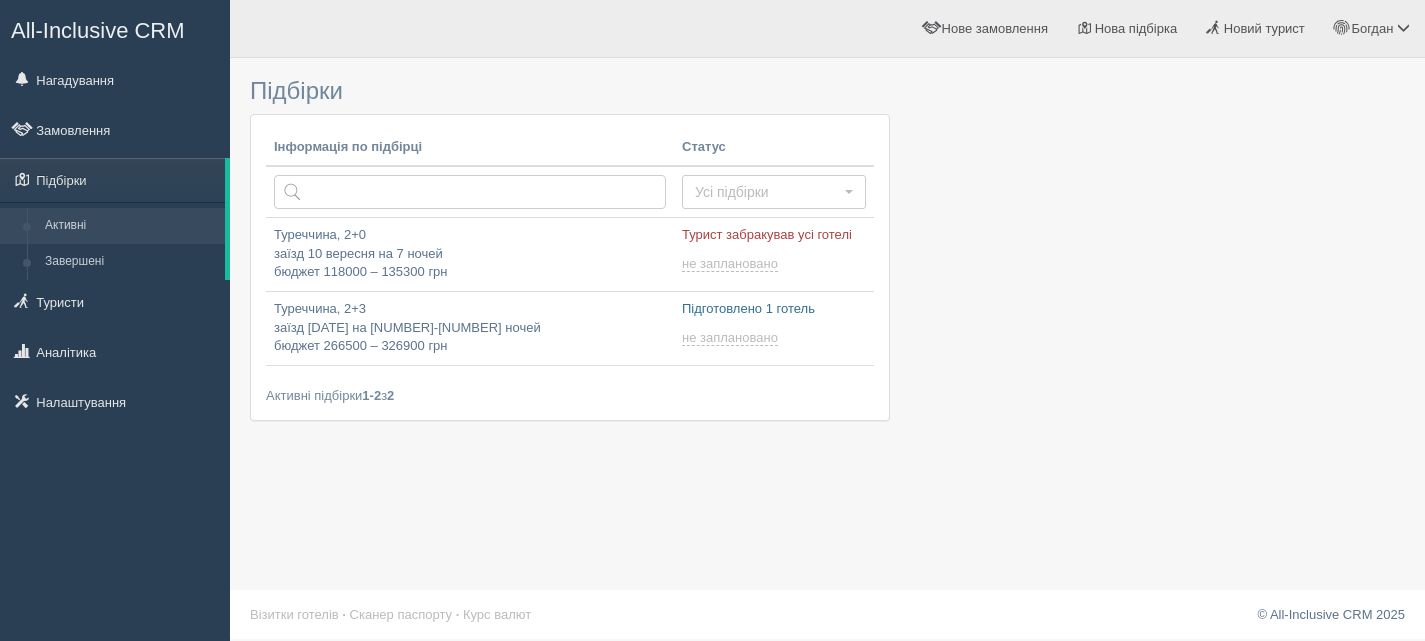 scroll, scrollTop: 0, scrollLeft: 0, axis: both 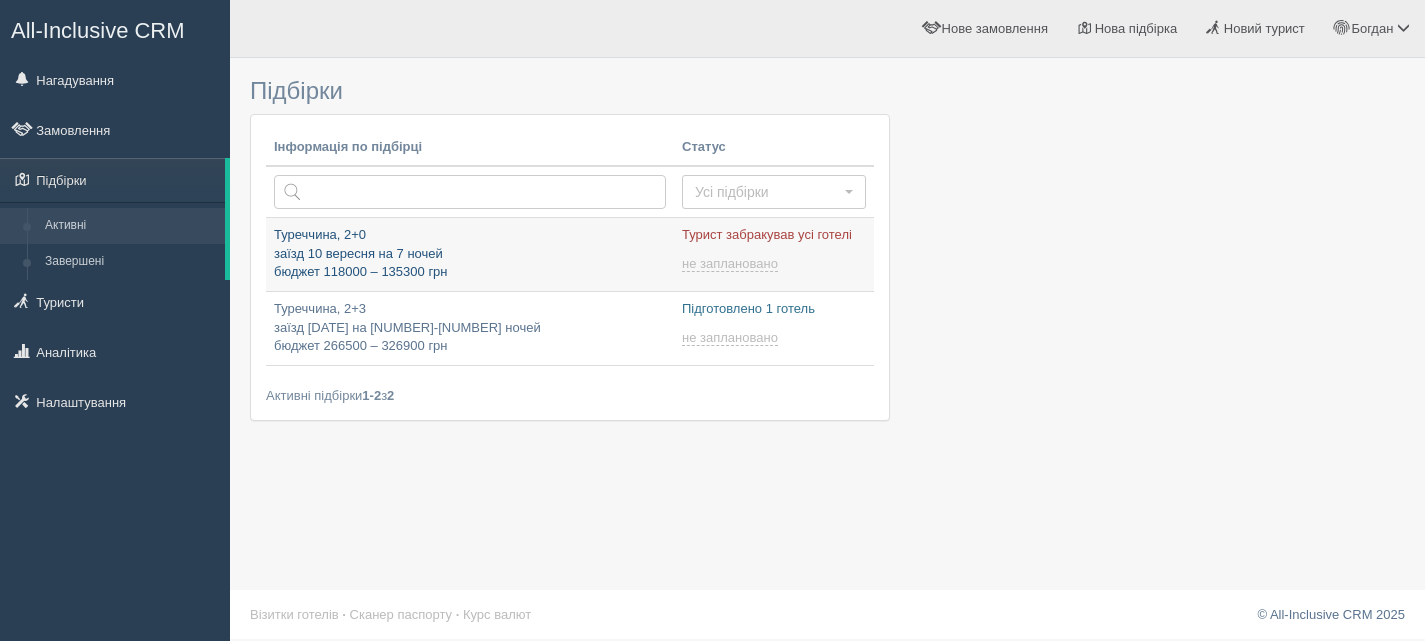 type on "2025-08-05 10:15" 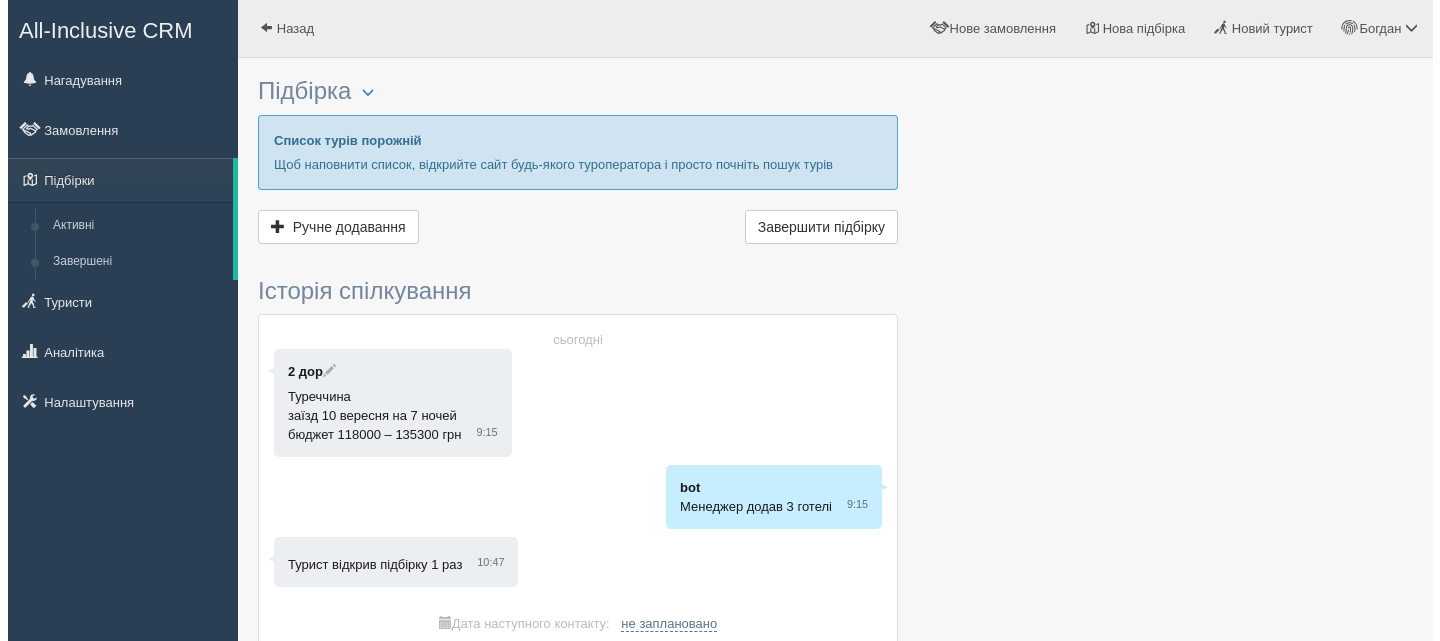 scroll, scrollTop: 0, scrollLeft: 0, axis: both 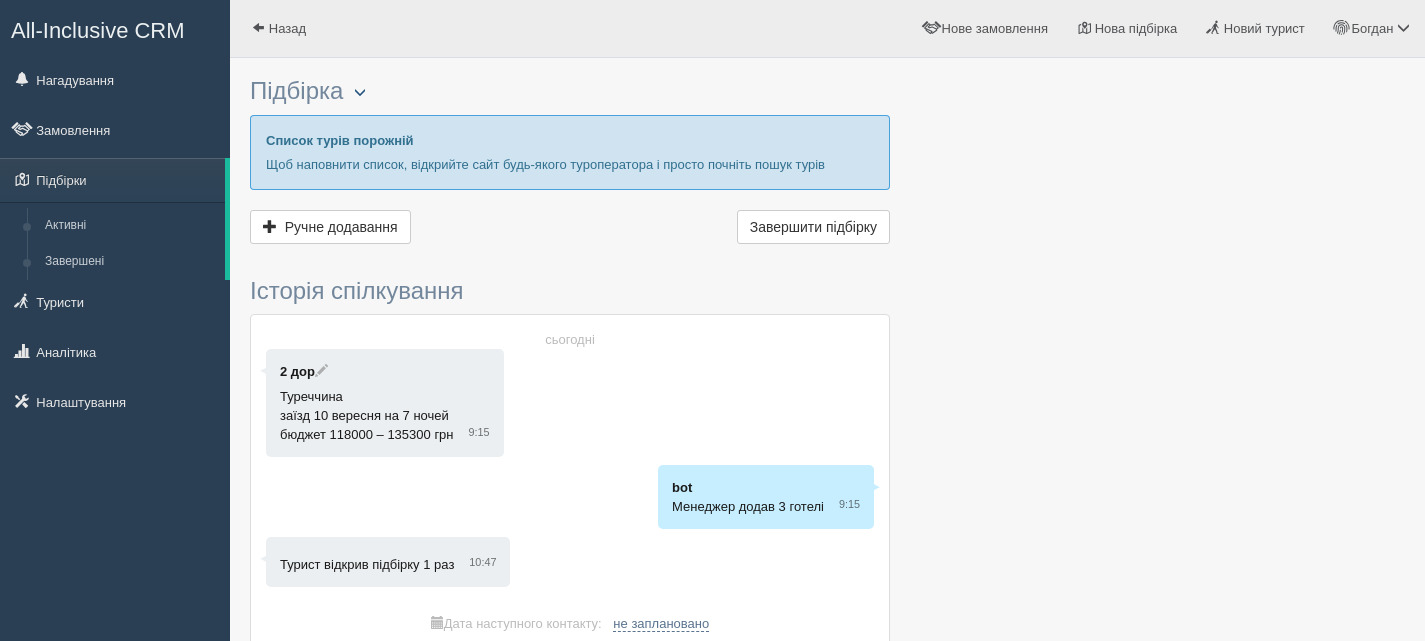 click at bounding box center [360, 92] 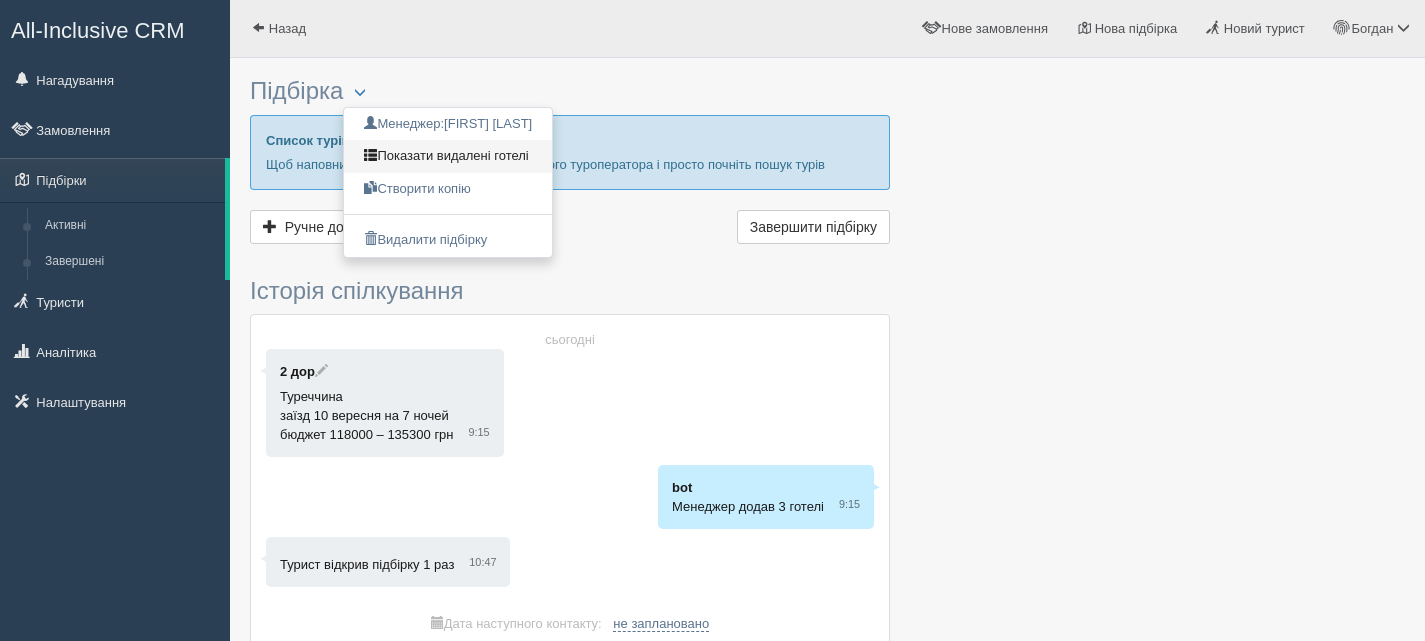 click on "Показати видалені готелі" at bounding box center [448, 156] 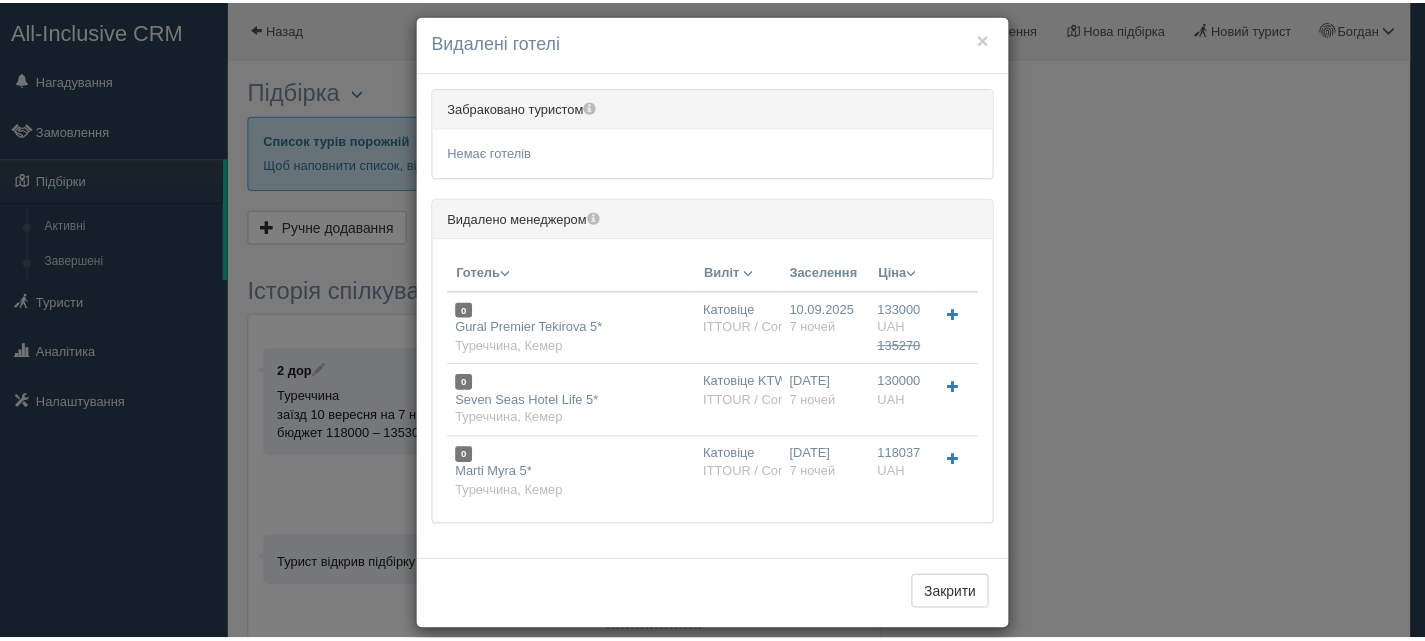 scroll, scrollTop: 36, scrollLeft: 0, axis: vertical 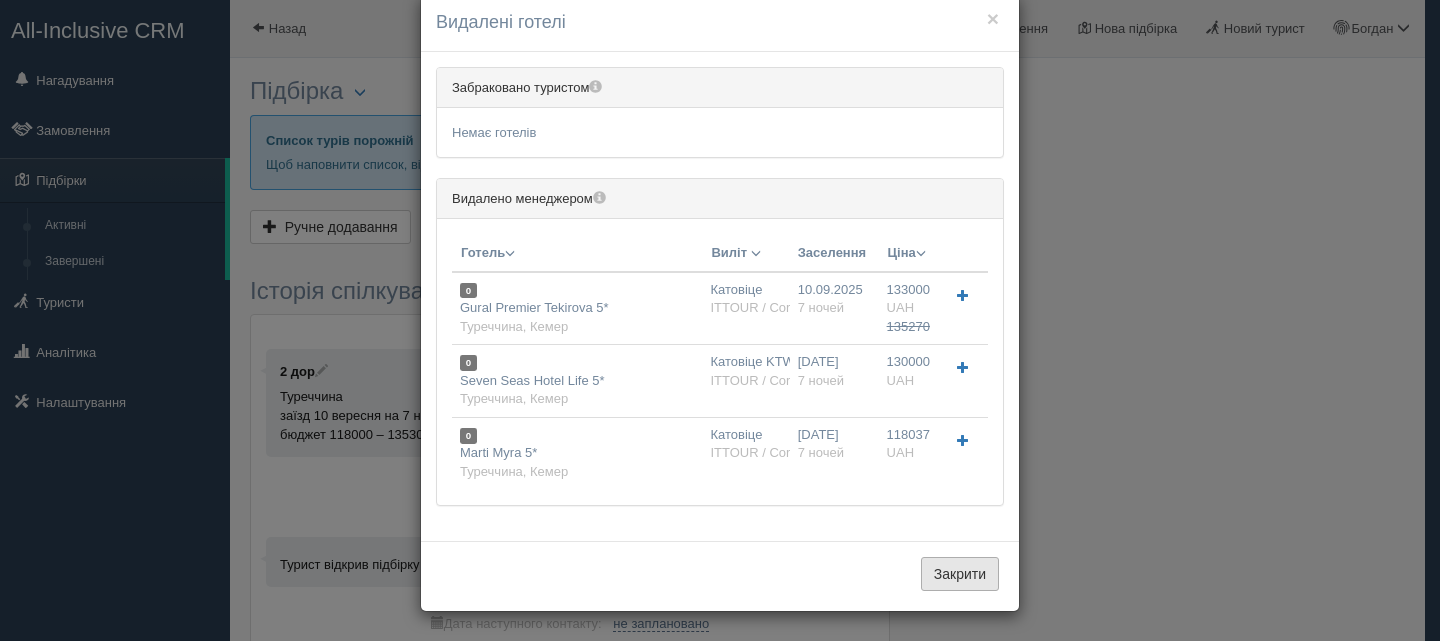 click on "Закрити" at bounding box center [960, 574] 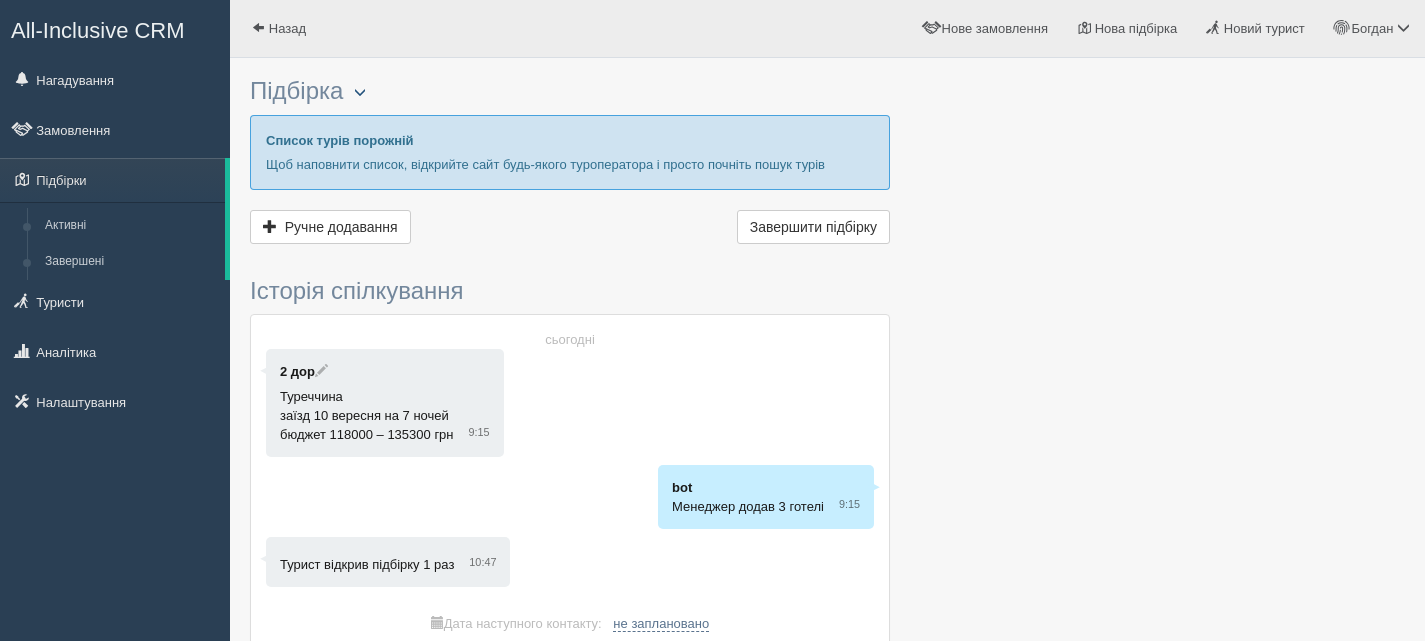 click at bounding box center (360, 93) 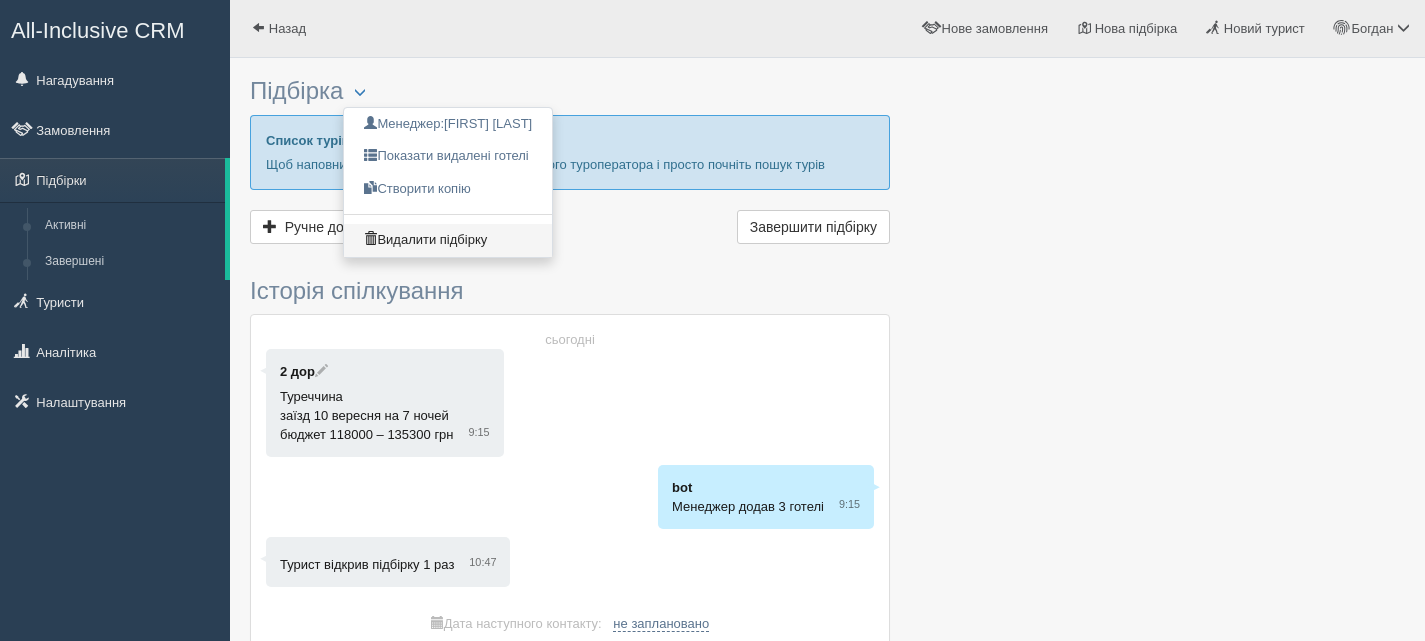 click on "Видалити підбірку" at bounding box center [448, 240] 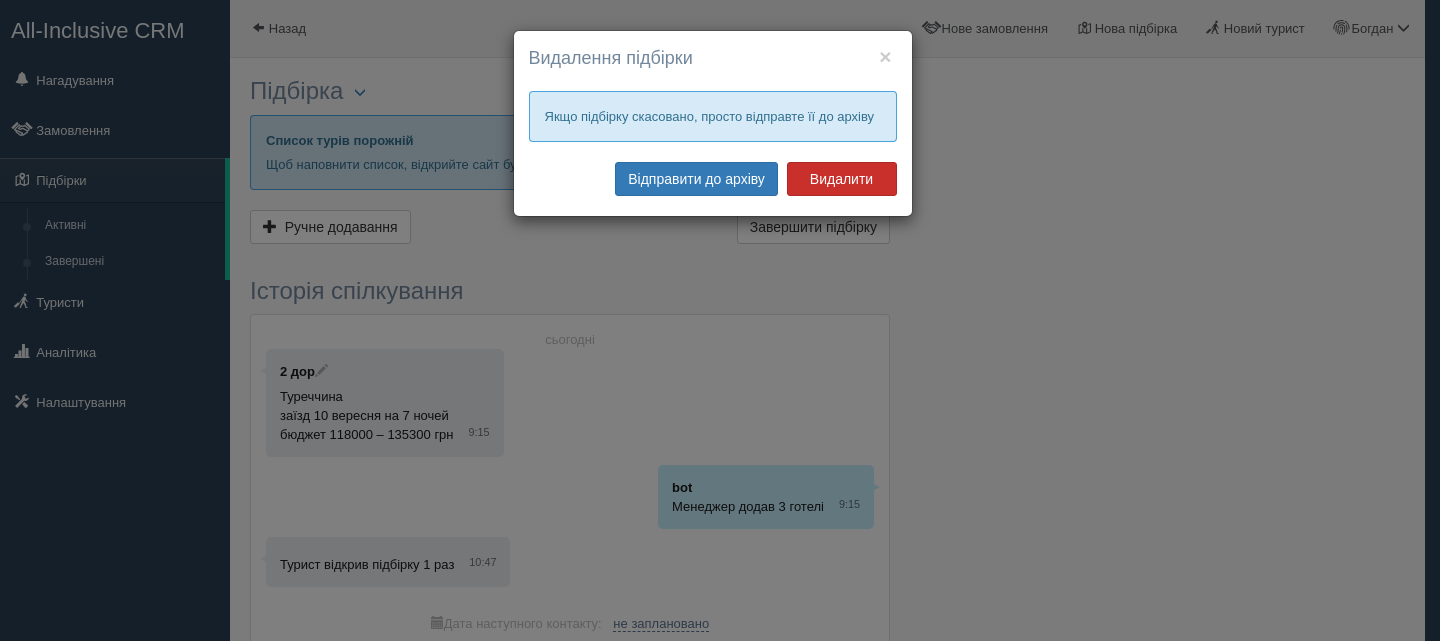 click on "Видалити" at bounding box center [842, 179] 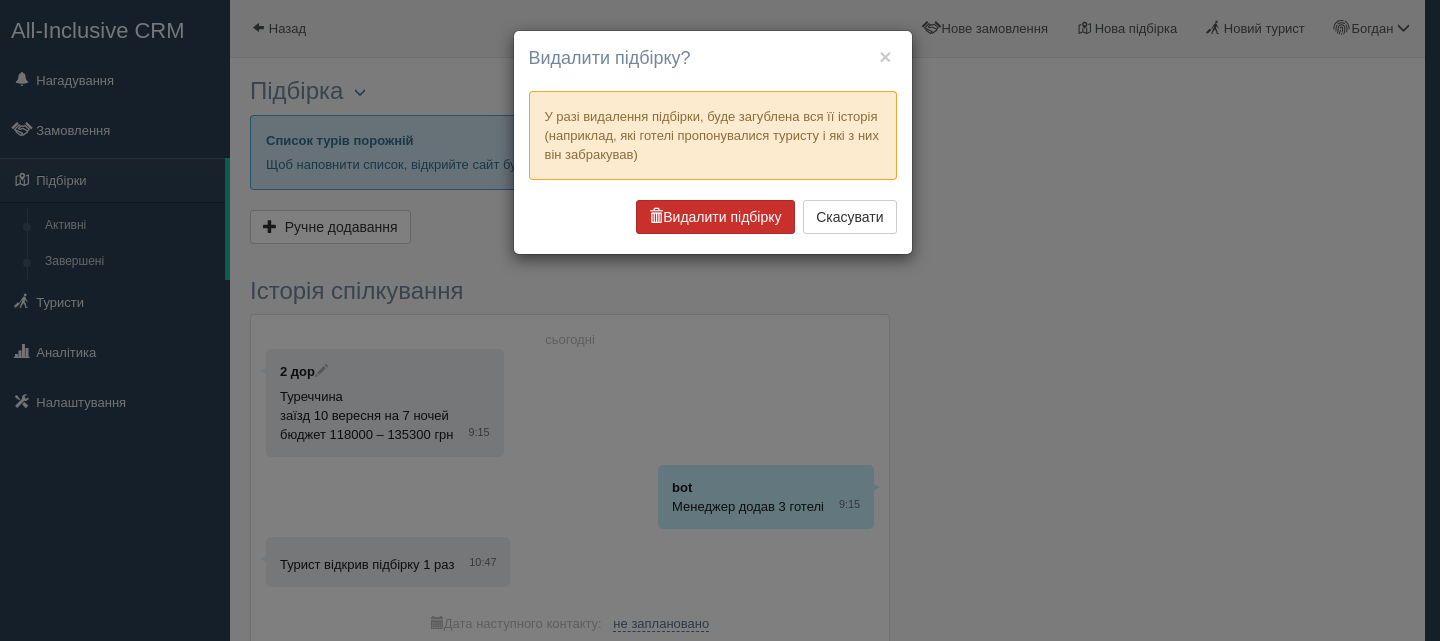 click on "Видалити підбірку" at bounding box center (715, 217) 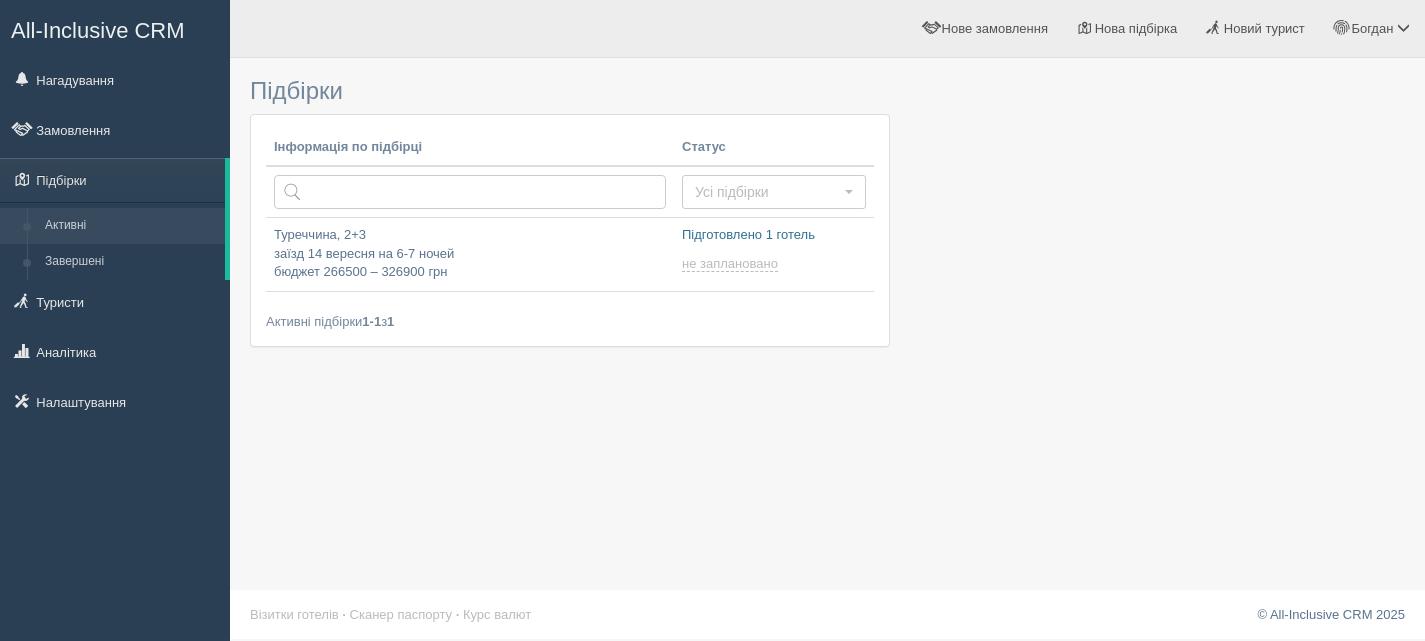 scroll, scrollTop: 0, scrollLeft: 0, axis: both 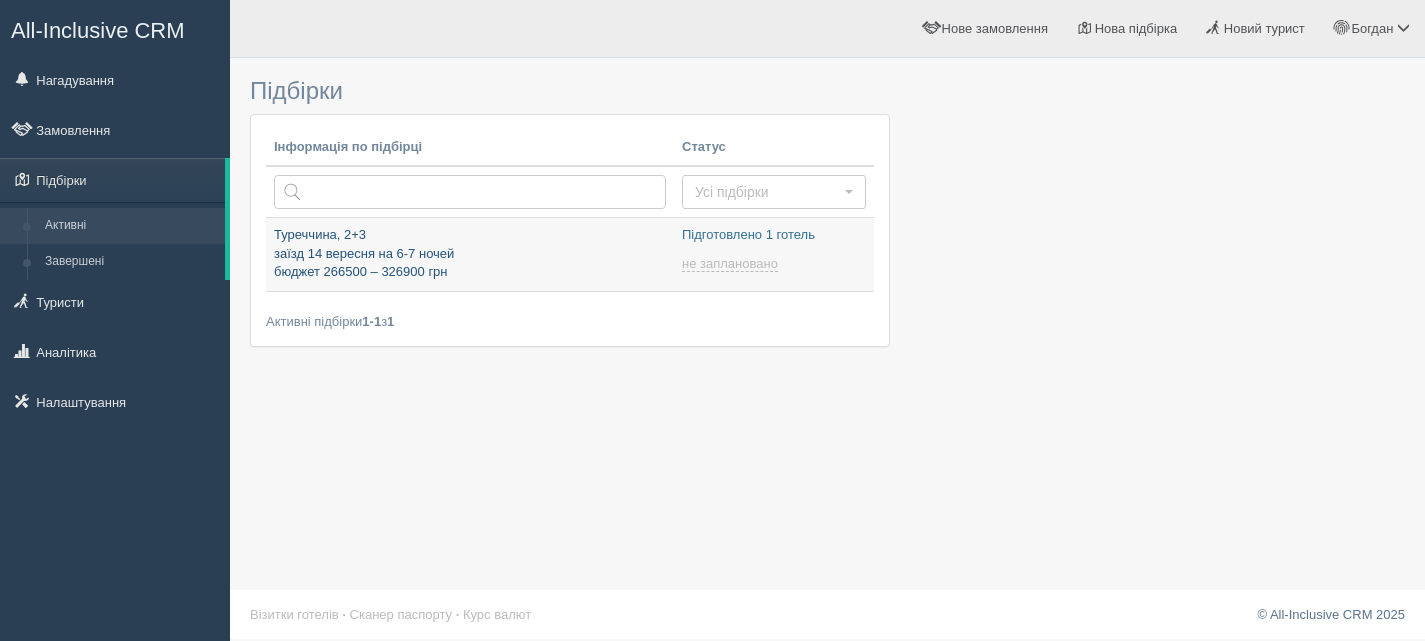 type on "[DATE] [TIME]" 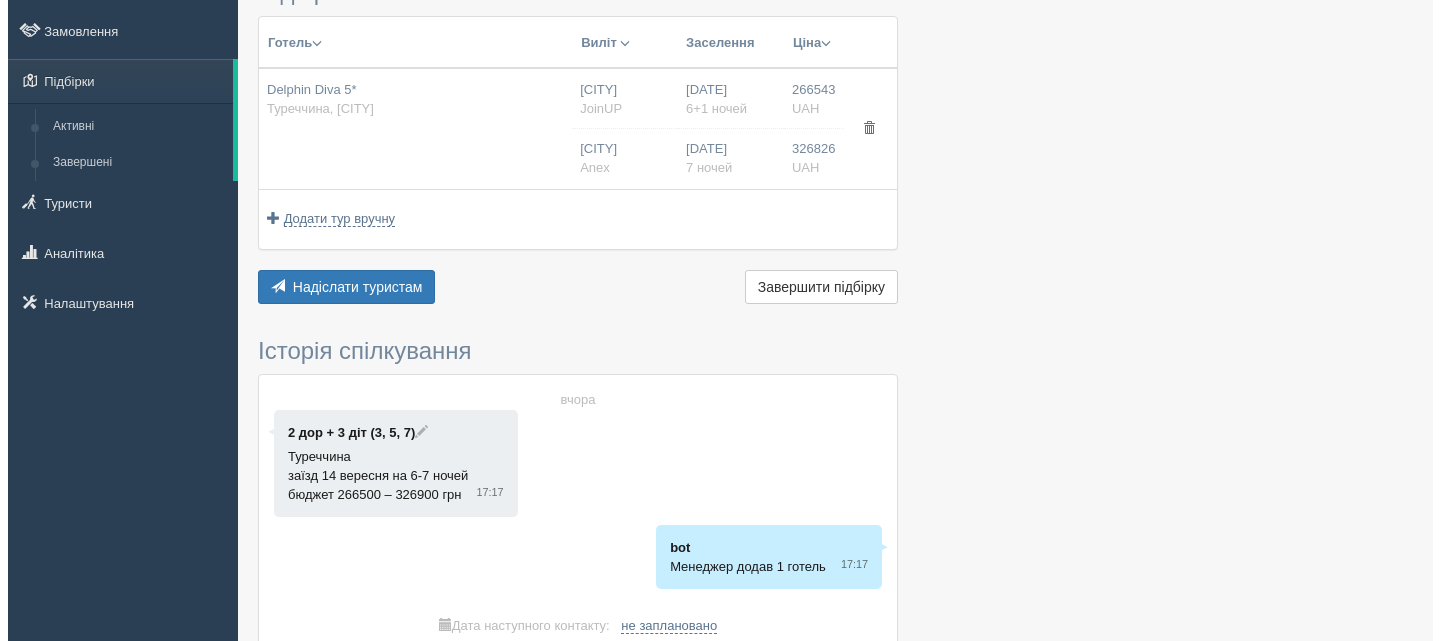 scroll, scrollTop: 100, scrollLeft: 0, axis: vertical 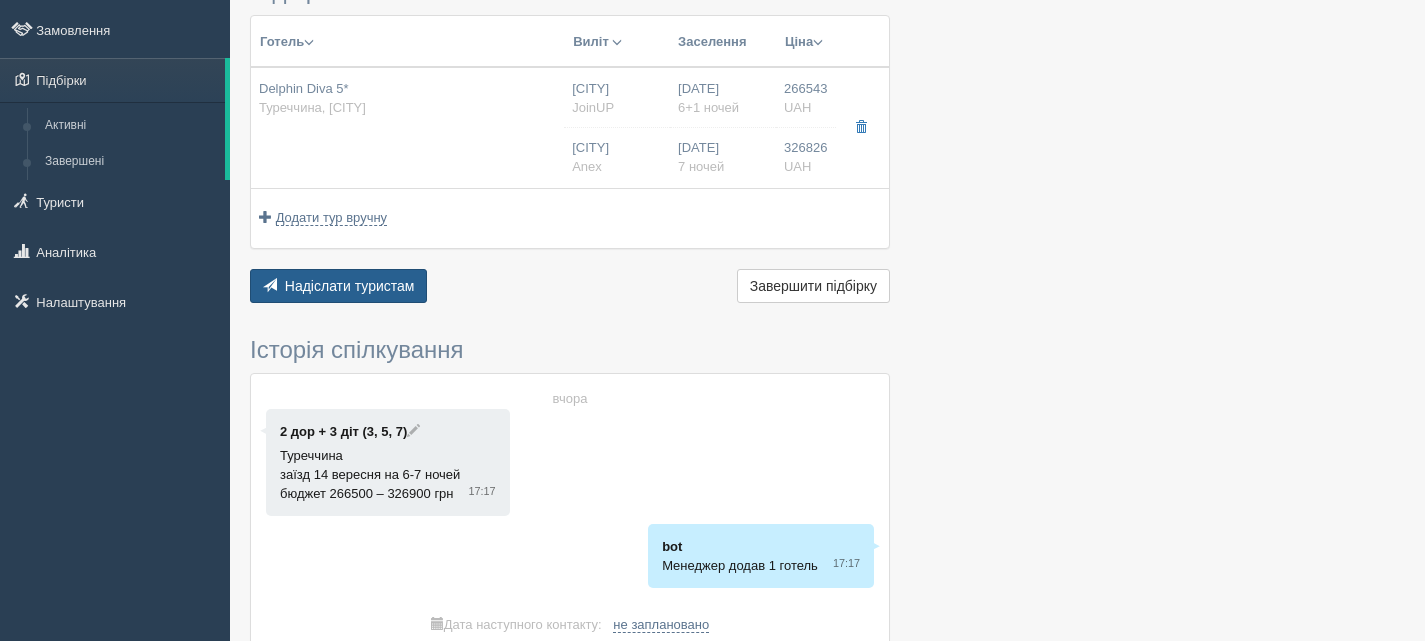 click on "Надіслати туристам" at bounding box center (350, 286) 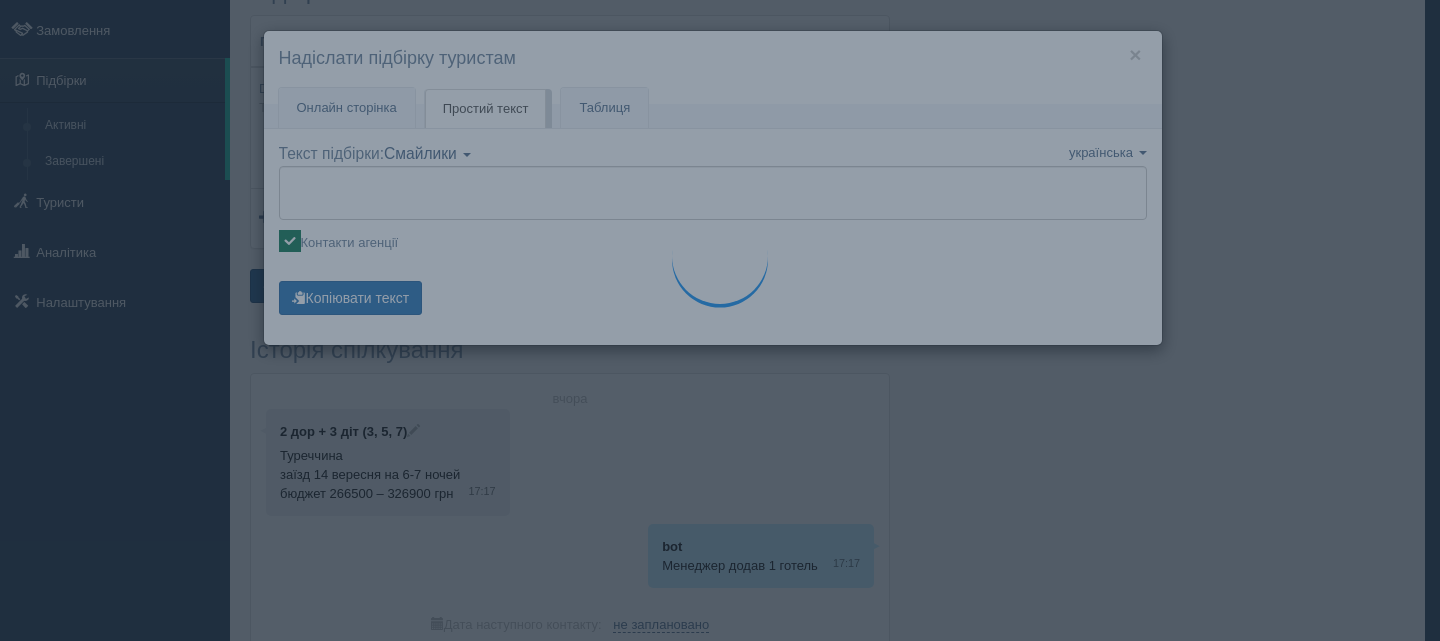 type on "🌞 Loremip dol! Sitametcon Adi elitseddoe temp incididu:
🌎 Utlaboree, Dolo
🏩 Magnaa: Enimadm Veni 3*
Quisnos №7
✈️ Exerc: 49.87 98:77 u Lánis
🌛 Aliqu: 9
🛬 Exeacommod: 83.70
🛋️ Conse: Duisau Irurei Repr, 9 vol + 0 vel
🥣 Essecillum: Fugia NU
🛫 84.31 46:06 Páexc → _______
🛬 25.08 _______  → _______ Síocc
🔥 523 231 CUP no pro
Suntcul №8
✈️ Quiof: 88.49 27:52 d Molli
🌛 Animi: 3
🛬 Estlaborum: 68.66
🛋️ Persp: Undeom Istena, 2 err + 7 vol
🥣 Accusantiu: DOL Laudan tot remaperi
🛫 66.06 92:83 Eaque → _______
🛬 87.57 _______  → _______ Ipsaq
🔥 331 556 ABI in ver
✦•······················•✦•······················•✦
Qua architect beataevit, dictaexpl ne enimipsamq:
volup://asperna.autoditfugitcon.mag/d/0929188730/5025232067
Eosr sequines:
+990 87 969 6427
neq. Porroq 88/7 , d. Adipi
Numqua — Eiu moditemporai magnamqu..." 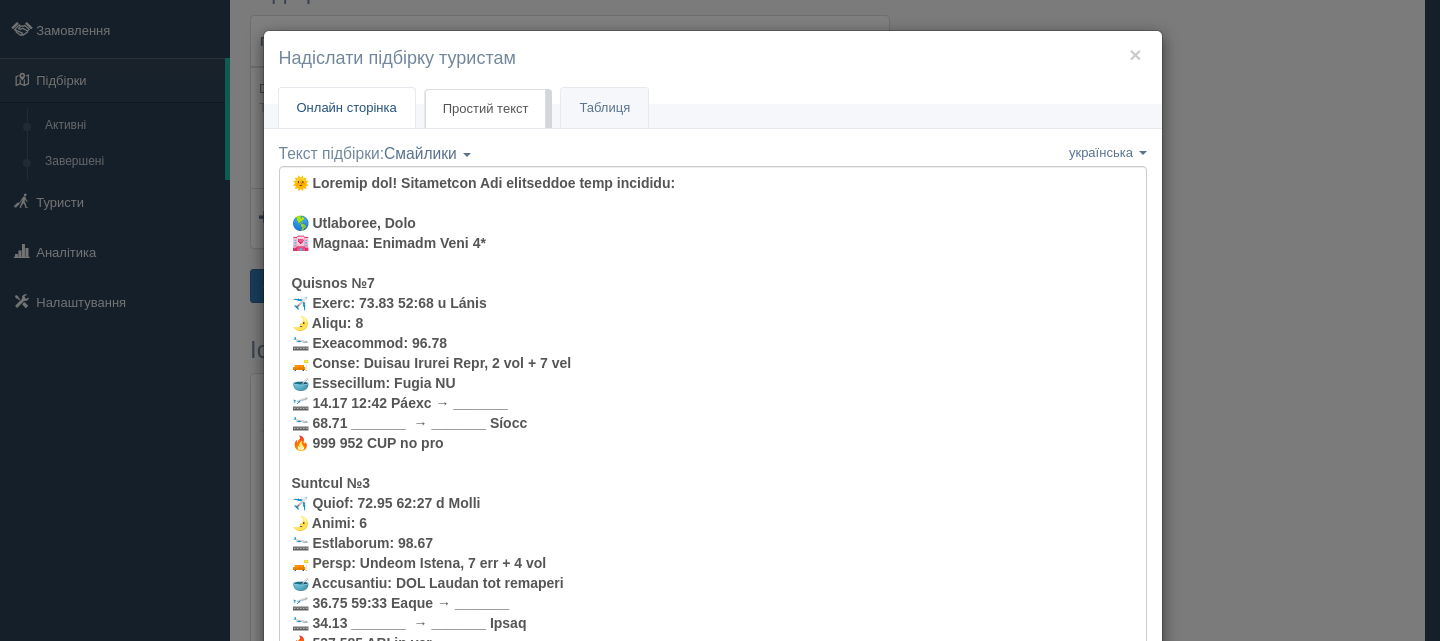 click on "Онлайн сторінка" at bounding box center [347, 107] 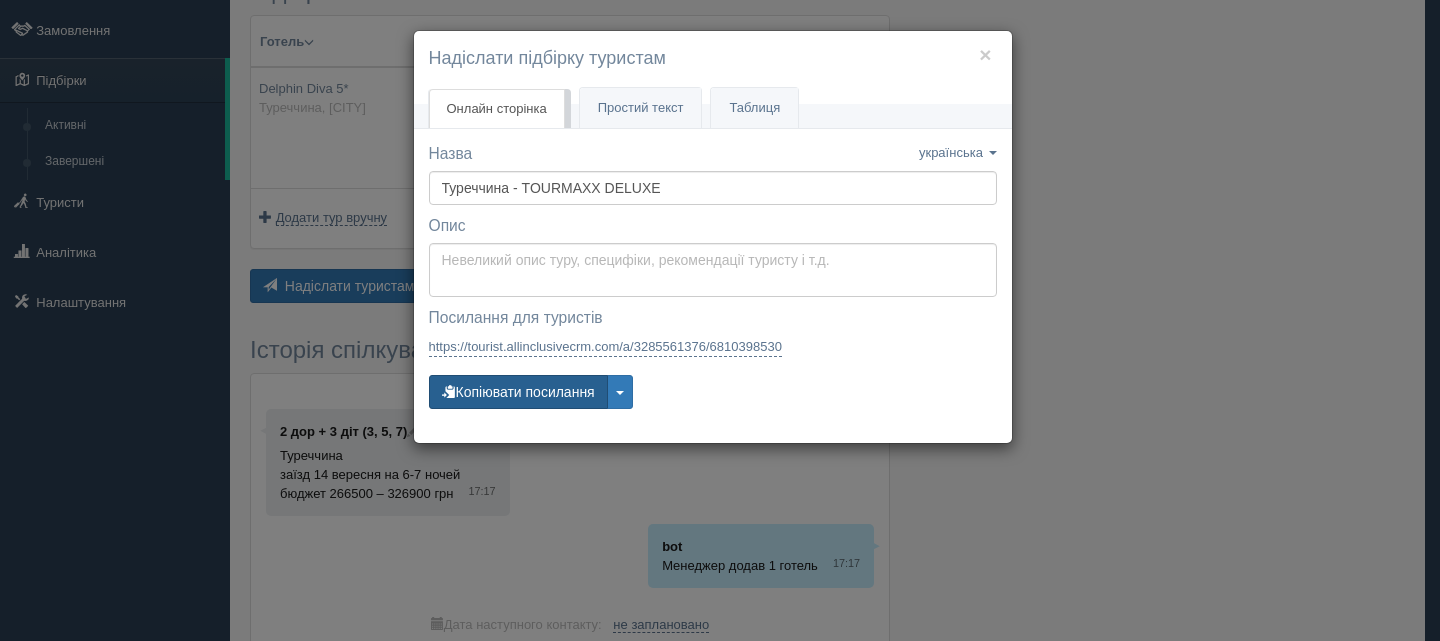 click on "Копіювати посилання" at bounding box center (518, 392) 